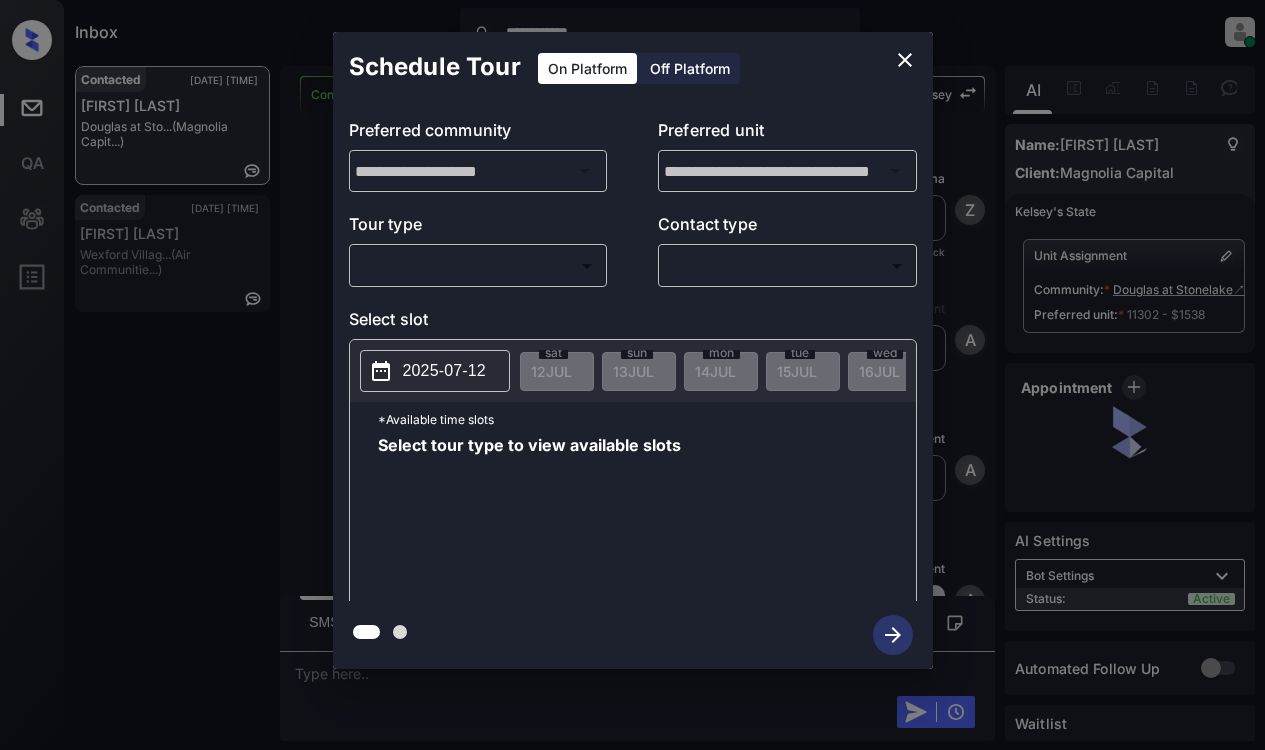 scroll, scrollTop: 0, scrollLeft: 0, axis: both 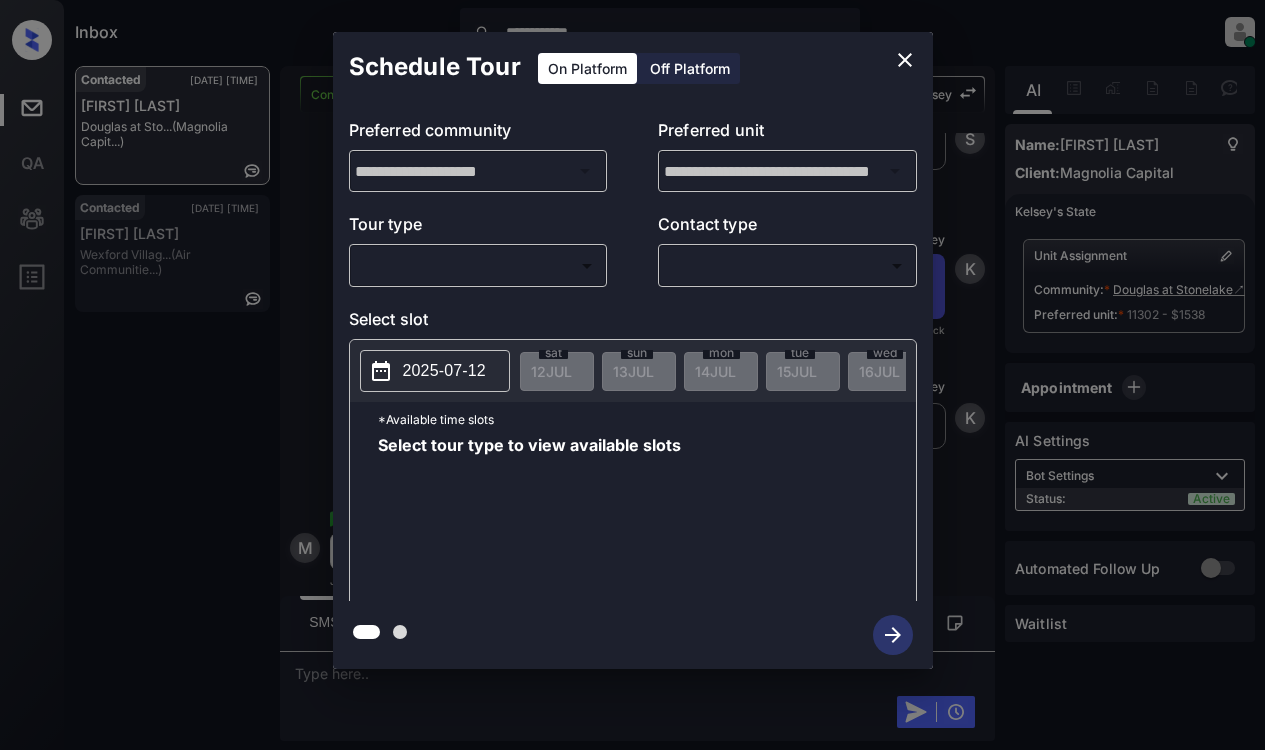 click on "**********" at bounding box center (632, 375) 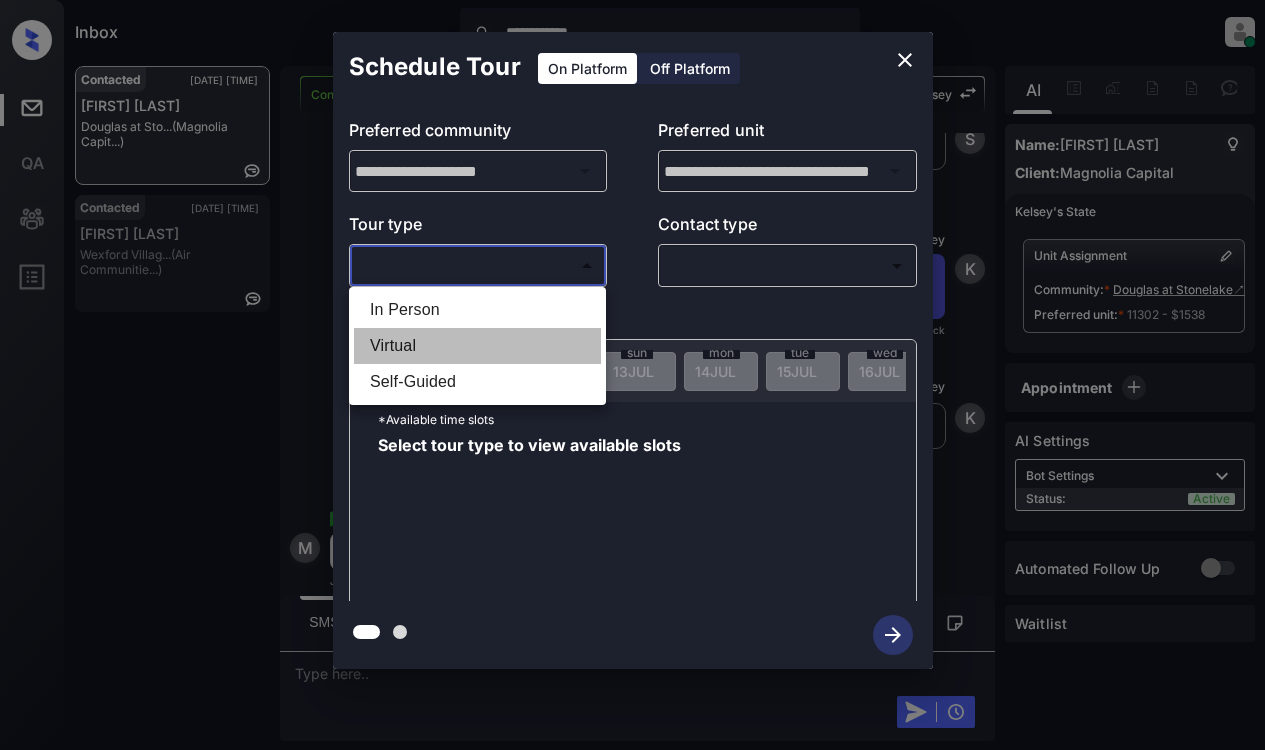 click on "Virtual" at bounding box center [477, 346] 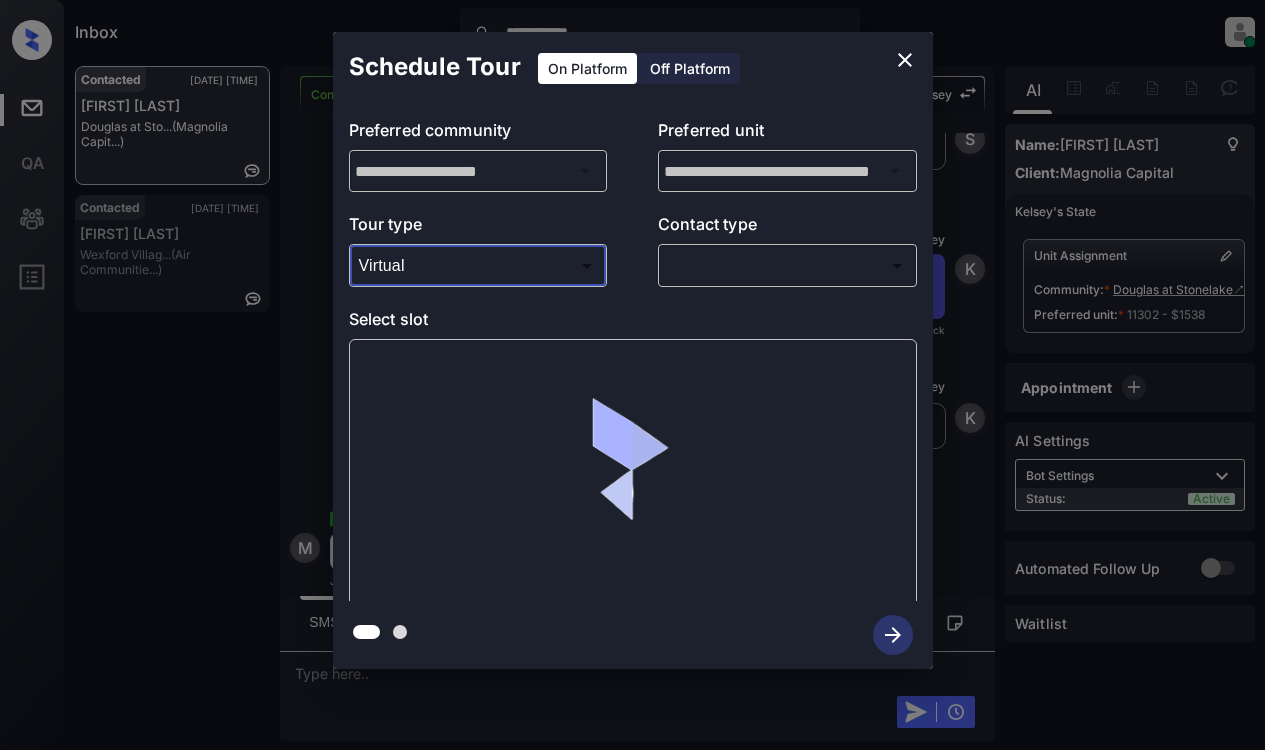 click on "**********" at bounding box center (632, 375) 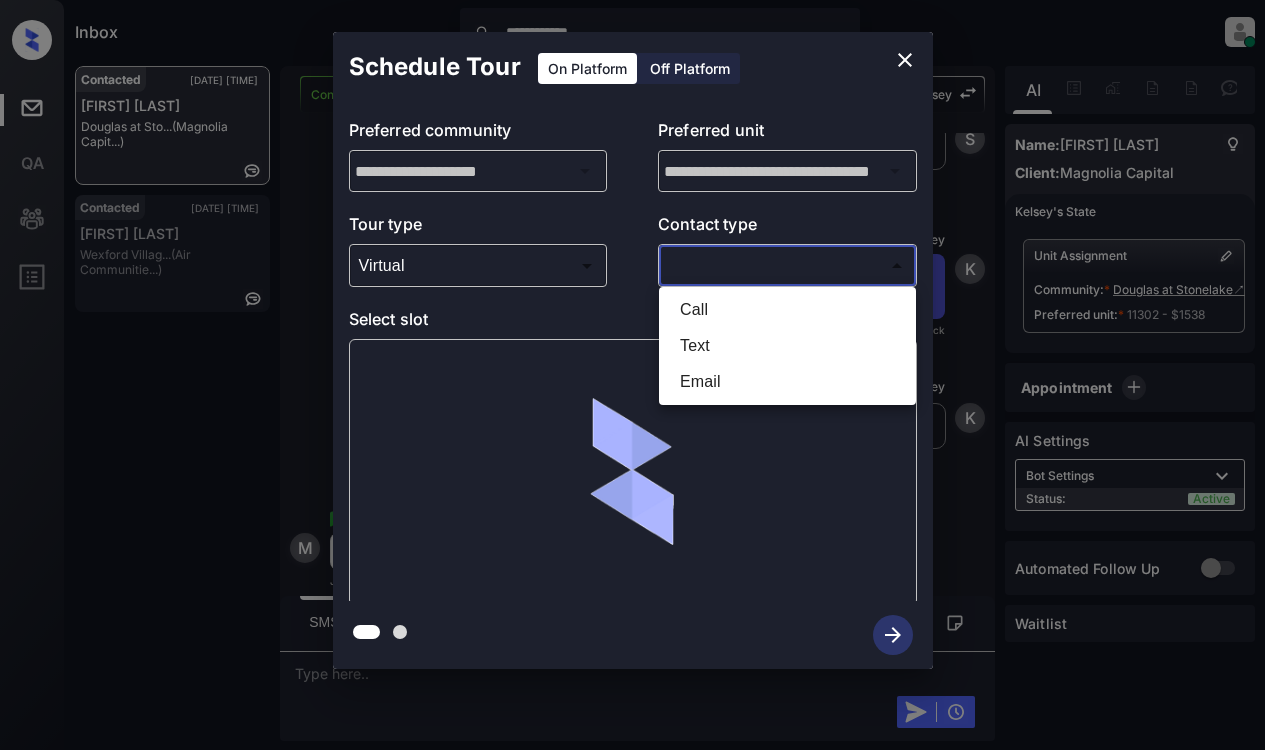 click on "Text" at bounding box center [787, 346] 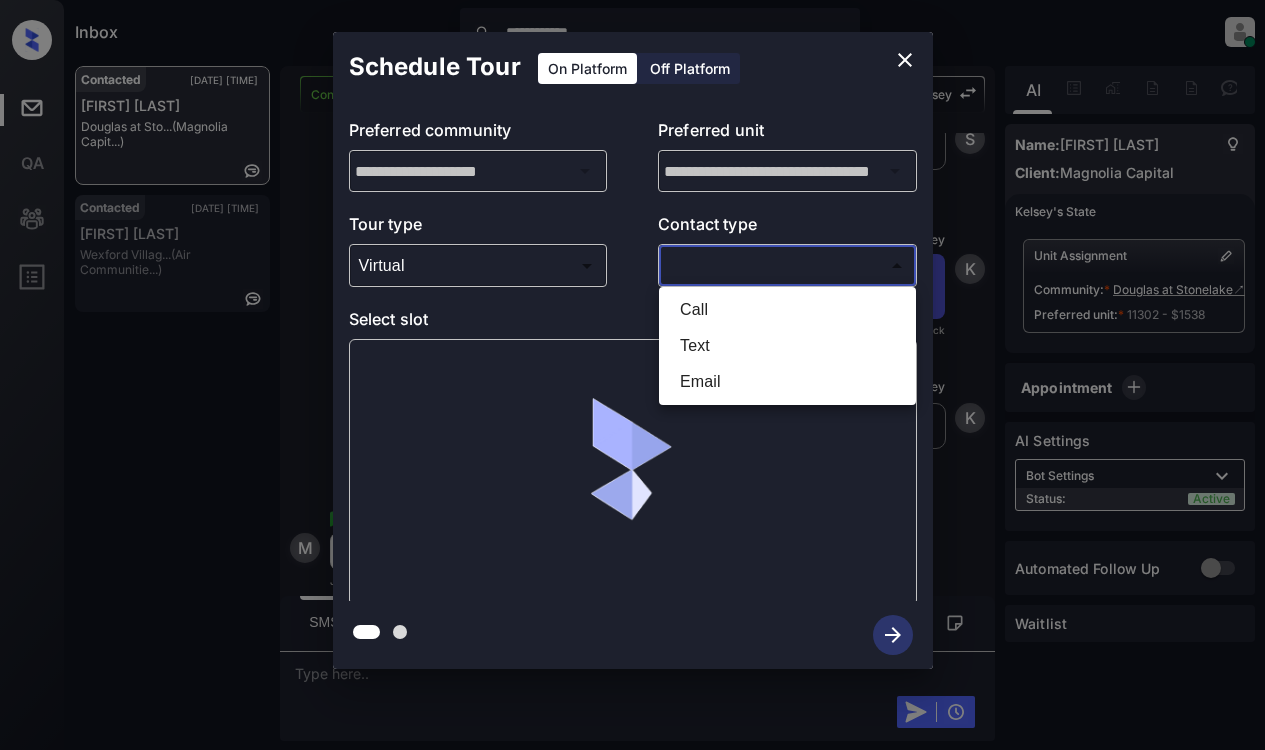 type on "****" 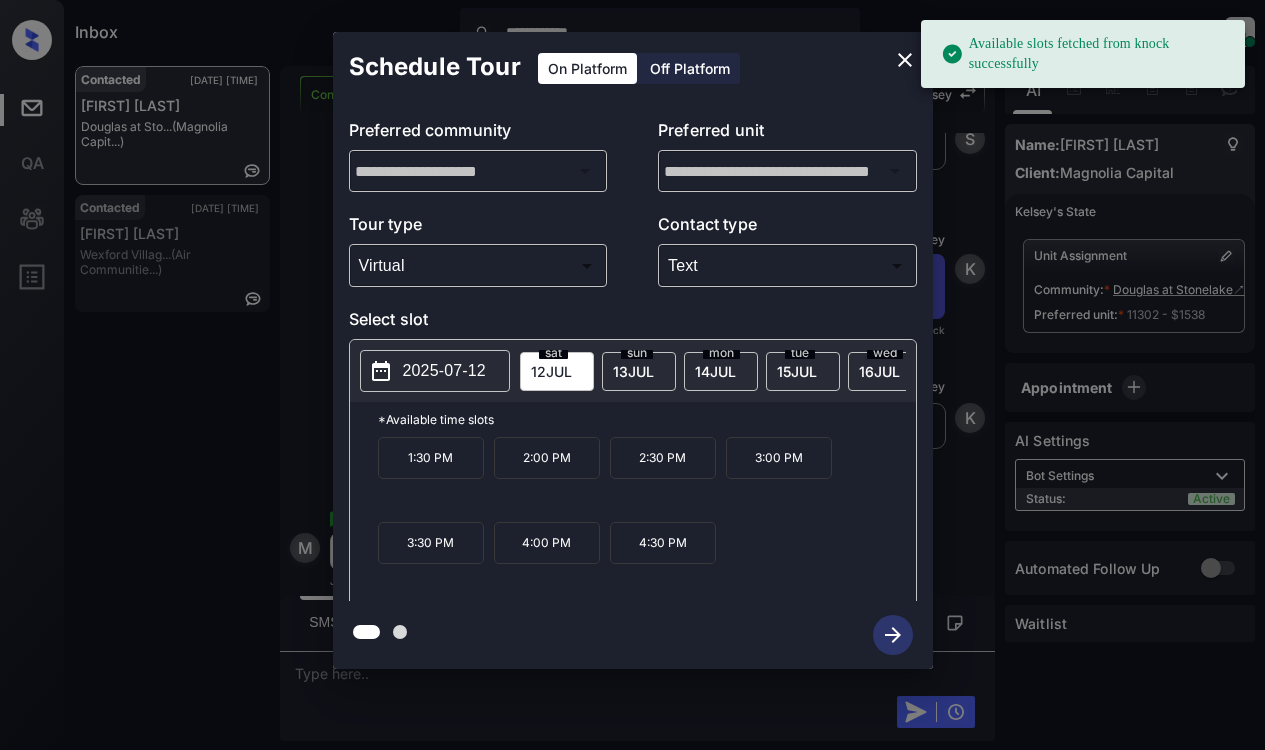 click on "2025-07-12" at bounding box center (444, 371) 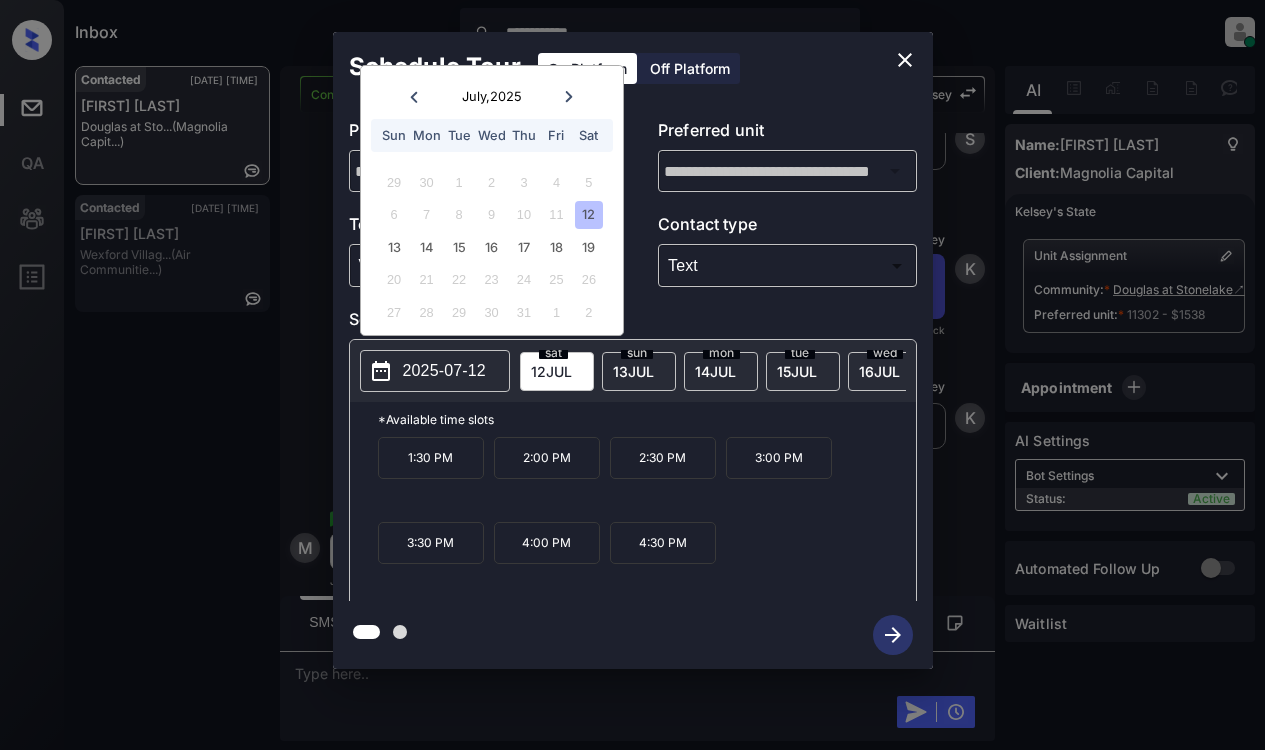 click 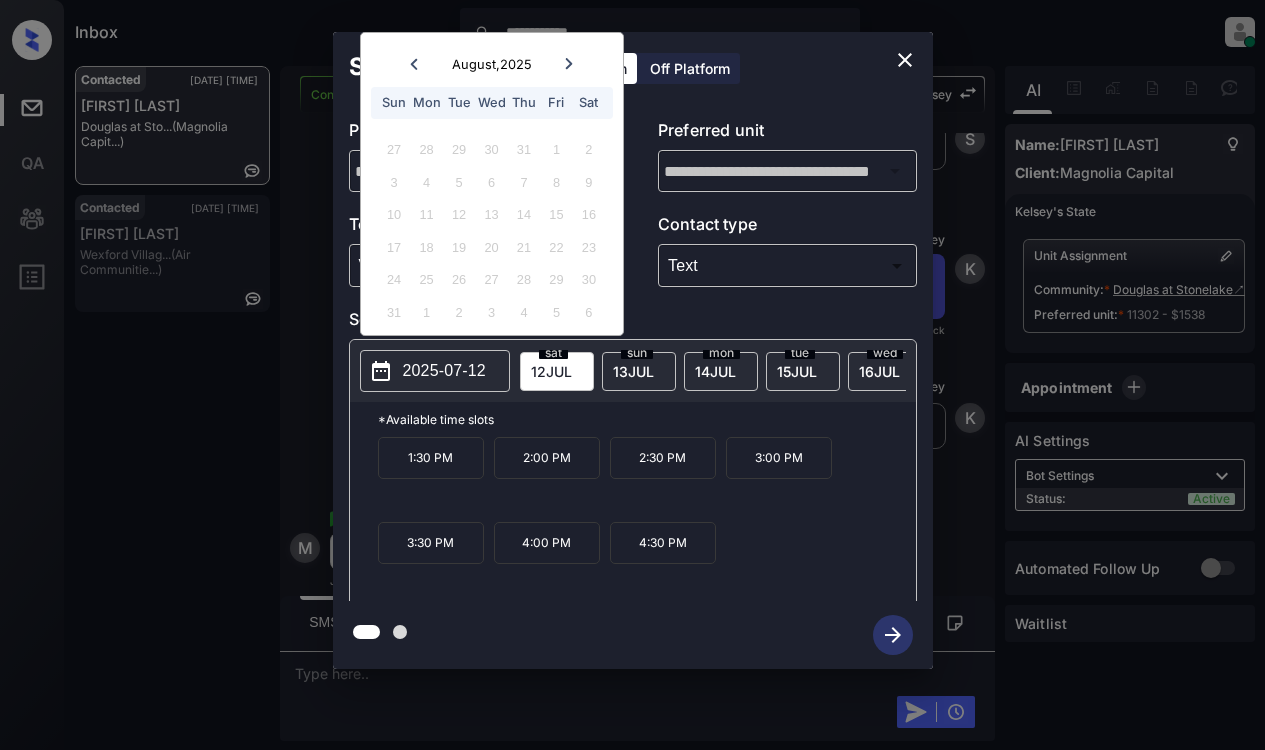 click 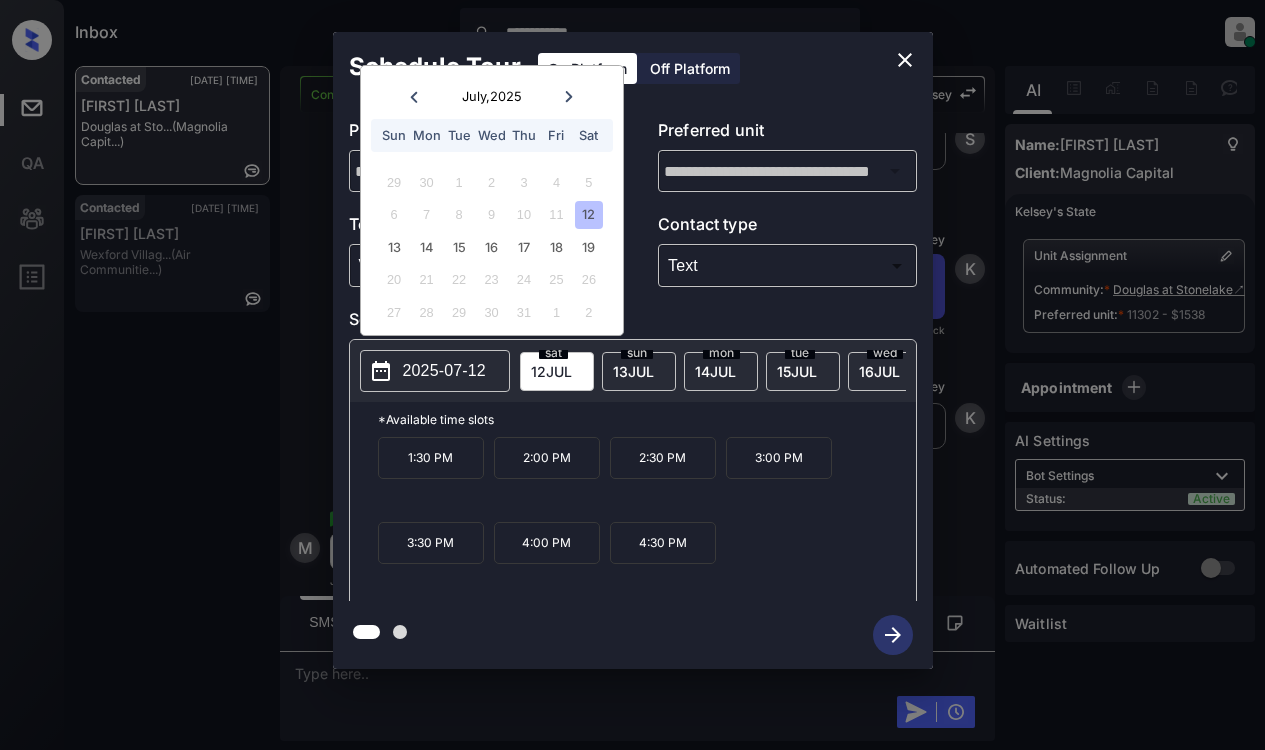 click 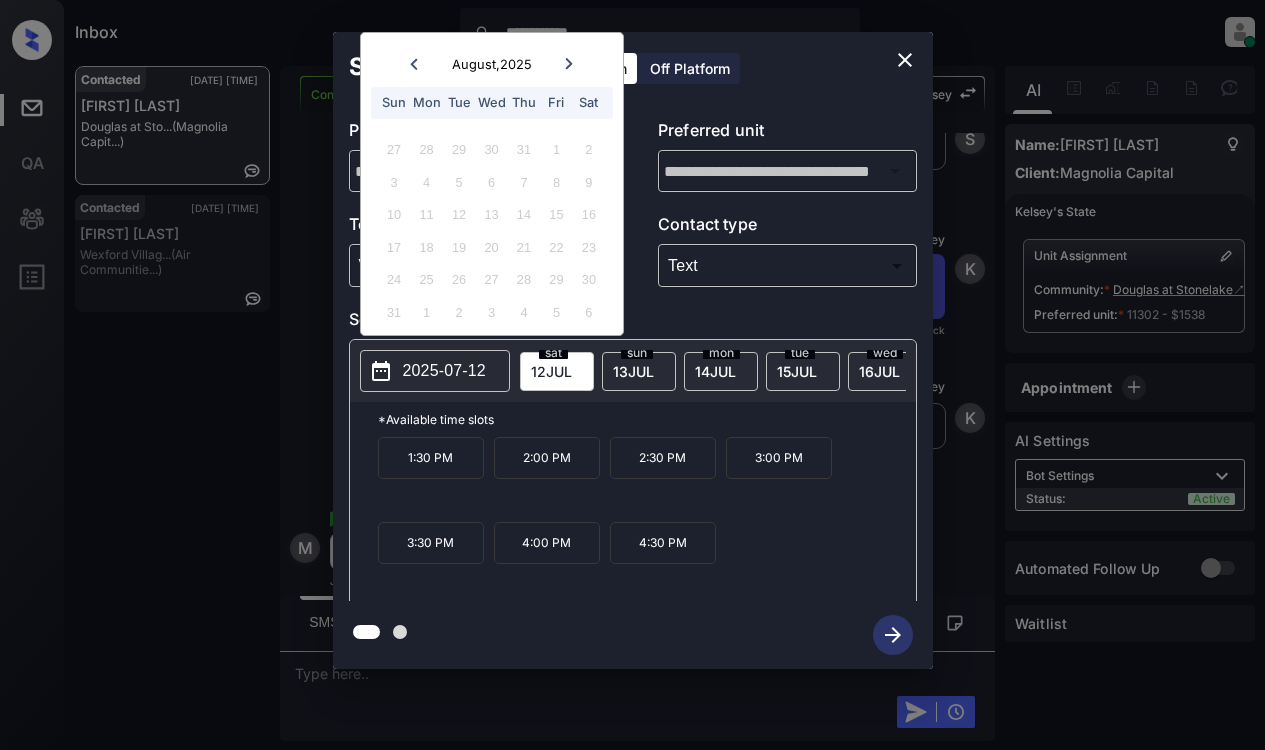 click 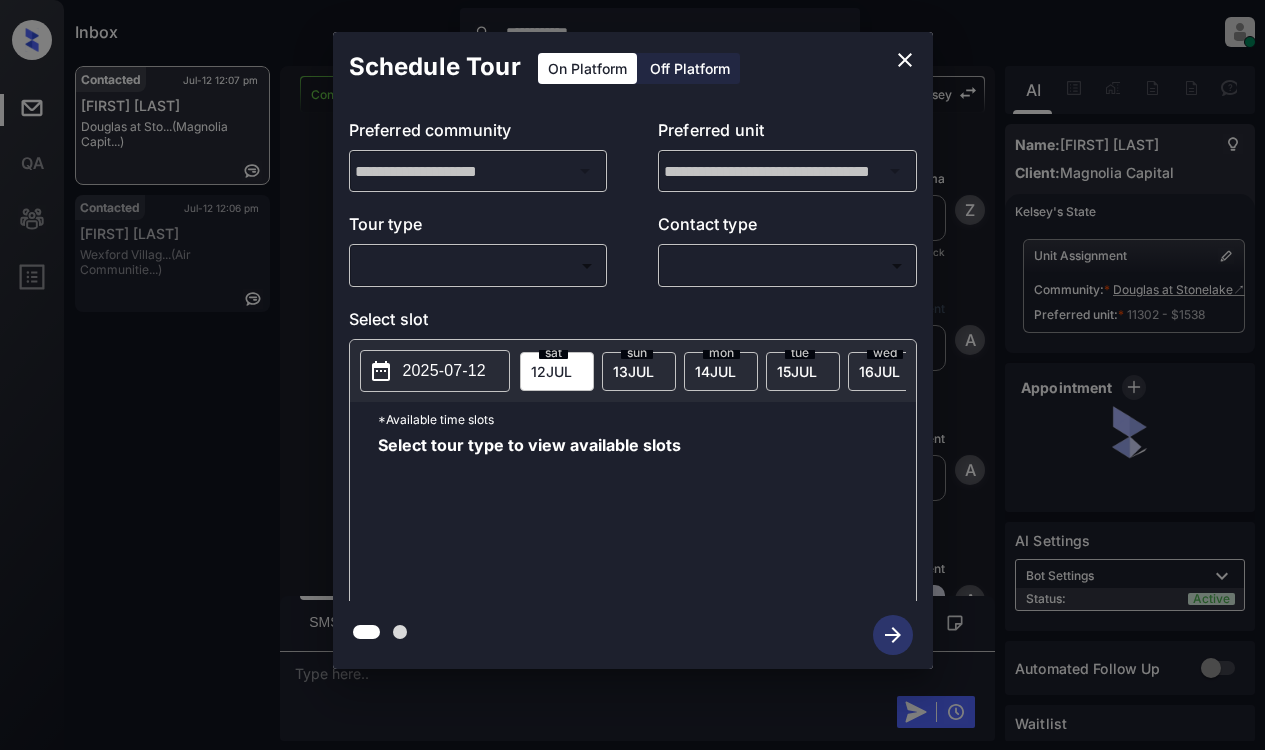 scroll, scrollTop: 0, scrollLeft: 0, axis: both 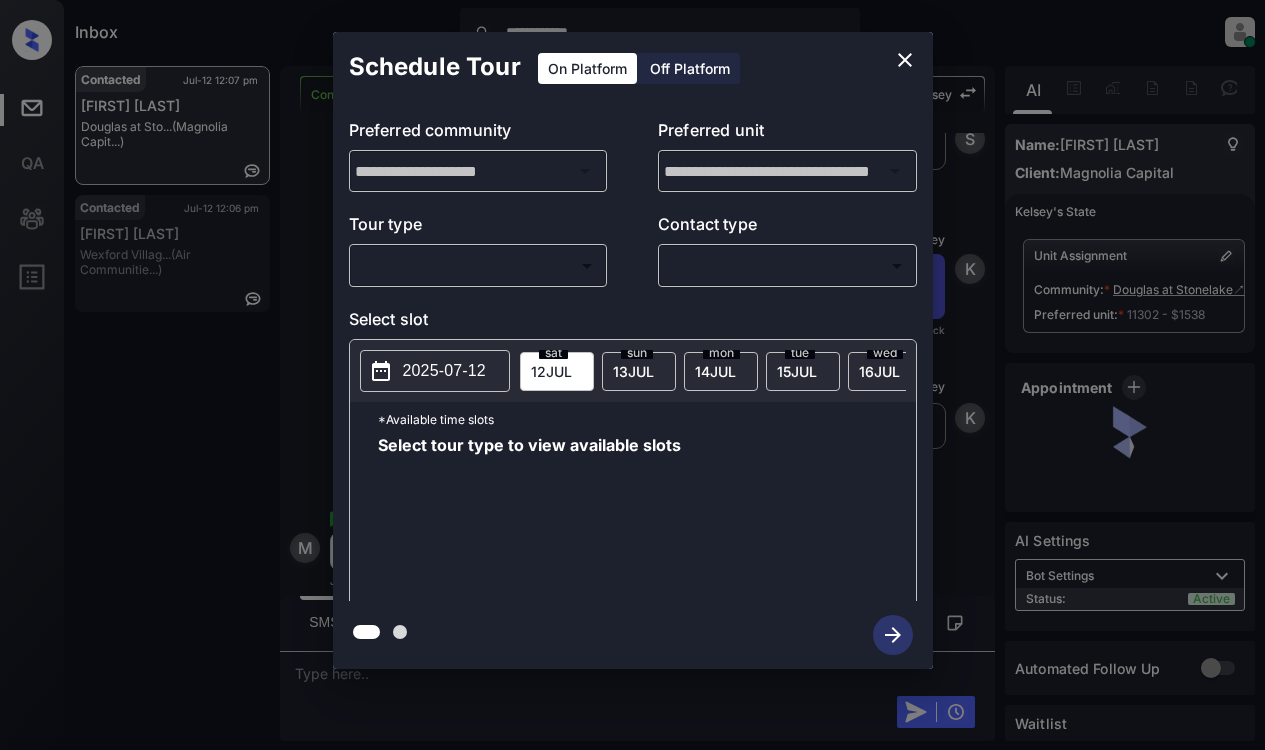 click on "**********" at bounding box center (632, 375) 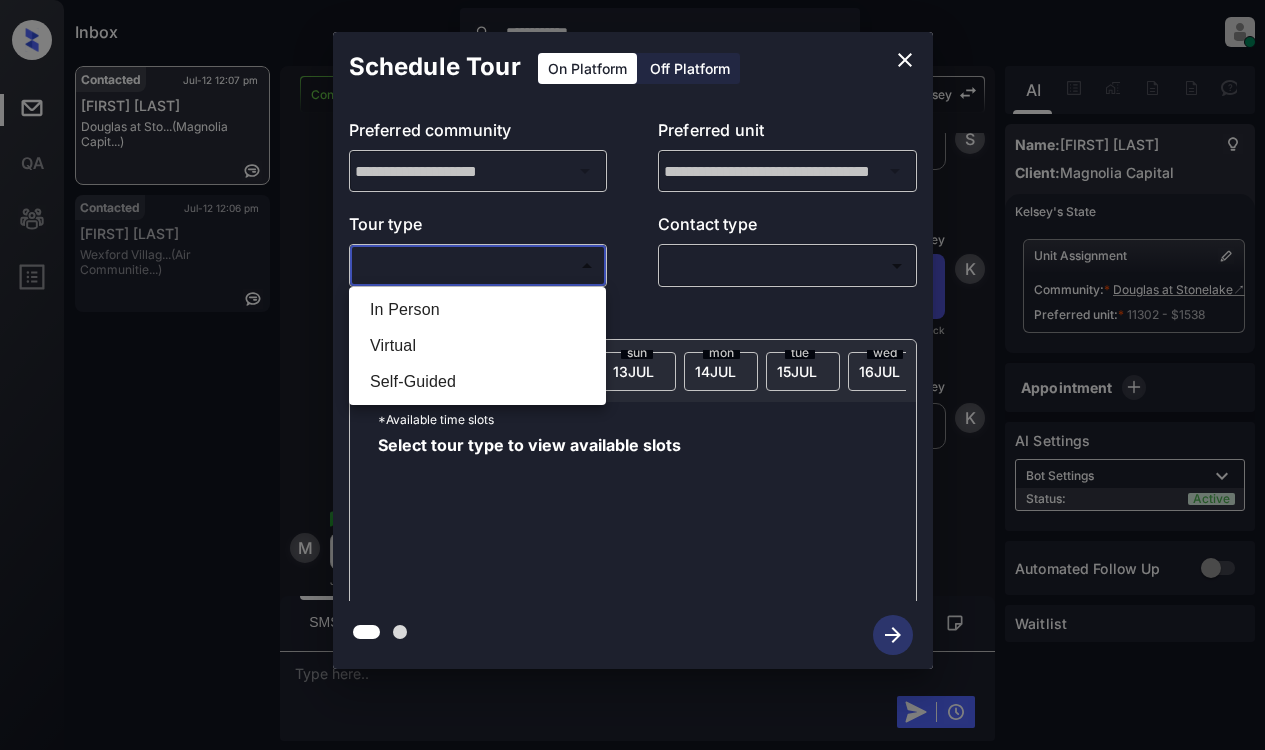 click on "Virtual" at bounding box center [477, 346] 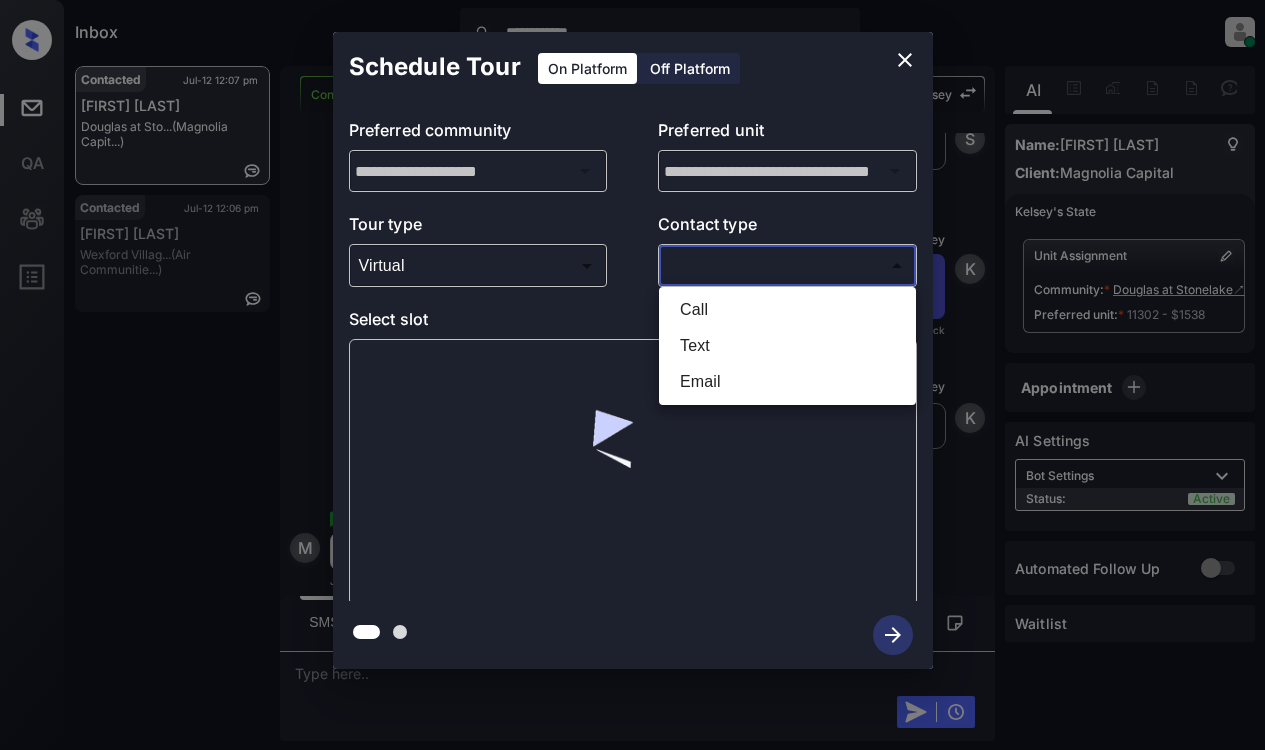click on "**********" at bounding box center [632, 375] 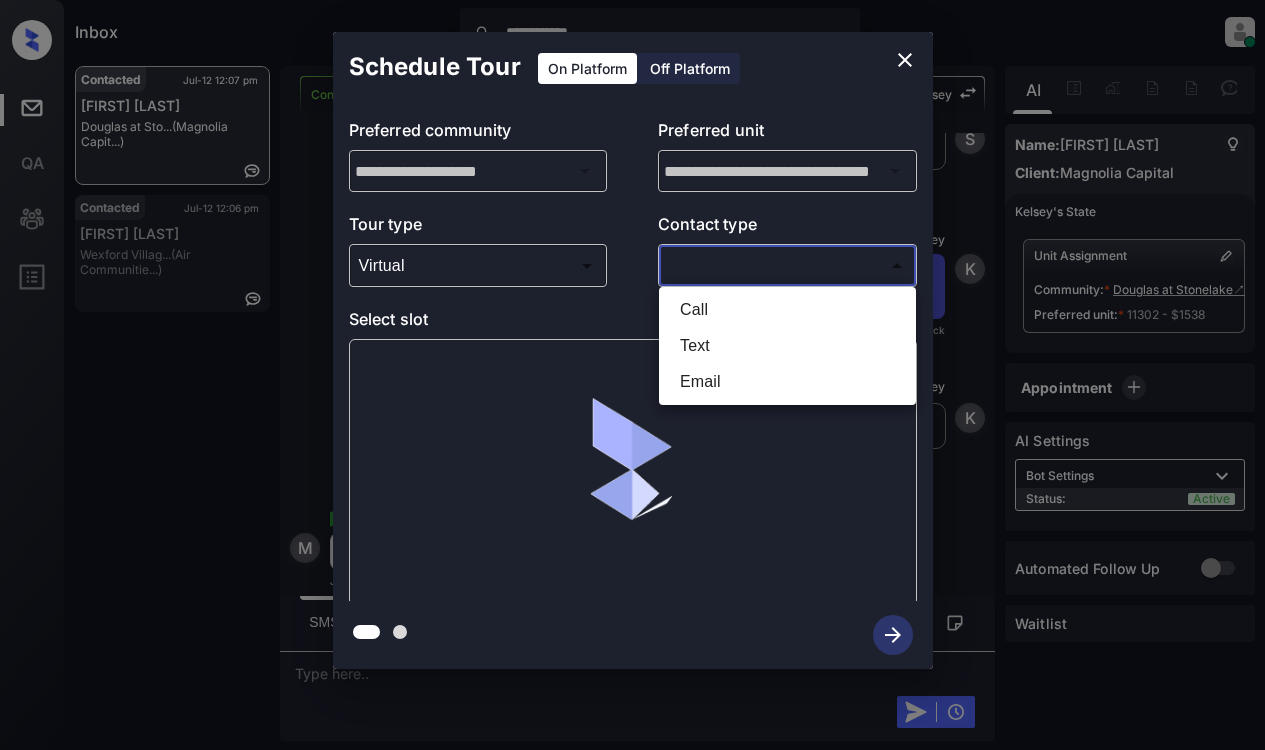 click on "Text" at bounding box center [787, 346] 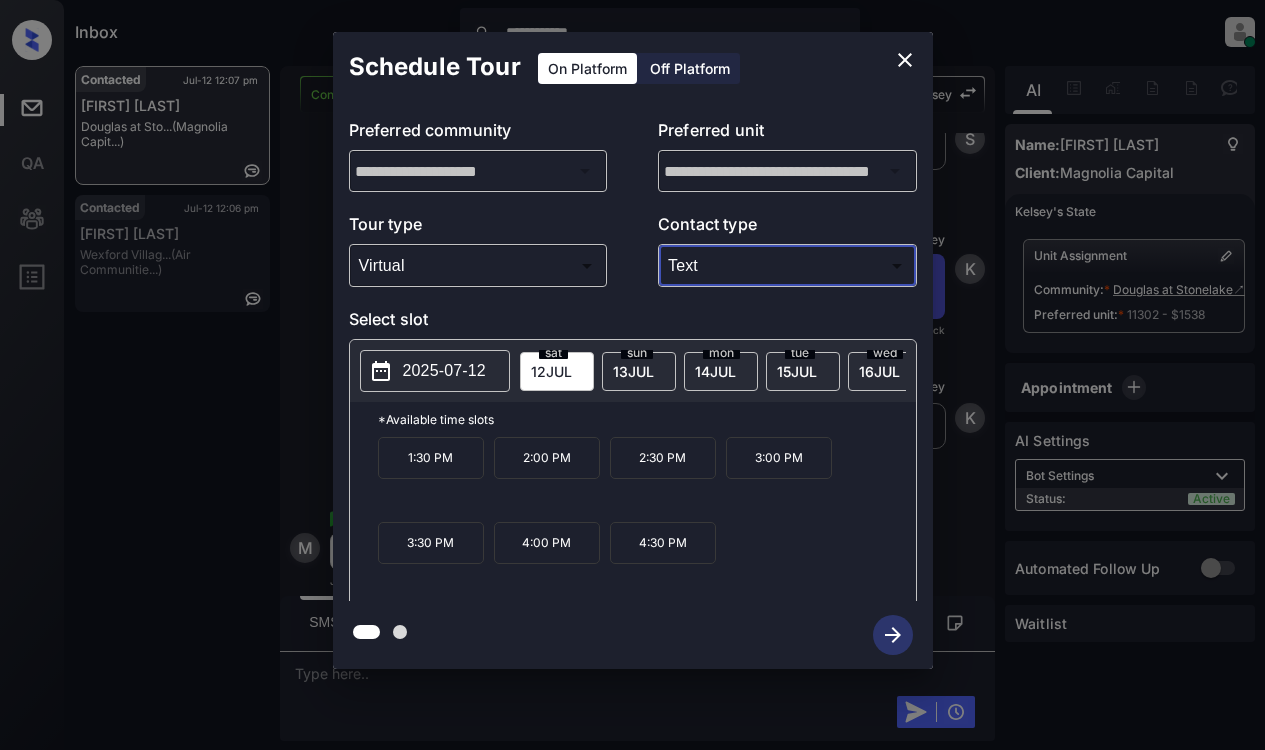 type on "****" 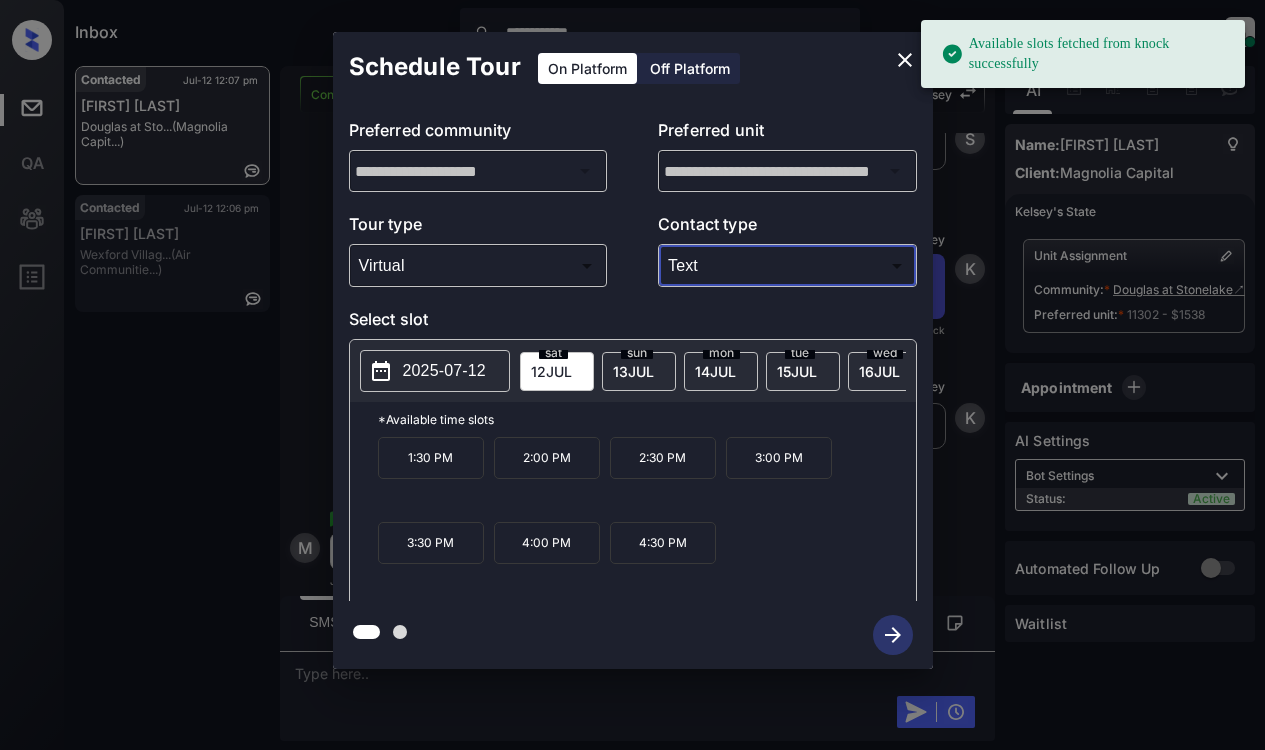 click on "2025-07-12" at bounding box center (444, 371) 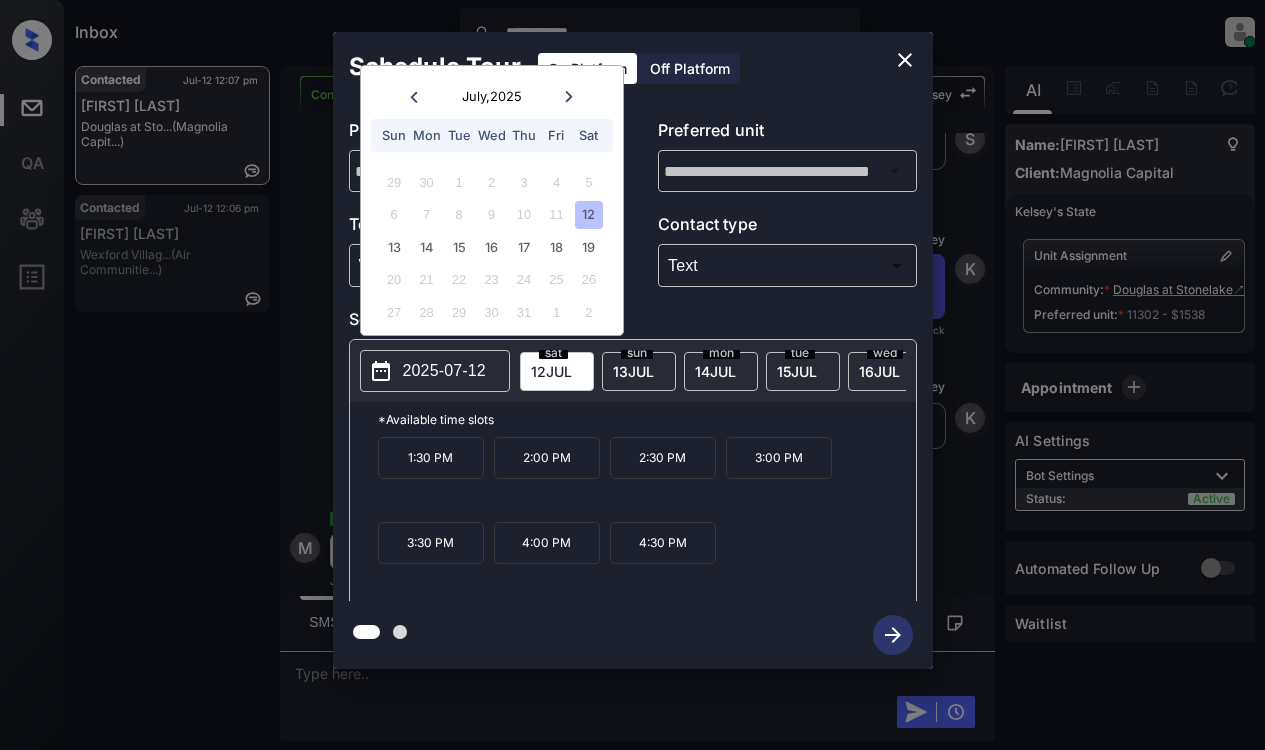 click 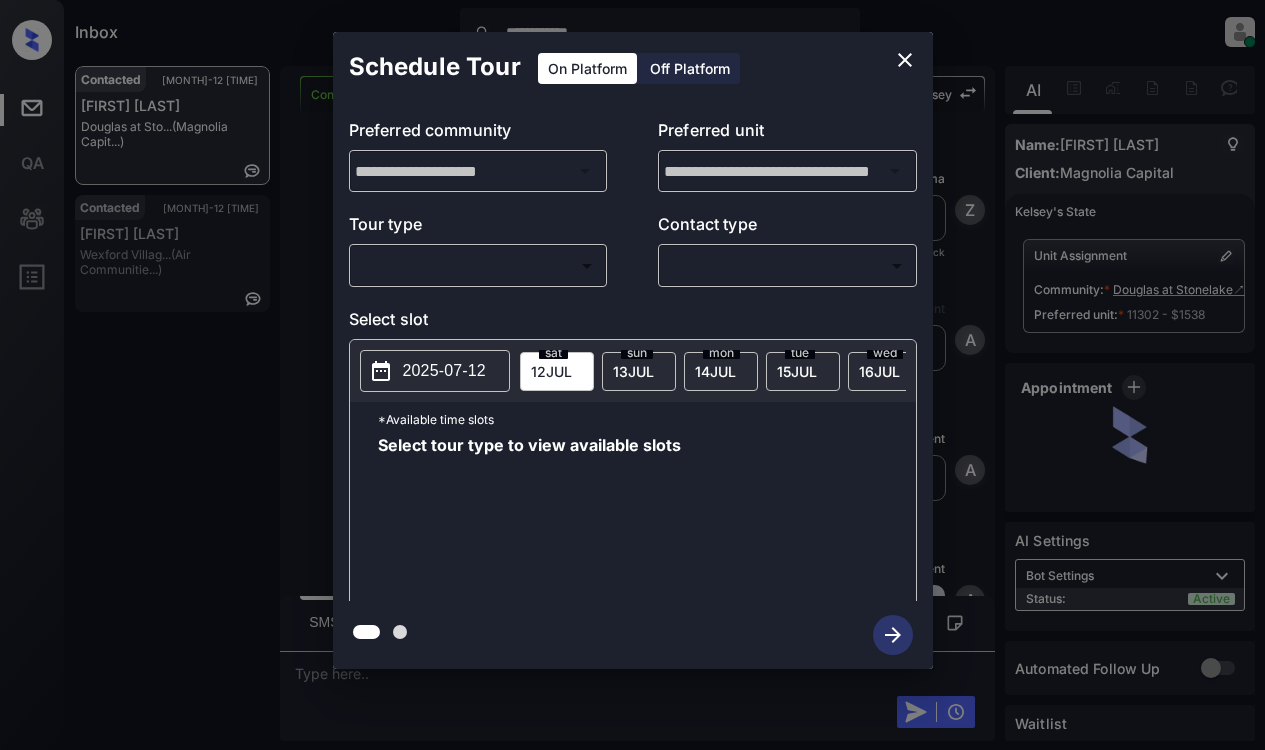 scroll, scrollTop: 0, scrollLeft: 0, axis: both 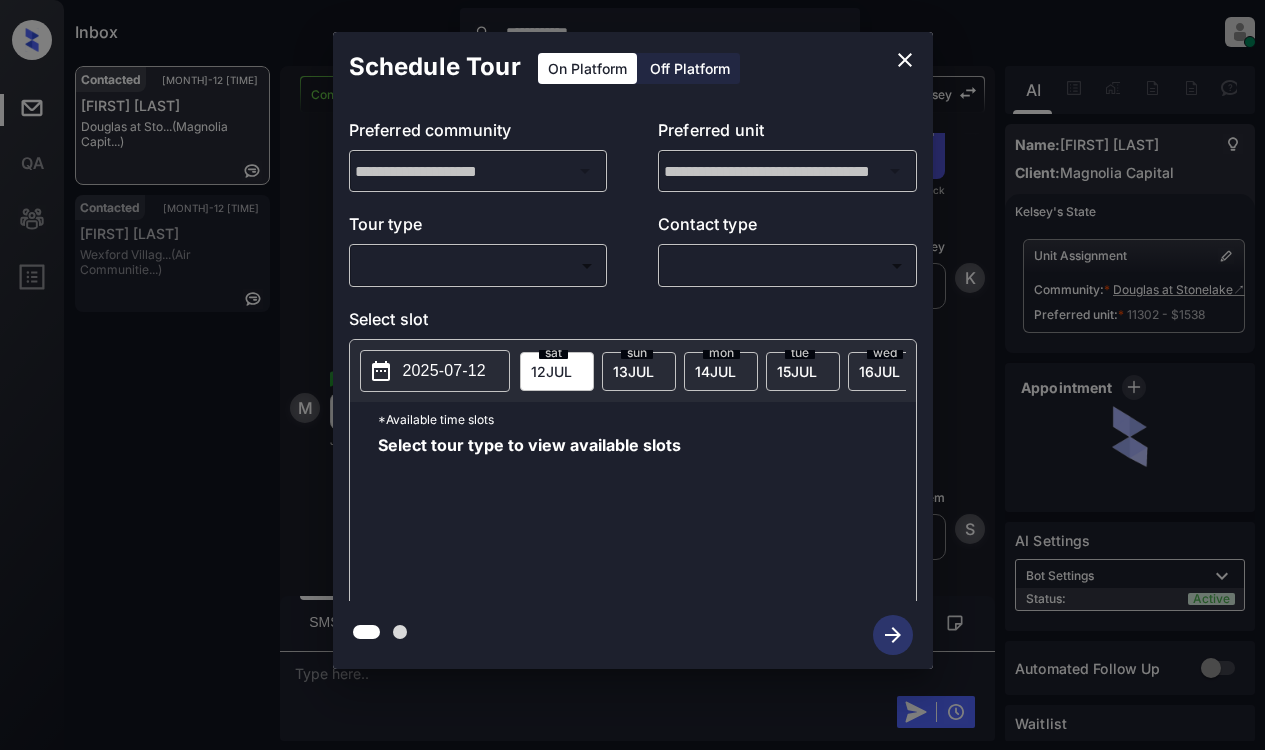 click on "**********" at bounding box center [632, 375] 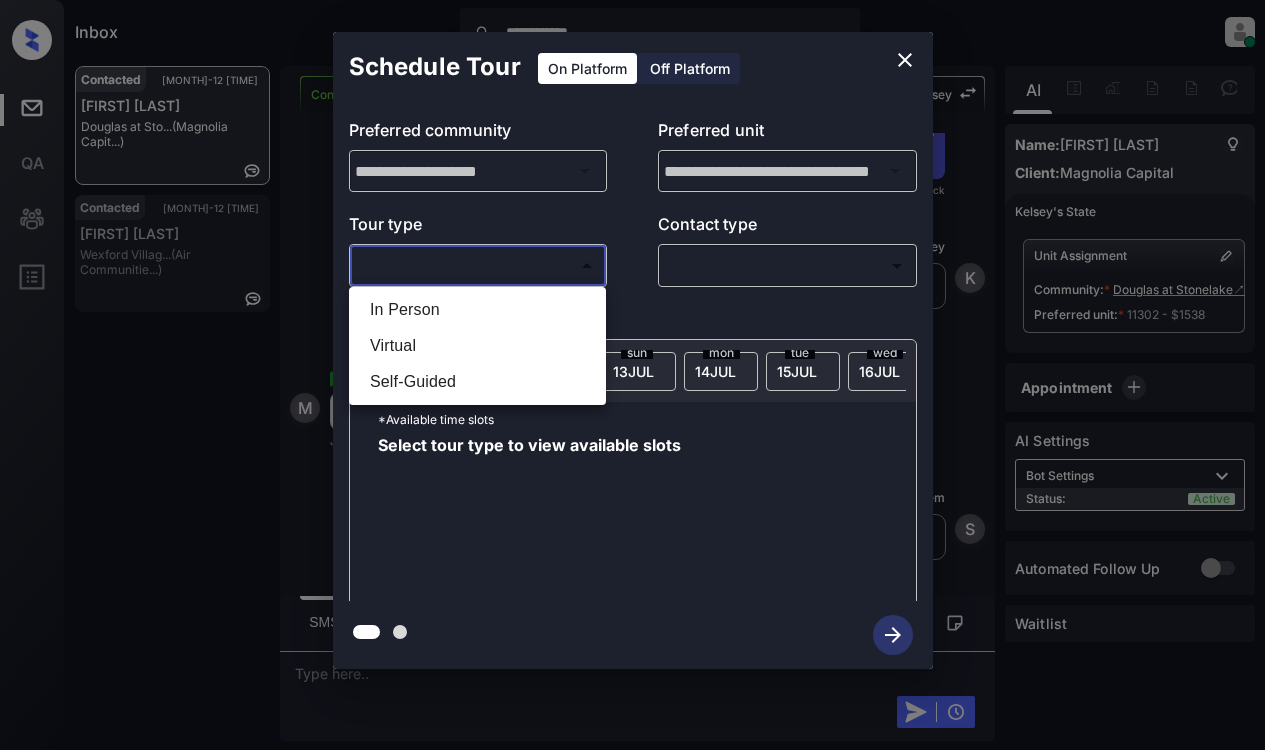 click on "Virtual" at bounding box center [477, 346] 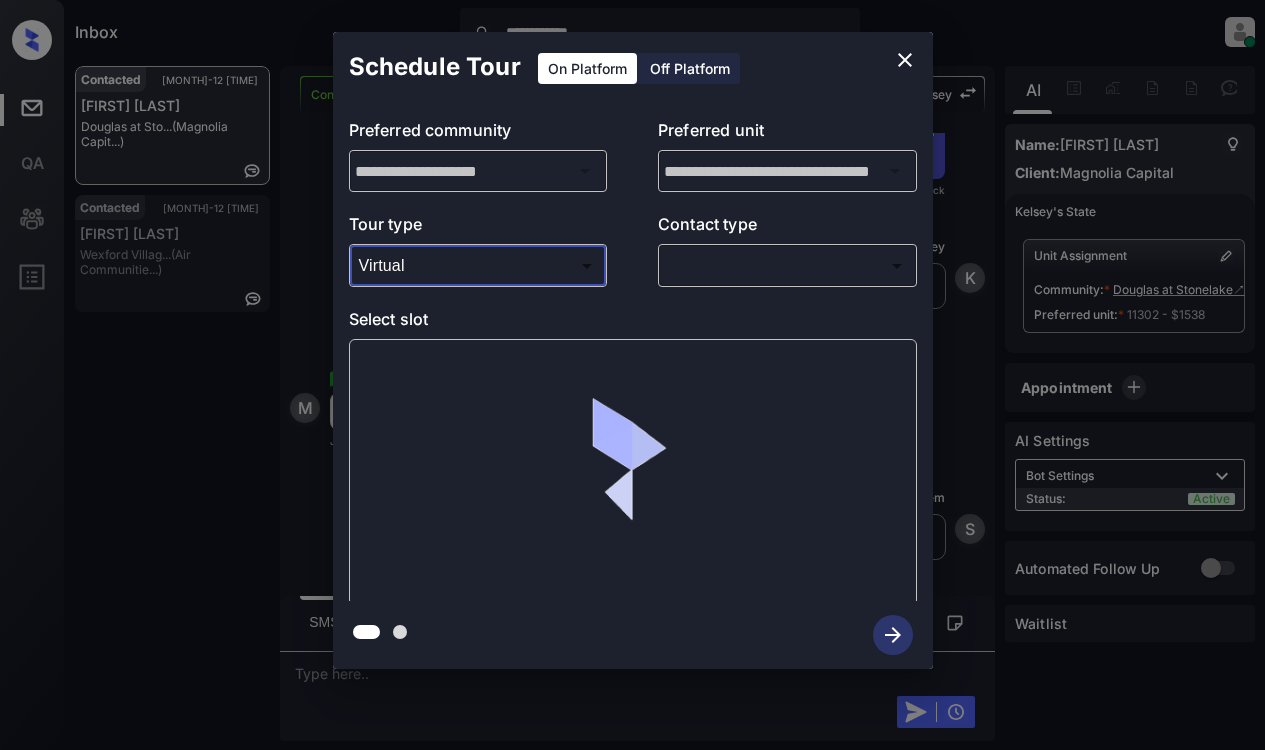 click on "**********" at bounding box center [632, 375] 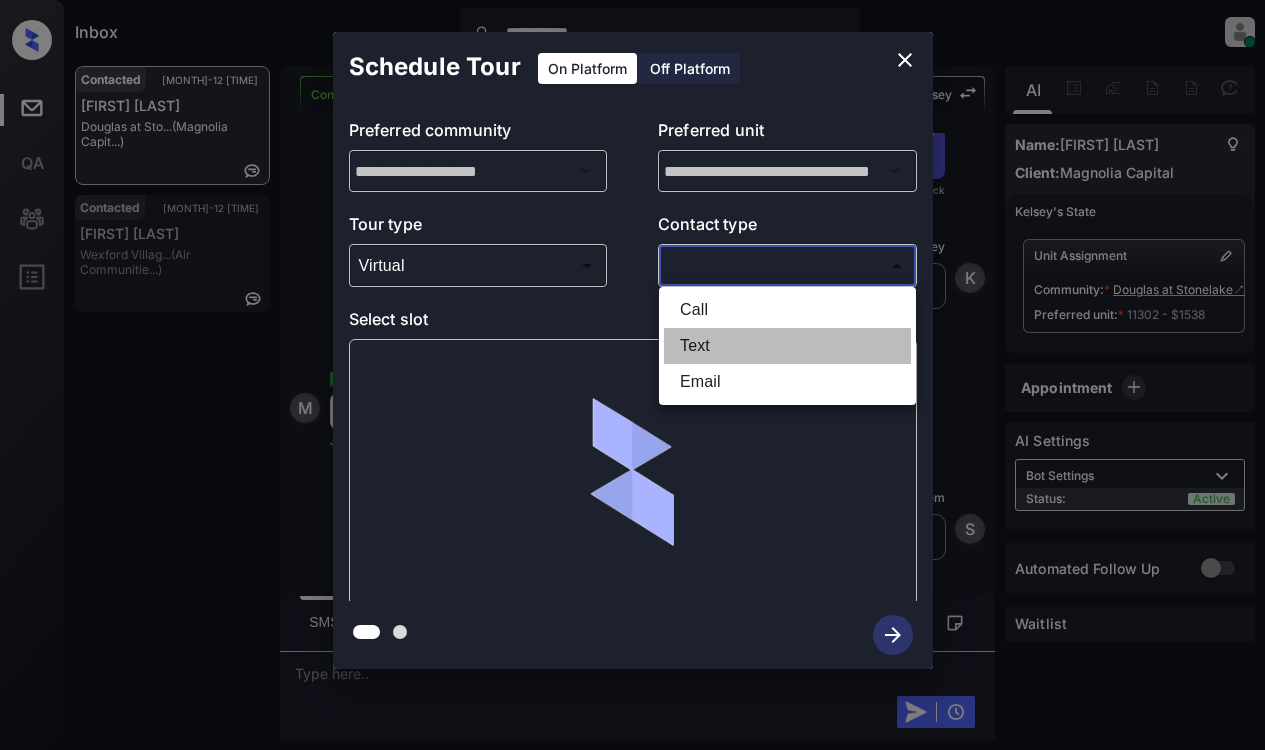 click on "Text" at bounding box center (787, 346) 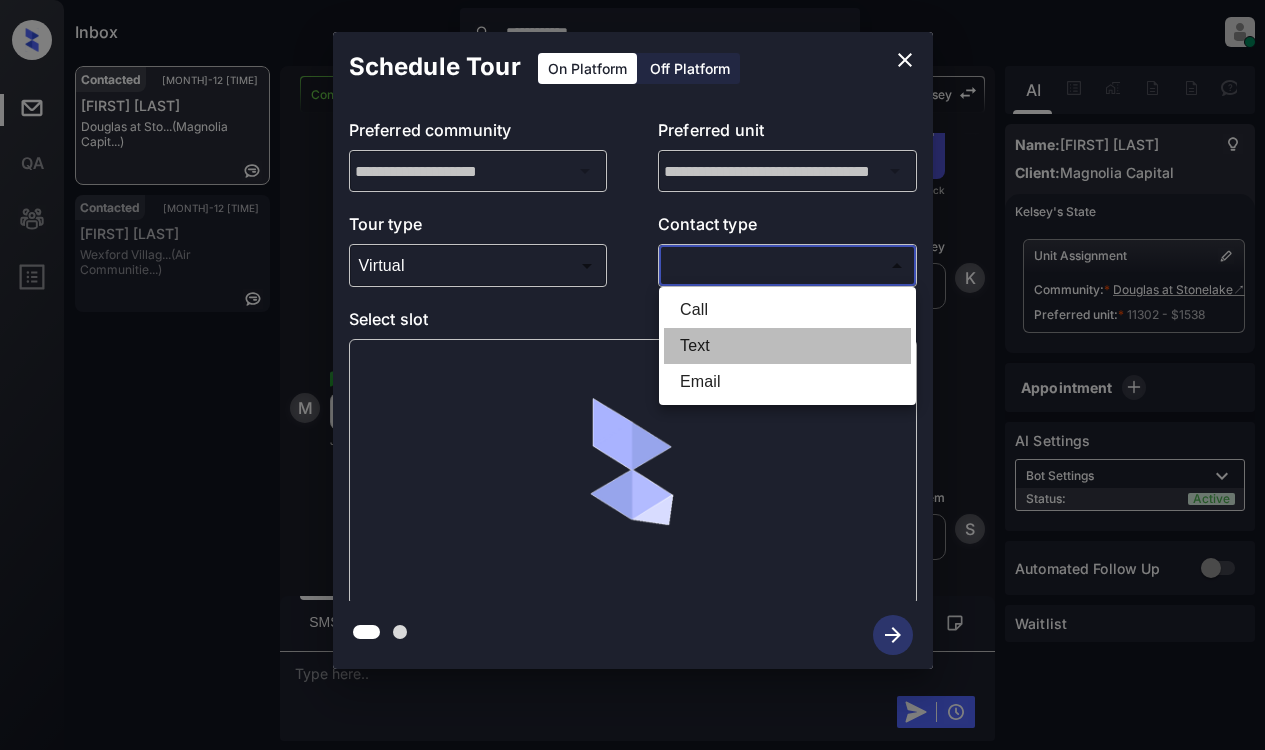 type on "****" 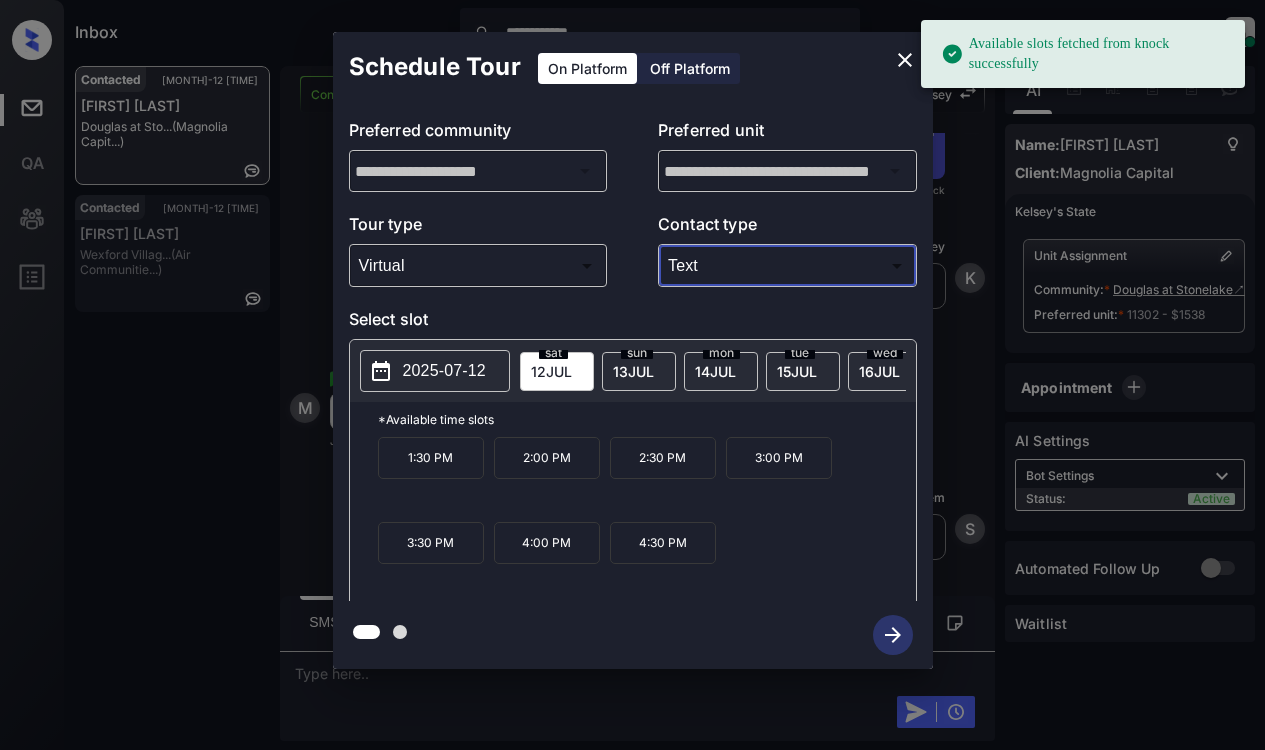 click on "2025-07-12" at bounding box center (444, 371) 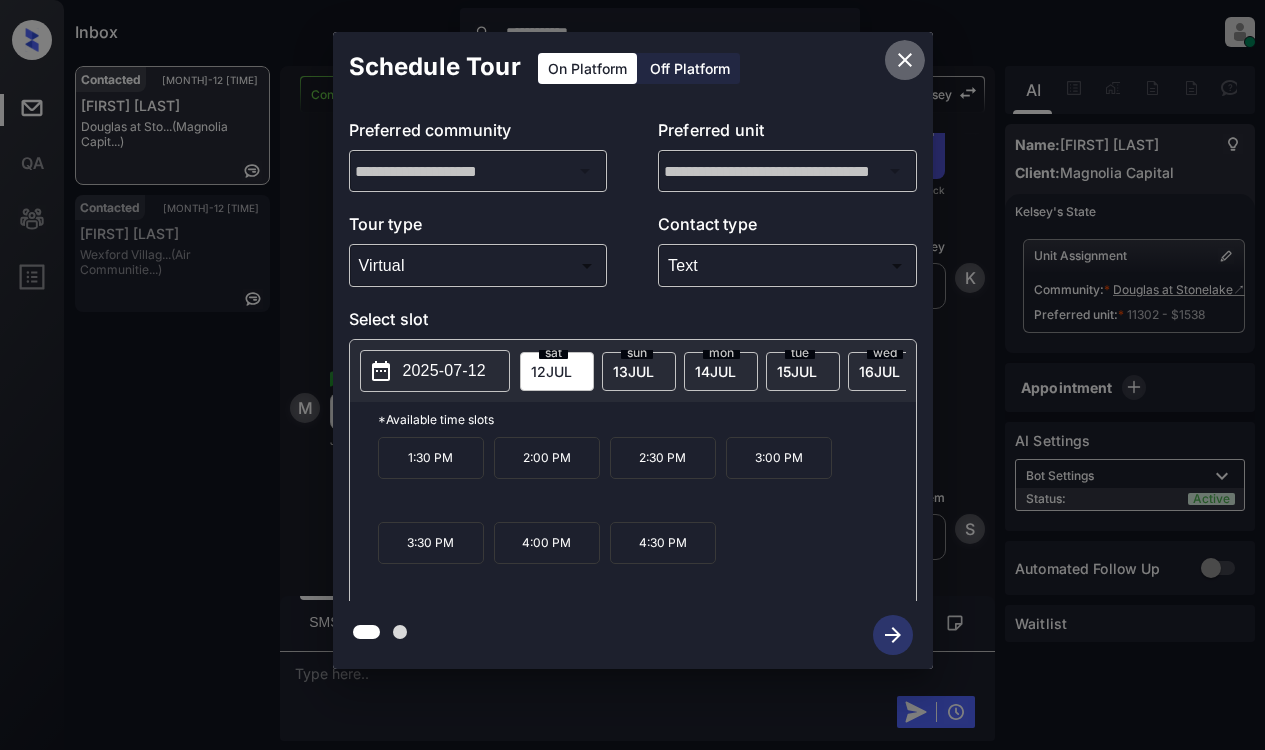 click 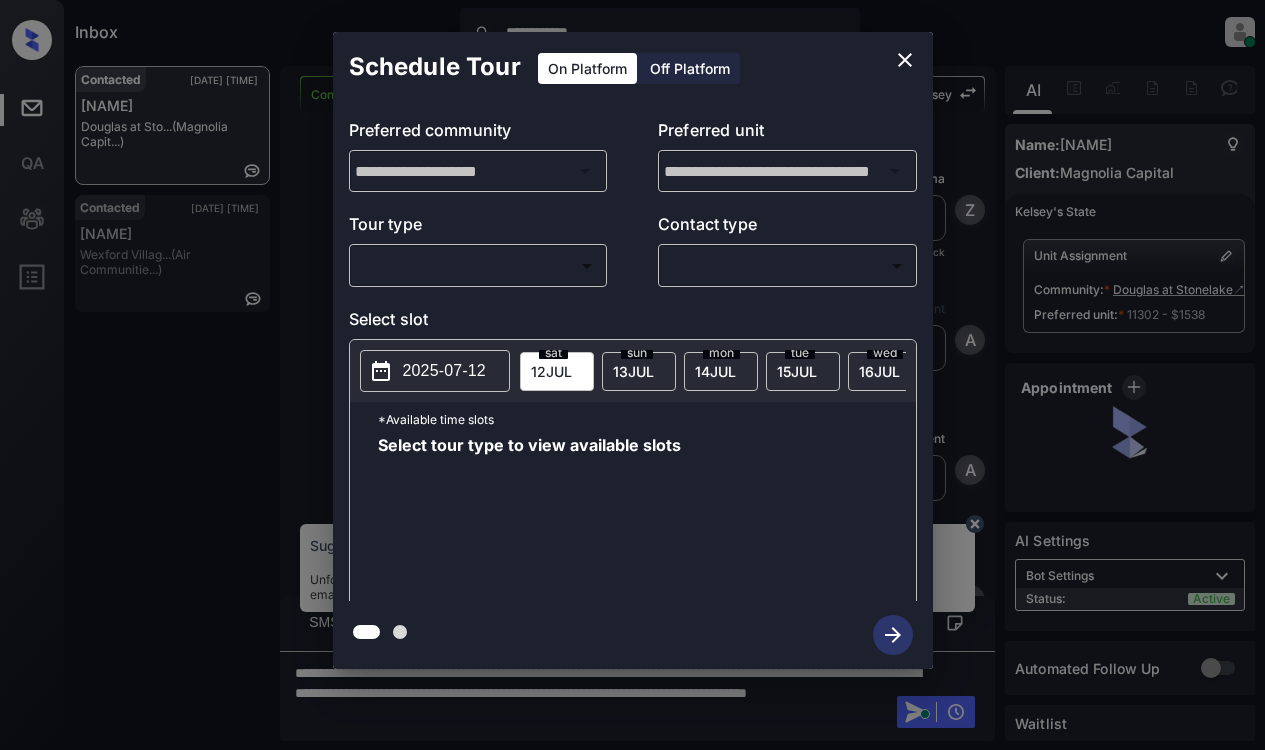 scroll, scrollTop: 0, scrollLeft: 0, axis: both 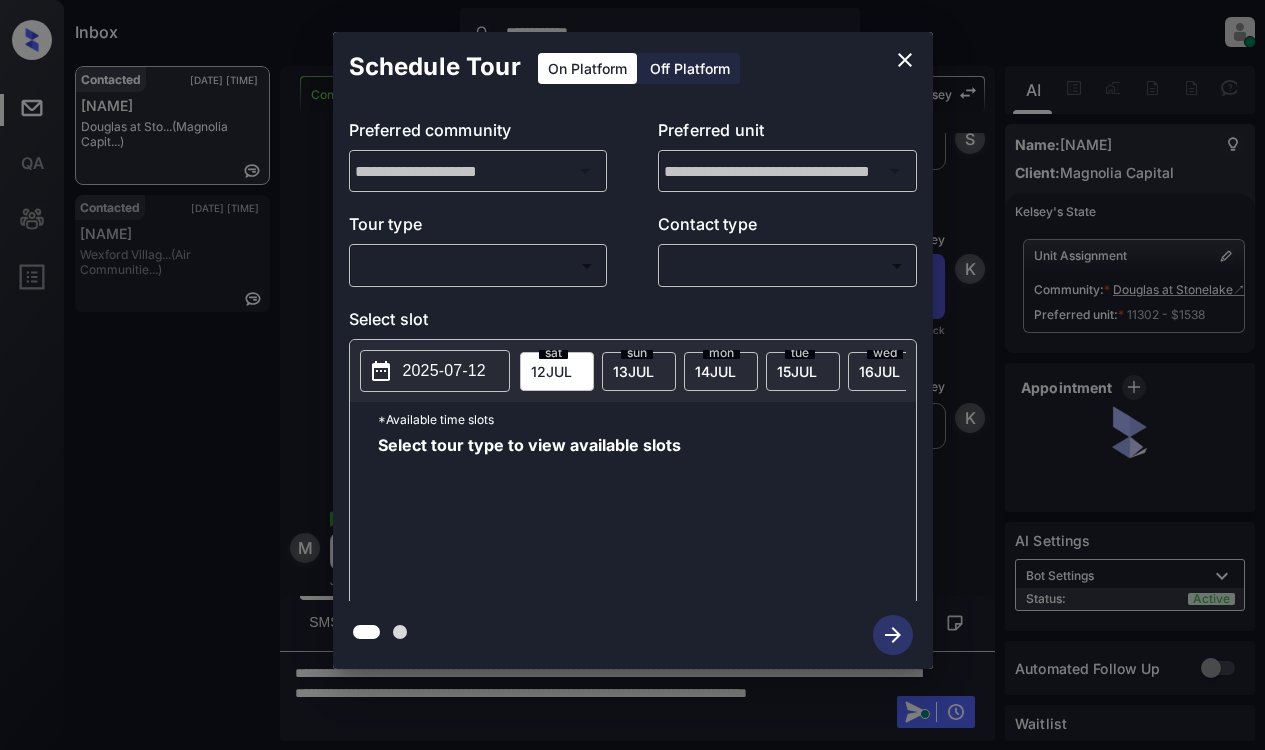 click on "**********" at bounding box center [632, 375] 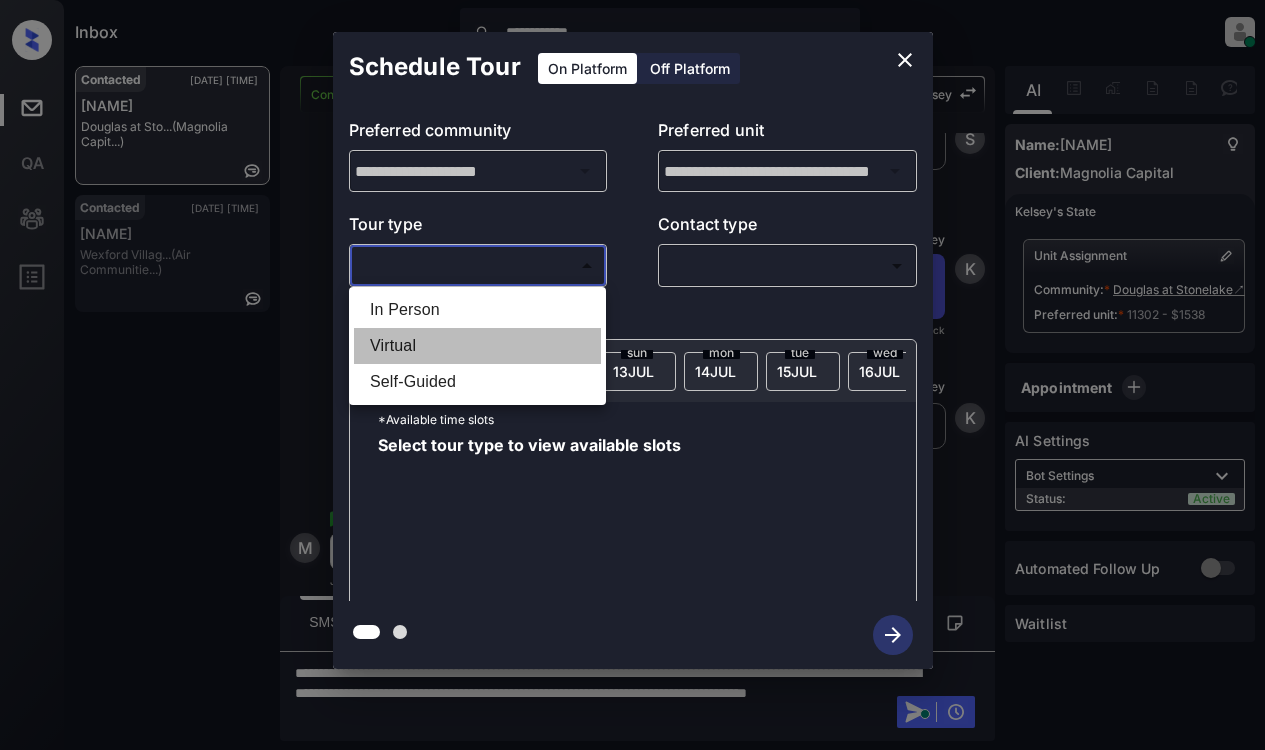 drag, startPoint x: 422, startPoint y: 345, endPoint x: 644, endPoint y: 300, distance: 226.5149 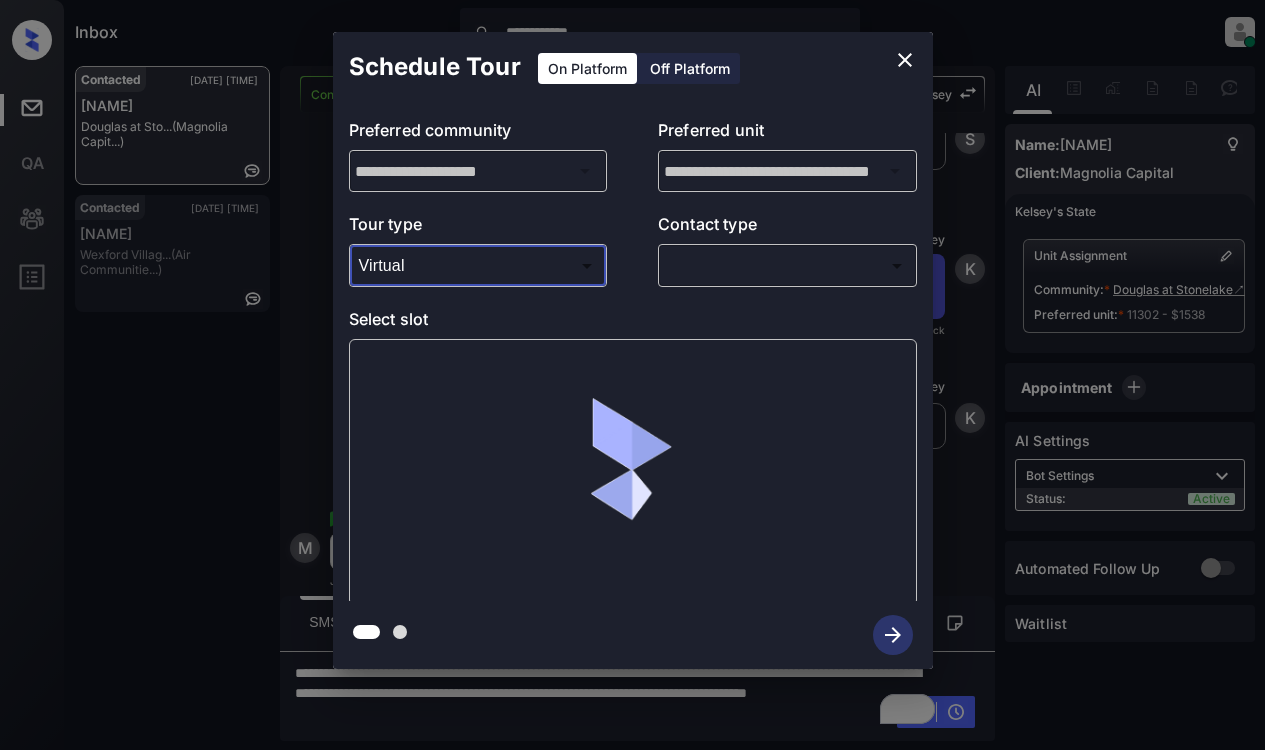click on "**********" at bounding box center (632, 375) 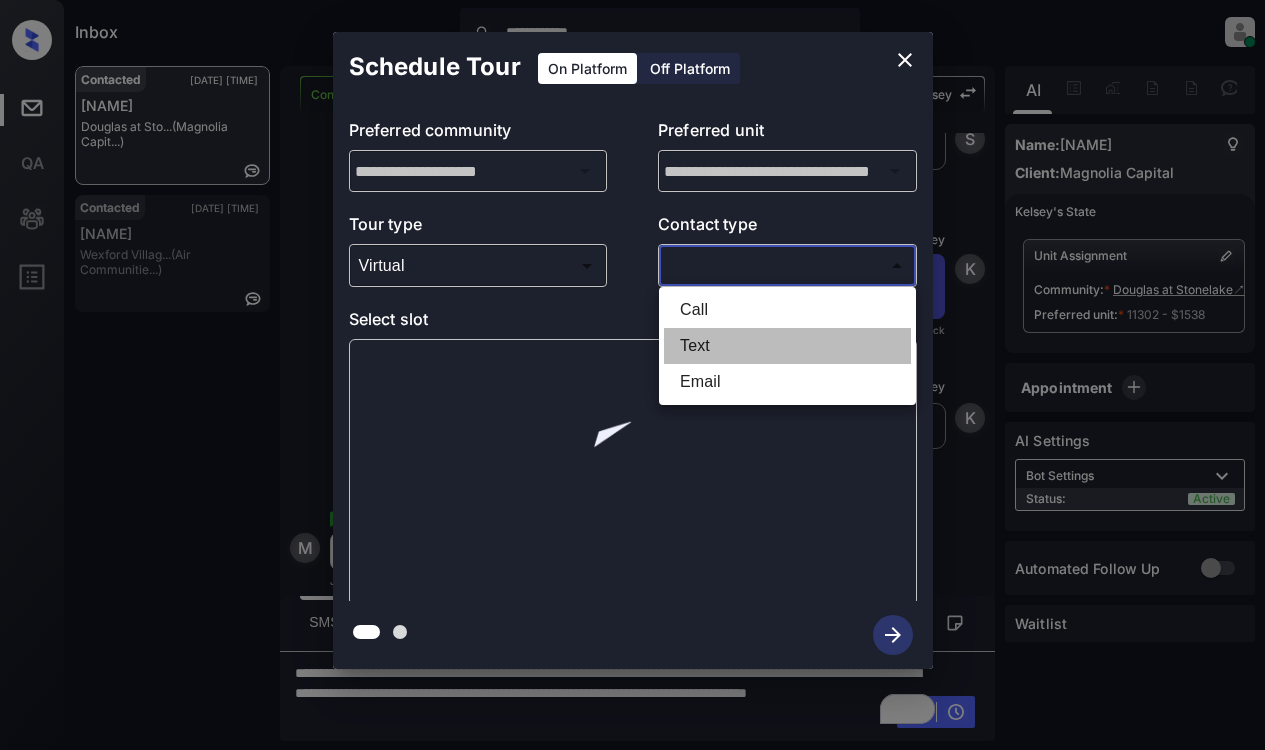 click on "Text" at bounding box center [787, 346] 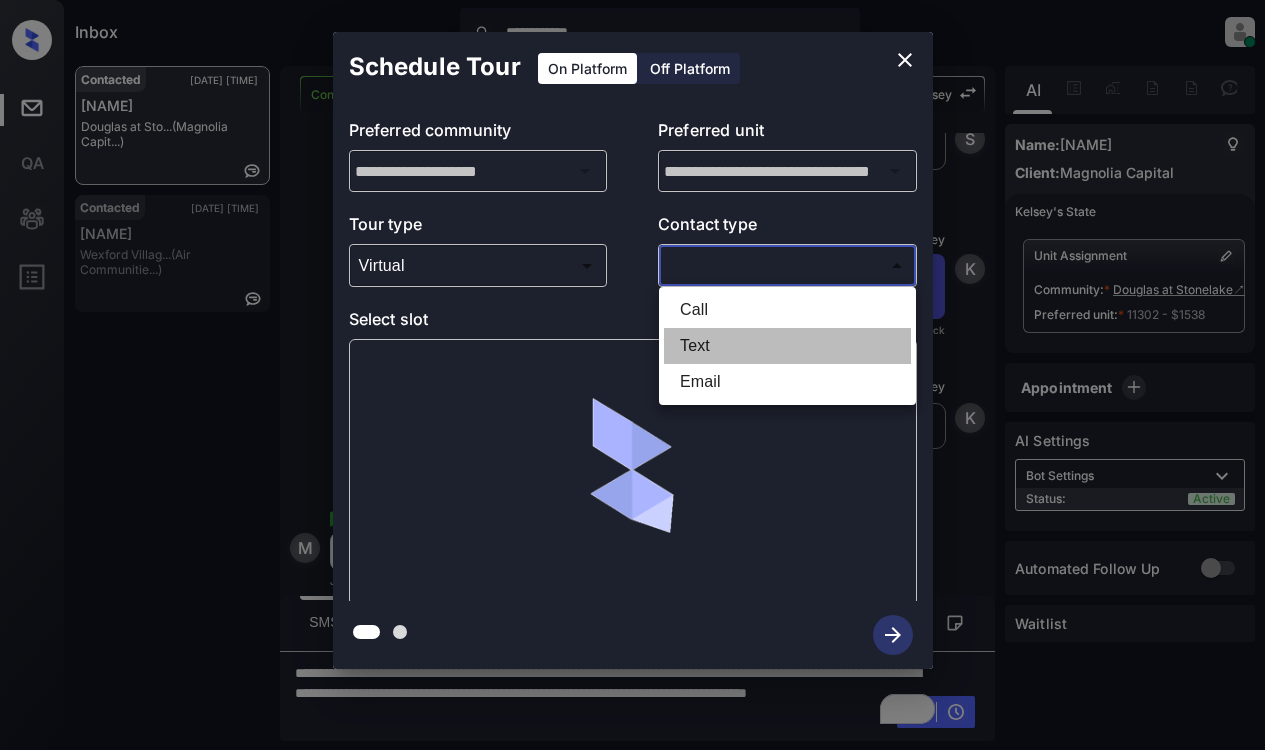 type on "****" 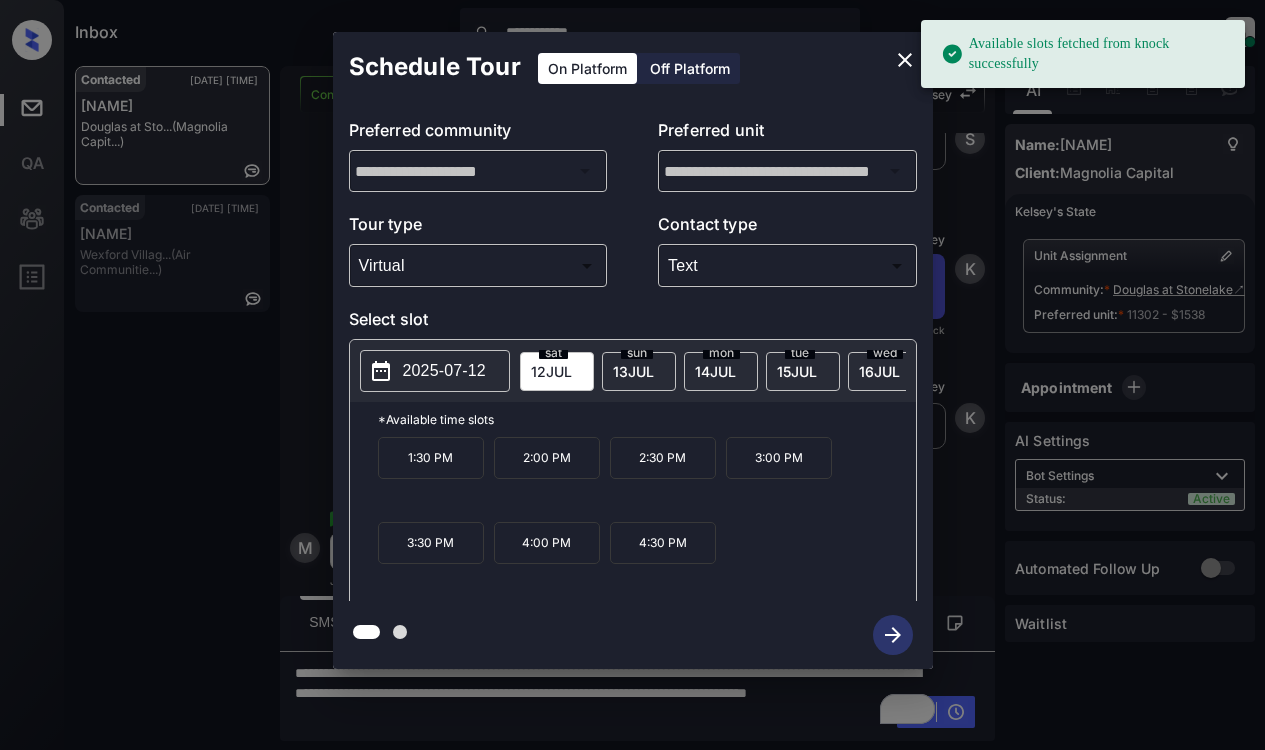 click on "2025-07-12" at bounding box center (444, 371) 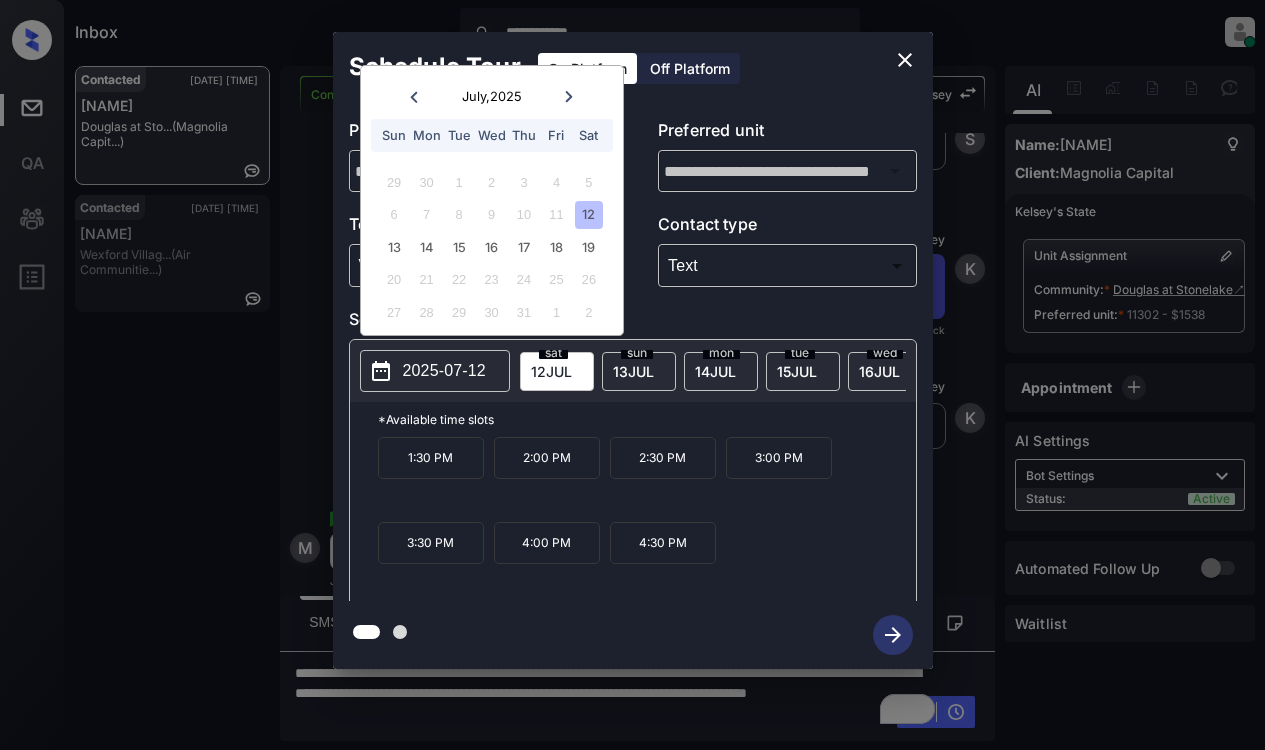 click 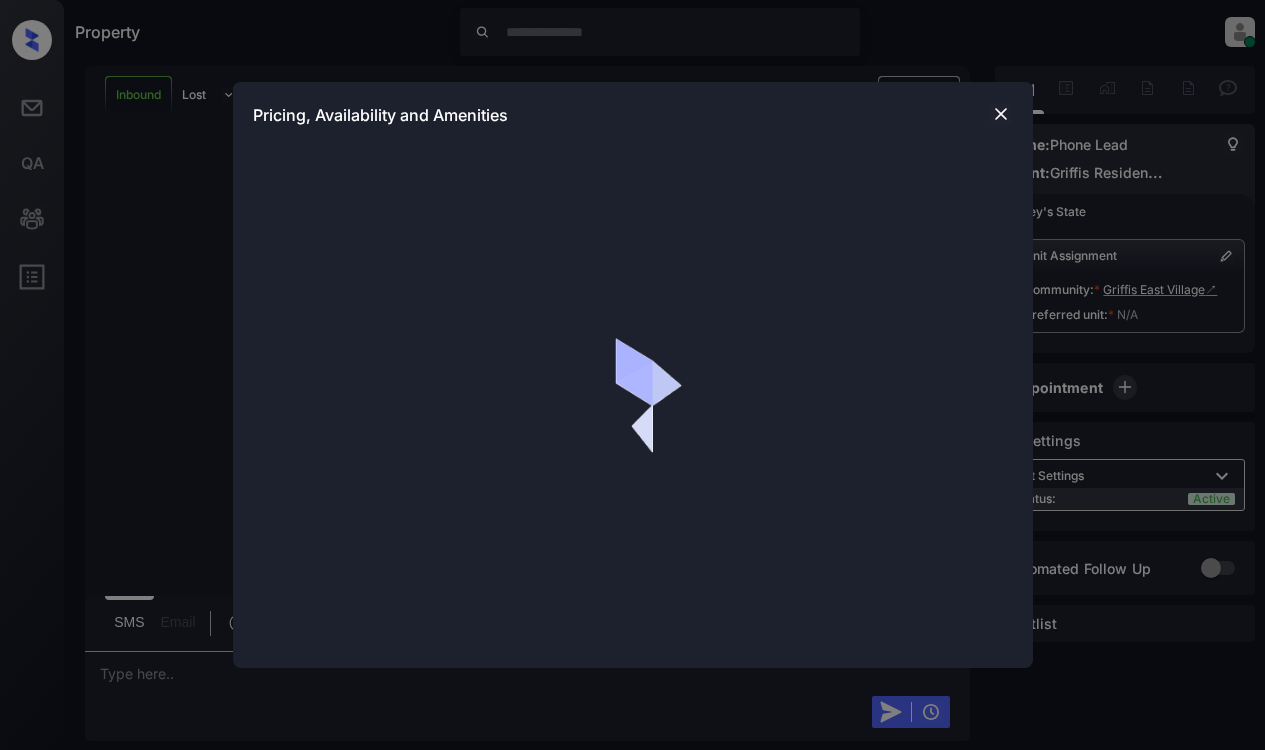 scroll, scrollTop: 0, scrollLeft: 0, axis: both 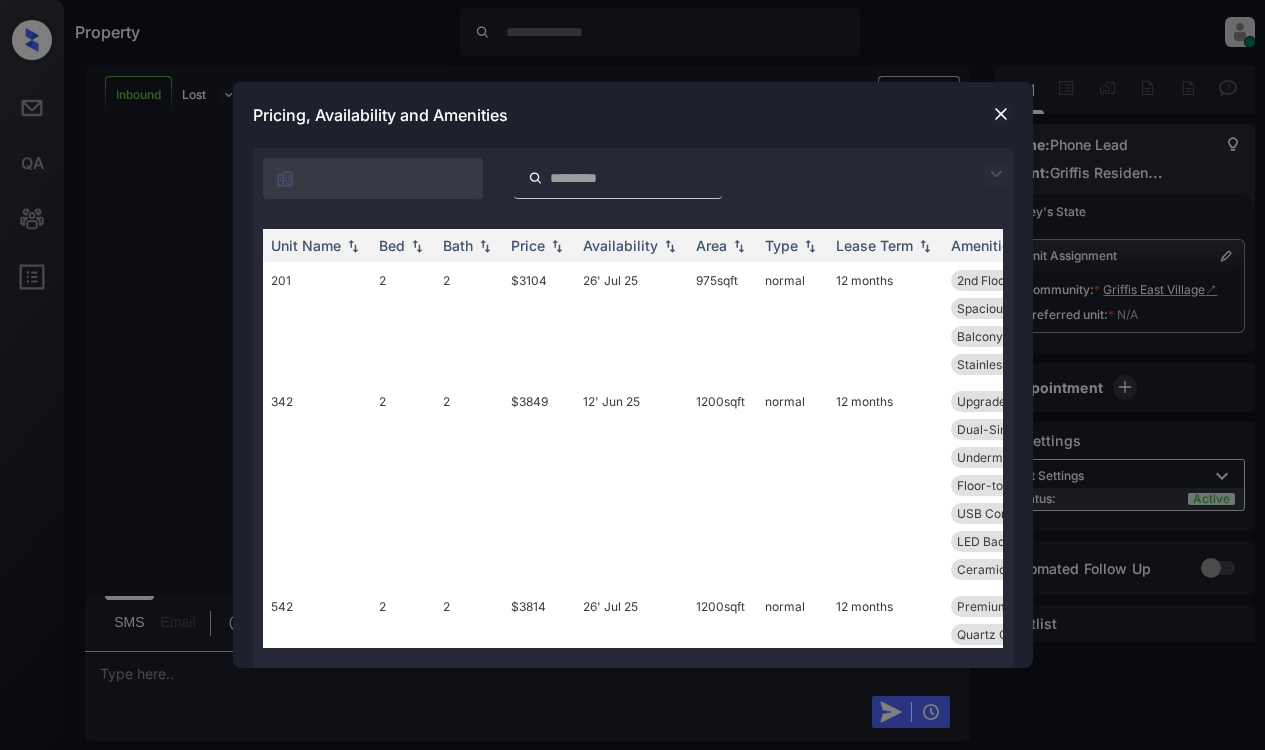 click at bounding box center [996, 174] 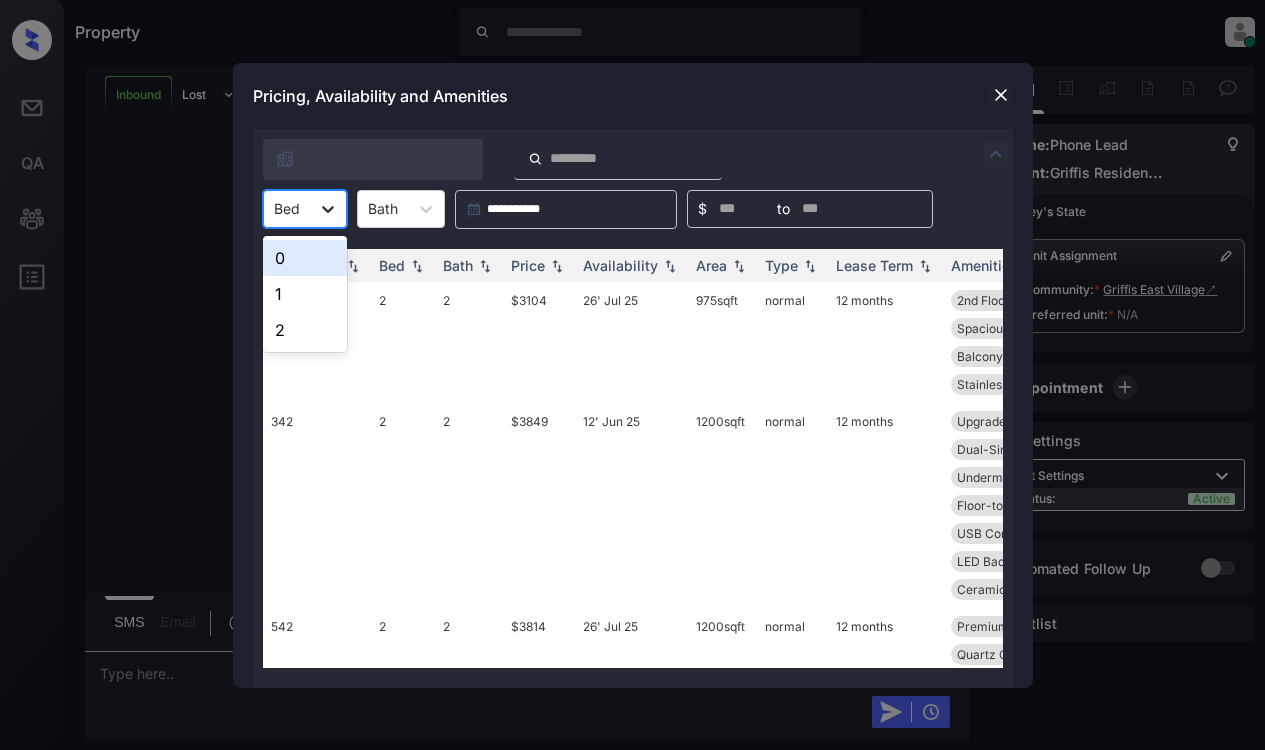 click 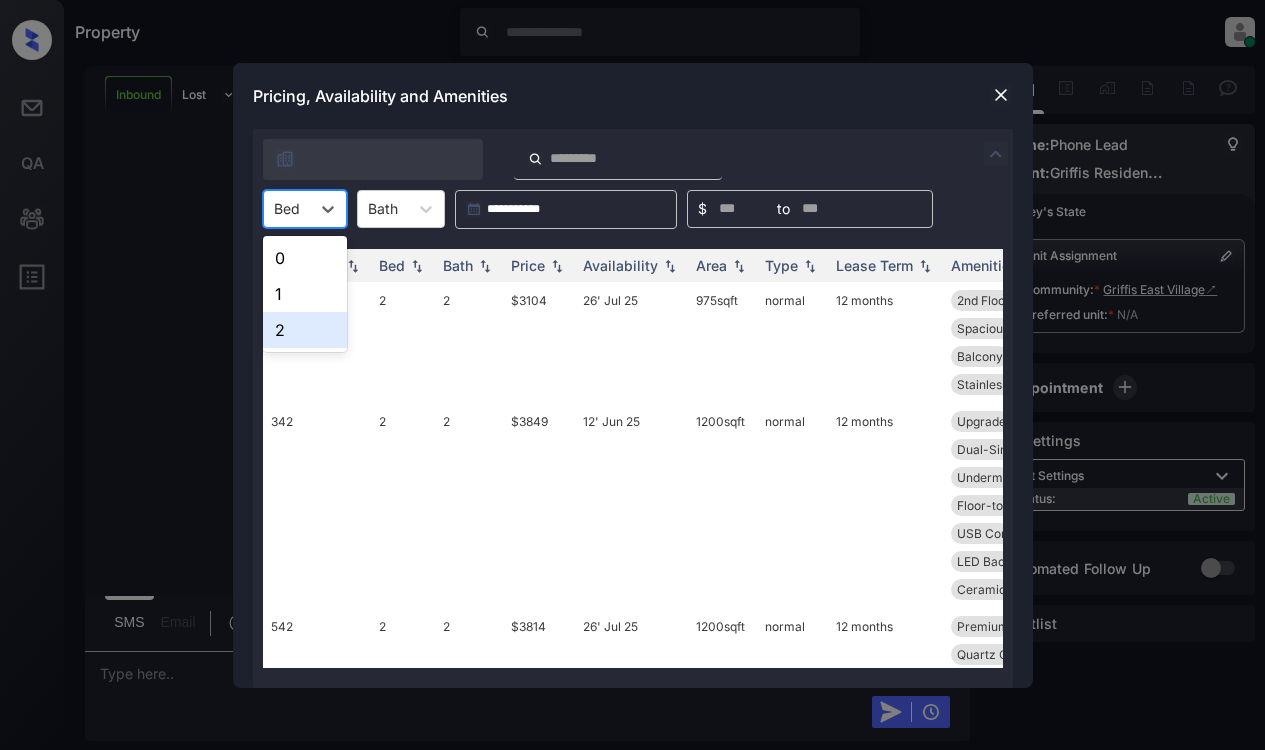 click on "2" at bounding box center [305, 330] 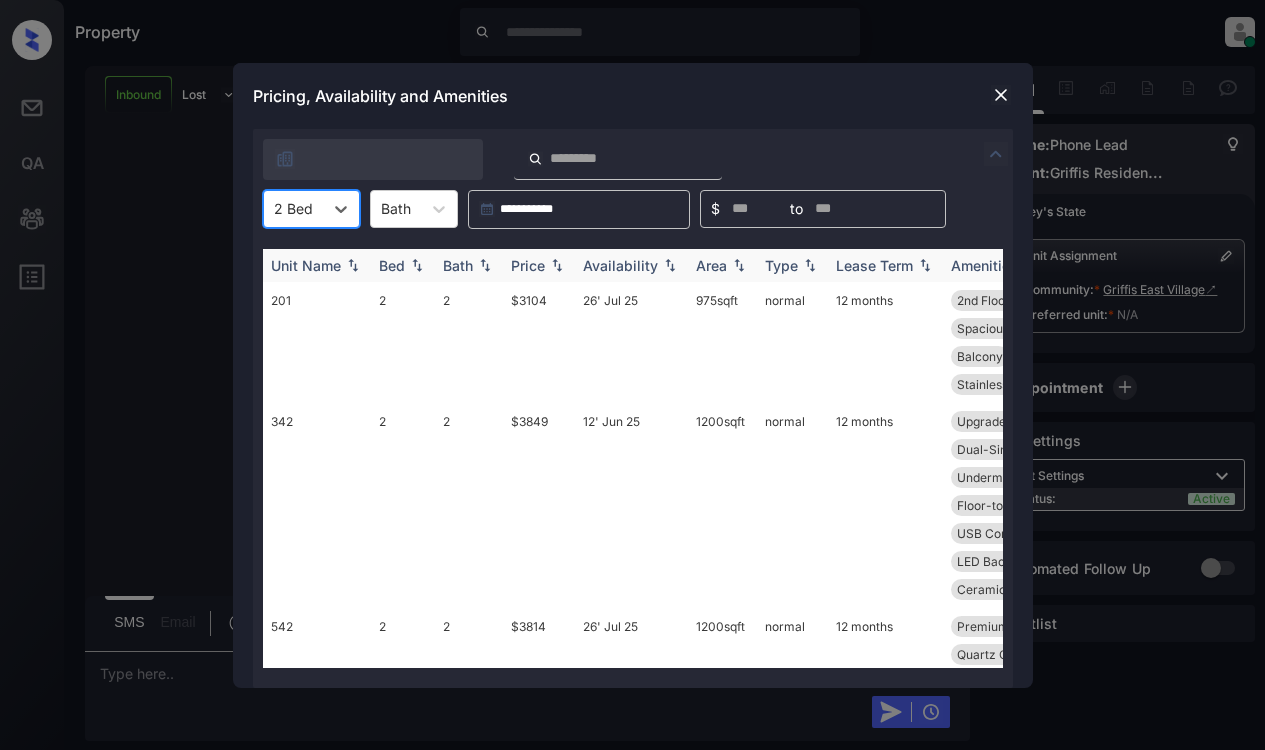 click at bounding box center [557, 265] 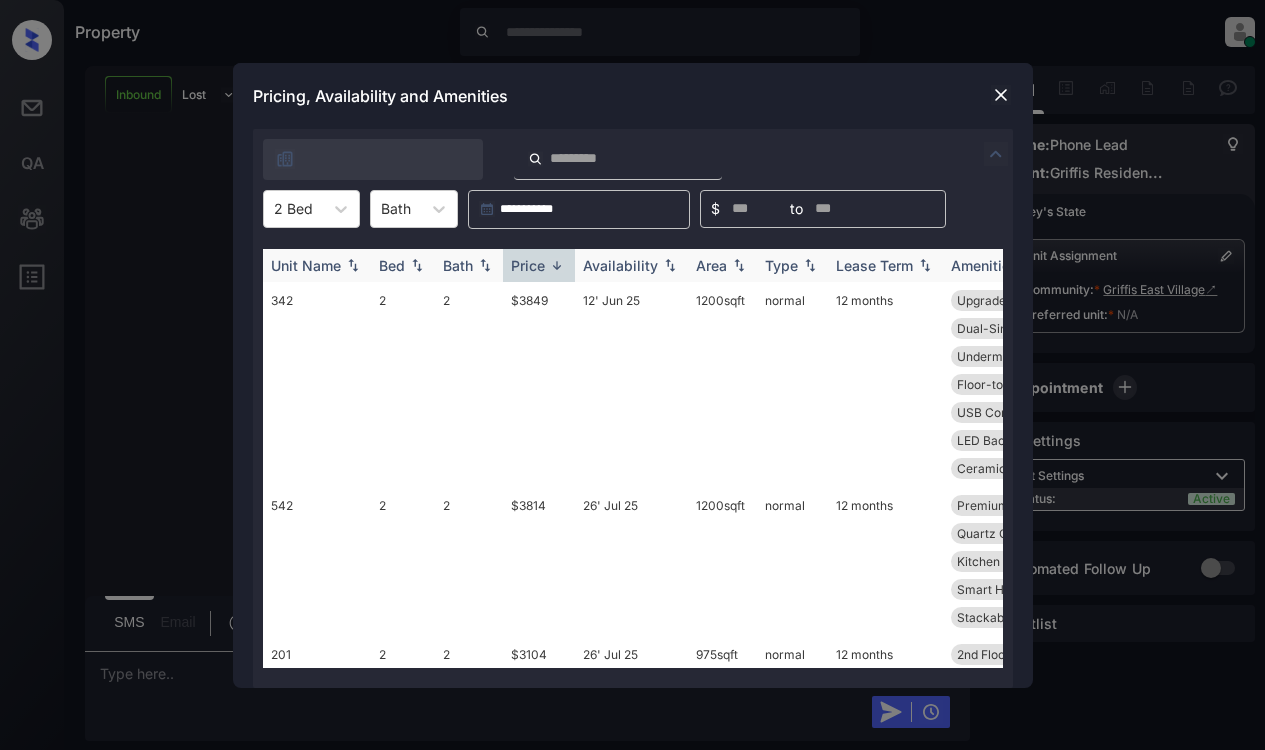 click at bounding box center (557, 265) 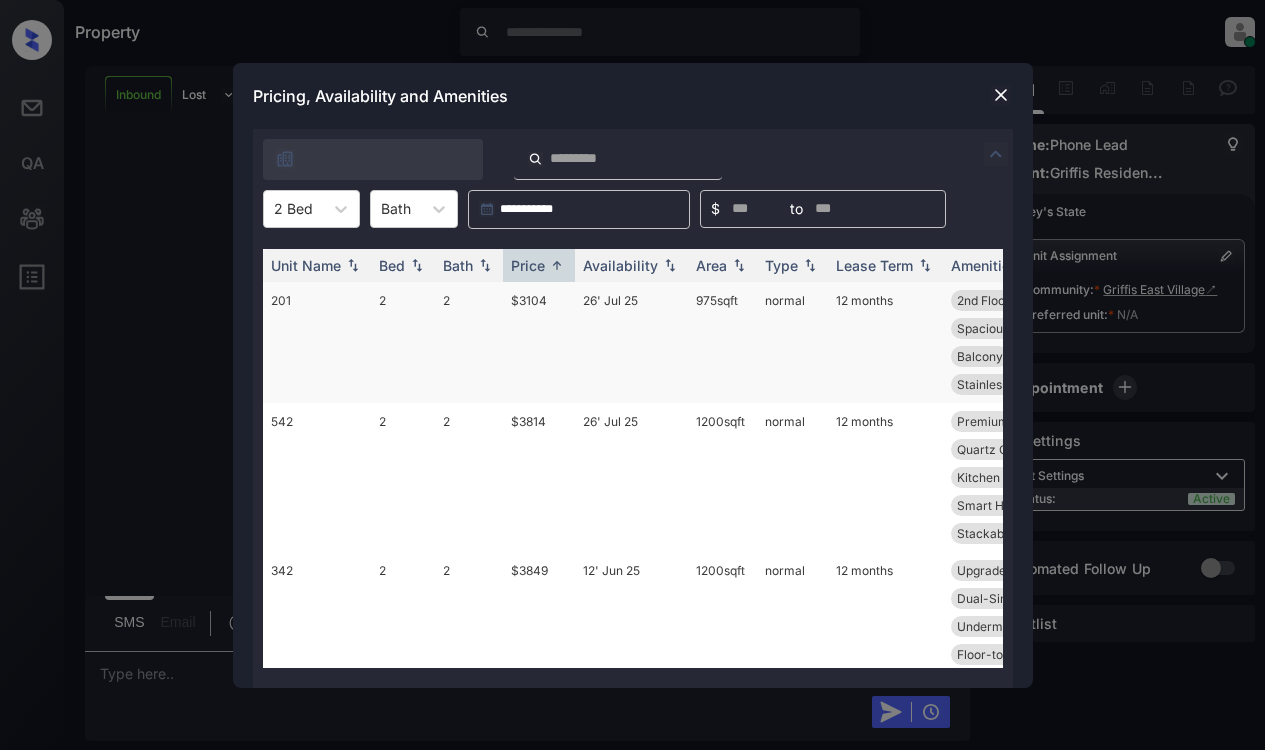 click on "$3104" at bounding box center [539, 342] 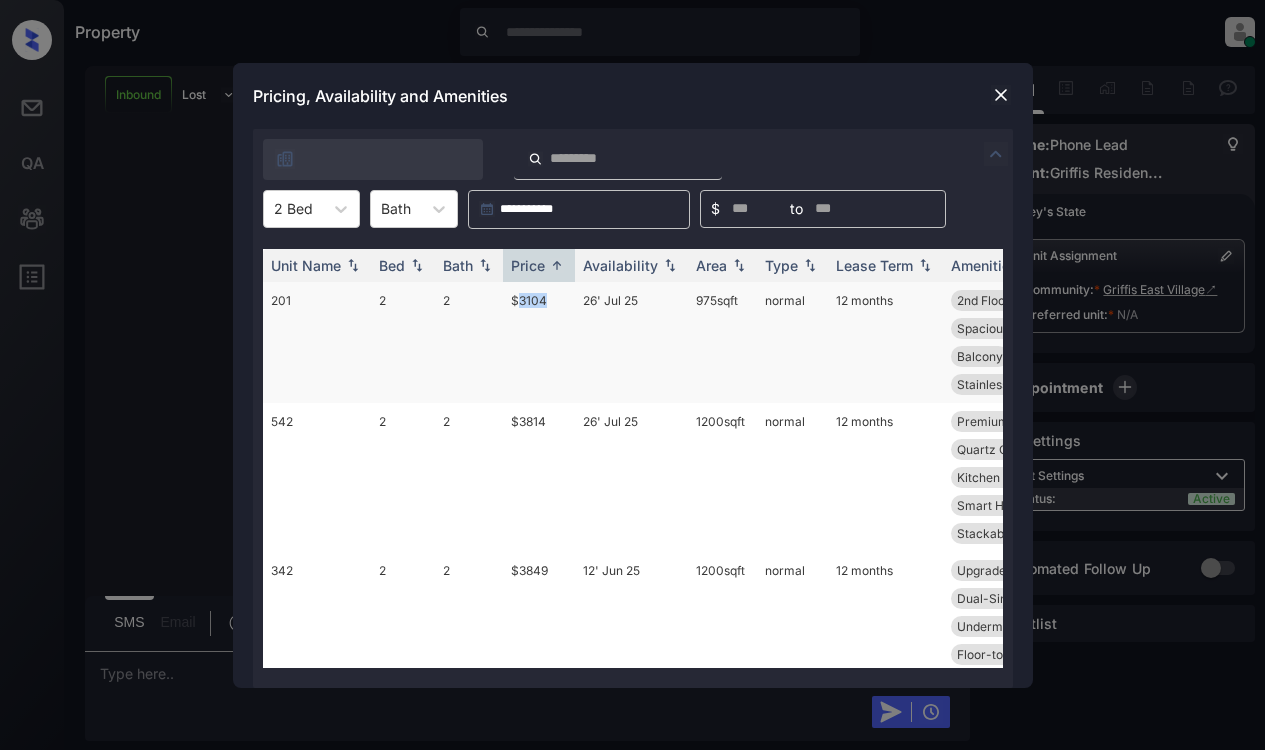 click on "$3104" at bounding box center (539, 342) 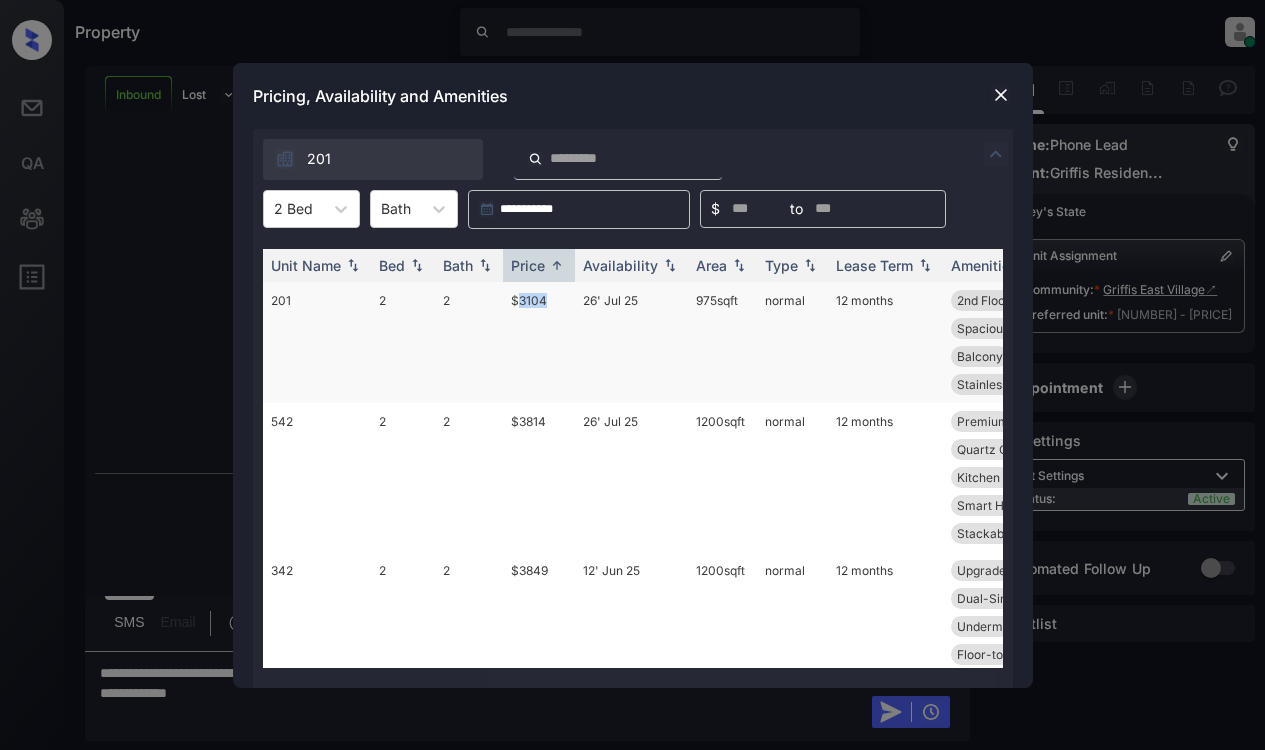 scroll, scrollTop: 495, scrollLeft: 0, axis: vertical 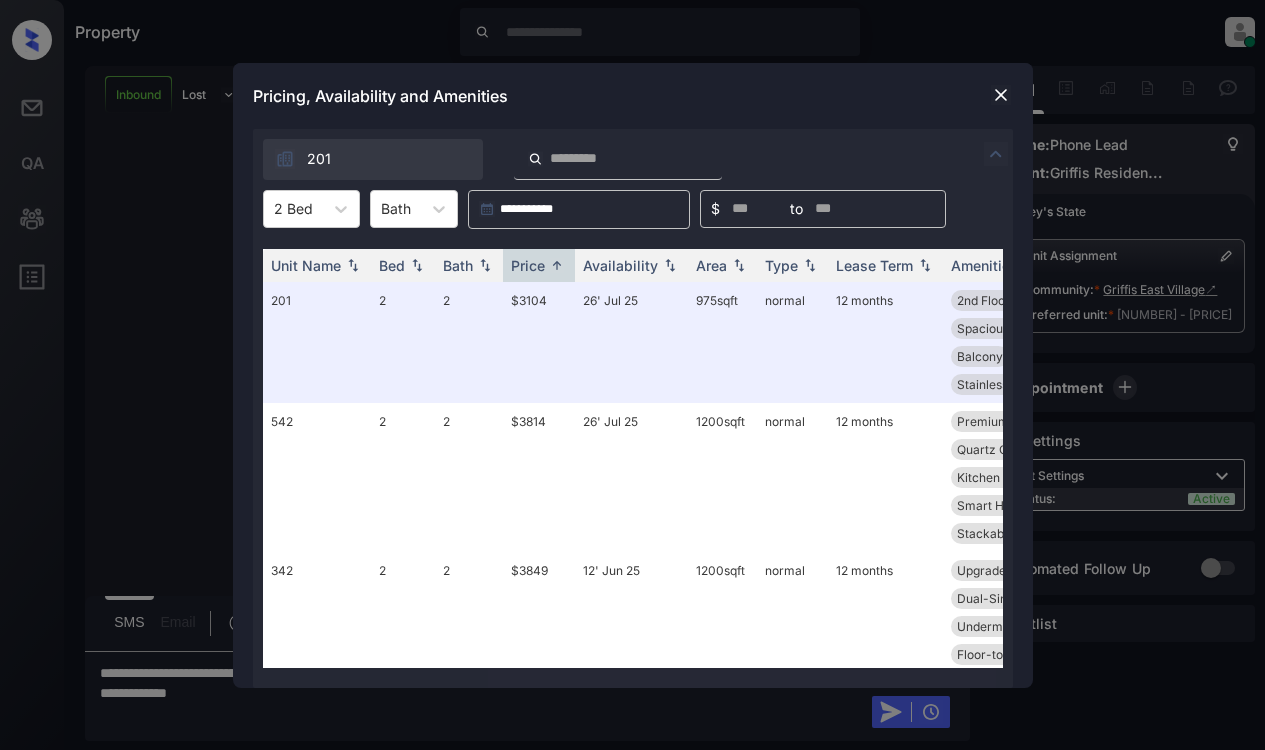 click on "**********" at bounding box center [632, 375] 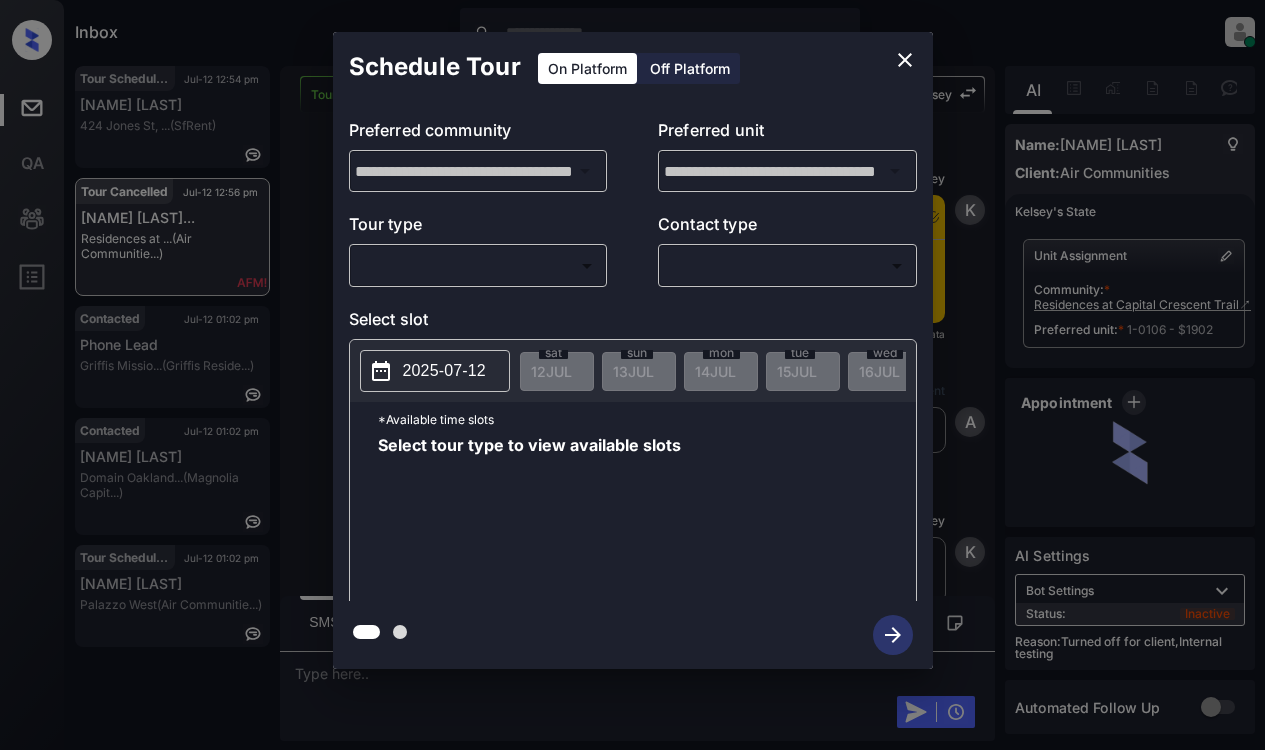scroll, scrollTop: 0, scrollLeft: 0, axis: both 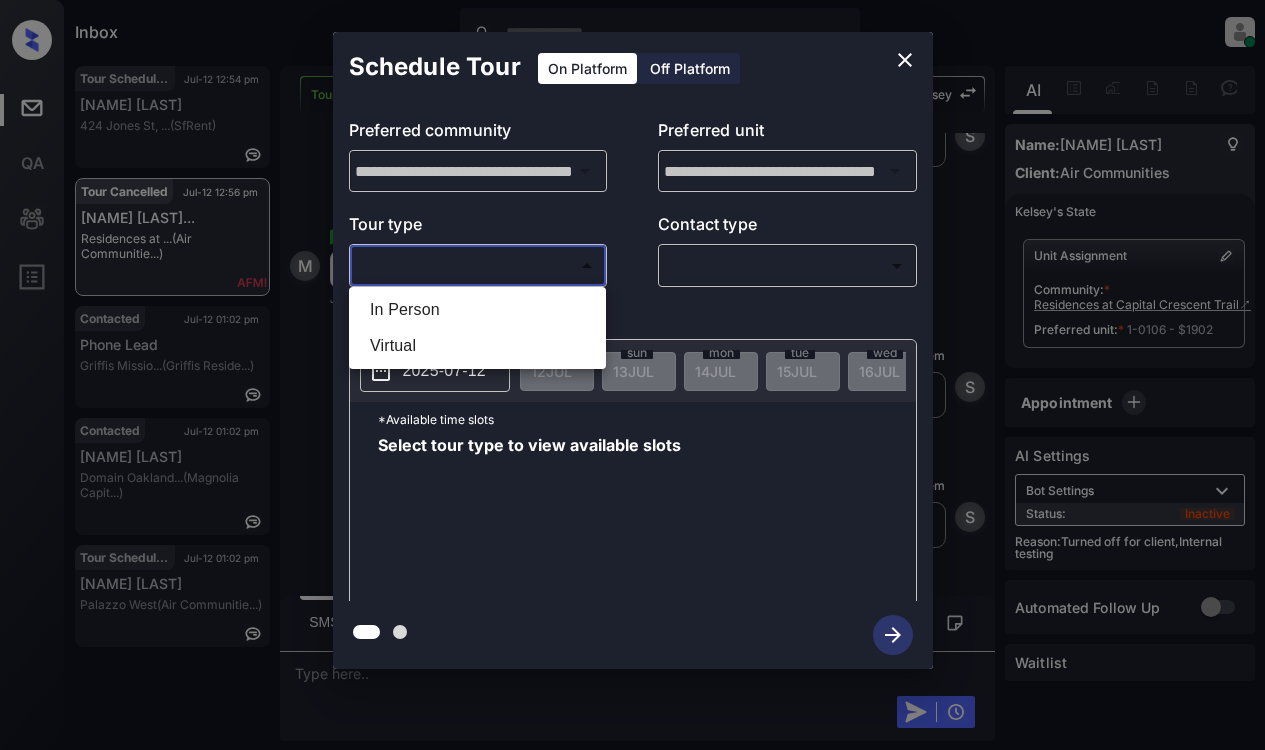 click on "Inbox [FIRST] [LAST] Online Set yourself   offline Set yourself   on break Profile Switch to  light  mode Sign out Tour Scheduled Jul-12 12:54 pm   [FIRST] [LAST] 424 Jones St, [CITY]  (SfRent) Tour Cancelled Jul-12 12:56 pm   [FIRST] [LAST]...  (Air Communitie...) Contacted Jul-12 01:02 pm   Phone Lead Griffis Missio...  (Griffis Reside...) Contacted Jul-12 01:02 pm   [FIRST] [LAST] Domain Oakland...  (Magnolia Capit...) Tour Scheduled Jul-12 01:02 pm   [FIRST] [LAST] Palazzo West  (Air Communitie...) Tour Cancelled Lost Lead Sentiment: Angry Upon sliding the acknowledgement:  Lead will move to lost stage. * ​ SMS and call option will be set to opt out. AFM will be turned off for the lead. [FIRST] New Message [FIRST] Notes Note:  - Paste this link into your browser to view [FIRST]’s conversation with the prospect Jun 26, 2025 05:28 pm  Sync'd w  entrata [FIRST] New Message [FIRST] A" at bounding box center [632, 375] 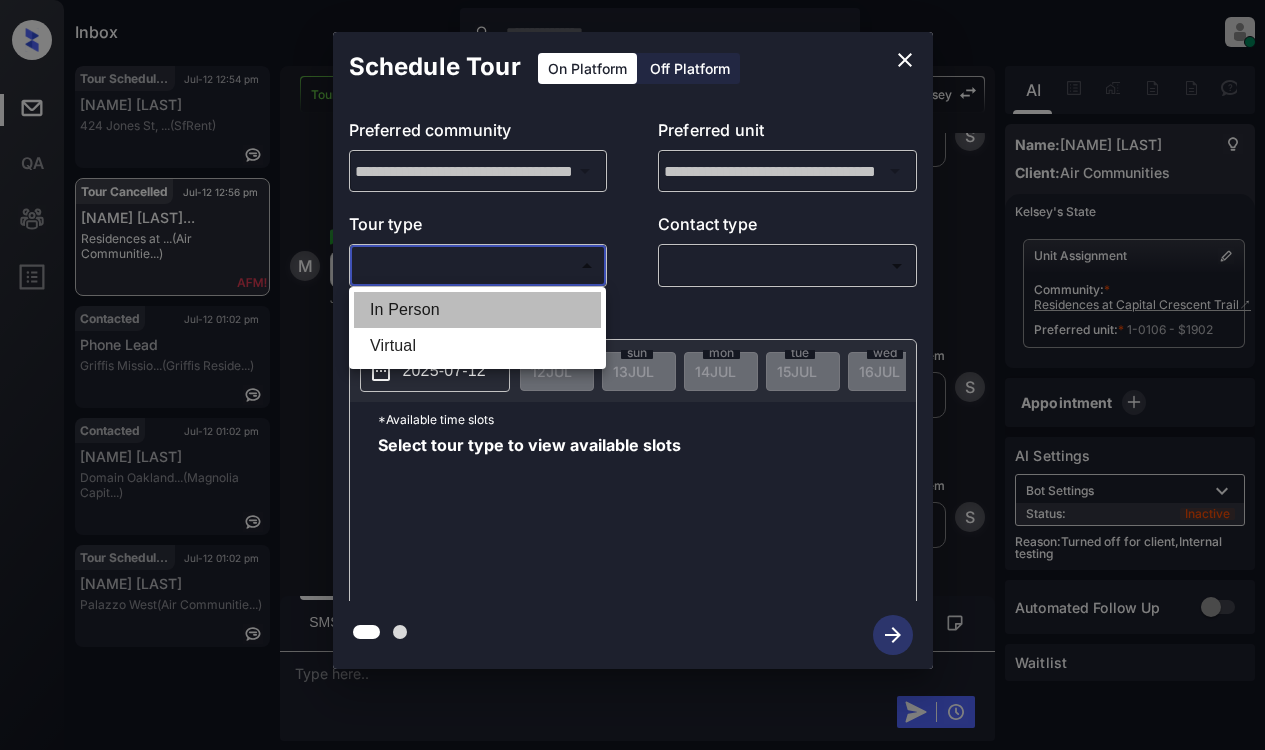 click on "In Person" at bounding box center [477, 310] 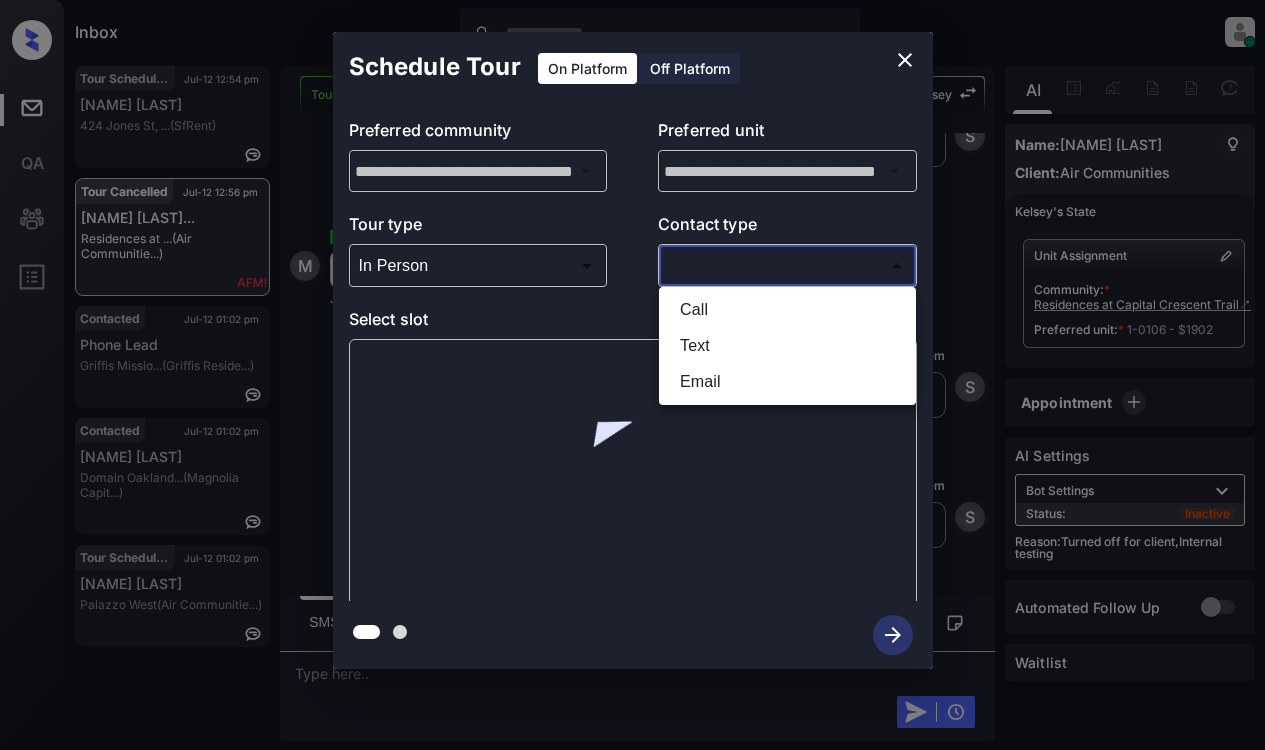 click on "Inbox [FIRST] [LAST] Online Set yourself   offline Set yourself   on break Profile Switch to  light  mode Sign out Tour Scheduled Jul-12 12:54 pm   [FIRST] [LAST] 424 Jones St, [CITY]  (SfRent) Tour Cancelled Jul-12 12:56 pm   [FIRST] [LAST]...  (Air Communitie...) Contacted Jul-12 01:02 pm   Phone Lead Griffis Missio...  (Griffis Reside...) Contacted Jul-12 01:02 pm   [FIRST] [LAST] Domain Oakland...  (Magnolia Capit...) Tour Scheduled Jul-12 01:02 pm   [FIRST] [LAST] Palazzo West  (Air Communitie...) Tour Cancelled Lost Lead Sentiment: Angry Upon sliding the acknowledgement:  Lead will move to lost stage. * ​ SMS and call option will be set to opt out. AFM will be turned off for the lead. [FIRST] New Message [FIRST] Notes Note:  - Paste this link into your browser to view [FIRST]’s conversation with the prospect Jun 26, 2025 05:28 pm  Sync'd w  entrata [FIRST] New Message [FIRST] A" at bounding box center [632, 375] 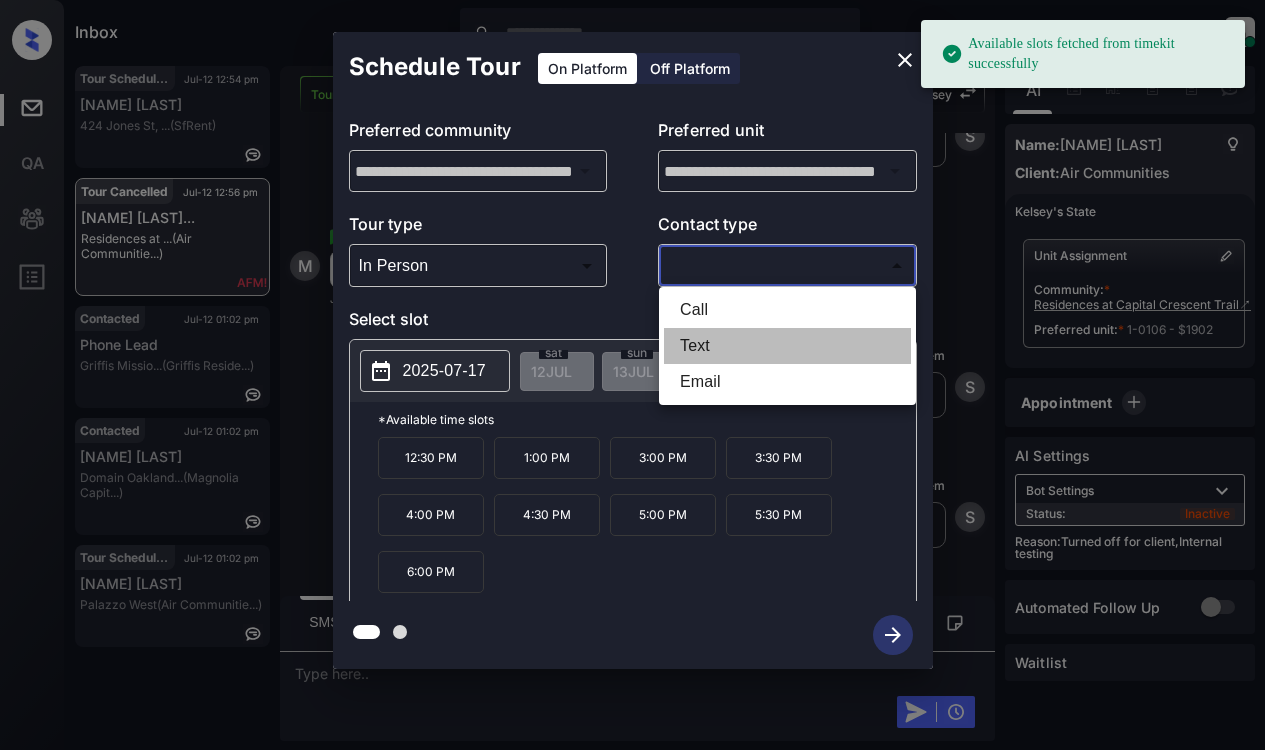 click on "Text" at bounding box center (787, 346) 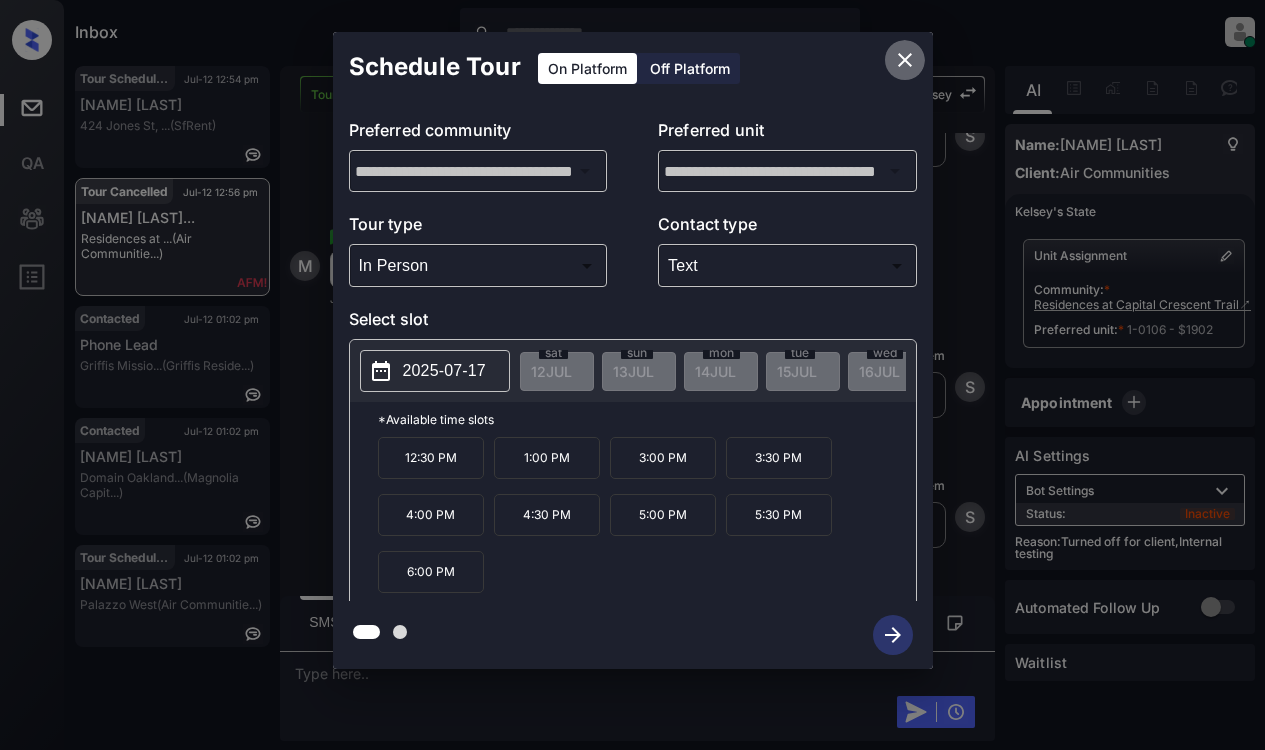 click 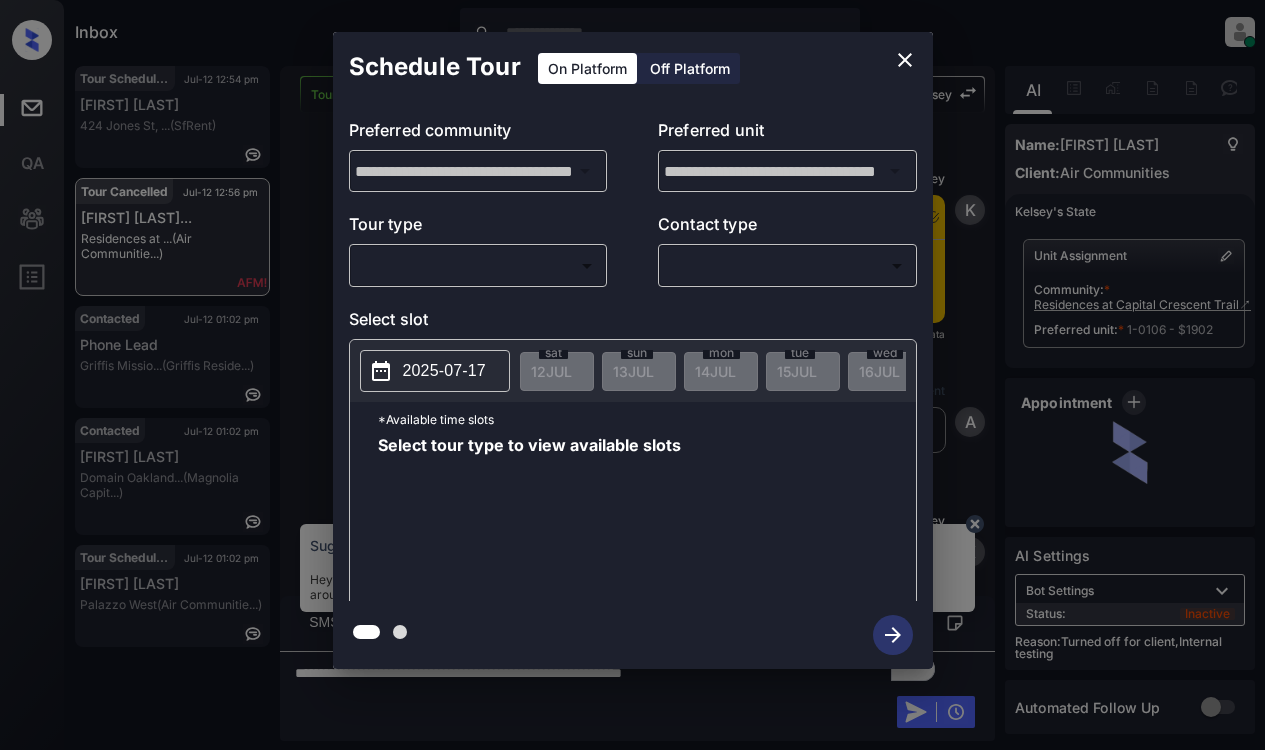 scroll, scrollTop: 0, scrollLeft: 0, axis: both 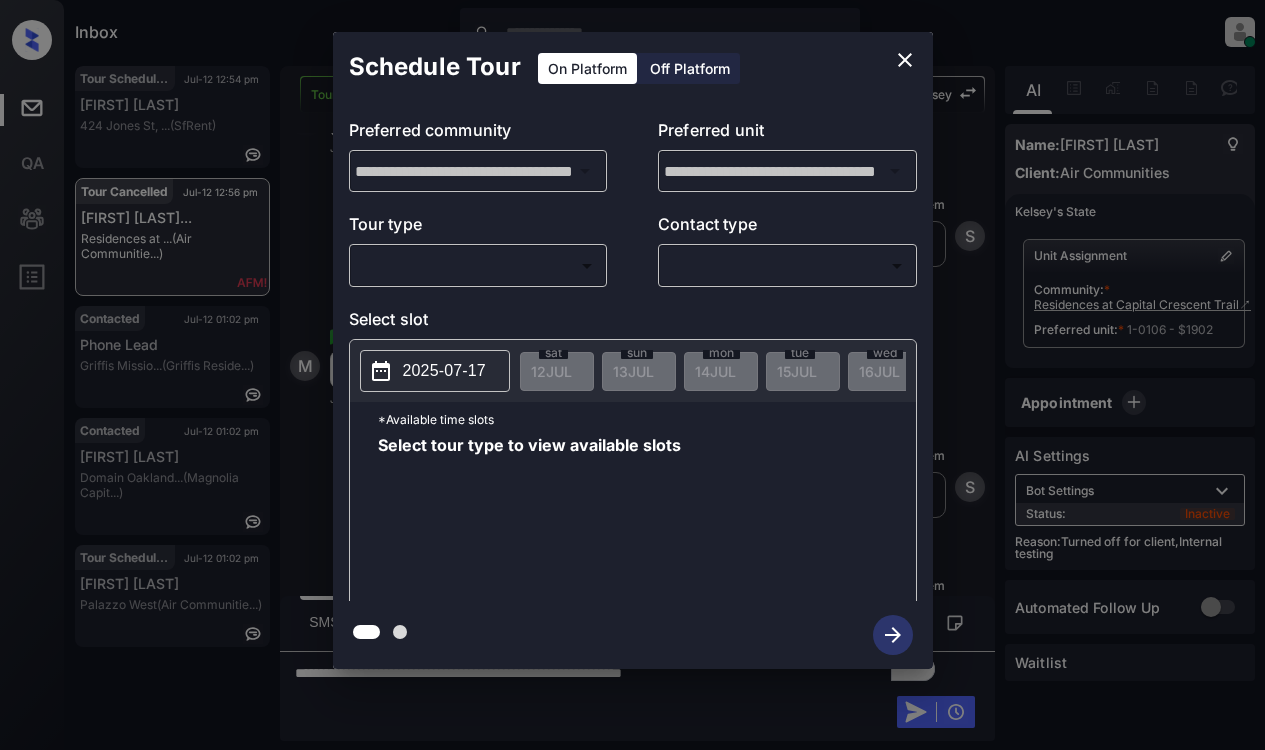 click on "Inbox [FIRST] [LAST] Online Set yourself   offline Set yourself   on break Profile Switch to  light  mode Sign out Tour Scheduled Jul-12 12:54 pm   [FIRST] [LAST] 424 Jones St, [CITY]  (SfRent) Tour Cancelled Jul-12 12:56 pm   [FIRST] [LAST]...  (Air Communitie...) Contacted Jul-12 01:02 pm   Phone Lead Griffis Missio...  (Griffis Reside...) Contacted Jul-12 01:02 pm   [FIRST] [LAST] Domain Oakland...  (Magnolia Capit...) Tour Scheduled Jul-12 01:02 pm   [FIRST] [LAST] Palazzo West  (Air Communitie...) Tour Cancelled Lost Lead Sentiment: Angry Upon sliding the acknowledgement:  Lead will move to lost stage. * ​ SMS and call option will be set to opt out. AFM will be turned off for the lead. [FIRST] New Message [FIRST] Notes Note:  - Paste this link into your browser to view [FIRST]’s conversation with the prospect Jun 26, 2025 05:28 pm  Sync'd w  entrata [FIRST] New Message [FIRST] A" at bounding box center (632, 375) 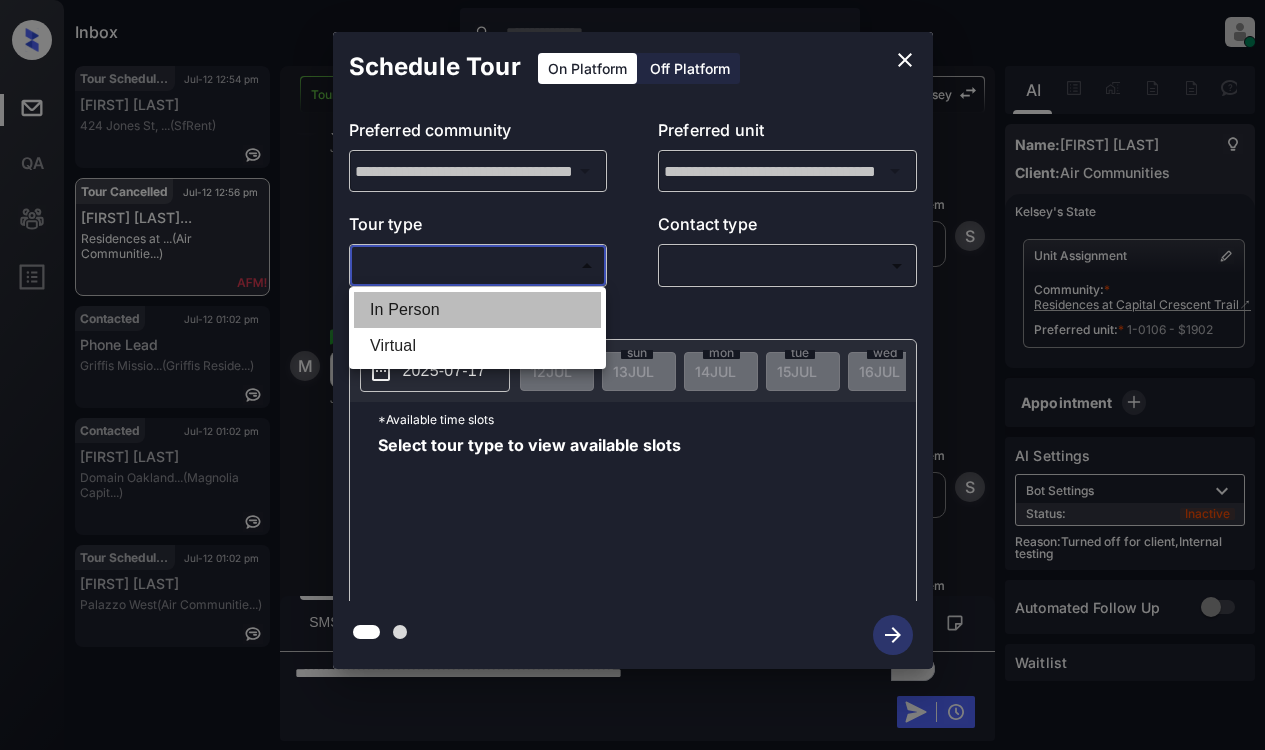 drag, startPoint x: 429, startPoint y: 311, endPoint x: 603, endPoint y: 282, distance: 176.40012 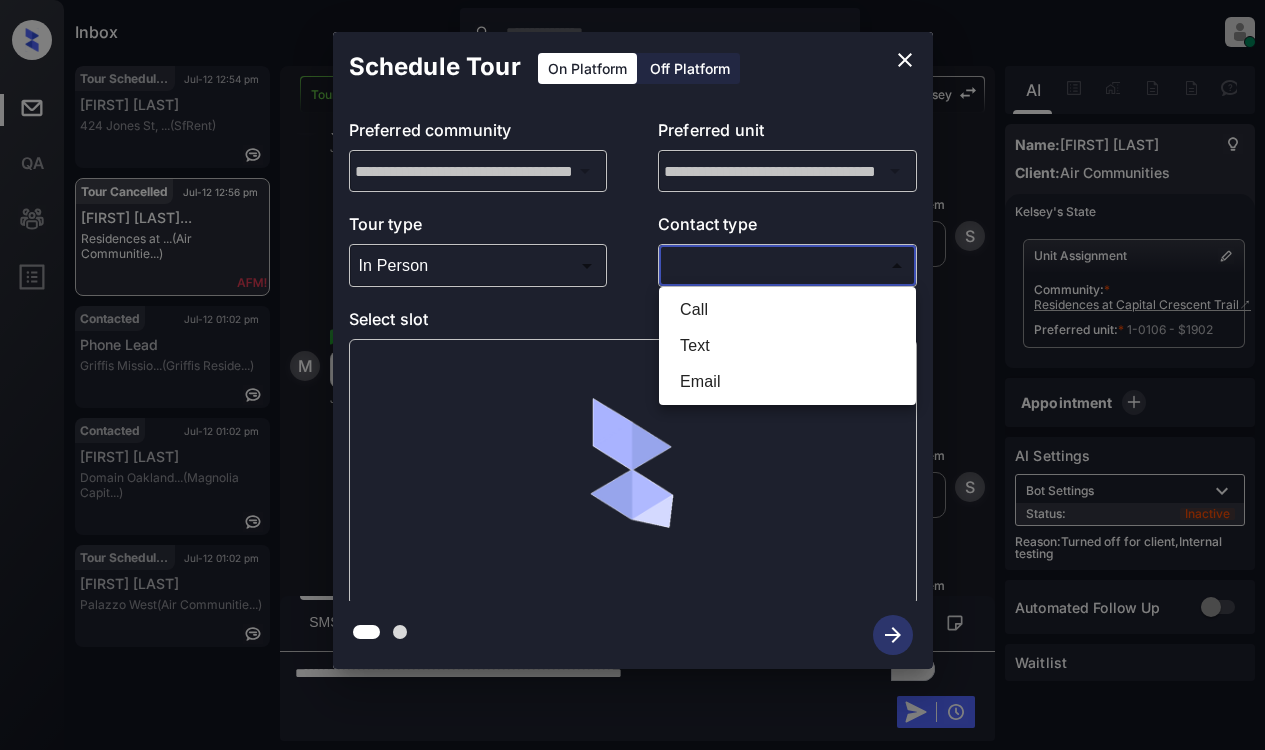 drag, startPoint x: 686, startPoint y: 249, endPoint x: 715, endPoint y: 279, distance: 41.725292 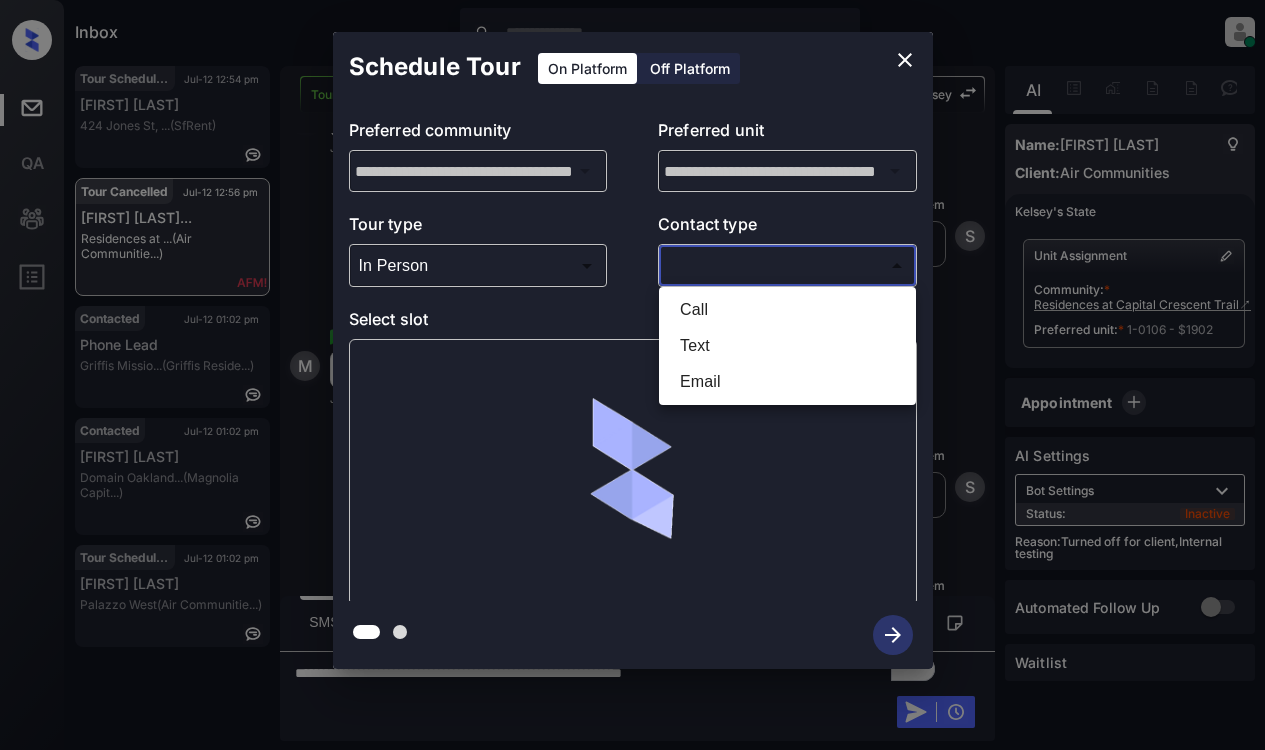 click on "Inbox [FIRST] [LAST] Online Set yourself   offline Set yourself   on break Profile Switch to  light  mode Sign out Tour Scheduled Jul-12 12:54 pm   [FIRST] [LAST] 424 Jones St, [CITY]  (SfRent) Tour Cancelled Jul-12 12:56 pm   [FIRST] [LAST]...  (Air Communitie...) Contacted Jul-12 01:02 pm   Phone Lead Griffis Missio...  (Griffis Reside...) Contacted Jul-12 01:02 pm   [FIRST] [LAST] Domain Oakland...  (Magnolia Capit...) Tour Scheduled Jul-12 01:02 pm   [FIRST] [LAST] Palazzo West  (Air Communitie...) Tour Cancelled Lost Lead Sentiment: Angry Upon sliding the acknowledgement:  Lead will move to lost stage. * ​ SMS and call option will be set to opt out. AFM will be turned off for the lead. [FIRST] New Message [FIRST] Notes Note:  - Paste this link into your browser to view [FIRST]’s conversation with the prospect Jun 26, 2025 05:28 pm  Sync'd w  entrata [FIRST] New Message [FIRST] A" at bounding box center [632, 375] 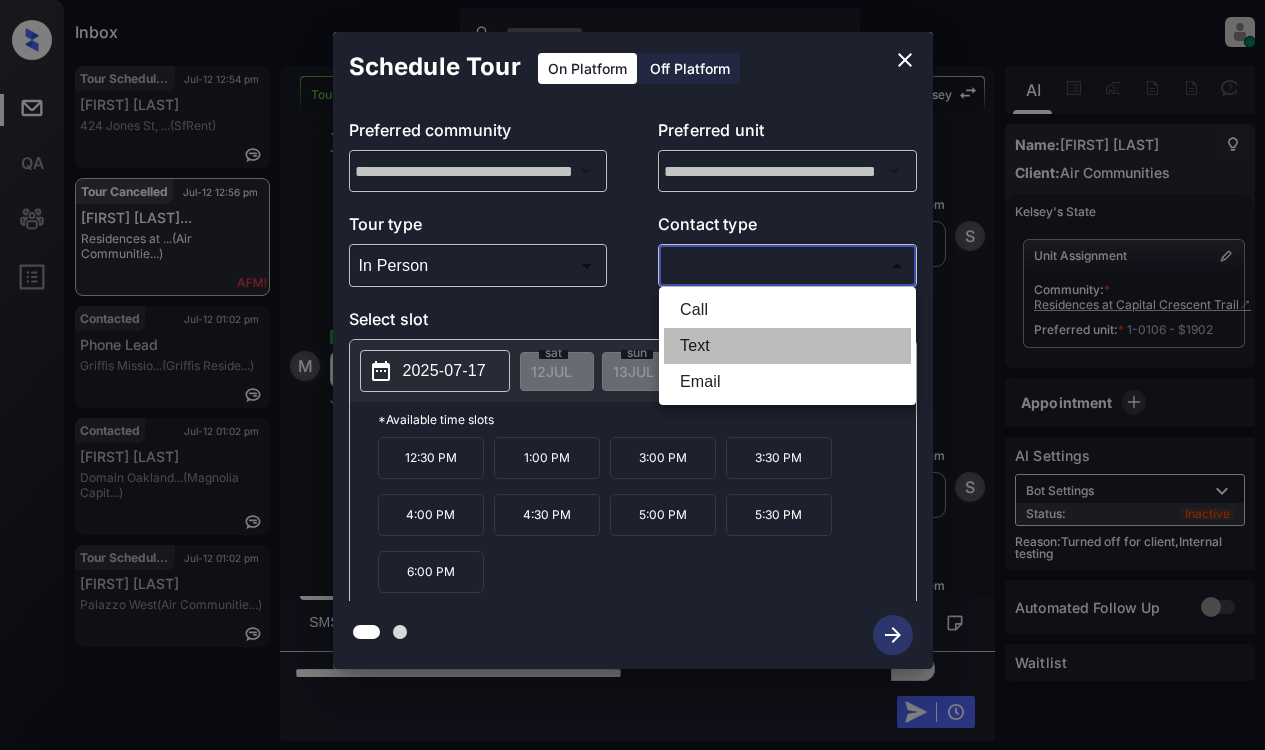 click on "Text" at bounding box center [787, 346] 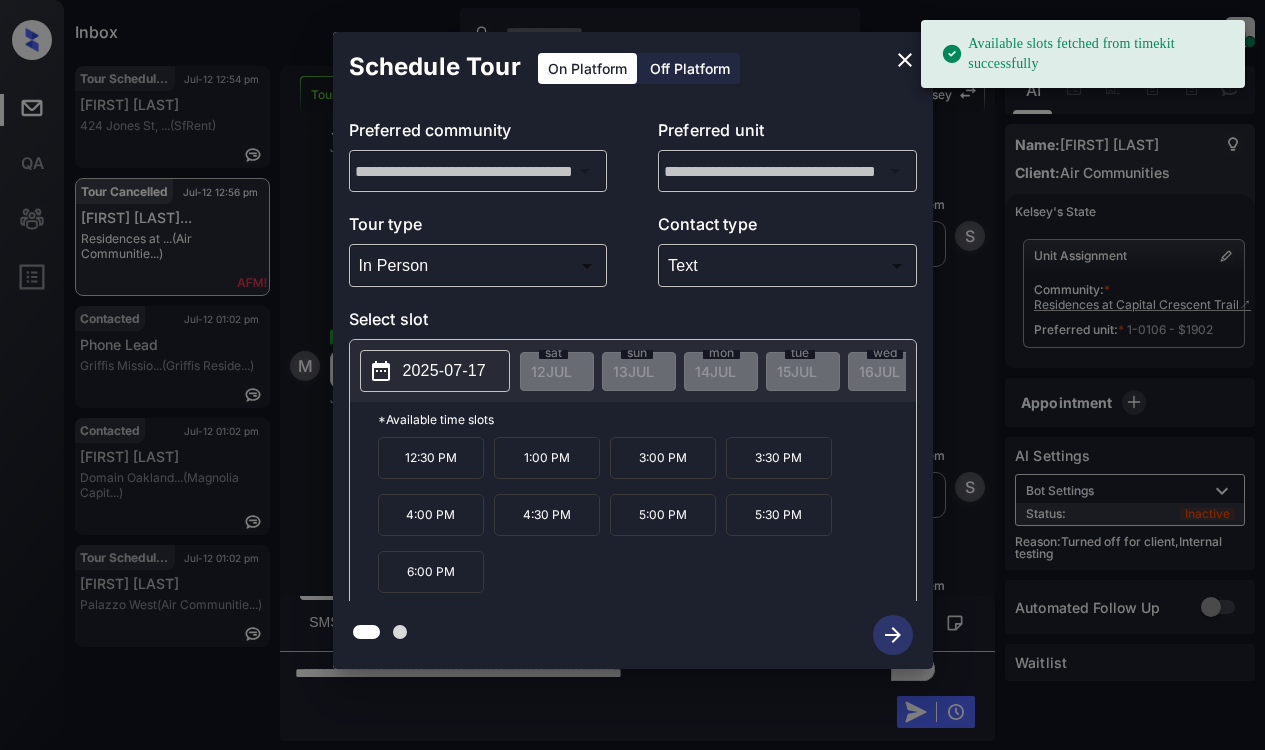 click on "2025-07-17" at bounding box center [444, 371] 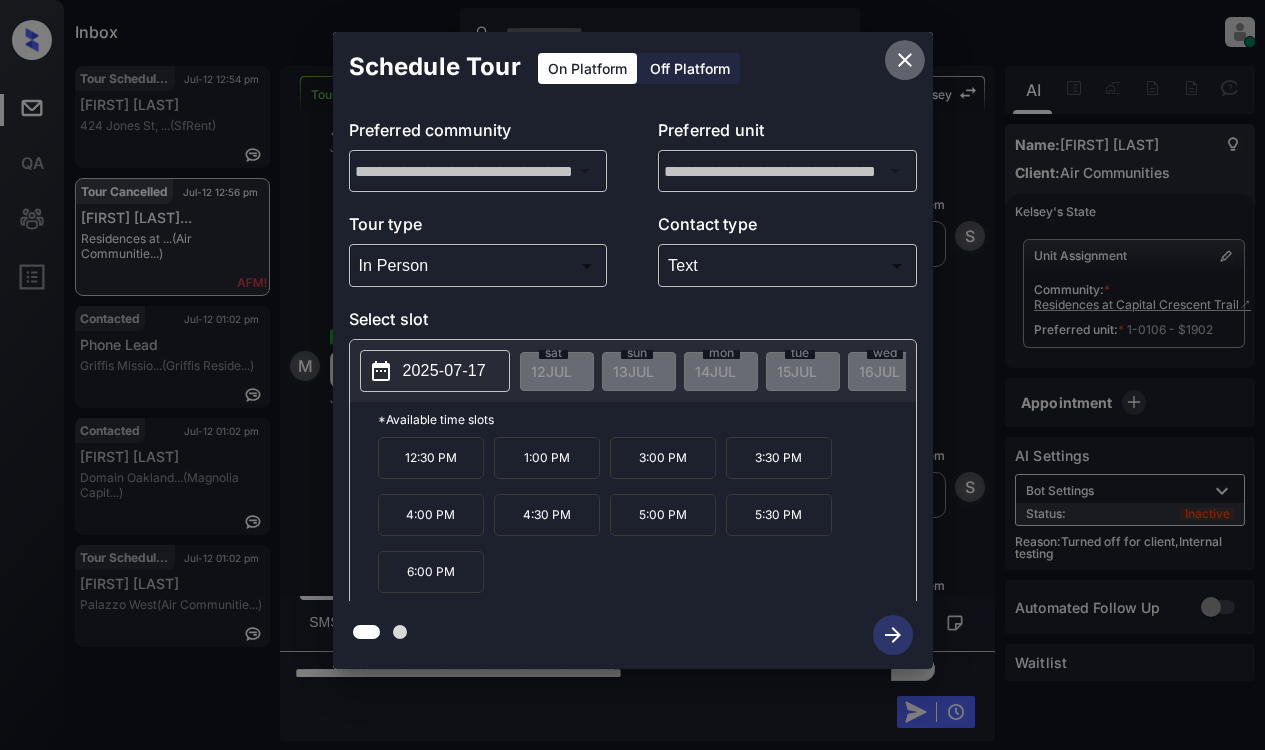 click 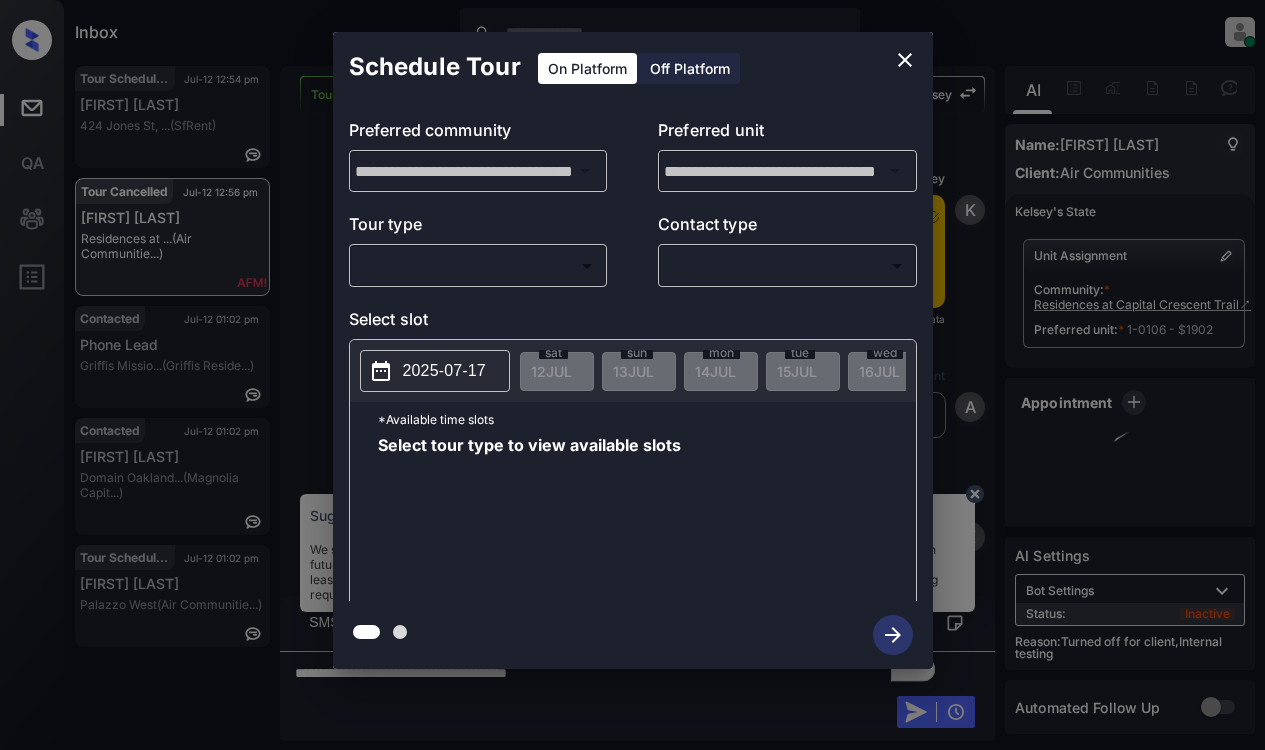 scroll, scrollTop: 0, scrollLeft: 0, axis: both 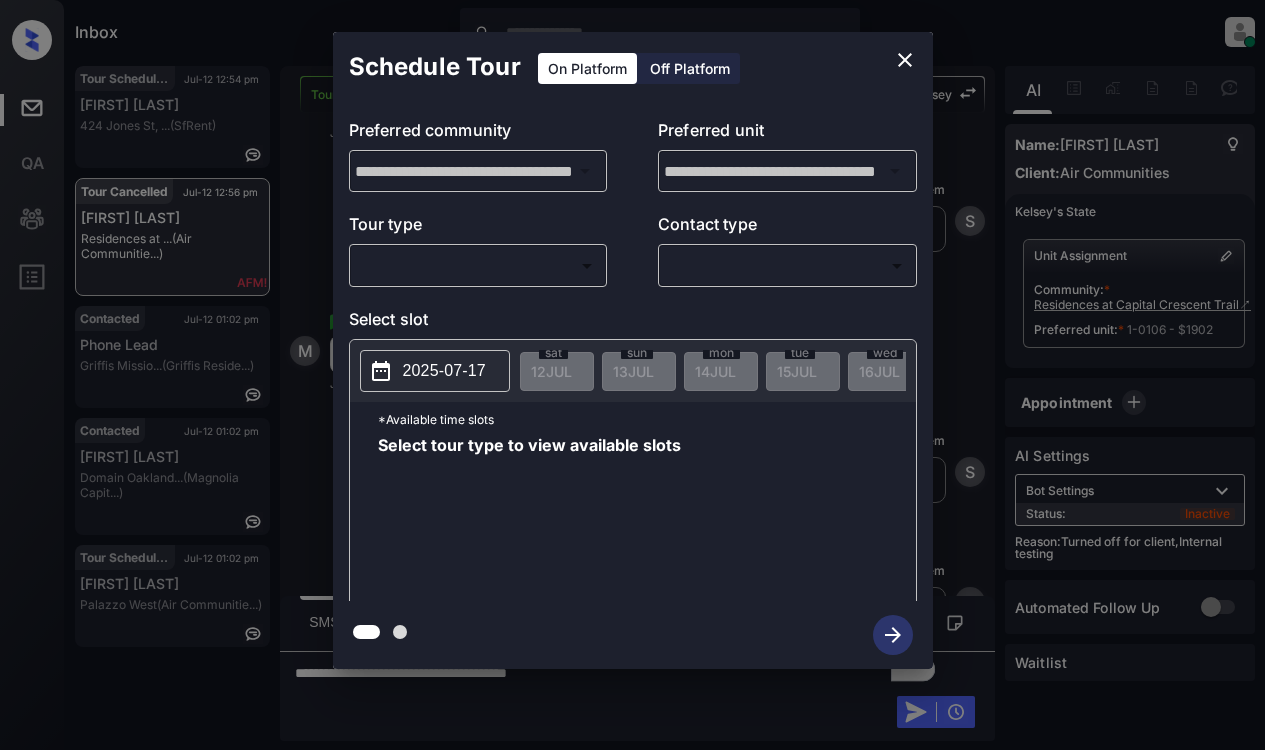 click on "Inbox [FIRST] [LAST] Online Set yourself   offline Set yourself   on break Profile Switch to  light  mode Sign out Tour Scheduled Jul-12 12:54 pm   [FIRST] [LAST] 424 Jones St, [CITY]  (SfRent) Tour Cancelled Jul-12 12:56 pm   [FIRST] [LAST]...  (Air Communitie...) Contacted Jul-12 01:02 pm   Phone Lead Griffis Missio...  (Griffis Reside...) Contacted Jul-12 01:02 pm   [FIRST] [LAST] Domain Oakland...  (Magnolia Capit...) Tour Scheduled Jul-12 01:02 pm   [FIRST] [LAST] Palazzo West  (Air Communitie...) Tour Cancelled Lost Lead Sentiment: Angry Upon sliding the acknowledgement:  Lead will move to lost stage. * ​ SMS and call option will be set to opt out. AFM will be turned off for the lead. [FIRST] New Message [FIRST] Notes Note:  - Paste this link into your browser to view [FIRST]’s conversation with the prospect Jun 26, 2025 05:28 pm  Sync'd w  entrata [FIRST] New Message [FIRST] A" at bounding box center (632, 375) 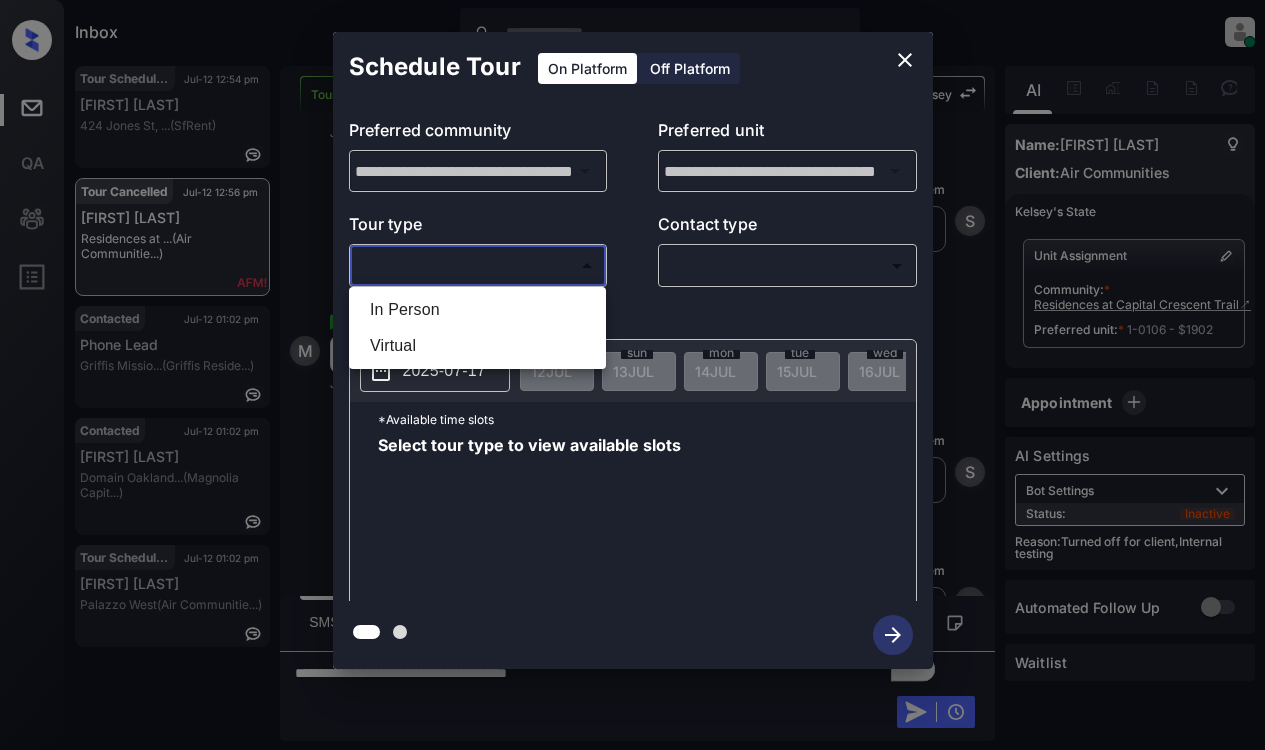 drag, startPoint x: 415, startPoint y: 306, endPoint x: 460, endPoint y: 304, distance: 45.044422 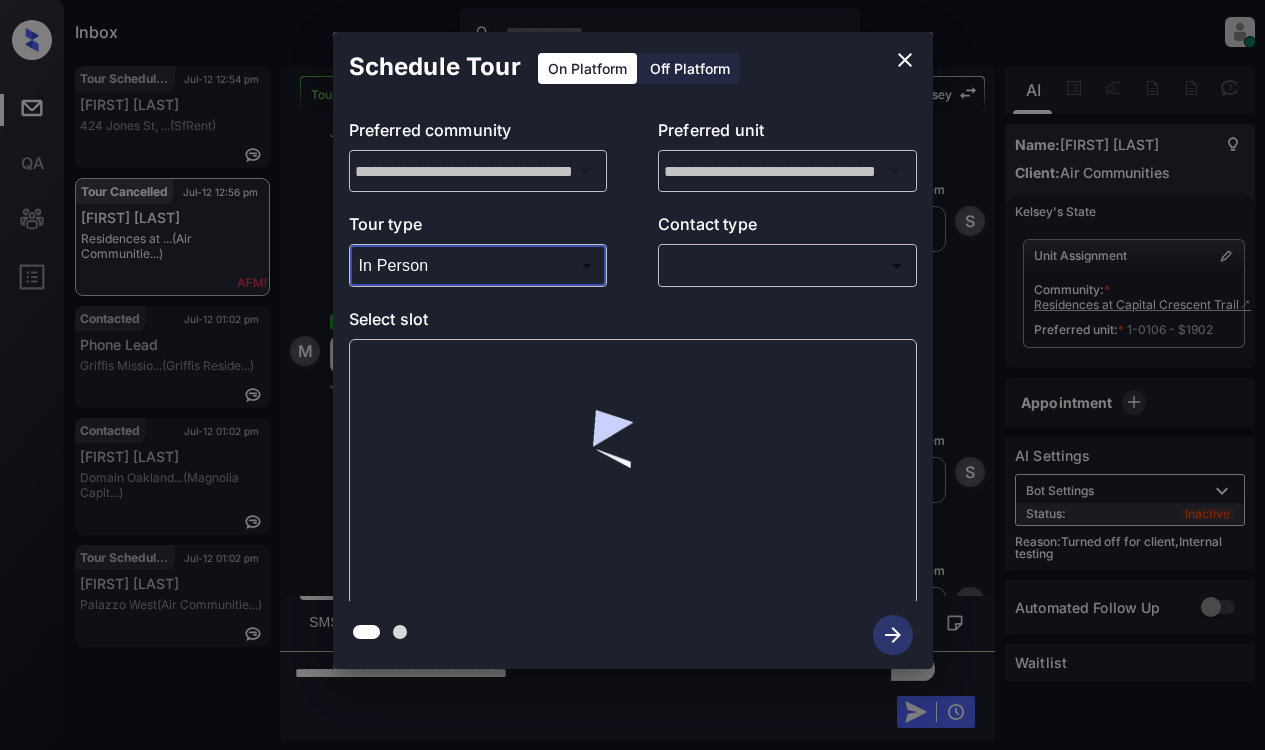 click on "Inbox [FIRST] [LAST] Online Set yourself   offline Set yourself   on break Profile Switch to  light  mode Sign out Tour Scheduled Jul-12 12:54 pm   [FIRST] [LAST] 424 Jones St, [CITY]  (SfRent) Tour Cancelled Jul-12 12:56 pm   [FIRST] [LAST]...  (Air Communitie...) Contacted Jul-12 01:02 pm   Phone Lead Griffis Missio...  (Griffis Reside...) Contacted Jul-12 01:02 pm   [FIRST] [LAST] Domain Oakland...  (Magnolia Capit...) Tour Scheduled Jul-12 01:02 pm   [FIRST] [LAST] Palazzo West  (Air Communitie...) Tour Cancelled Lost Lead Sentiment: Angry Upon sliding the acknowledgement:  Lead will move to lost stage. * ​ SMS and call option will be set to opt out. AFM will be turned off for the lead. [FIRST] New Message [FIRST] Notes Note:  - Paste this link into your browser to view [FIRST]’s conversation with the prospect Jun 26, 2025 05:28 pm  Sync'd w  entrata [FIRST] New Message [FIRST] A" at bounding box center (632, 375) 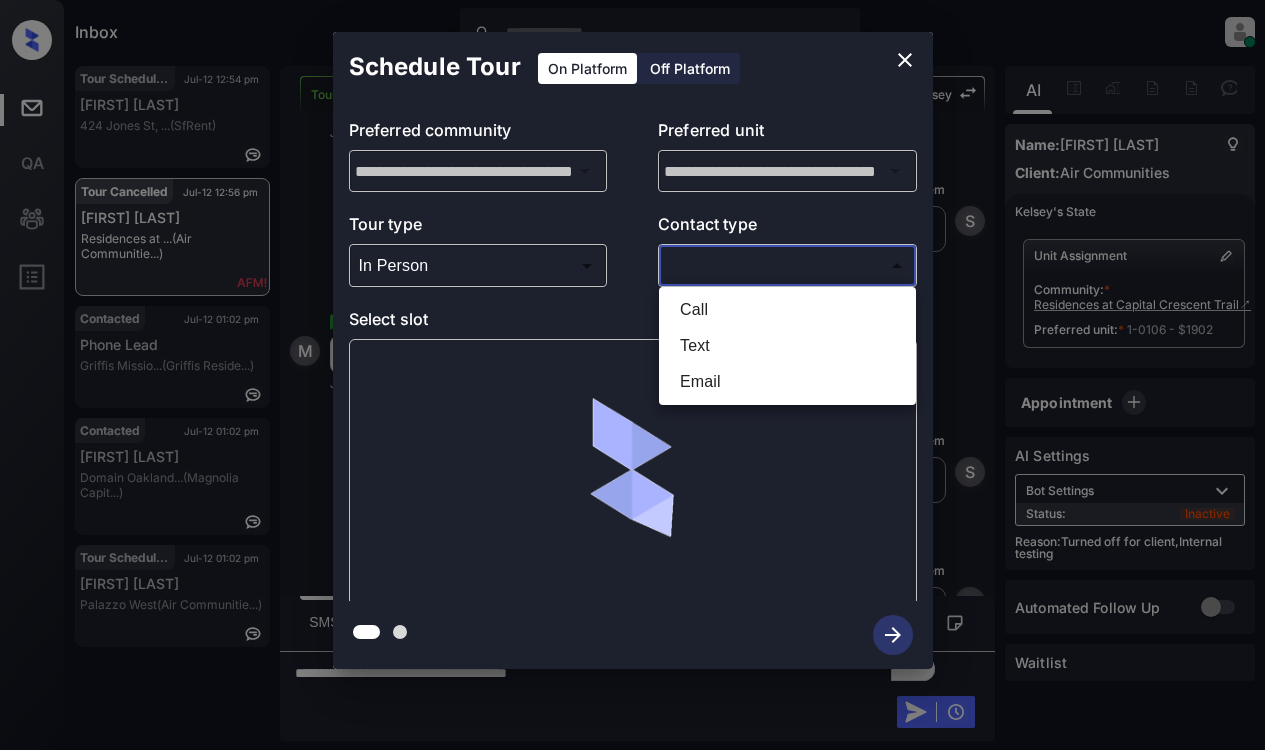 click on "Text" at bounding box center [787, 346] 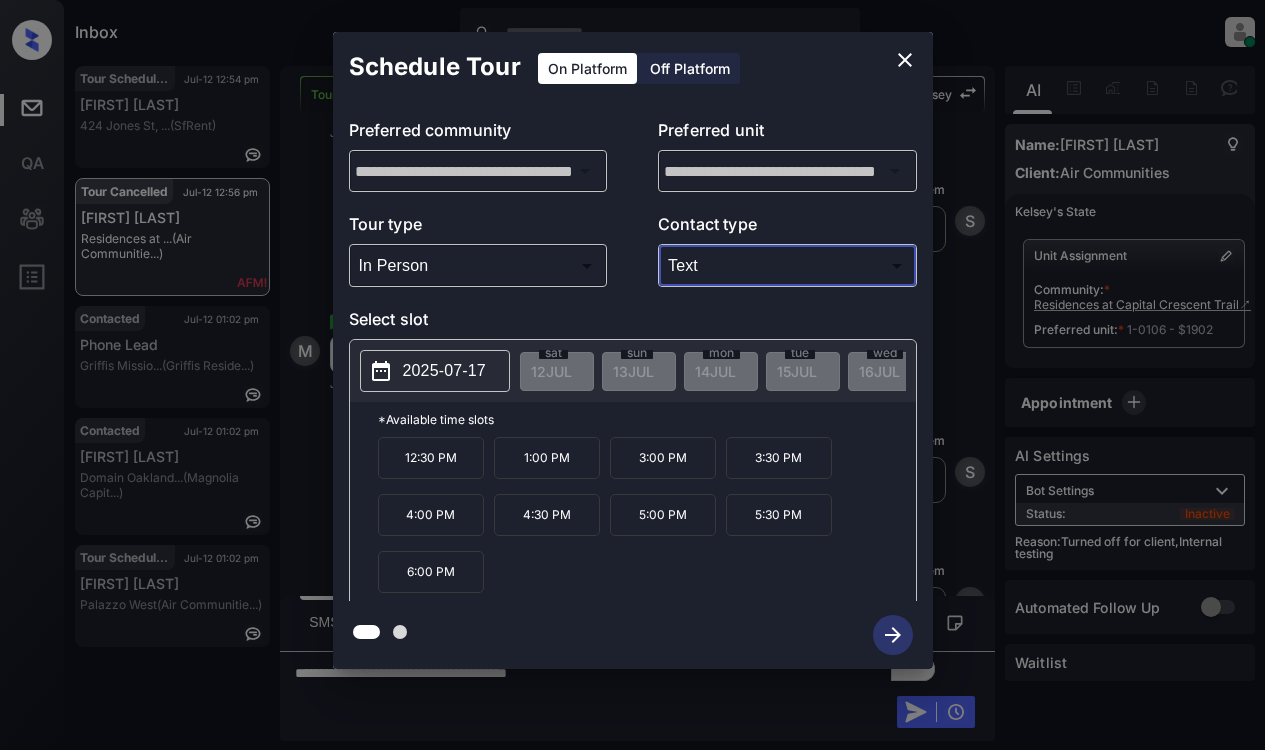 type on "****" 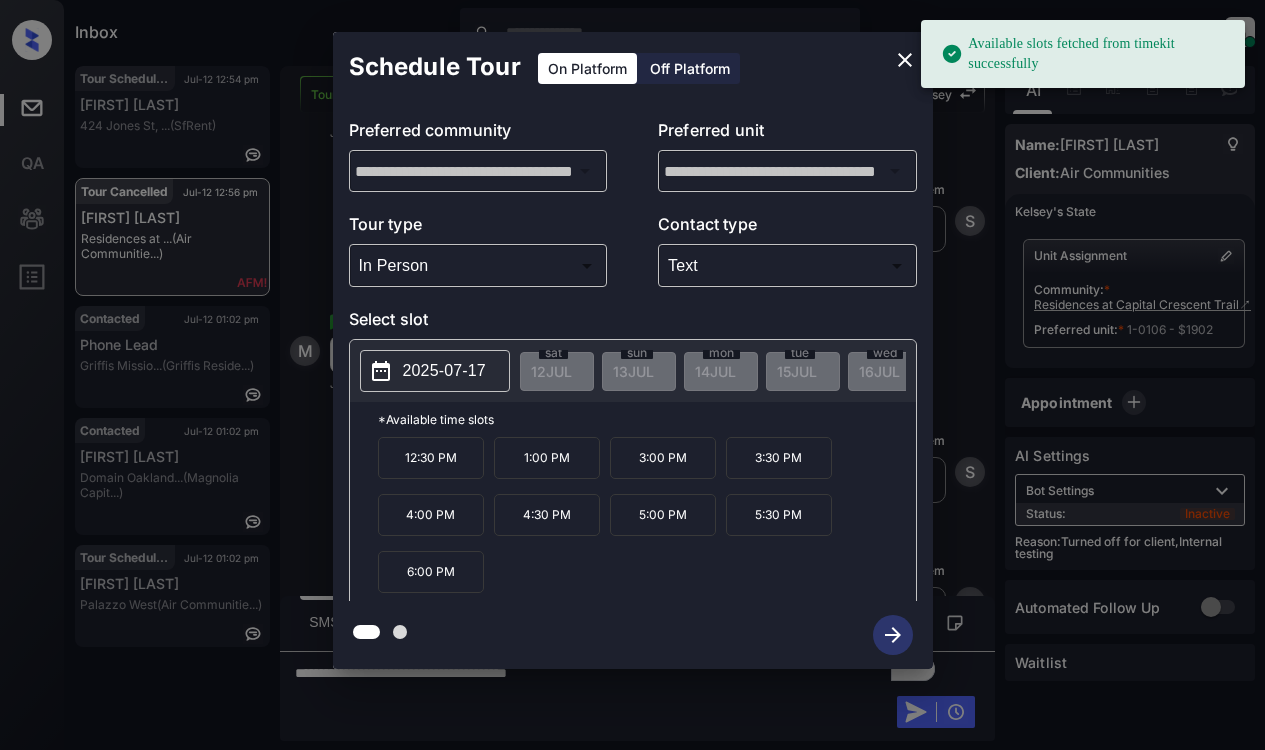click on "2025-07-17" at bounding box center [444, 371] 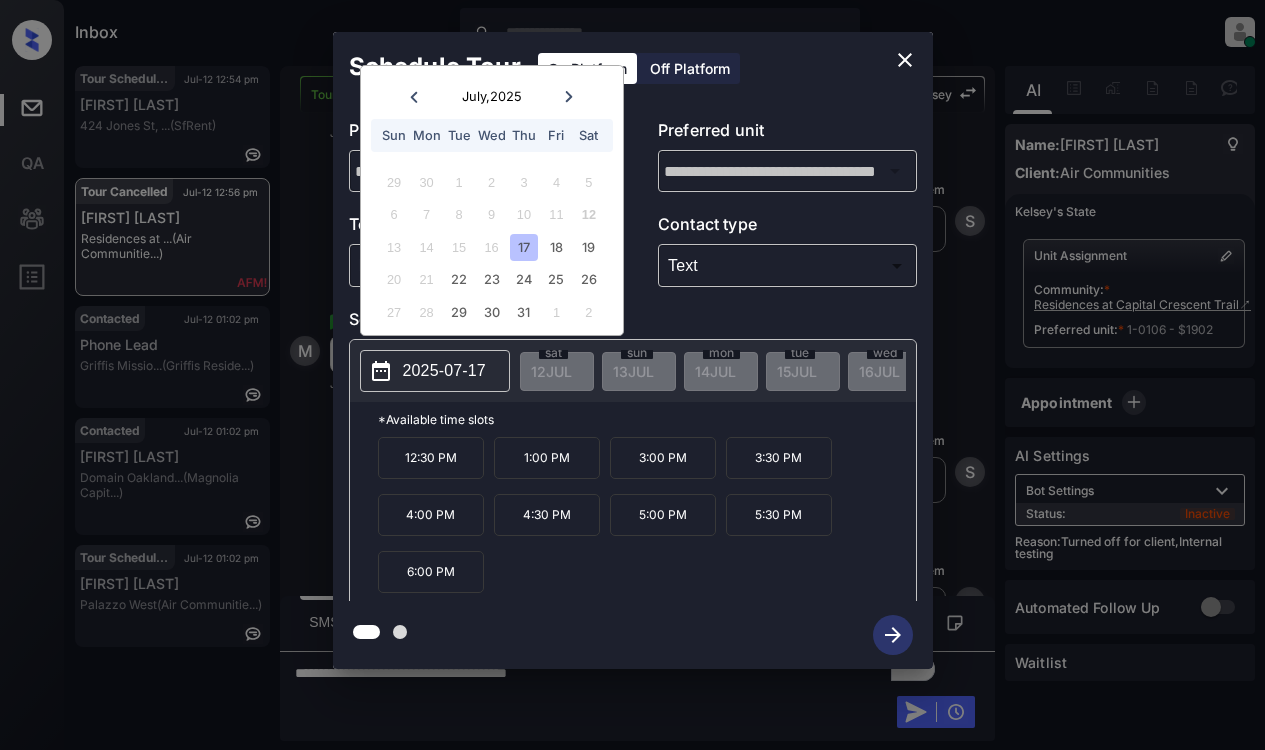 click 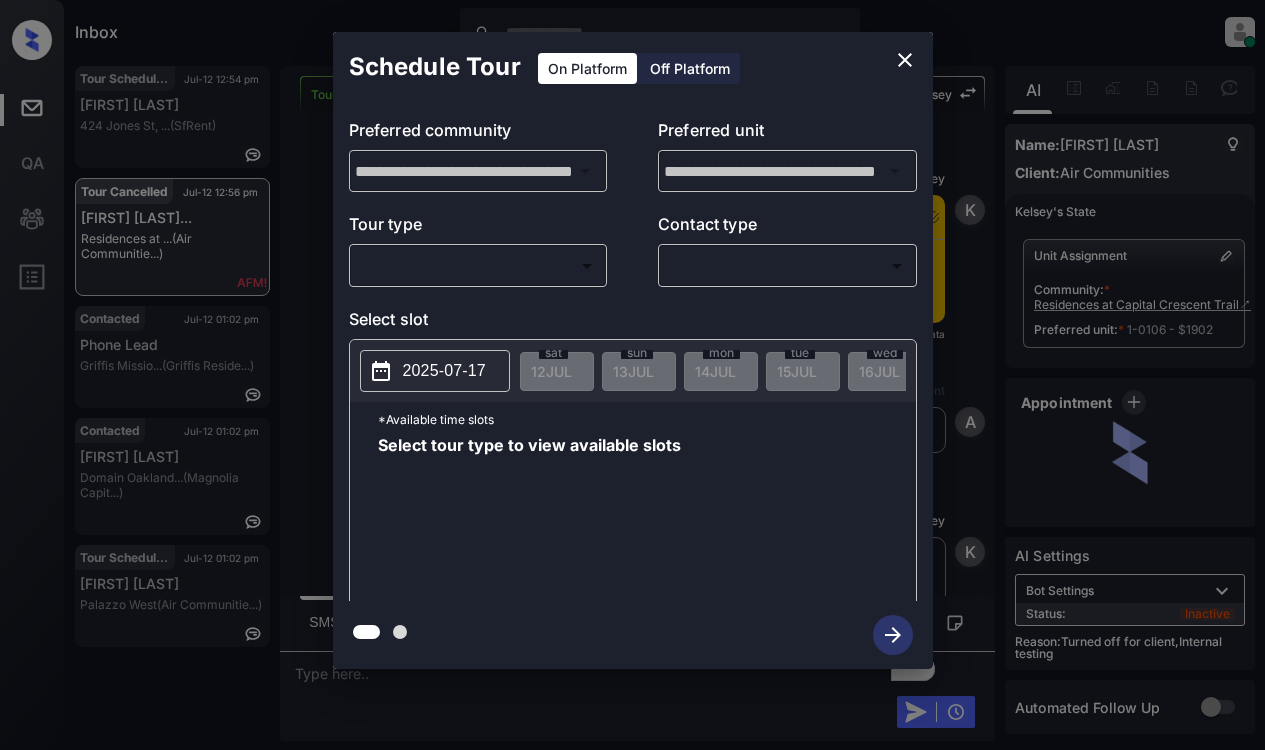 scroll, scrollTop: 0, scrollLeft: 0, axis: both 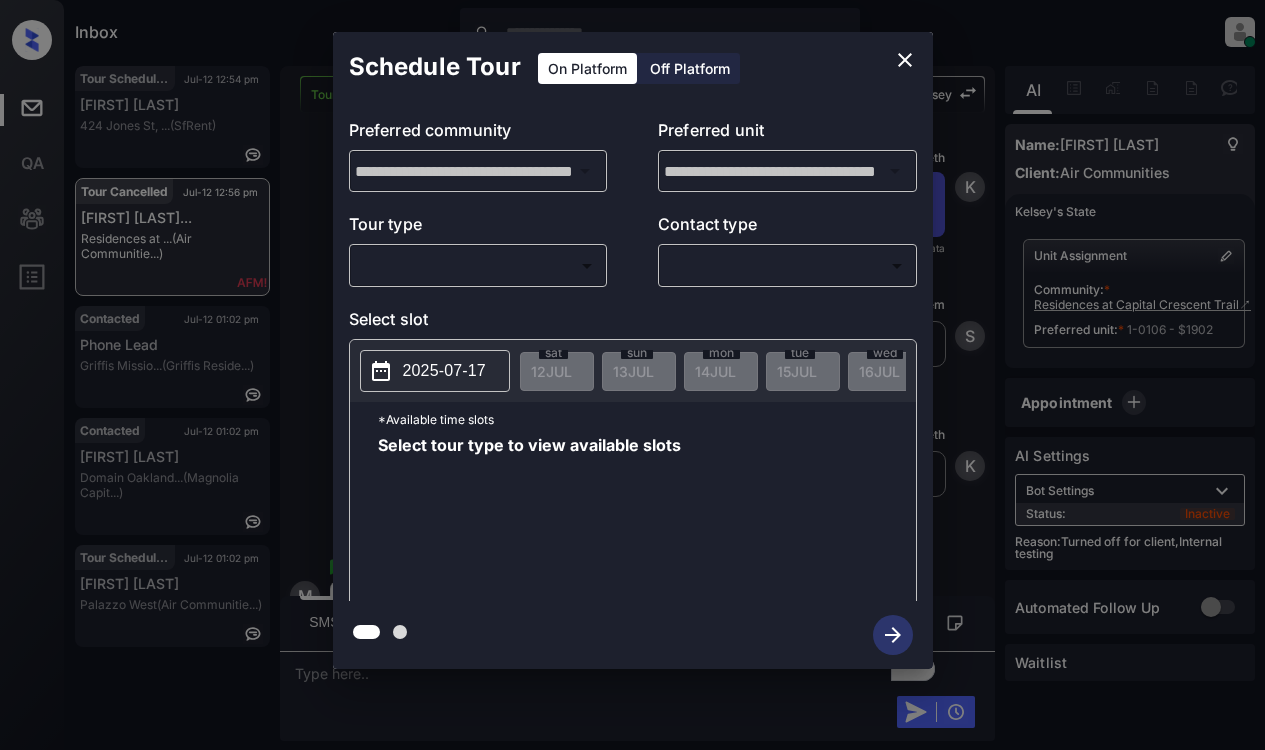 click on "2025-07-17" at bounding box center (444, 371) 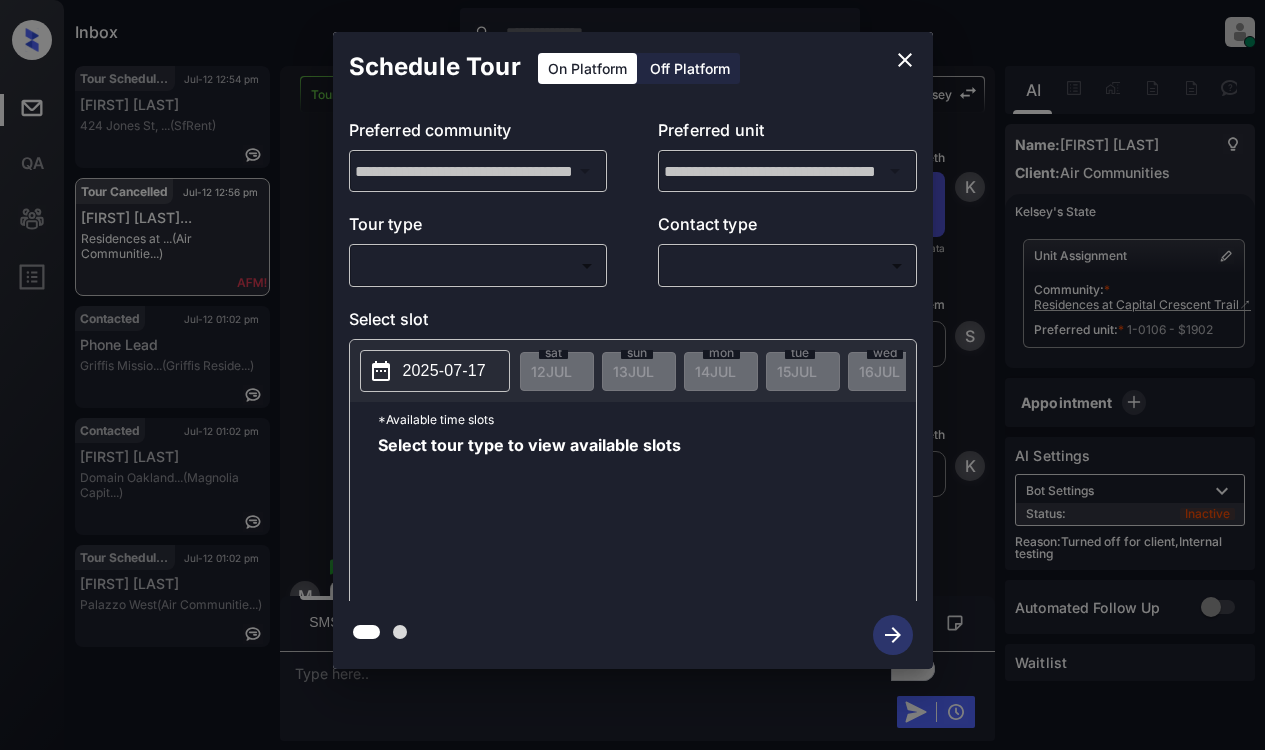 click on "Select slot" at bounding box center [633, 323] 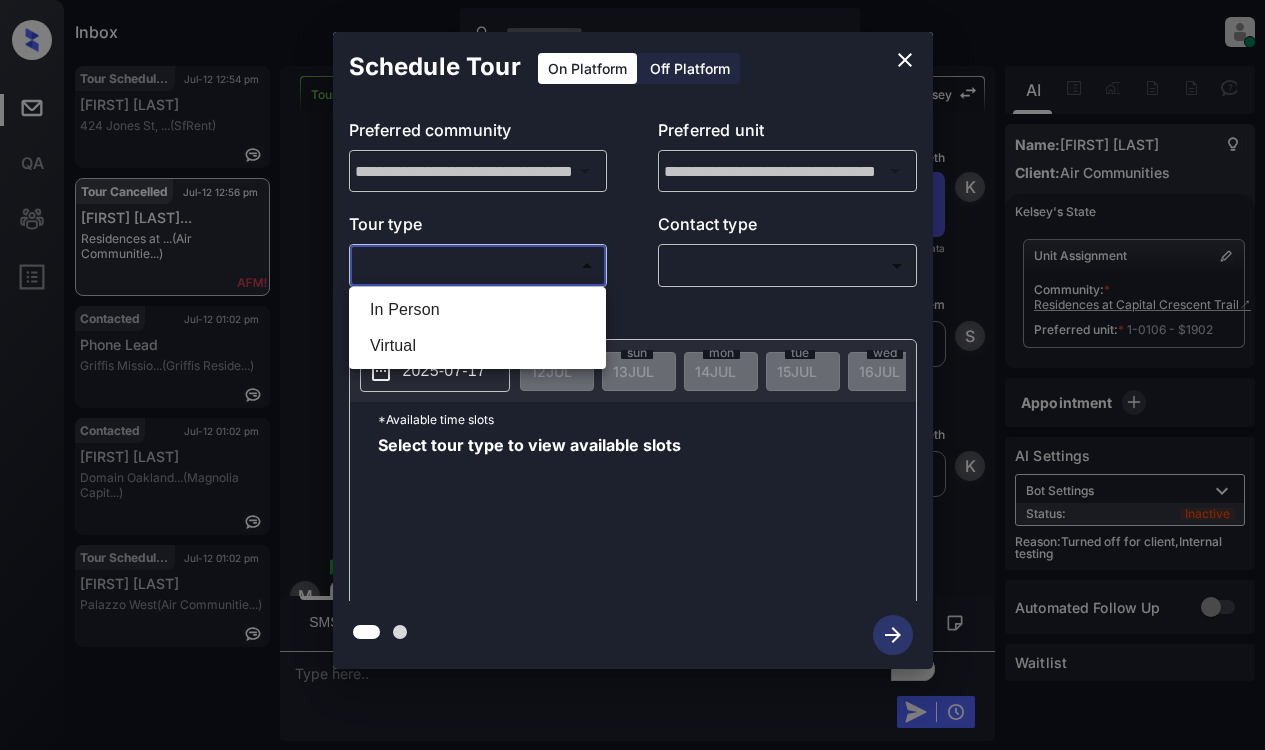 click on "Inbox Lyzzelle M. Ceralde Online Set yourself   offline Set yourself   on break Profile Switch to  light  mode Sign out Tour Scheduled Jul-12 12:54 pm   Jasmine Nisha 424 Jones St, ...  (SfRent) Tour Cancelled Jul-12 12:56 pm   Melissa Hopkin... Residences at ...  (Air Communitie...) Contacted Jul-12 01:02 pm   Phone Lead Griffis Missio...  (Griffis Reside...) Contacted Jul-12 01:02 pm   Sage W Domain Oakland...  (Magnolia Capit...) Tour Scheduled Jul-12 01:02 pm   Jeff Chenoweth Palazzo West  (Air Communitie...) Tour Cancelled Lost Lead Sentiment: Angry Upon sliding the acknowledgement:  Lead will move to lost stage. * ​ SMS and call option will be set to opt out. AFM will be turned off for the lead. Kelsey New Message Kelsey Notes Note: <a href="https://conversation.getzuma.com/685de5b28b9aef77eb6f05ca">https://conversation.getzuma.com/685de5b28b9aef77eb6f05ca</a> - Paste this link into your browser to view Kelsey’s conversation with the prospect Jun 26, 2025 05:28 pm  Sync'd w  entrata K New Message A" at bounding box center (632, 375) 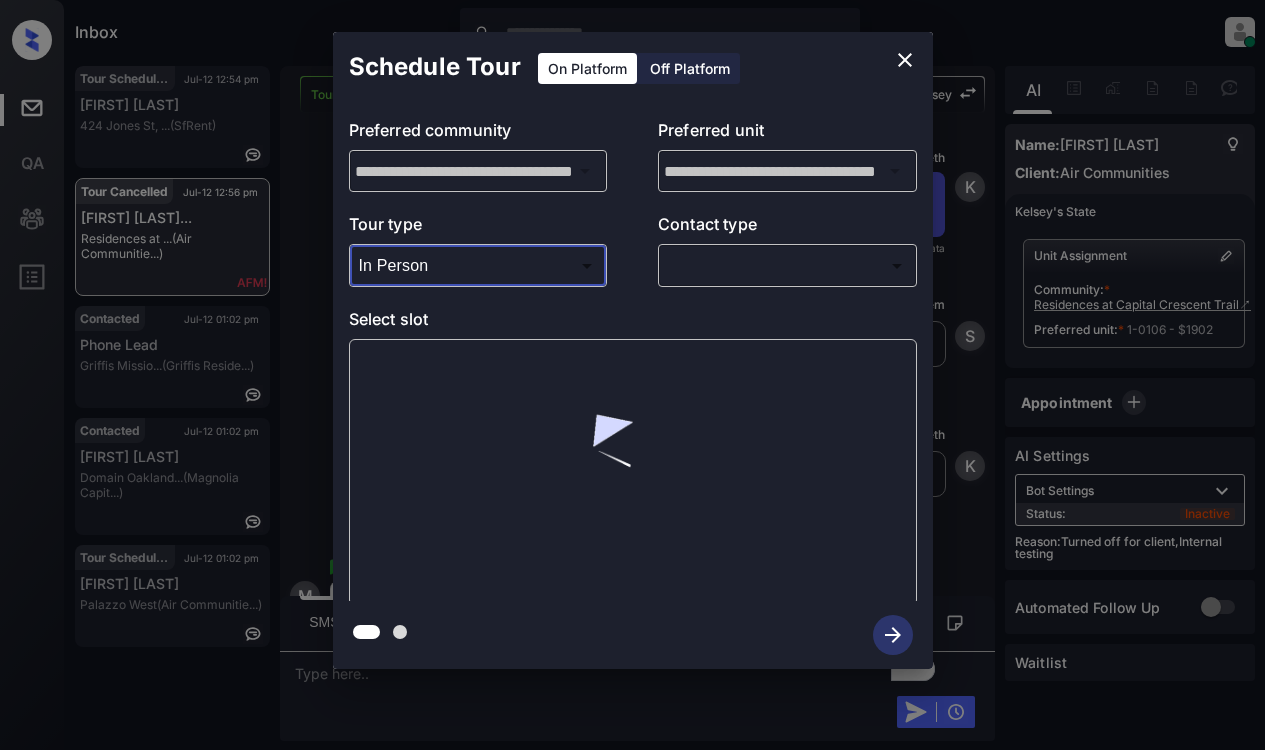 click on "Inbox Lyzzelle M. Ceralde Online Set yourself   offline Set yourself   on break Profile Switch to  light  mode Sign out Tour Scheduled Jul-12 12:54 pm   Jasmine Nisha 424 Jones St, ...  (SfRent) Tour Cancelled Jul-12 12:56 pm   Melissa Hopkin... Residences at ...  (Air Communitie...) Contacted Jul-12 01:02 pm   Phone Lead Griffis Missio...  (Griffis Reside...) Contacted Jul-12 01:02 pm   Sage W Domain Oakland...  (Magnolia Capit...) Tour Scheduled Jul-12 01:02 pm   Jeff Chenoweth Palazzo West  (Air Communitie...) Tour Cancelled Lost Lead Sentiment: Angry Upon sliding the acknowledgement:  Lead will move to lost stage. * ​ SMS and call option will be set to opt out. AFM will be turned off for the lead. Kelsey New Message Kelsey Notes Note: <a href="https://conversation.getzuma.com/685de5b28b9aef77eb6f05ca">https://conversation.getzuma.com/685de5b28b9aef77eb6f05ca</a> - Paste this link into your browser to view Kelsey’s conversation with the prospect Jun 26, 2025 05:28 pm  Sync'd w  entrata K New Message A" at bounding box center [632, 375] 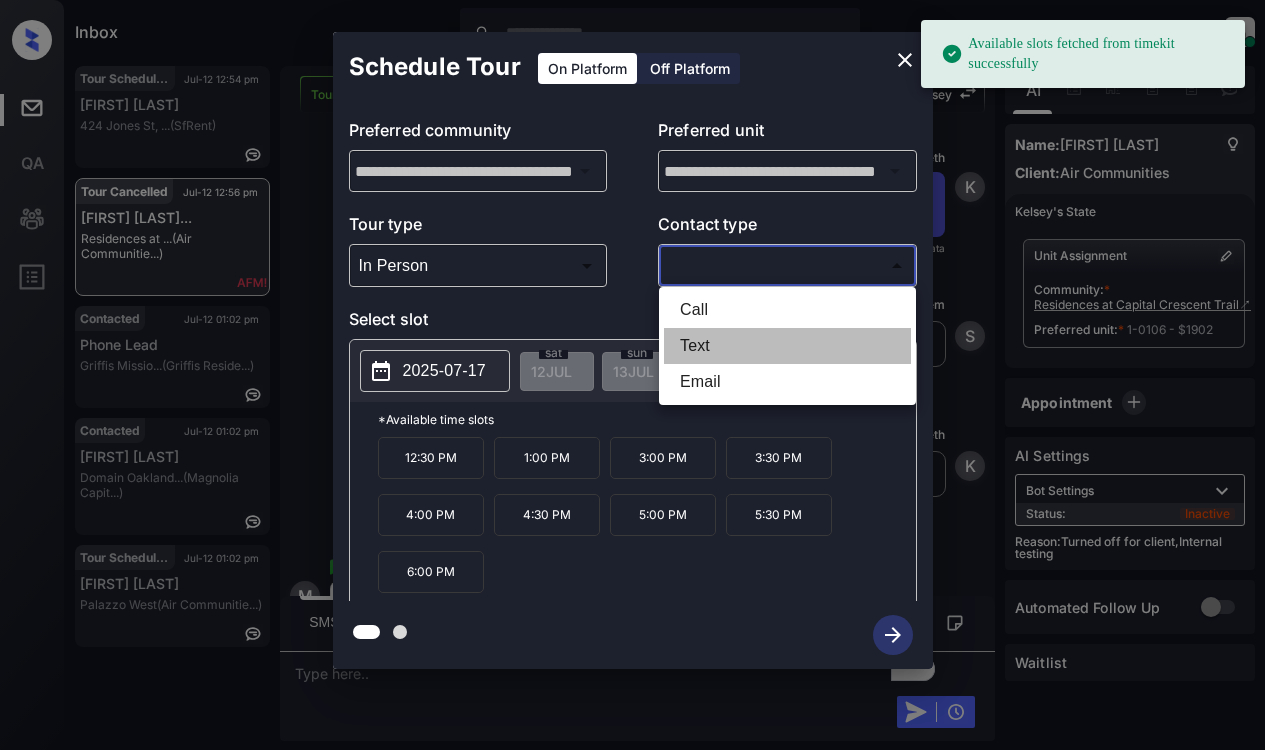 click on "Text" at bounding box center [787, 346] 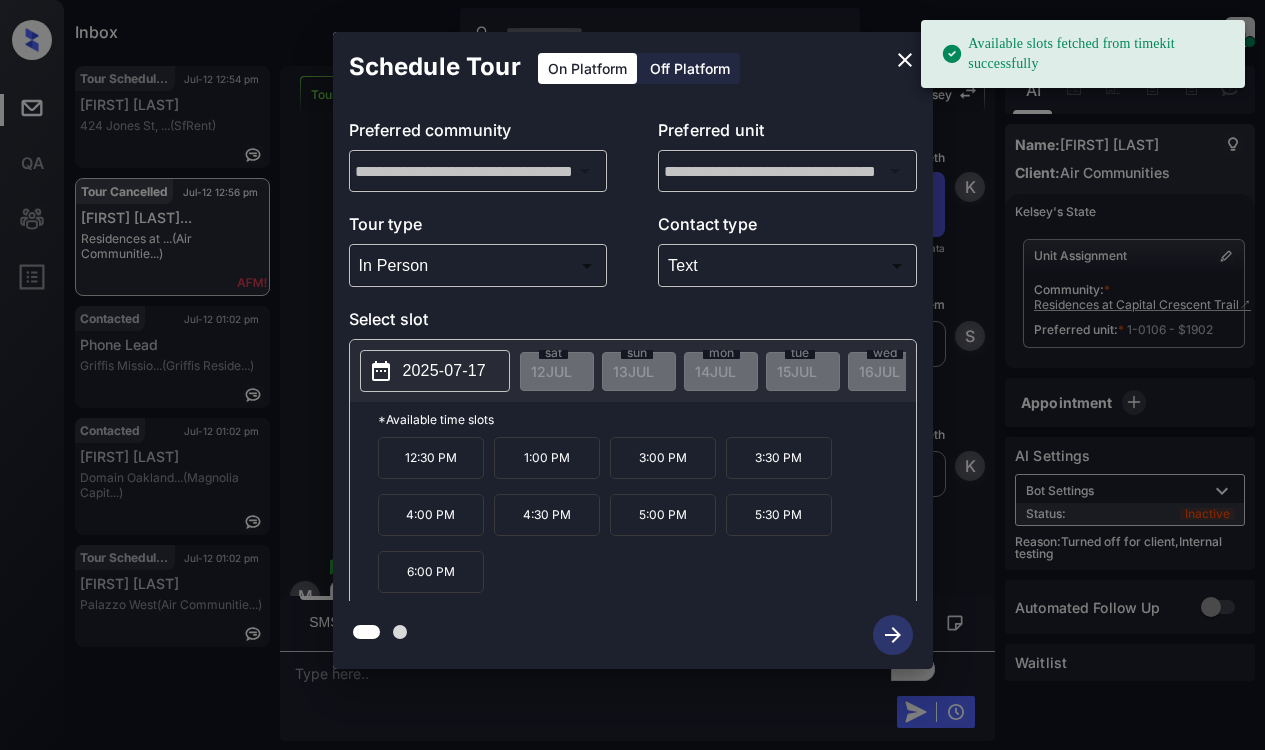 click on "2025-07-17" at bounding box center (444, 371) 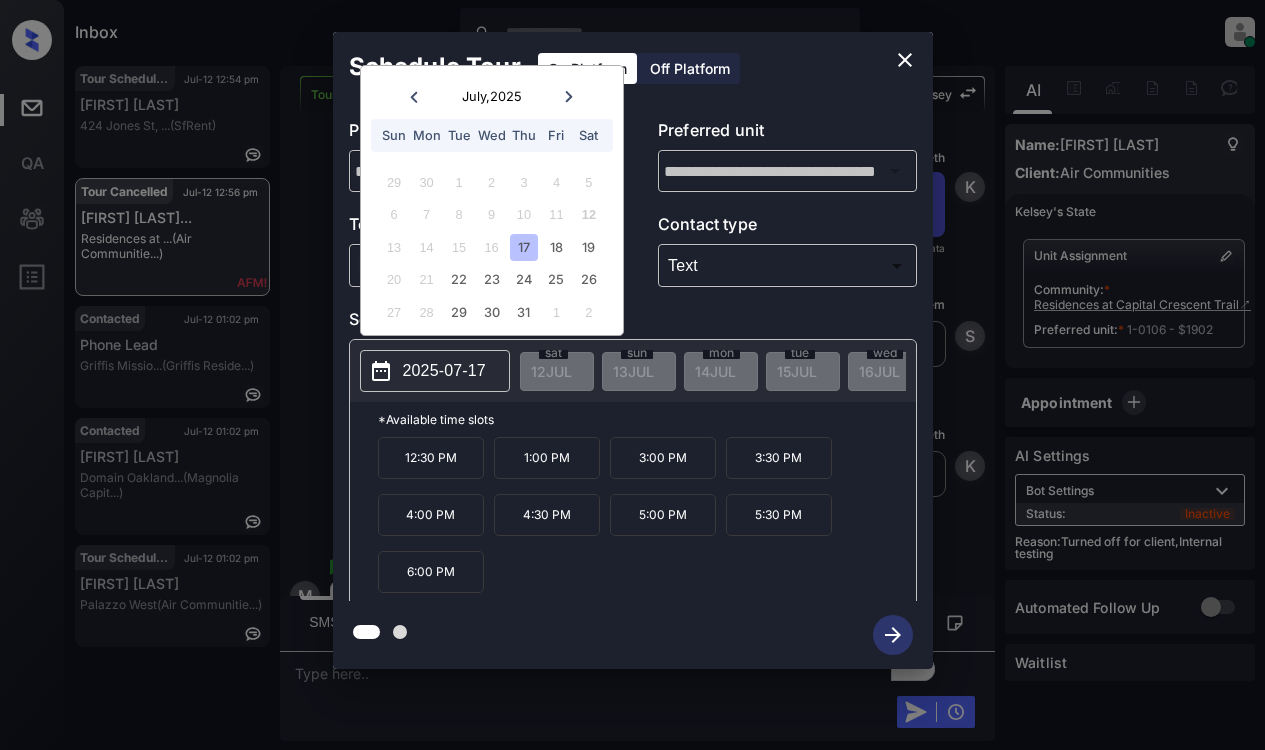 click 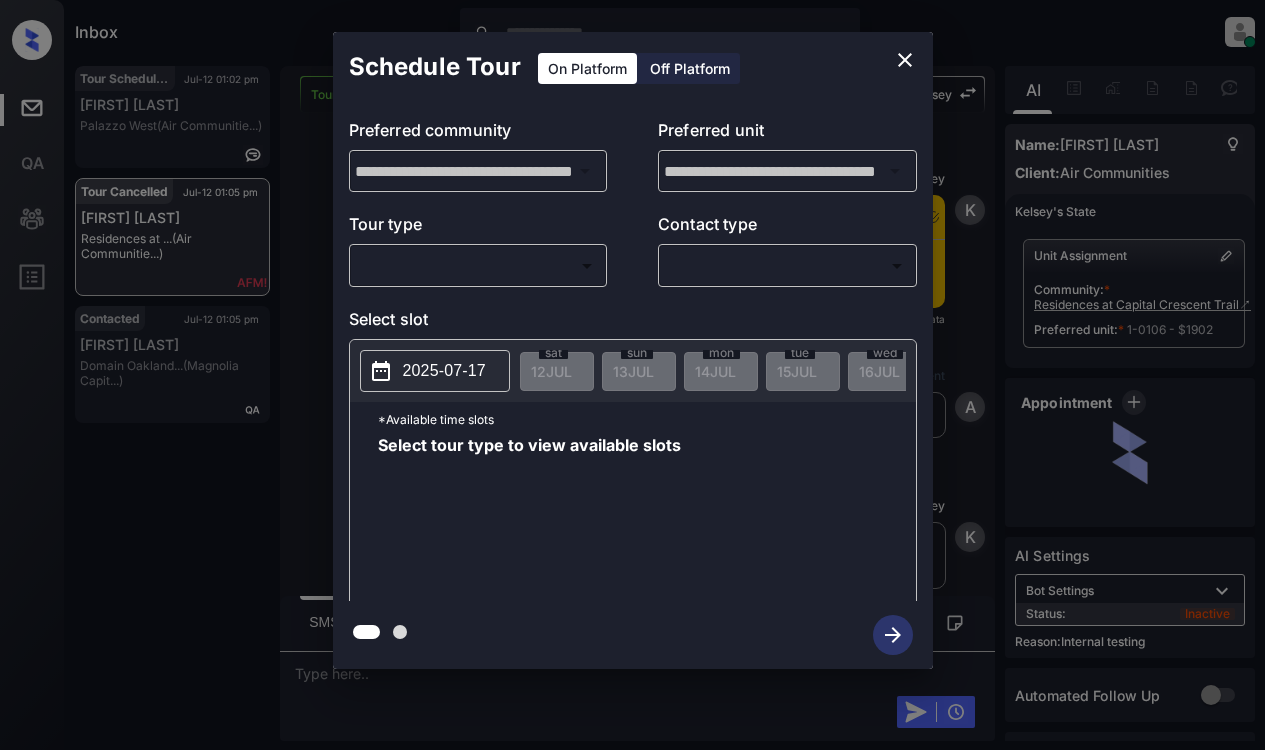 scroll, scrollTop: 0, scrollLeft: 0, axis: both 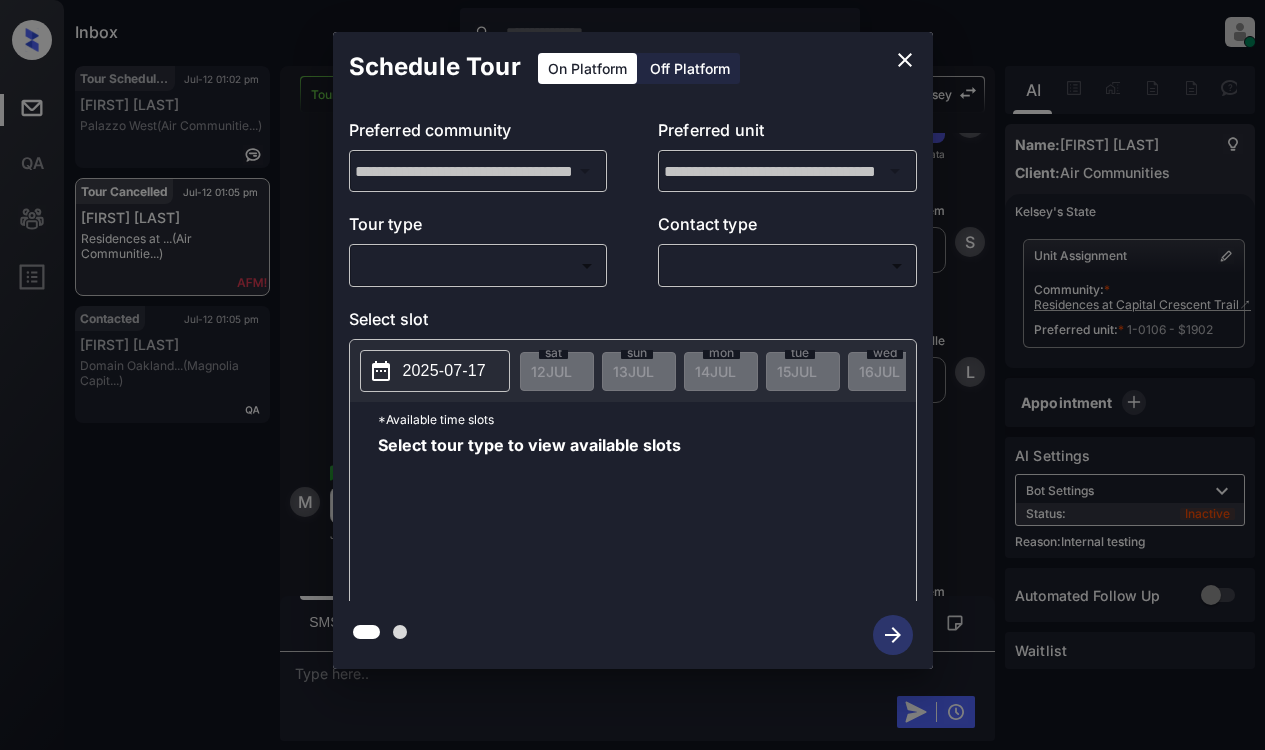 click on "Inbox Lyzzelle M. Ceralde Online Set yourself   offline Set yourself   on break Profile Switch to  light  mode Sign out Tour Scheduled Jul-12 01:02 pm   Jeff Chenoweth Palazzo West  (Air Communitie...) Tour Cancelled Jul-12 01:05 pm   Melissa Hopkin... Residences at ...  (Air Communitie...) Contacted Jul-12 01:05 pm   Sage W Domain Oakland...  (Magnolia Capit...) Tour Cancelled Lost Lead Sentiment: Angry Upon sliding the acknowledgement:  Lead will move to lost stage. * ​ SMS and call option will be set to opt out. AFM will be turned off for the lead. Kelsey New Message Kelsey Notes Note: <a href="https://conversation.getzuma.com/685de5b28b9aef77eb6f05ca">https://conversation.getzuma.com/685de5b28b9aef77eb6f05ca</a> - Paste this link into your browser to view Kelsey’s conversation with the prospect Jun 26, 2025 05:28 pm  Sync'd w  entrata K New Message Agent Lead created via emailParser in Inbound stage. Jun 26, 2025 05:28 pm A New Message Kelsey Jun 26, 2025 05:28 pm K New Message Zuma Z New Message A A" at bounding box center [632, 375] 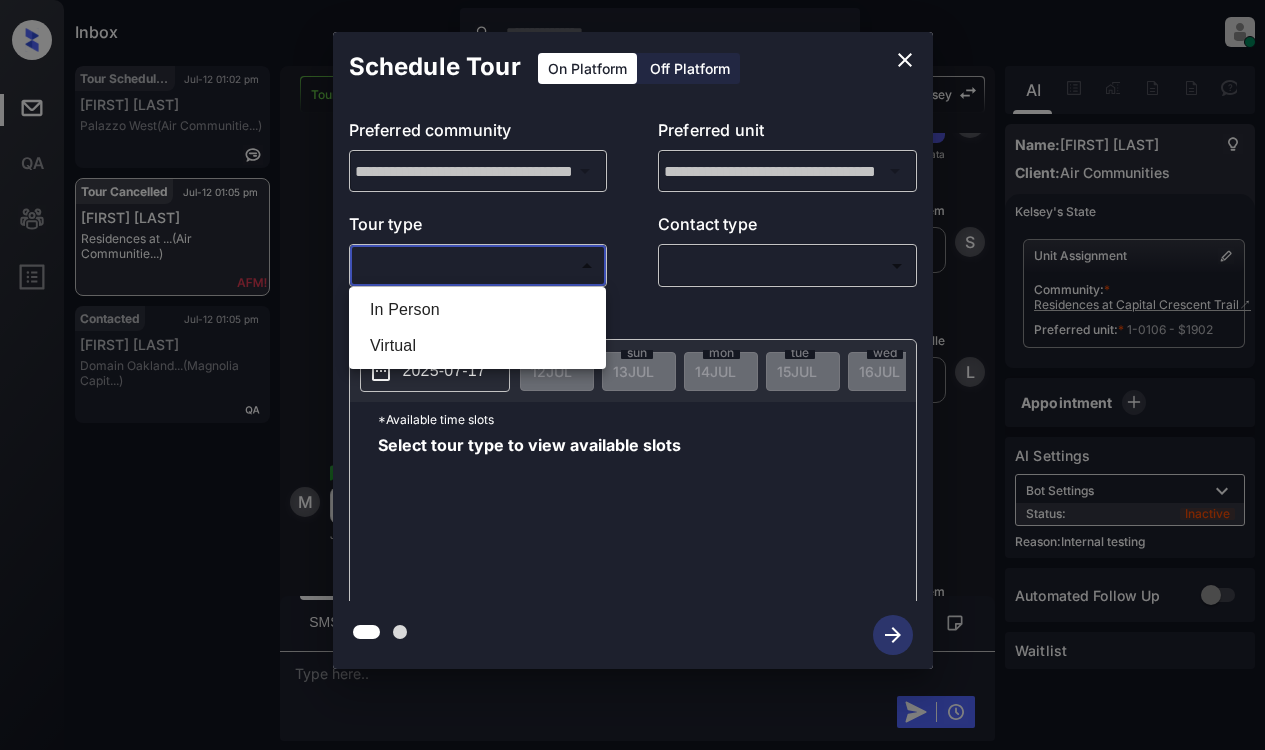 click on "In Person" at bounding box center [477, 310] 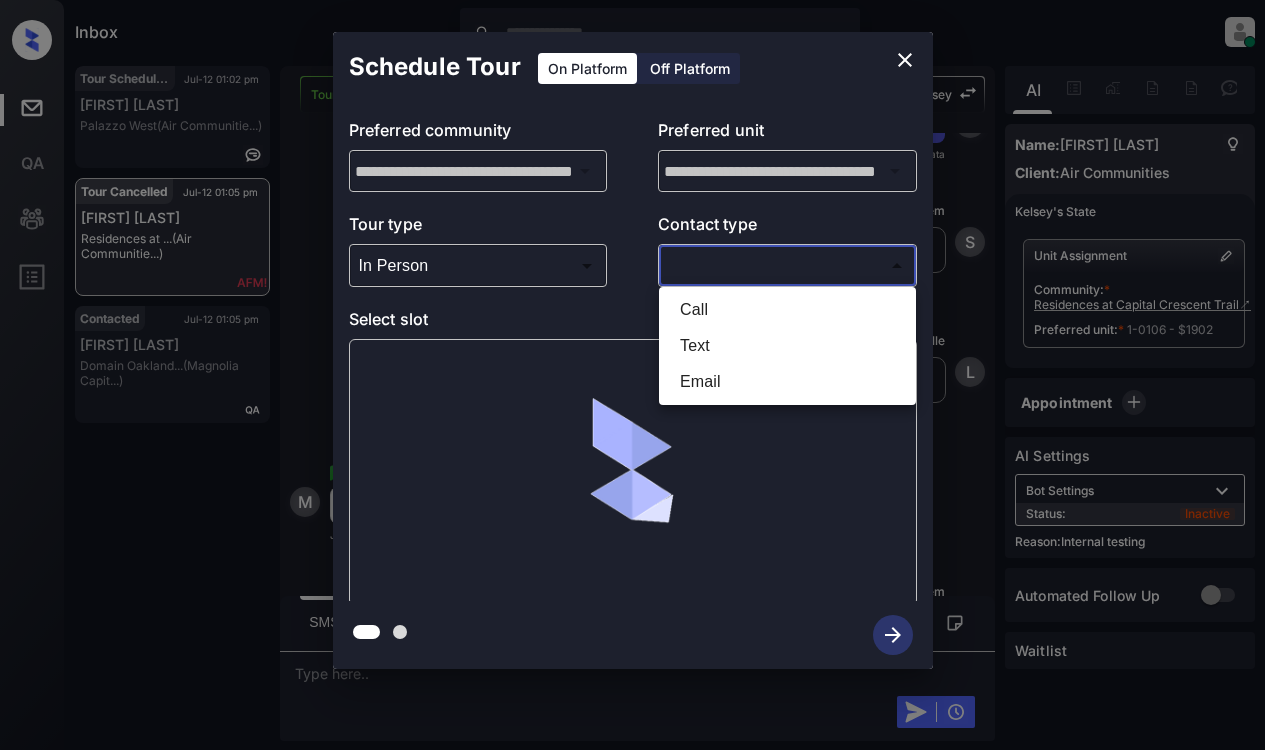 click on "Inbox Lyzzelle M. Ceralde Online Set yourself   offline Set yourself   on break Profile Switch to  light  mode Sign out Tour Scheduled Jul-12 01:02 pm   Jeff Chenoweth Palazzo West  (Air Communitie...) Tour Cancelled Jul-12 01:05 pm   Melissa Hopkin... Residences at ...  (Air Communitie...) Contacted Jul-12 01:05 pm   Sage W Domain Oakland...  (Magnolia Capit...) Tour Cancelled Lost Lead Sentiment: Angry Upon sliding the acknowledgement:  Lead will move to lost stage. * ​ SMS and call option will be set to opt out. AFM will be turned off for the lead. Kelsey New Message Kelsey Notes Note: <a href="https://conversation.getzuma.com/685de5b28b9aef77eb6f05ca">https://conversation.getzuma.com/685de5b28b9aef77eb6f05ca</a> - Paste this link into your browser to view Kelsey’s conversation with the prospect Jun 26, 2025 05:28 pm  Sync'd w  entrata K New Message Agent Lead created via emailParser in Inbound stage. Jun 26, 2025 05:28 pm A New Message Kelsey Jun 26, 2025 05:28 pm K New Message Zuma Z New Message A A" at bounding box center (632, 375) 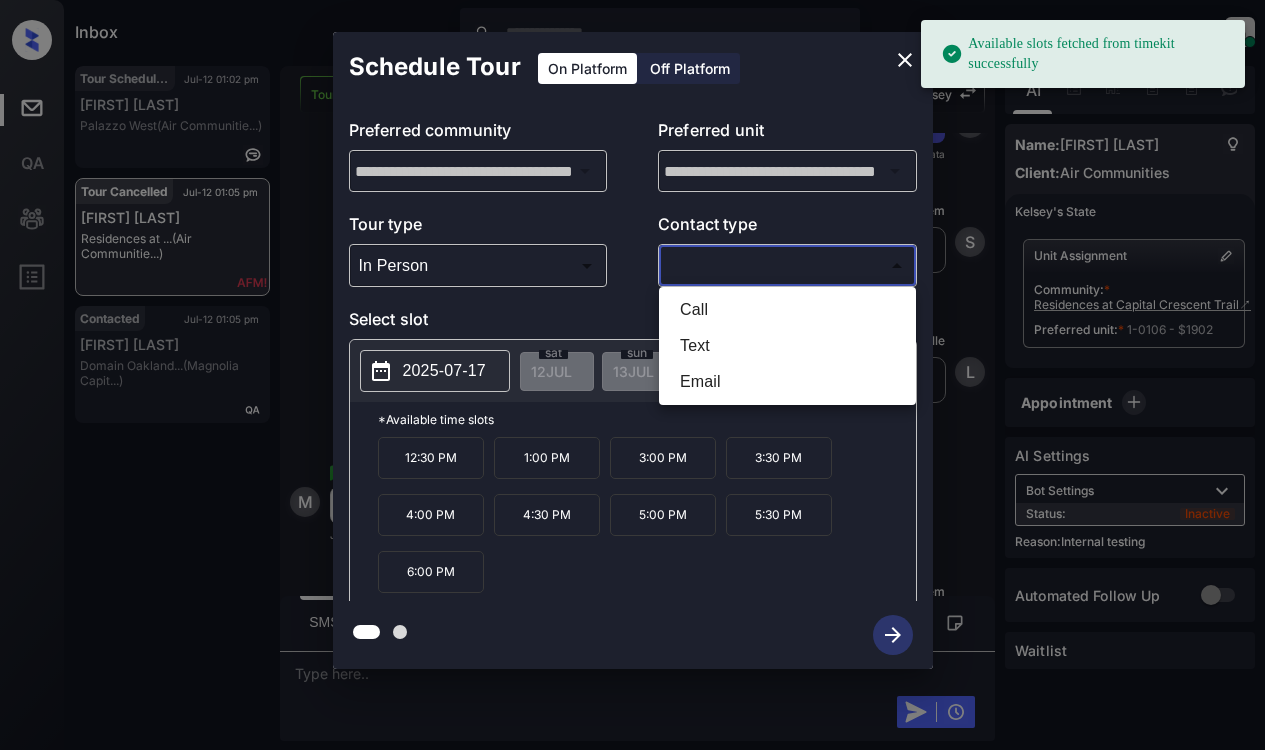 click on "Text" at bounding box center (787, 346) 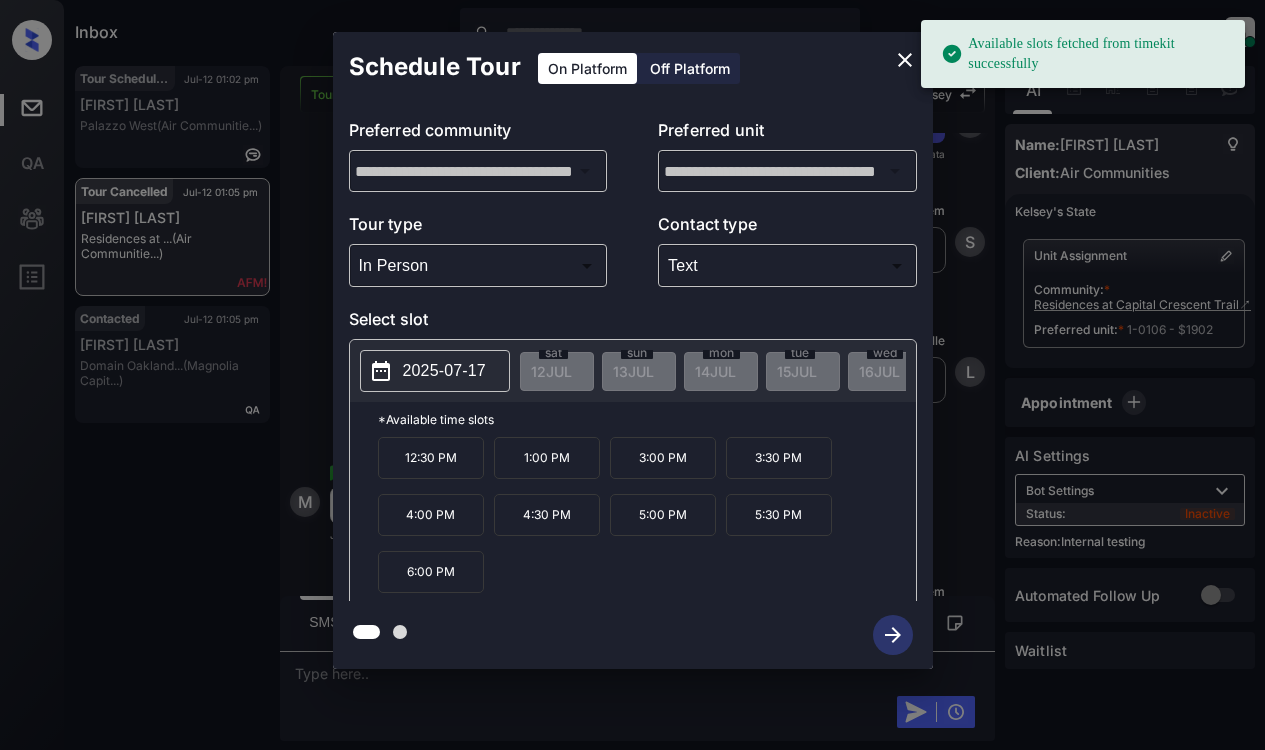 click on "2025-07-17" at bounding box center [444, 371] 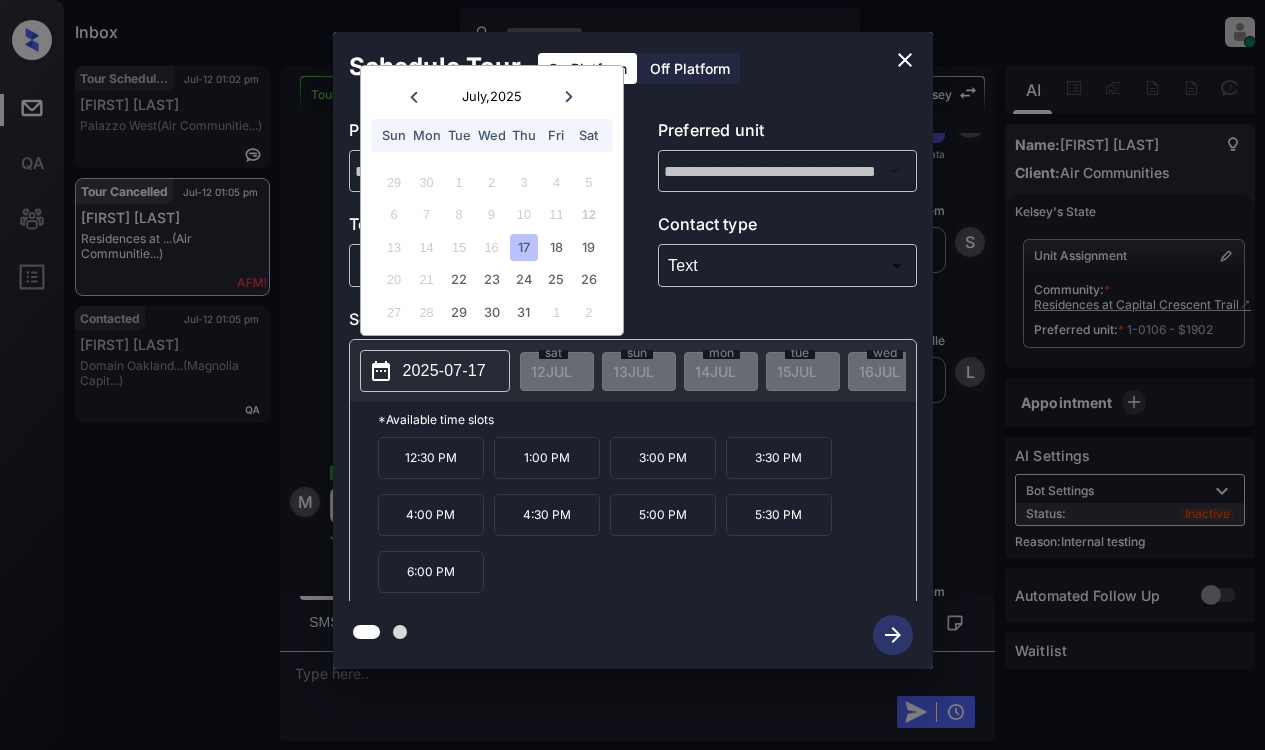 click on "sat 12 JUL sun 13 JUL mon 14 JUL tue 15 JUL wed 16 JUL thu 17 JUL fri 18 JUL sat 19 JUL sun 20 JUL mon 21 JUL tue 22 JUL wed 23 JUL thu 24 JUL fri 25 JUL sat 26 JUL sun 27 JUL mon 28 JUL tue 29 JUL wed 30 JUL thu 31 JUL fri 1 AUG sat 2 AUG sun 3 AUG mon 4 AUG tue 5 AUG wed 6 AUG thu 7 AUG fri 8 AUG sat 9 AUG sun 10 AUG mon 11 AUG tue 12 AUG wed 13 AUG thu 14 AUG fri 15 AUG sat 16 AUG sun 17 AUG mon 18 AUG tue 19 AUG wed 20 AUG thu 21 AUG fri 22 AUG sat 23 AUG sun 24 AUG mon 25 AUG tue 26 AUG wed 27 AUG thu 28 AUG fri 29 AUG sat 30 AUG sun 31 AUG mon 1 SEP tue 2 SEP wed 3 SEP thu 4 SEP fri 5 SEP sat 6 SEP sun 7 SEP mon 8 SEP tue 9 SEP" at bounding box center [2980, 371] 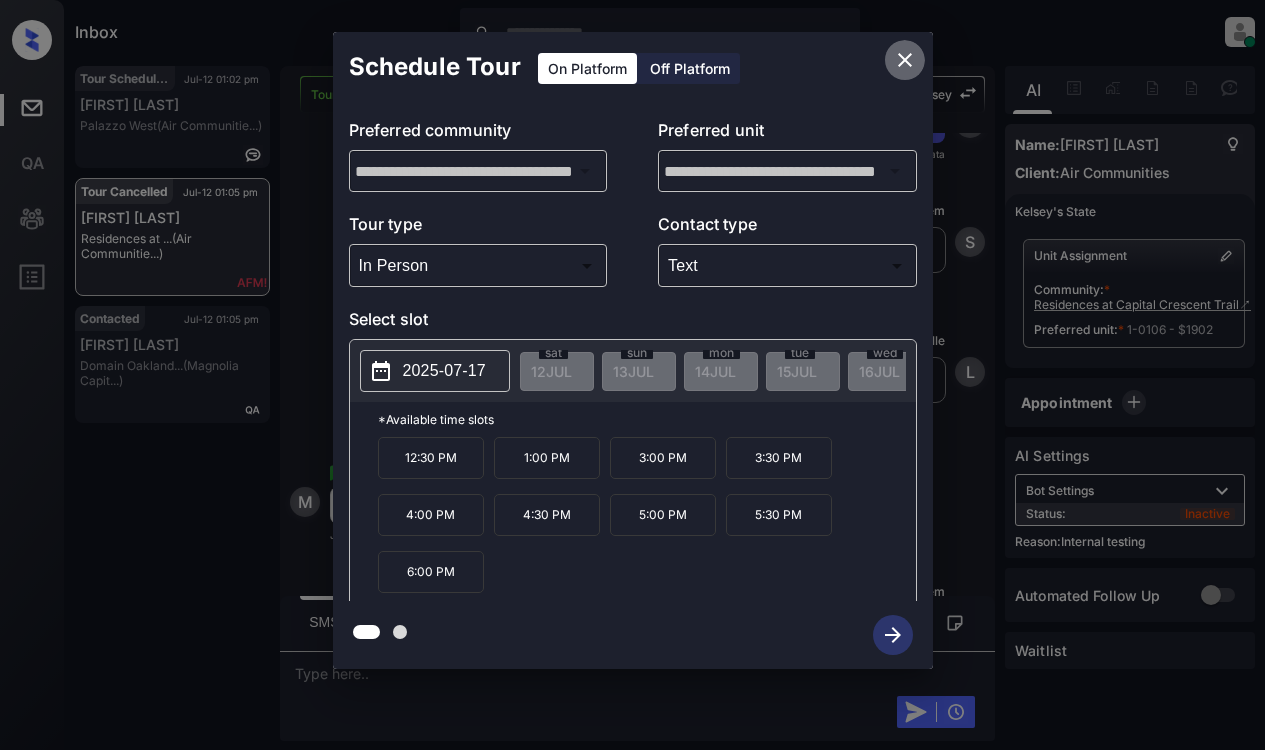 click 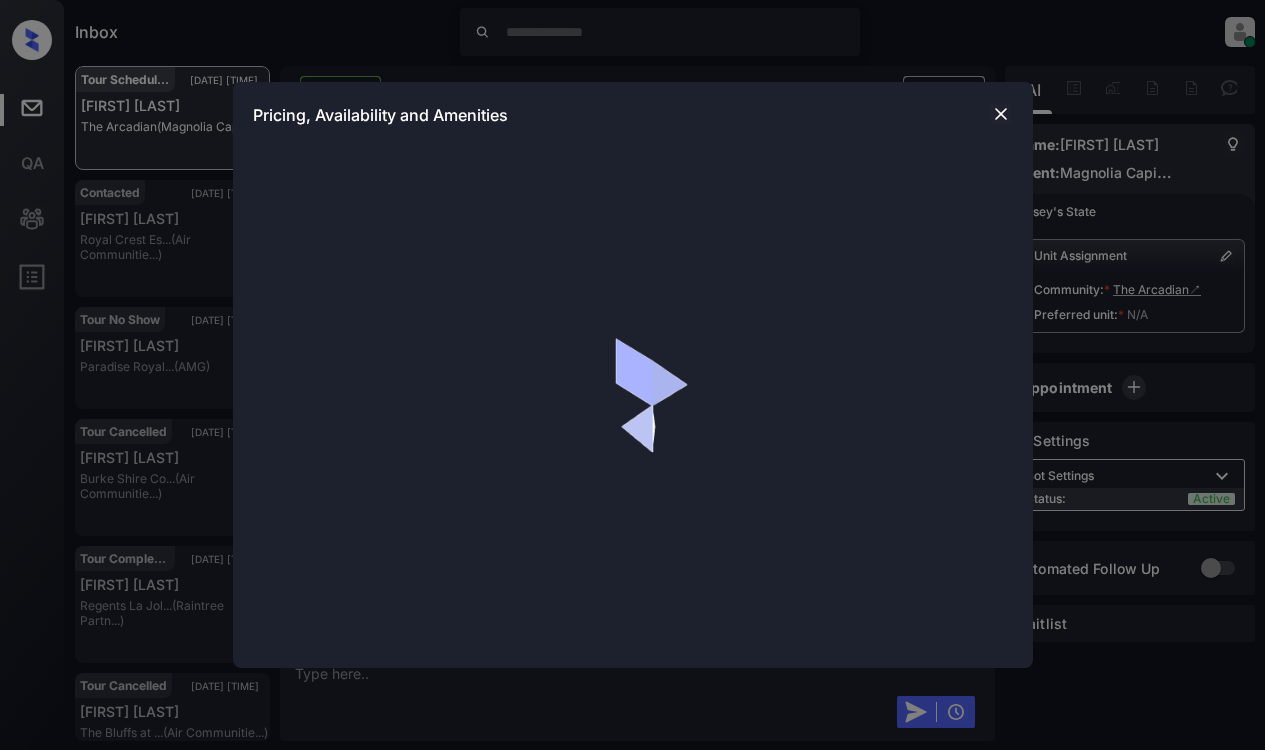 scroll, scrollTop: 16, scrollLeft: 0, axis: vertical 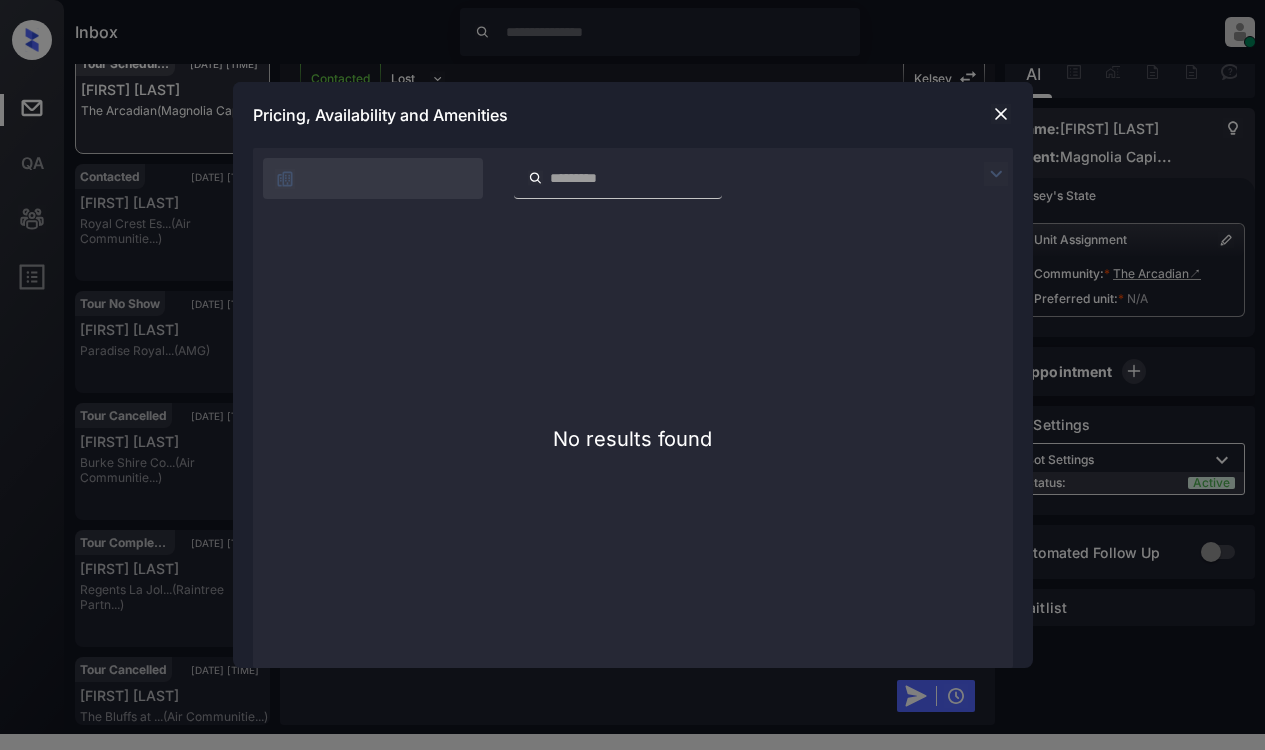 click at bounding box center [1001, 114] 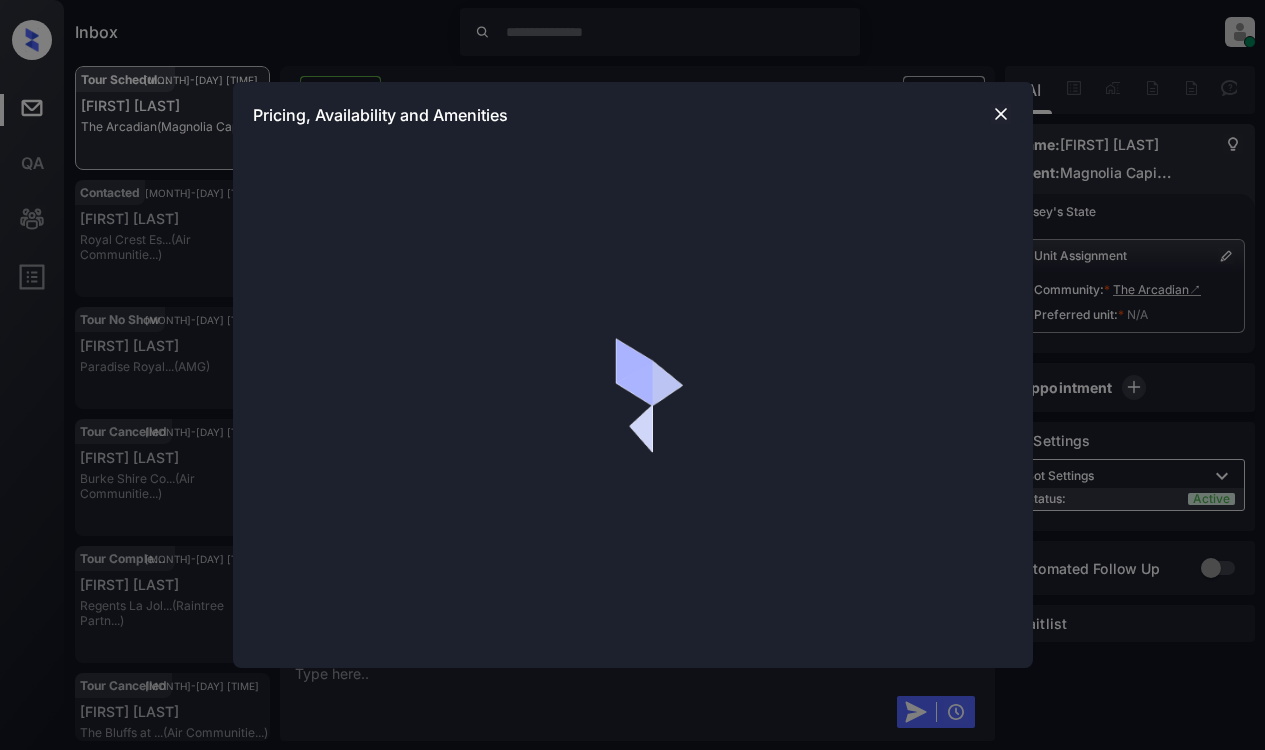 scroll, scrollTop: 16, scrollLeft: 0, axis: vertical 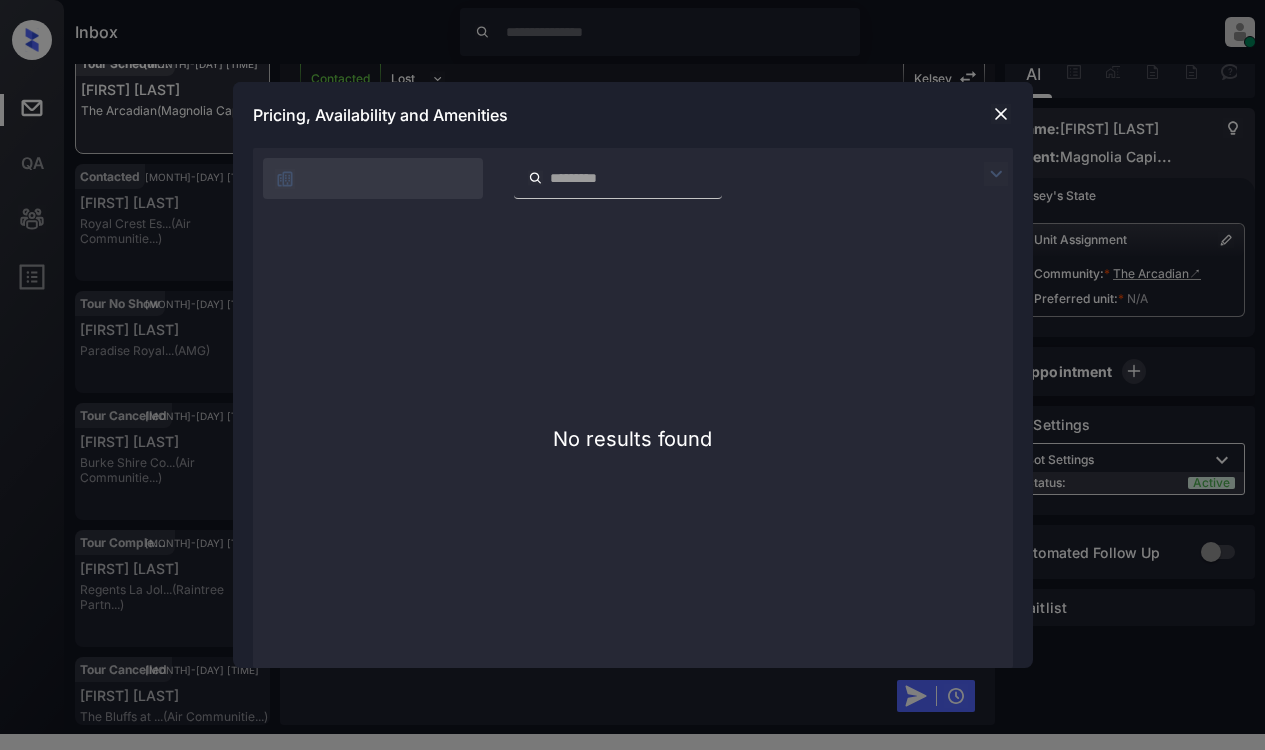 click at bounding box center [1001, 114] 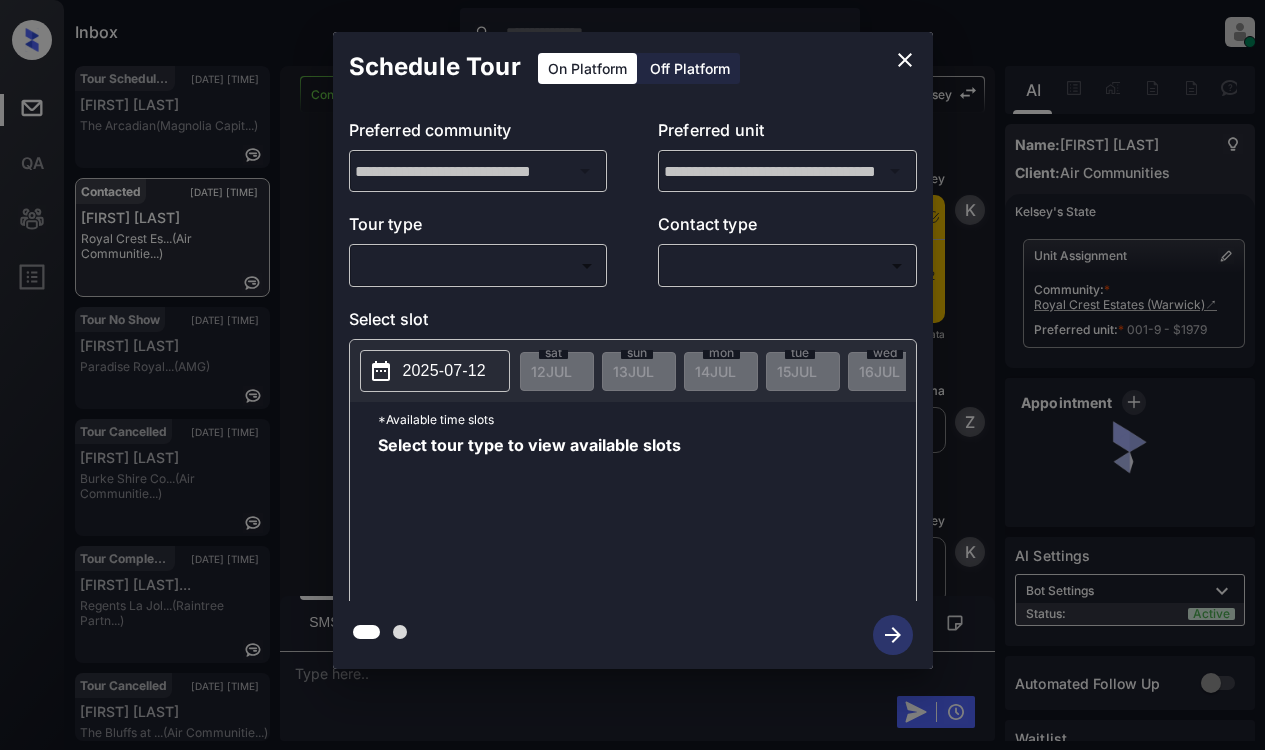 scroll, scrollTop: 0, scrollLeft: 0, axis: both 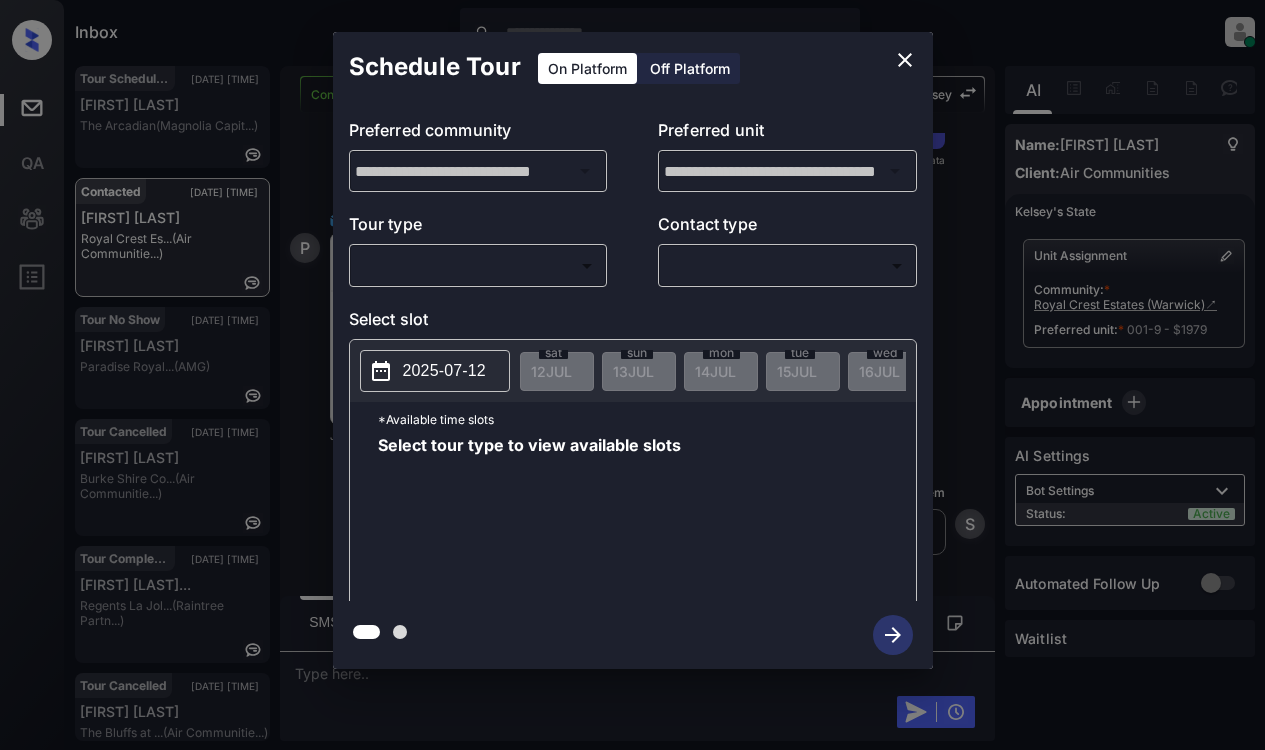click on "Inbox [FIRST] [LAST] Online Set yourself   offline Set yourself   on break Profile Switch to  light  mode Sign out Tour Scheduled [MONTH]-[DAY] [TIME]   [FIRST] [LAST] The Arcadian  (Magnolia Capit...) Contacted [MONTH]-[DAY] [TIME]   [FIRST] [LAST] Royal Crest Es...  (Air Communitie...) Tour No Show [MONTH]-[DAY] [TIME]   [FIRST] [LAST] Paradise Royal...  (AMG) Tour Cancelled [MONTH]-[DAY] [TIME]   [FIRST] [LAST] Burke Shire Co...  (Air Communitie...) Tour Completed [MONTH]-[DAY] [TIME]   [FIRST] [LAST] Regents La Jol...  (Raintree Partn...) Tour Cancelled [MONTH]-[DAY] [TIME]   [FIRST] [LAST] The Bluffs at ...  (Air Communitie...) Contacted Lost Lead Sentiment: Angry Upon sliding the acknowledgement:  Lead will move to lost stage. * ​ SMS and call option will be set to opt out. AFM will be turned off for the lead. [FIRST] New Message [FIRST] Notes Note: [MONTH] [DAY], [YEAR] [TIME]  Sync'd w  entrata [FIRST] New Message [FIRST] Lead transferred to leasing agent: [FIRST] [MONTH] [DAY], [YEAR] [TIME] [FIRST] New Message [FIRST] [MONTH] [DAY], [YEAR] [TIME] [FIRST] New Message [FIRST] [FIRST] [FIRST]" at bounding box center (632, 375) 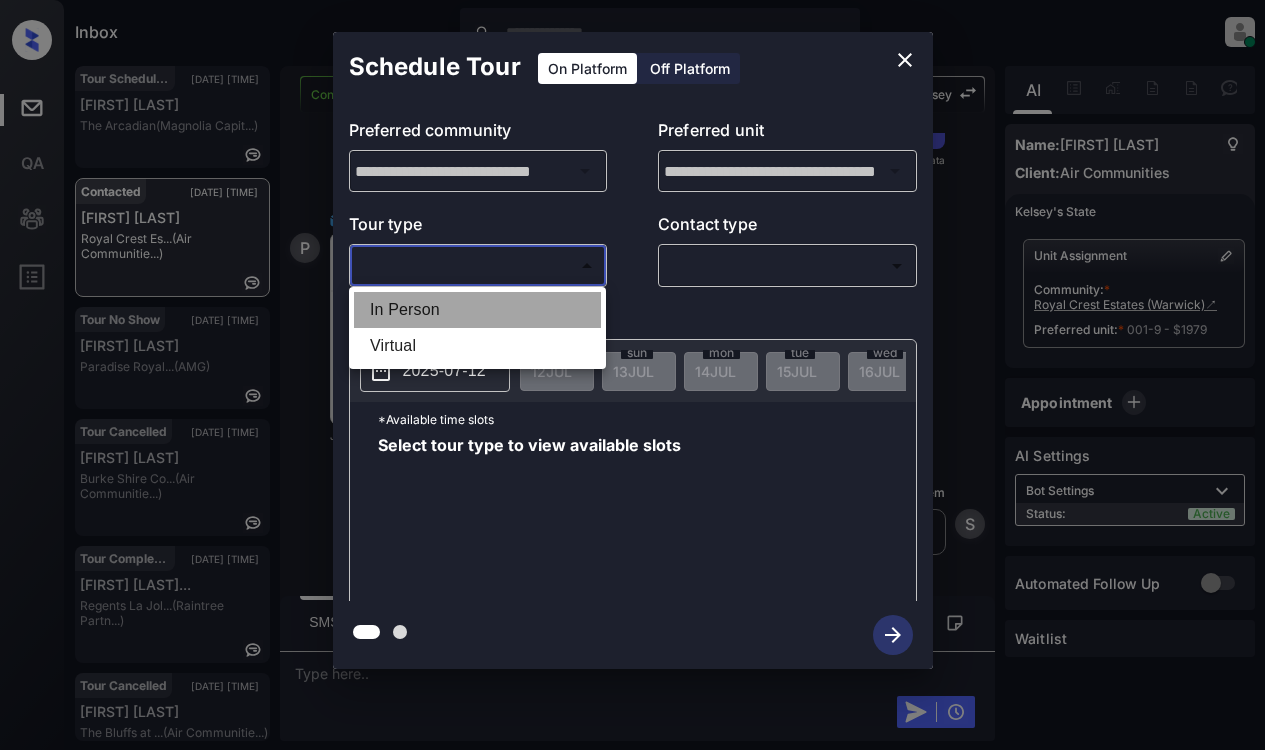 click on "In Person" at bounding box center [477, 310] 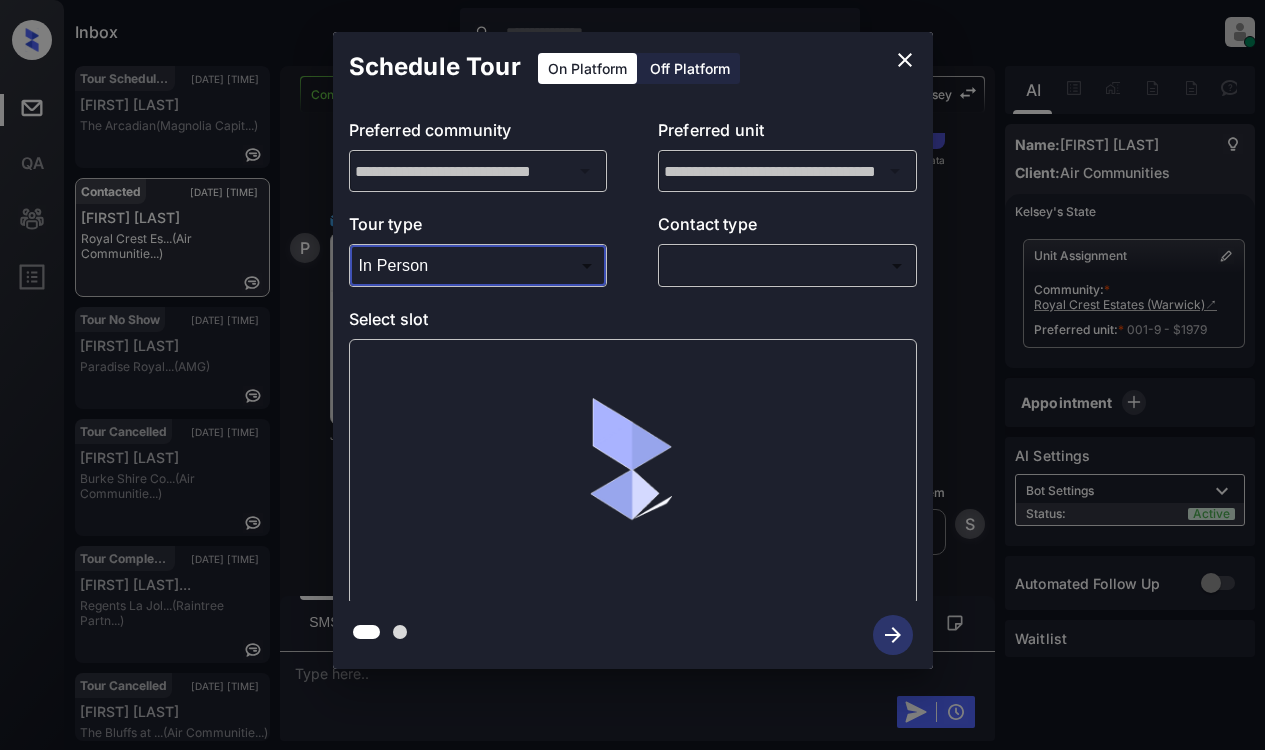 click on "Inbox [FIRST] [LAST] Online Set yourself   offline Set yourself   on break Profile Switch to  light  mode Sign out Tour Scheduled [MONTH]-[DAY] [TIME]   [FIRST] [LAST] The Arcadian  (Magnolia Capit...) Contacted [MONTH]-[DAY] [TIME]   [FIRST] [LAST] Royal Crest Es...  (Air Communitie...) Tour No Show [MONTH]-[DAY] [TIME]   [FIRST] [LAST] Paradise Royal...  (AMG) Tour Cancelled [MONTH]-[DAY] [TIME]   [FIRST] [LAST] Burke Shire Co...  (Air Communitie...) Tour Completed [MONTH]-[DAY] [TIME]   [FIRST] [LAST] Regents La Jol...  (Raintree Partn...) Tour Cancelled [MONTH]-[DAY] [TIME]   [FIRST] [LAST] The Bluffs at ...  (Air Communitie...) Contacted Lost Lead Sentiment: Angry Upon sliding the acknowledgement:  Lead will move to lost stage. * ​ SMS and call option will be set to opt out. AFM will be turned off for the lead. [FIRST] New Message [FIRST] Notes Note: [MONTH] [DAY], [YEAR] [TIME]  Sync'd w  entrata [FIRST] New Message [FIRST] Lead transferred to leasing agent: [FIRST] [MONTH] [DAY], [YEAR] [TIME] [FIRST] New Message [FIRST] [MONTH] [DAY], [YEAR] [TIME] [FIRST] New Message [FIRST] [FIRST] [FIRST]" at bounding box center (632, 375) 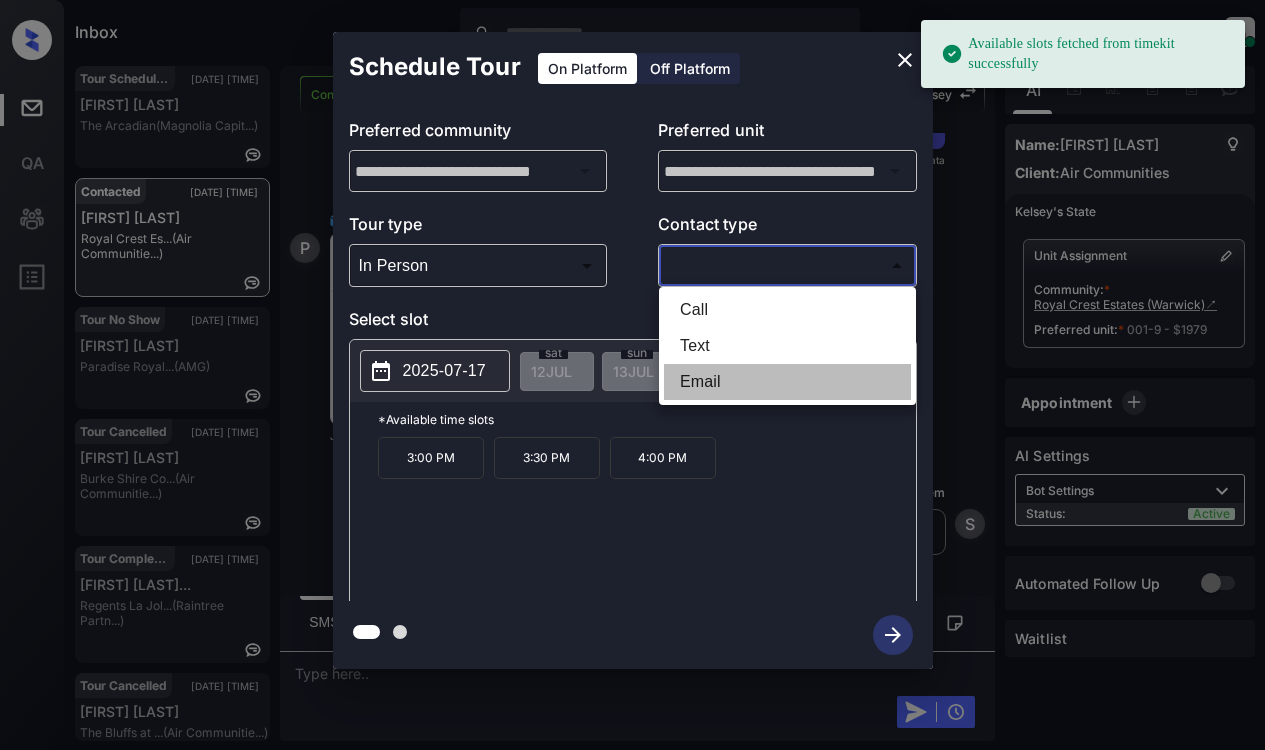 click on "Email" at bounding box center (787, 382) 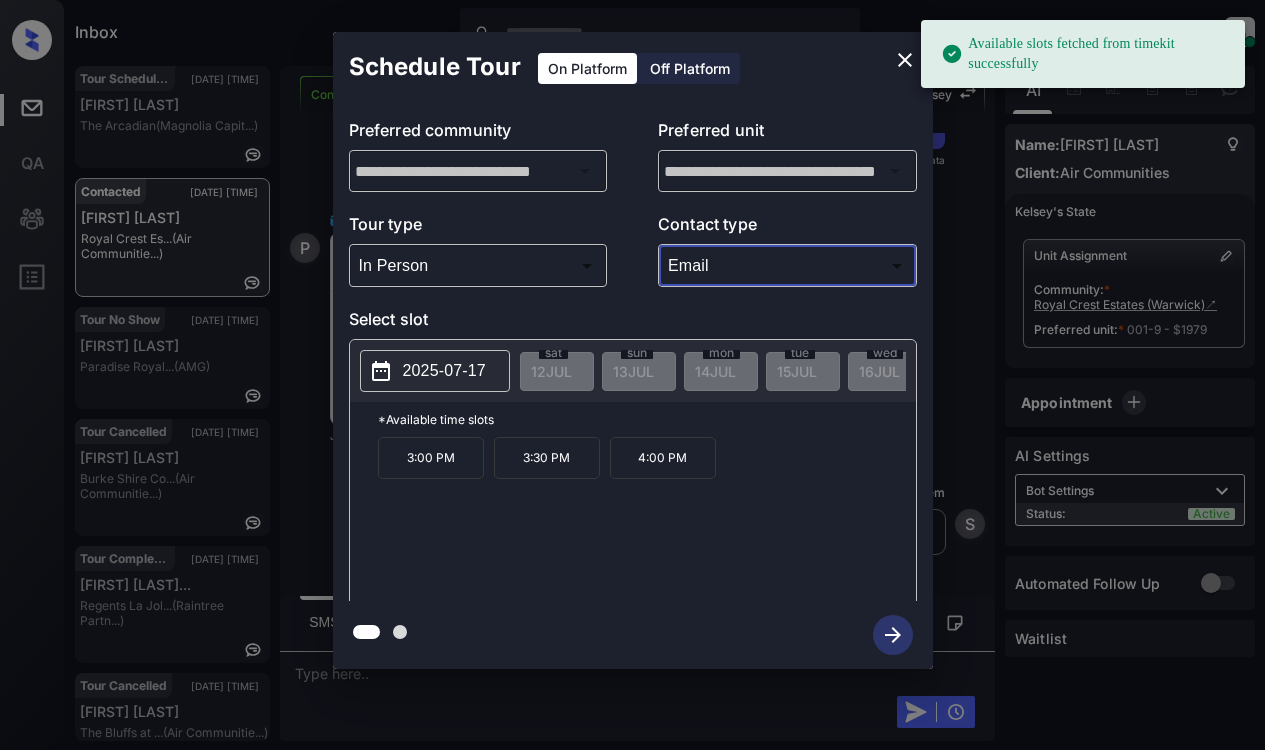 click on "2025-07-17" at bounding box center [444, 371] 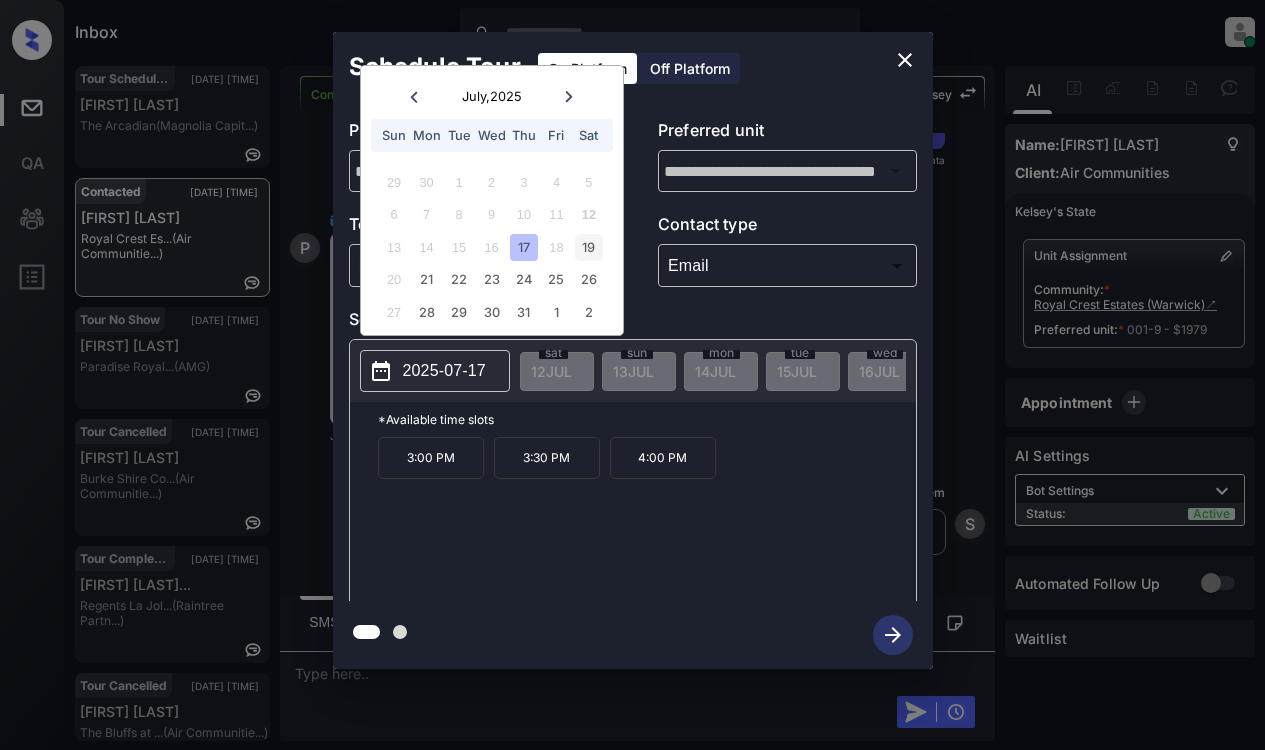 click on "19" at bounding box center (588, 247) 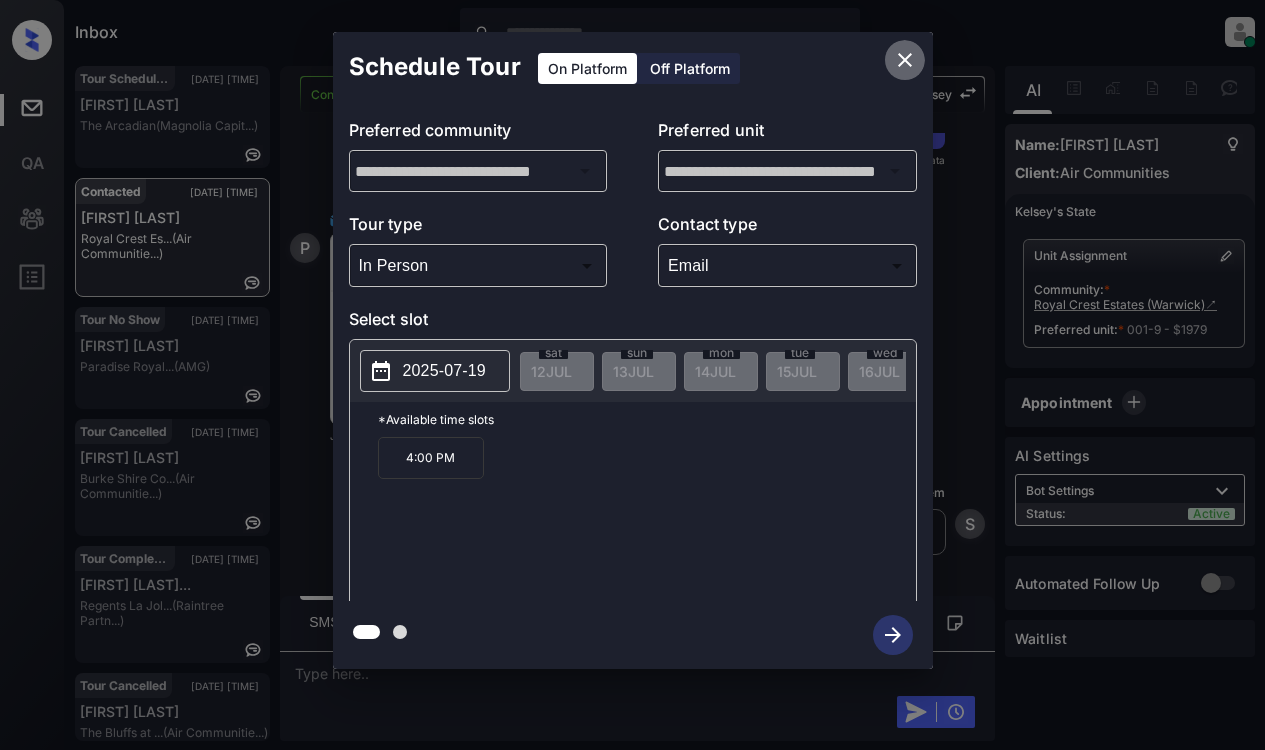 click 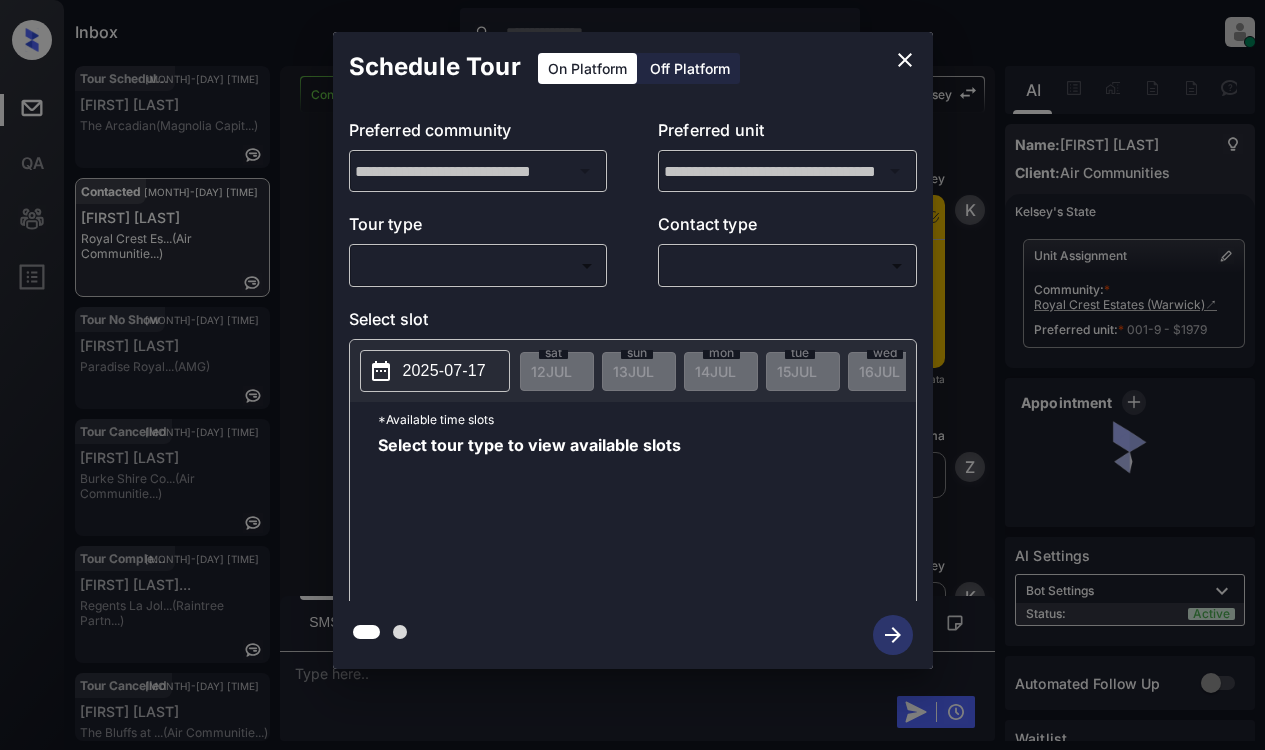 scroll, scrollTop: 0, scrollLeft: 0, axis: both 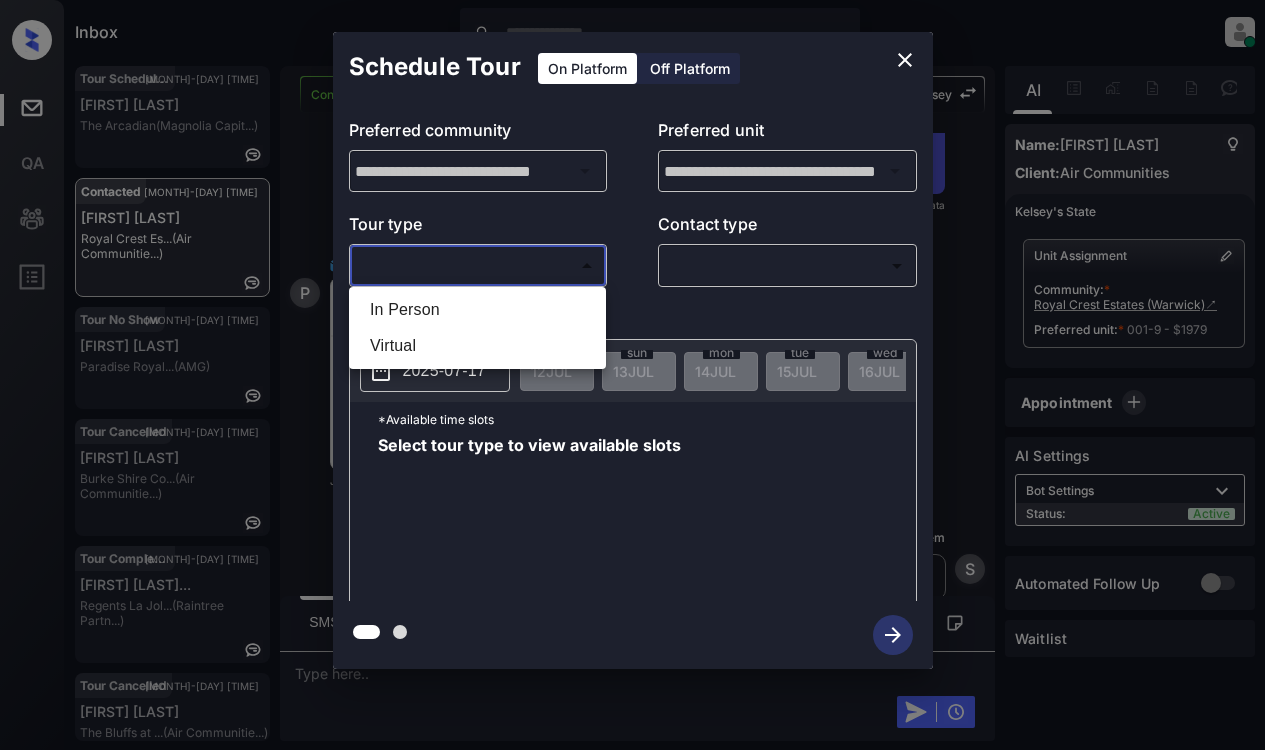 click on "Inbox [FIRST] [LAST] Online Set yourself   offline Set yourself   on break Profile Switch to  light  mode Sign out Tour Scheduled [MONTH]-[DAY] [TIME]   [FIRST] [LAST] The Arcadian  (Magnolia Capit...) Contacted [MONTH]-[DAY] [TIME]   [FIRST] [LAST] Royal Crest Es...  (Air Communitie...) Tour No Show [MONTH]-[DAY] [TIME]   [FIRST] [LAST] Paradise Royal...  (AMG) Tour Cancelled [MONTH]-[DAY] [TIME]   [FIRST] [LAST] Burke Shire Co...  (Air Communitie...) Tour Completed [MONTH]-[DAY] [TIME]   [FIRST] [LAST] Regents La Jol...  (Raintree Partn...) Tour Cancelled [MONTH]-[DAY] [TIME]   [FIRST] [LAST] The Bluffs at ...  (Air Communitie...) Contacted Lost Lead Sentiment: Angry Upon sliding the acknowledgement:  Lead will move to lost stage. * ​ SMS and call option will be set to opt out. AFM will be turned off for the lead. [FIRST] New Message [FIRST] Notes Note: [MONTH] [DAY], [YEAR] [TIME]  Sync'd w  entrata [FIRST] New Message [FIRST] Lead transferred to leasing agent: [FIRST] [MONTH] [DAY], [YEAR] [TIME] [FIRST] New Message [FIRST] [MONTH] [DAY], [YEAR] [TIME] [FIRST] New Message [FIRST] [FIRST] [FIRST]" at bounding box center (632, 375) 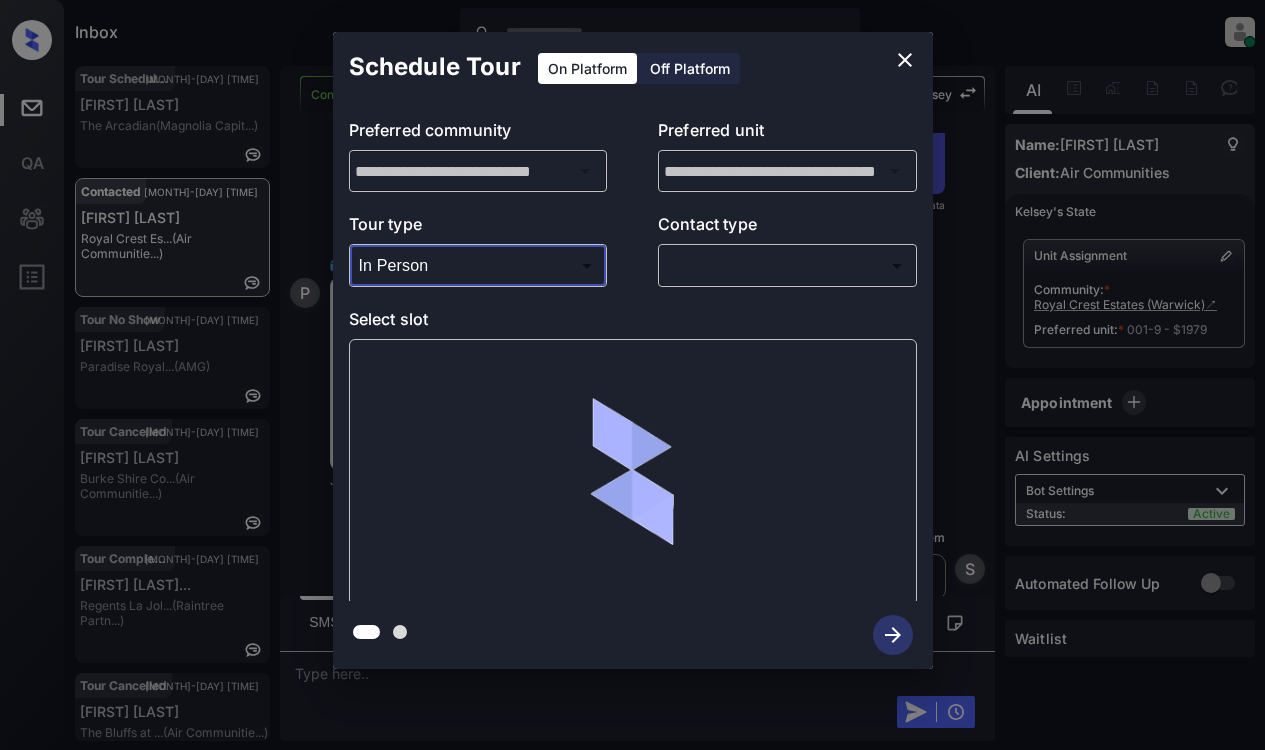 click on "Inbox [FIRST] [LAST] Online Set yourself   offline Set yourself   on break Profile Switch to  light  mode Sign out Tour Scheduled [MONTH]-[DAY] [TIME]   [FIRST] [LAST] The Arcadian  (Magnolia Capit...) Contacted [MONTH]-[DAY] [TIME]   [FIRST] [LAST] Royal Crest Es...  (Air Communitie...) Tour No Show [MONTH]-[DAY] [TIME]   [FIRST] [LAST] Paradise Royal...  (AMG) Tour Cancelled [MONTH]-[DAY] [TIME]   [FIRST] [LAST] Burke Shire Co...  (Air Communitie...) Tour Completed [MONTH]-[DAY] [TIME]   [FIRST] [LAST] Regents La Jol...  (Raintree Partn...) Tour Cancelled [MONTH]-[DAY] [TIME]   [FIRST] [LAST] The Bluffs at ...  (Air Communitie...) Contacted Lost Lead Sentiment: Angry Upon sliding the acknowledgement:  Lead will move to lost stage. * ​ SMS and call option will be set to opt out. AFM will be turned off for the lead. [FIRST] New Message [FIRST] Notes Note: [MONTH] [DAY], [YEAR] [TIME]  Sync'd w  entrata [FIRST] New Message [FIRST] Lead transferred to leasing agent: [FIRST] [MONTH] [DAY], [YEAR] [TIME] [FIRST] New Message [FIRST] [MONTH] [DAY], [YEAR] [TIME] [FIRST] New Message [FIRST] [FIRST] [FIRST]" at bounding box center (632, 375) 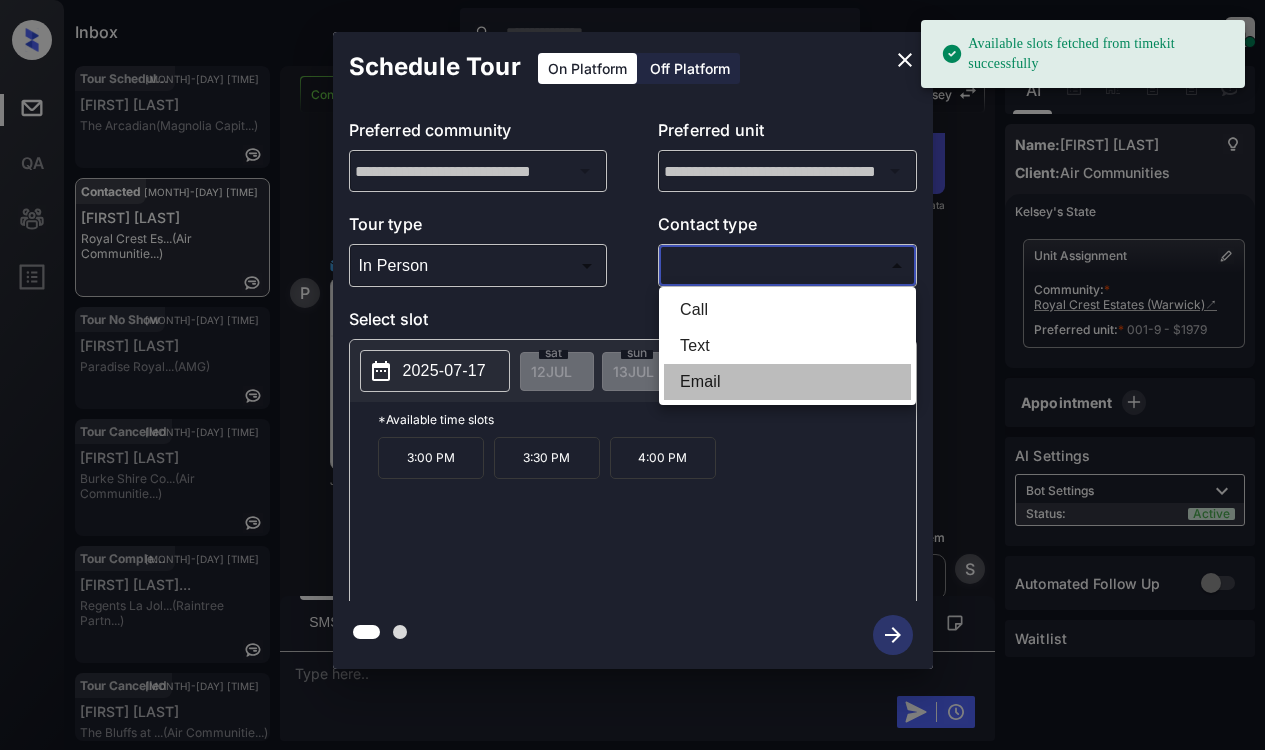 click on "Email" at bounding box center [787, 382] 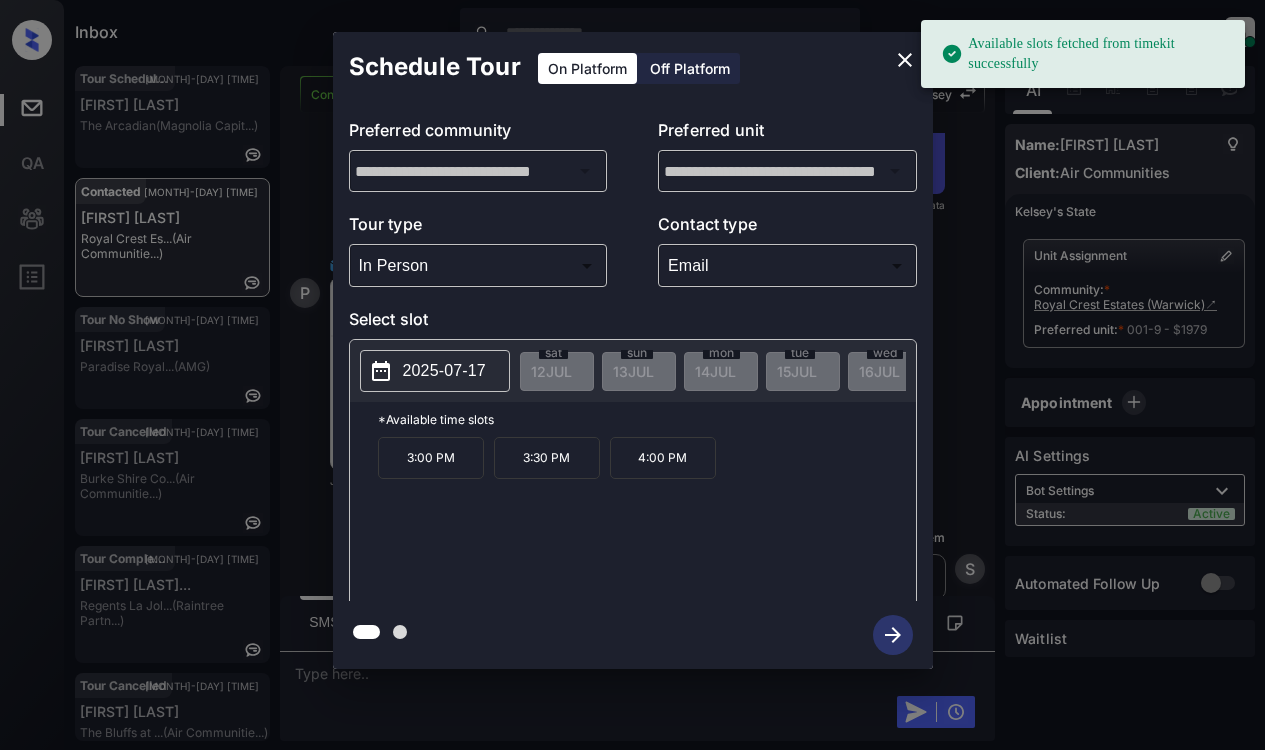 click on "2025-07-17" at bounding box center [444, 371] 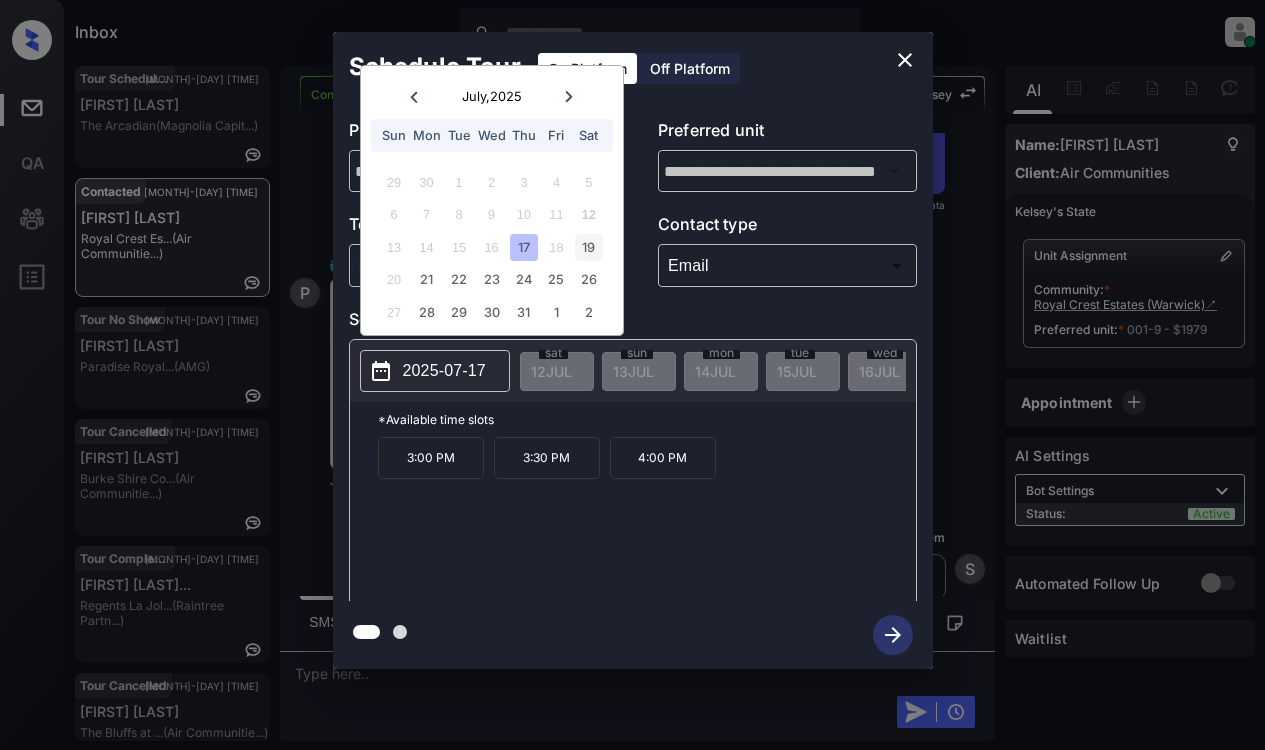 click on "19" at bounding box center (588, 247) 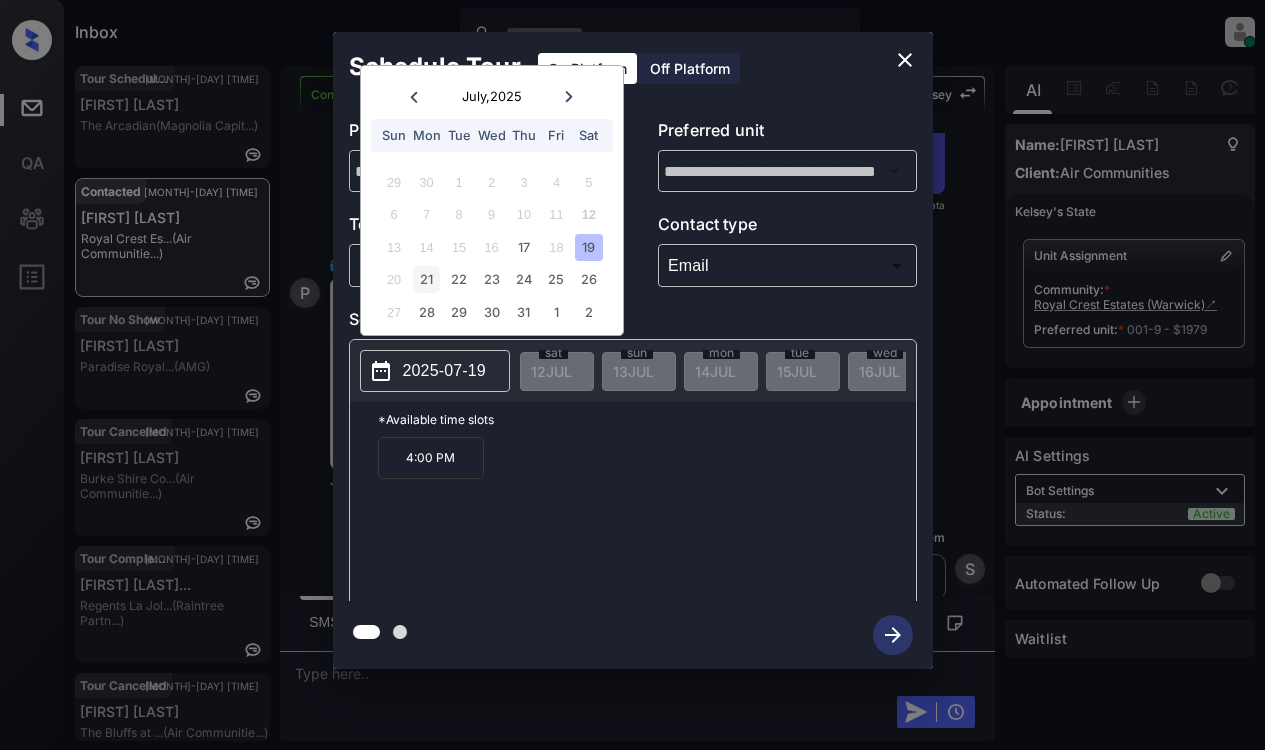 click on "21" at bounding box center [426, 279] 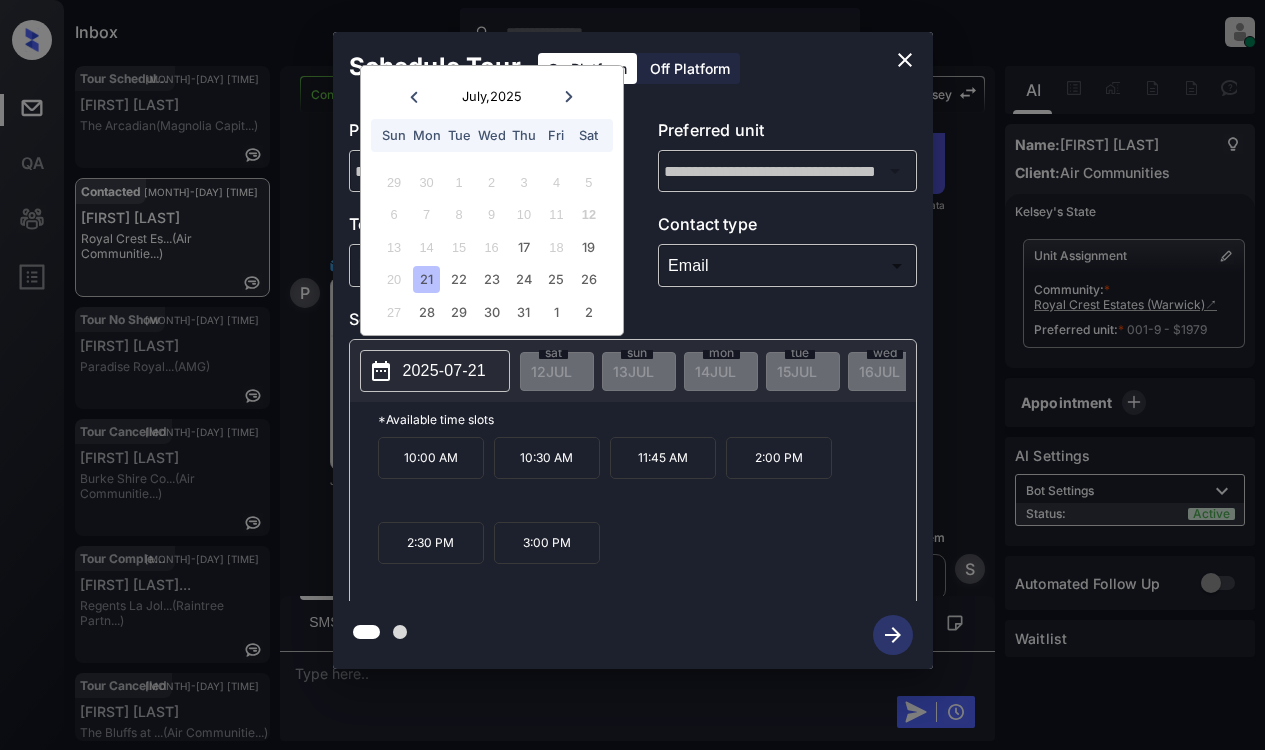 click 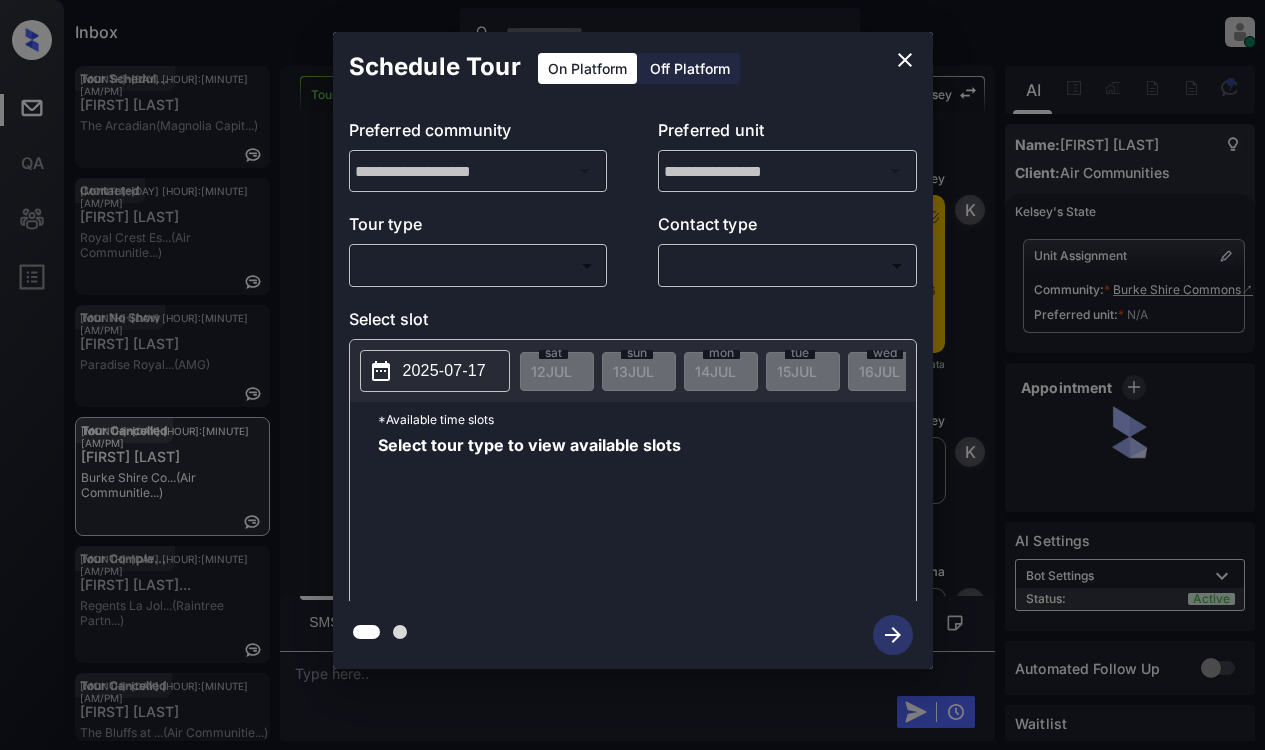 scroll, scrollTop: 0, scrollLeft: 0, axis: both 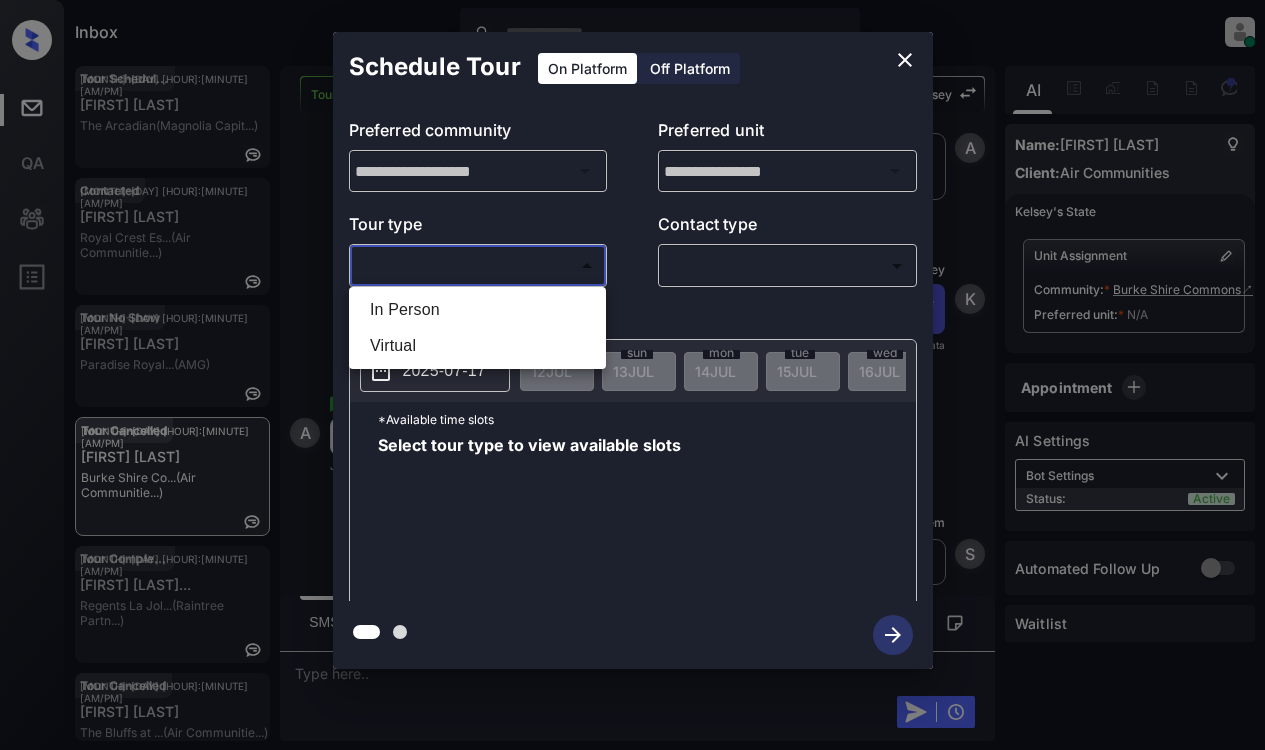 click on "Inbox [FIRST] [MIDDLE] [LAST] Online Set yourself   offline Set yourself   on break Profile Switch to  light  mode Sign out Tour Scheduled [MONTH]-[DAY] [HOUR]:[MINUTE] [AM/PM]   [FIRST] [LAST] The Arcadian  (Magnolia Capit...) Contacted [MONTH]-[DAY] [HOUR]:[MINUTE] [AM/PM]   [FIRST] [LAST] Royal Crest Es...  (Air Communitie...) Tour No Show [MONTH]-[DAY] [HOUR]:[MINUTE] [AM/PM]   [FIRST] [LAST] Paradise Royal...  (AMG) Tour Cancelled [MONTH]-[DAY] [HOUR]:[MINUTE] [AM/PM]   [FIRST] [LAST] Burke Shire Co...  (Air Communitie...) Tour Completed [MONTH]-[DAY] [HOUR]:[MINUTE] [AM/PM]   [FIRST] [LAST] Regents La Jol...  (Raintree Partn...) Tour Cancelled [MONTH]-[DAY] [HOUR]:[MINUTE] [AM/PM]   [FIRST] [LAST] The Bluffs at ...  (Air Communitie...) Tour Cancelled Lost Lead Sentiment: Angry Upon sliding the acknowledgement:  Lead will move to lost stage. * ​ SMS and call option will be set to opt out. AFM will be turned off for the lead. [FIRST] New Message [FIRST] Notes Note: [MONTH] [DAY], [YEAR] [HOUR]:[MINUTE] [AM/PM]  Sync'd w  entrata [FIRST] New Message [FIRST] Due to the activation of disableLeadTransfer feature flag, [FIRST] will no longer transfer ownership of this CRM guest card [FIRST] Z" at bounding box center (632, 375) 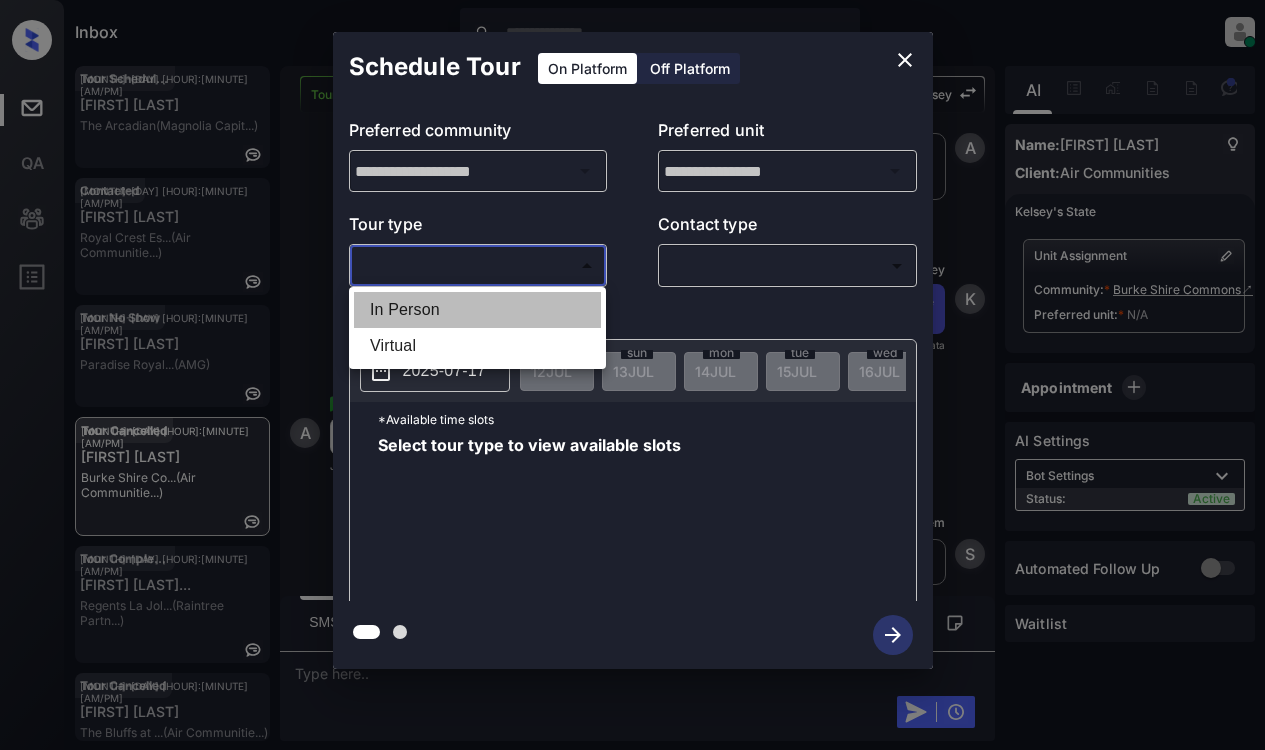click on "In Person" at bounding box center [477, 310] 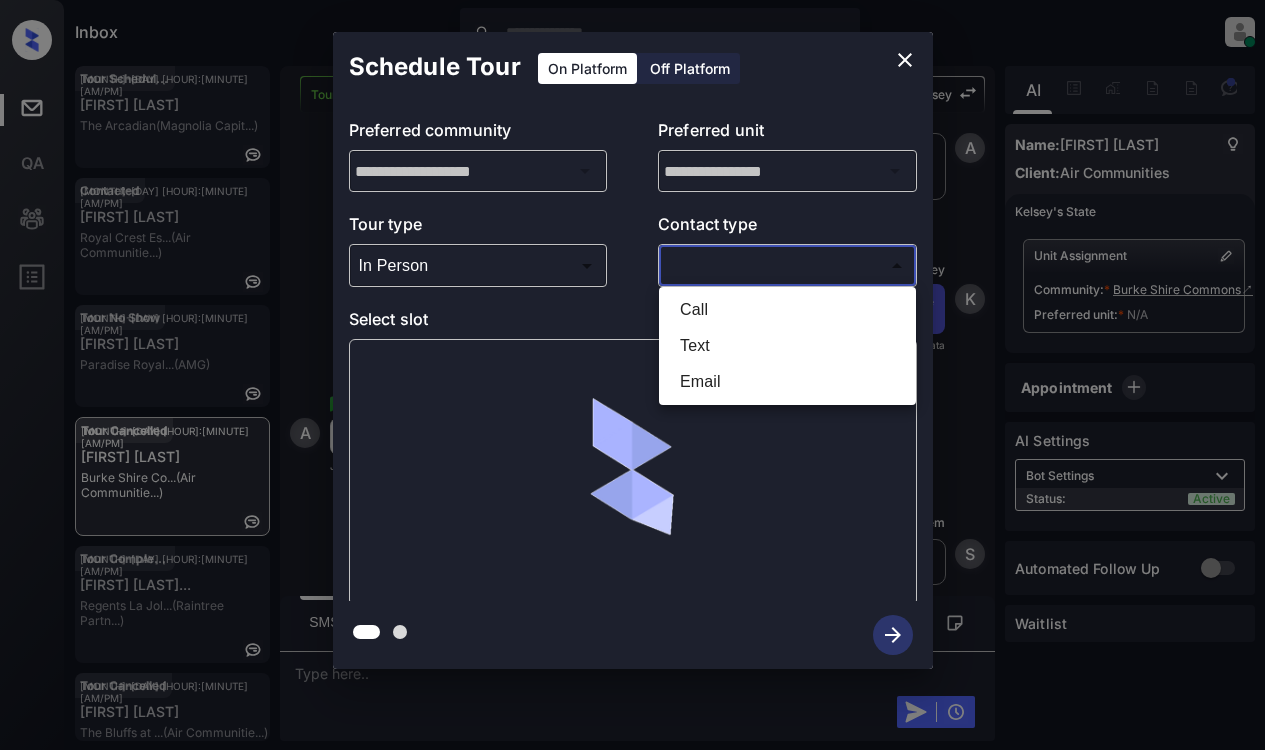 click on "Inbox Lyzzelle M. Ceralde Online Set yourself   offline Set yourself   on break Profile Switch to  light  mode Sign out Tour Scheduled Jul-12 01:29 pm   June Alani The Arcadian  (Magnolia Capit...) Contacted Jul-12 01:31 pm   Peter Lenz Royal Crest Es...  (Air Communitie...) Tour No Show Jul-12 01:32 pm   Ralph Davis Paradise Royal...  (AMG) Tour Cancelled Jul-12 01:34 pm   Abigail Rood Burke Shire Co...  (Air Communitie...) Tour Completed Jul-12 01:35 pm   Marija Milosev... Regents La Jol...  (Raintree Partn...) Tour Cancelled Jul-12 01:37 pm   Macy Duncan The Bluffs at ...  (Air Communitie...) Tour Cancelled Lost Lead Sentiment: Angry Upon sliding the acknowledgement:  Lead will move to lost stage. * ​ SMS and call option will be set to opt out. AFM will be turned off for the lead. Kelsey New Message Kelsey Notes Note: Jul 09, 2025 12:20 pm  Sync'd w  entrata K New Message Kelsey Due to the activation of disableLeadTransfer feature flag, Kelsey will no longer transfer ownership of this CRM guest card K Z" at bounding box center [632, 375] 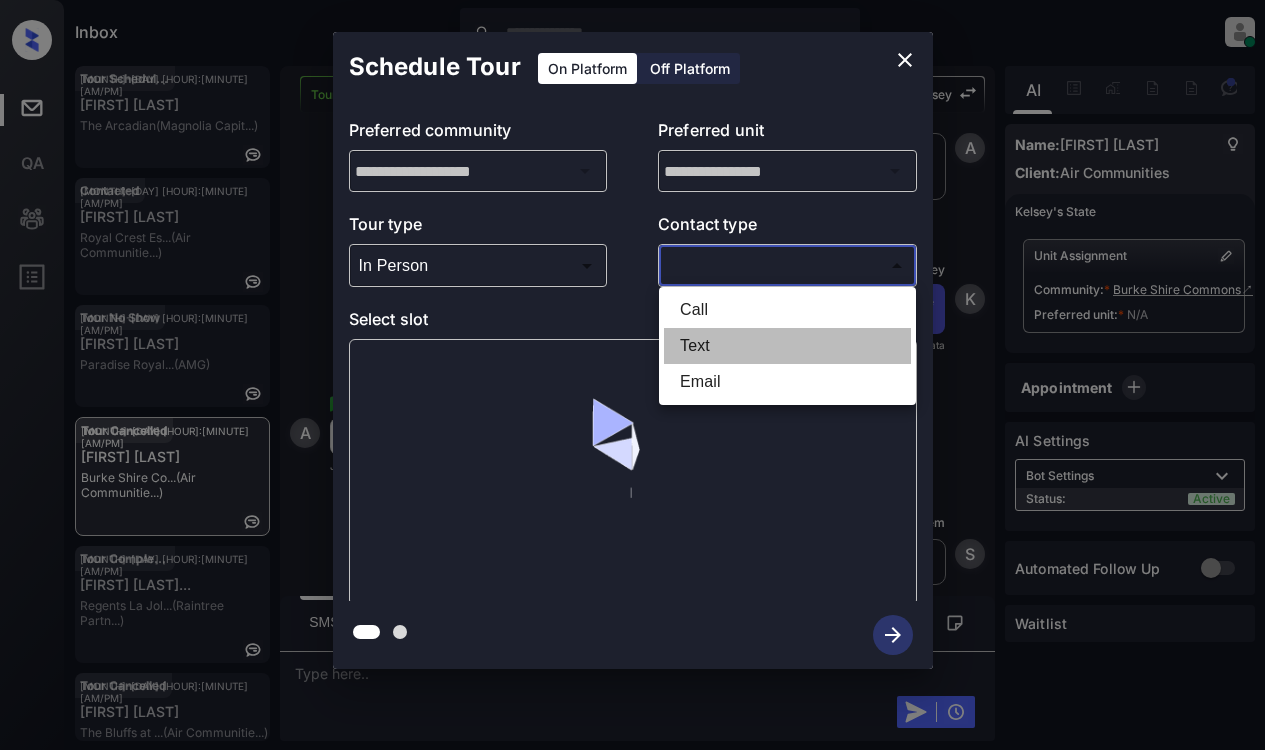 click on "Text" at bounding box center (787, 346) 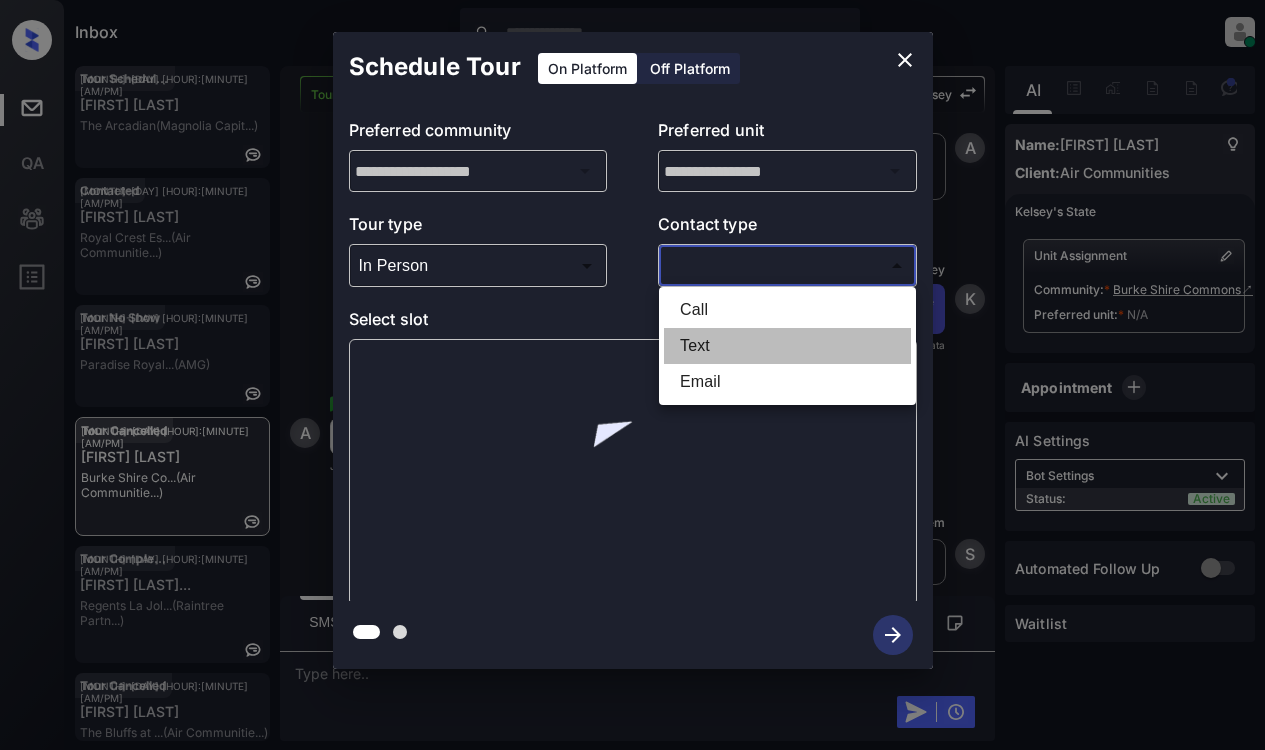 type on "****" 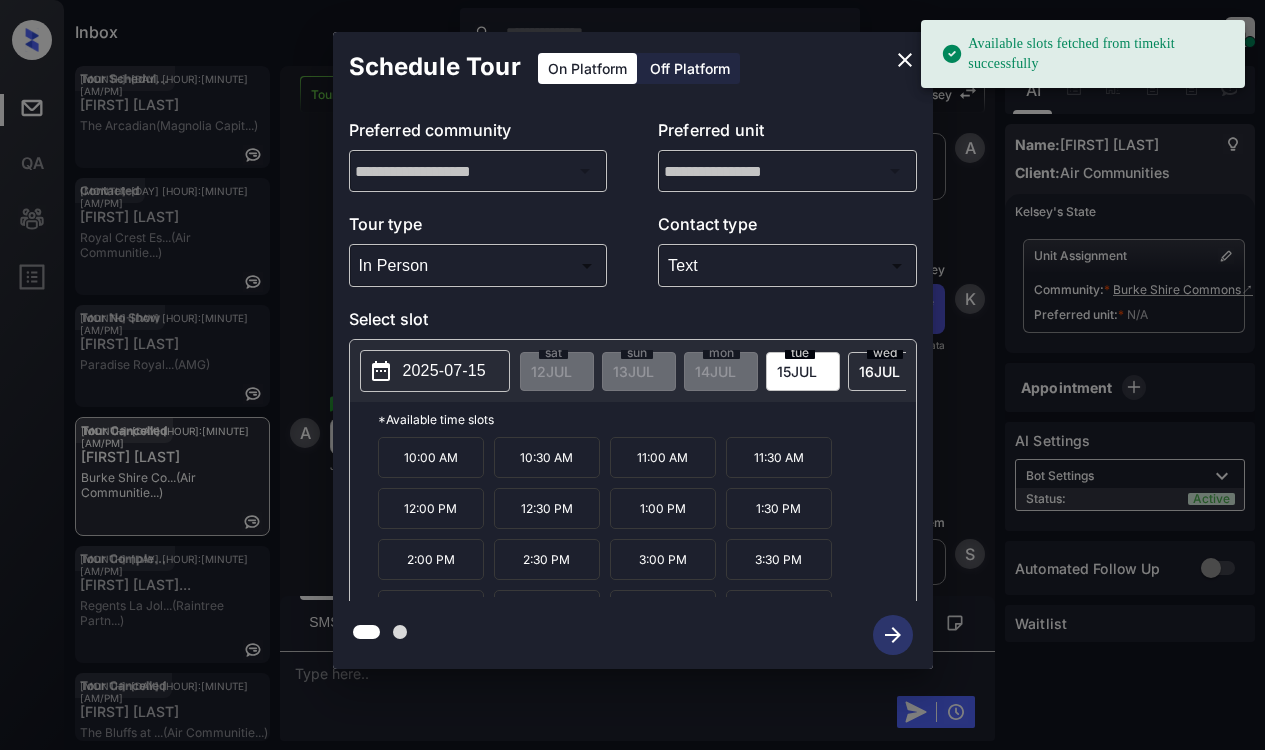 click on "2025-07-15" at bounding box center [444, 371] 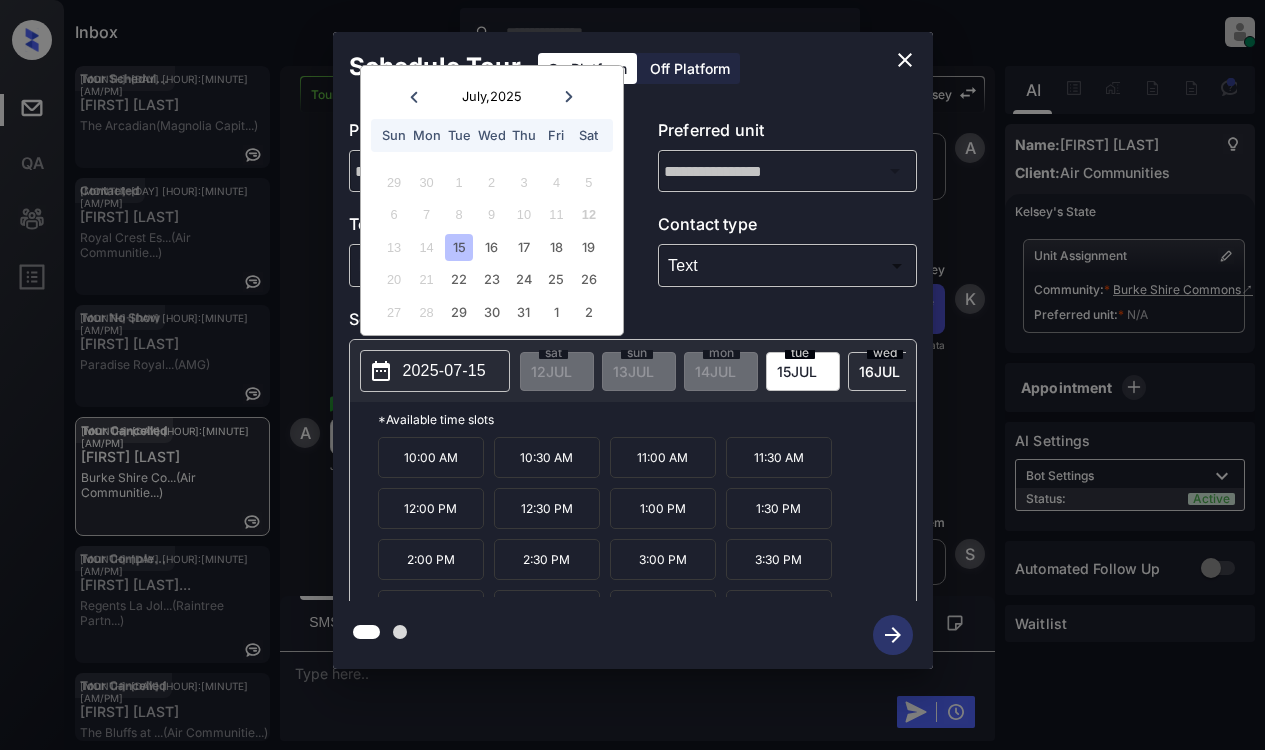 click 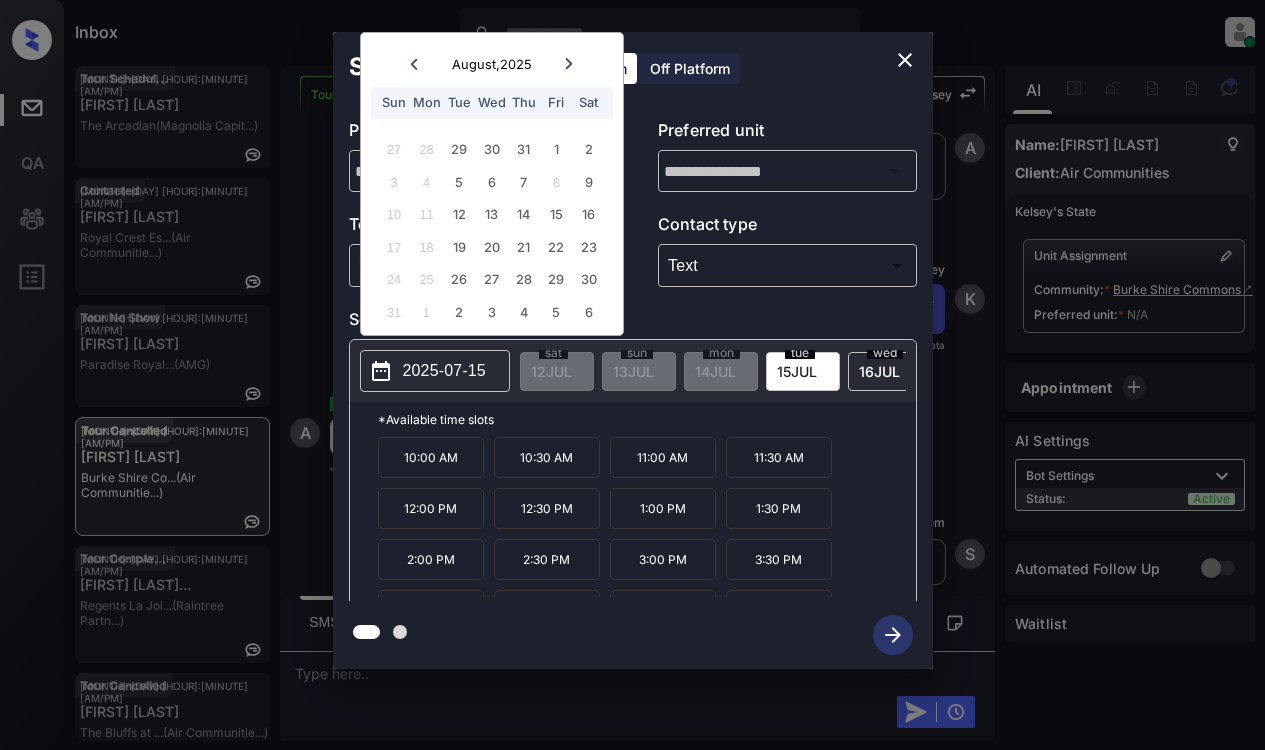 click 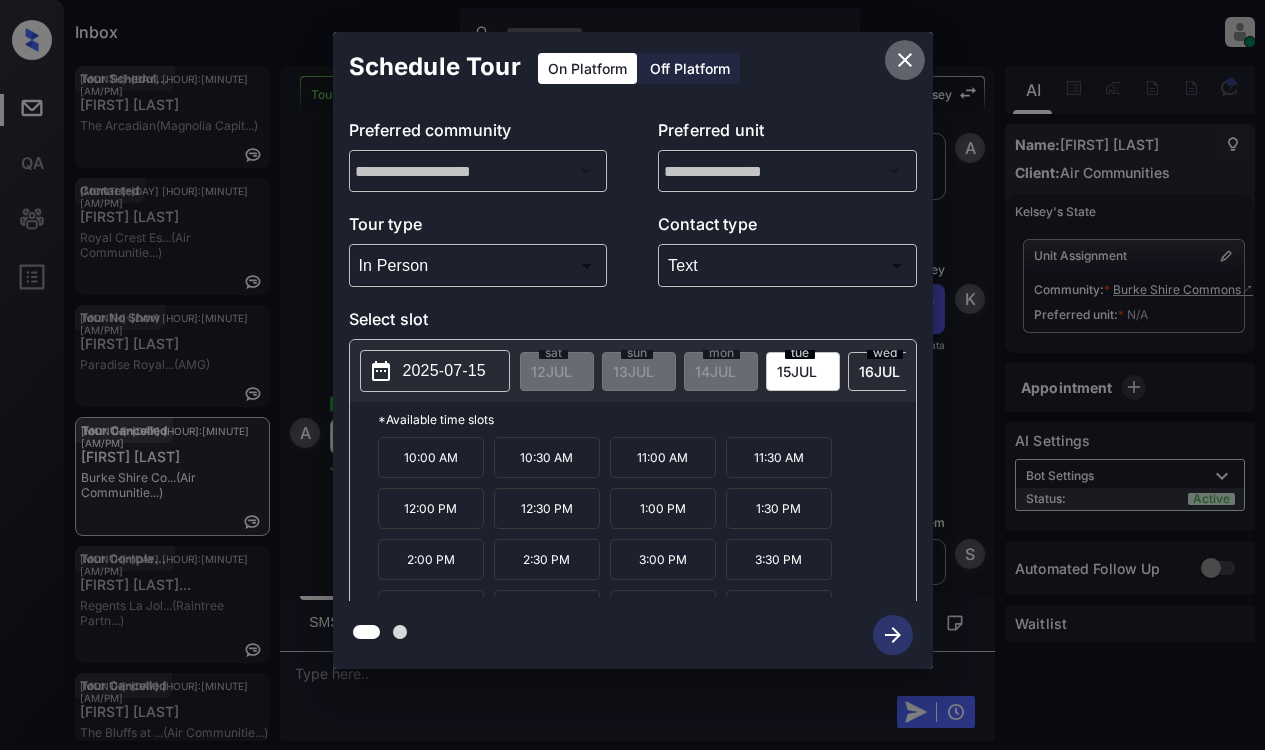 click 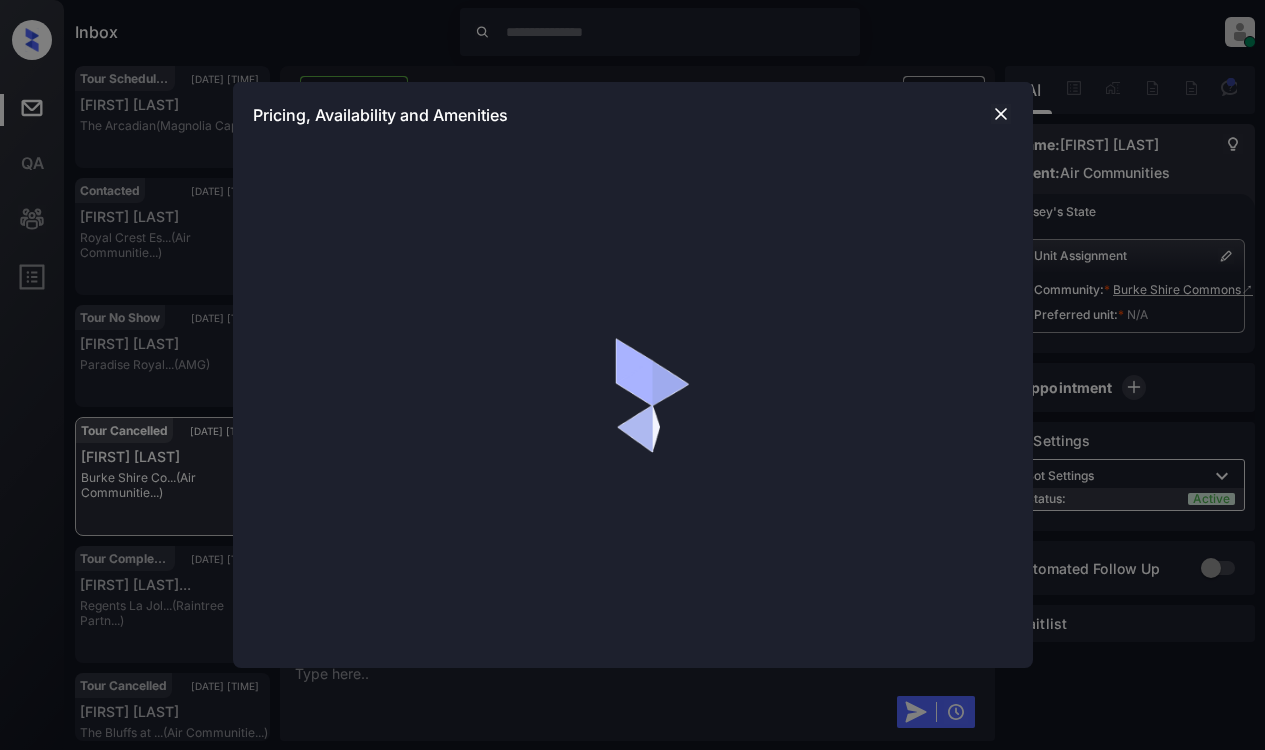 scroll, scrollTop: 0, scrollLeft: 0, axis: both 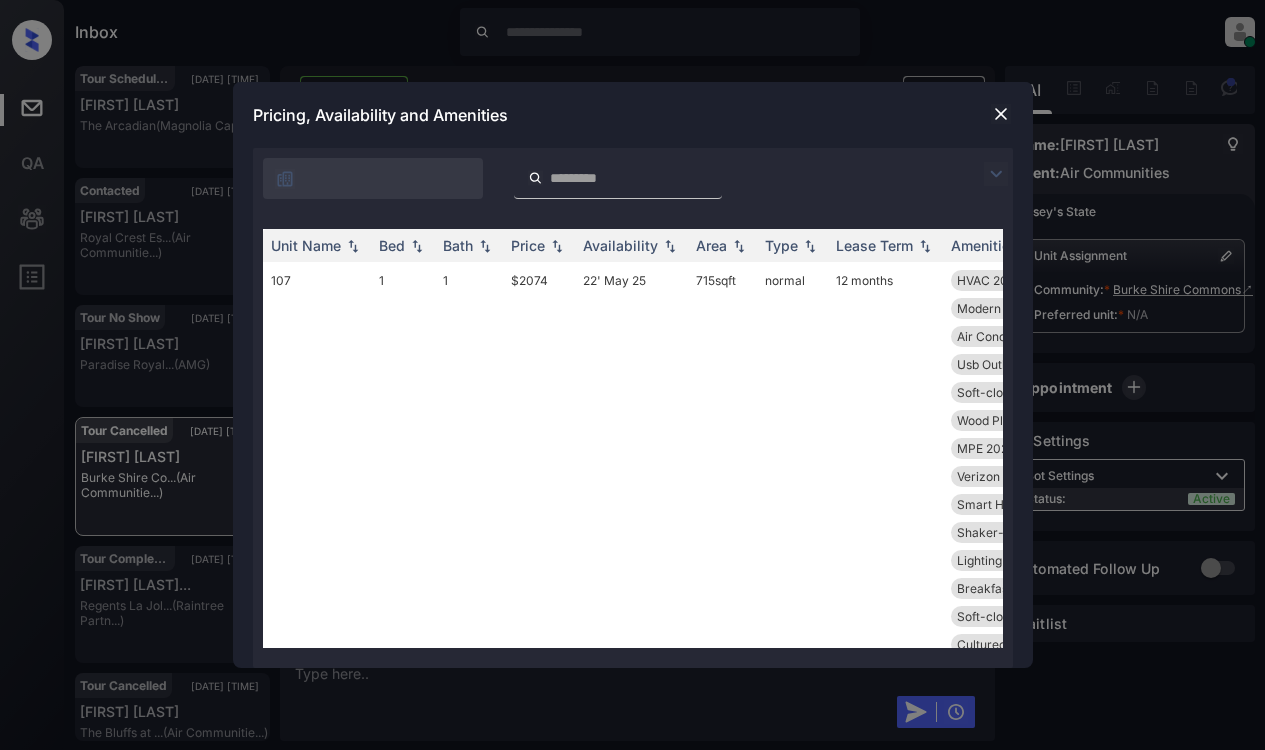 click at bounding box center (996, 174) 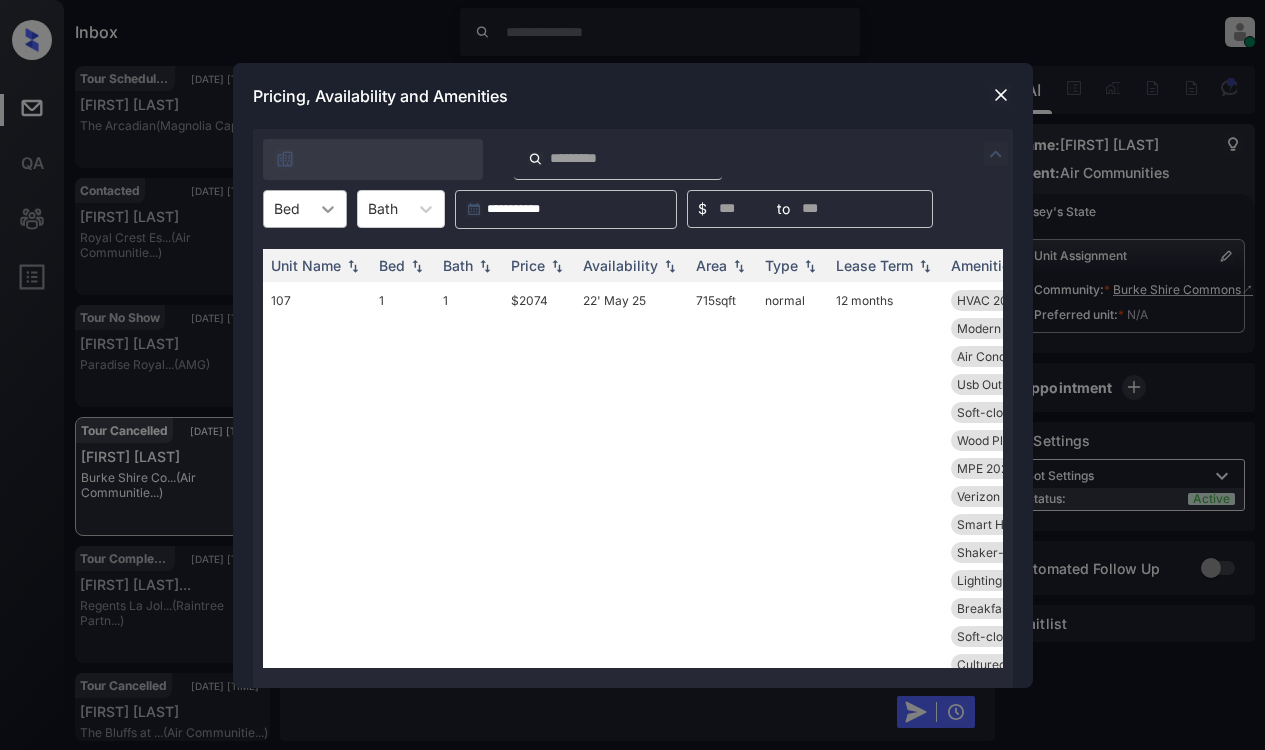 click 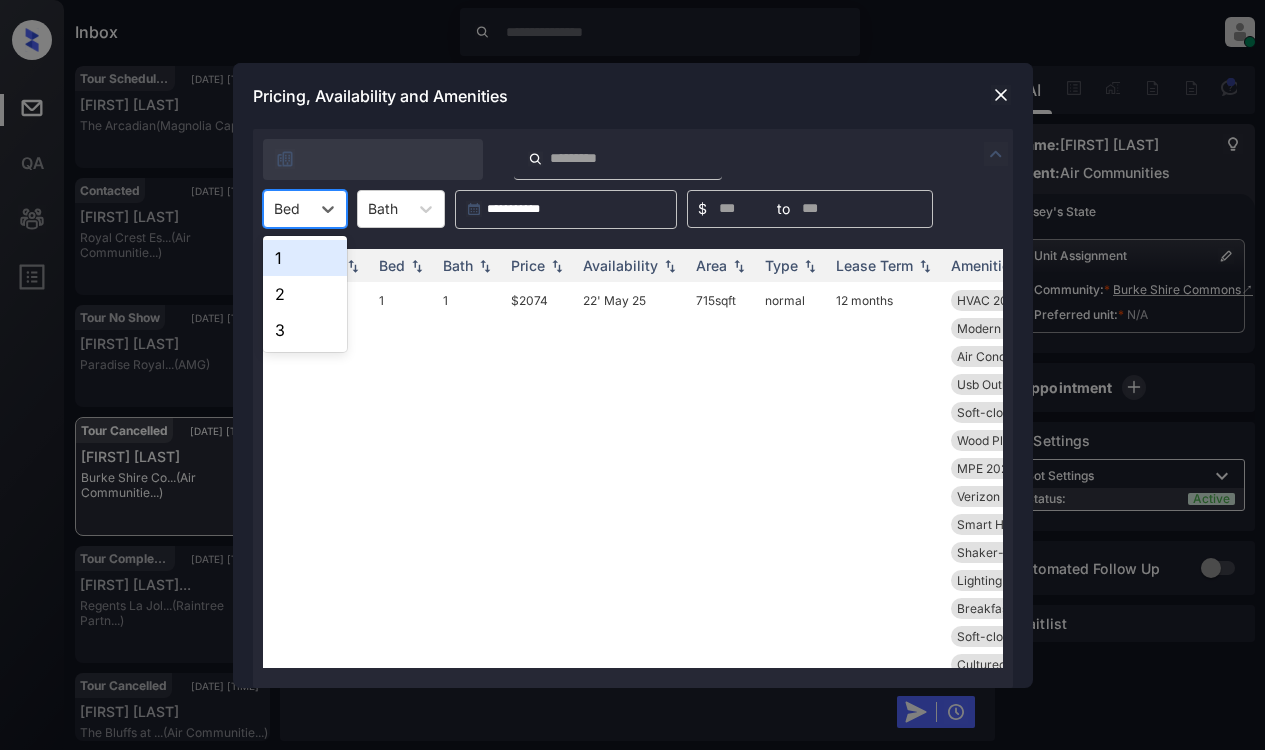 click on "1" at bounding box center [305, 258] 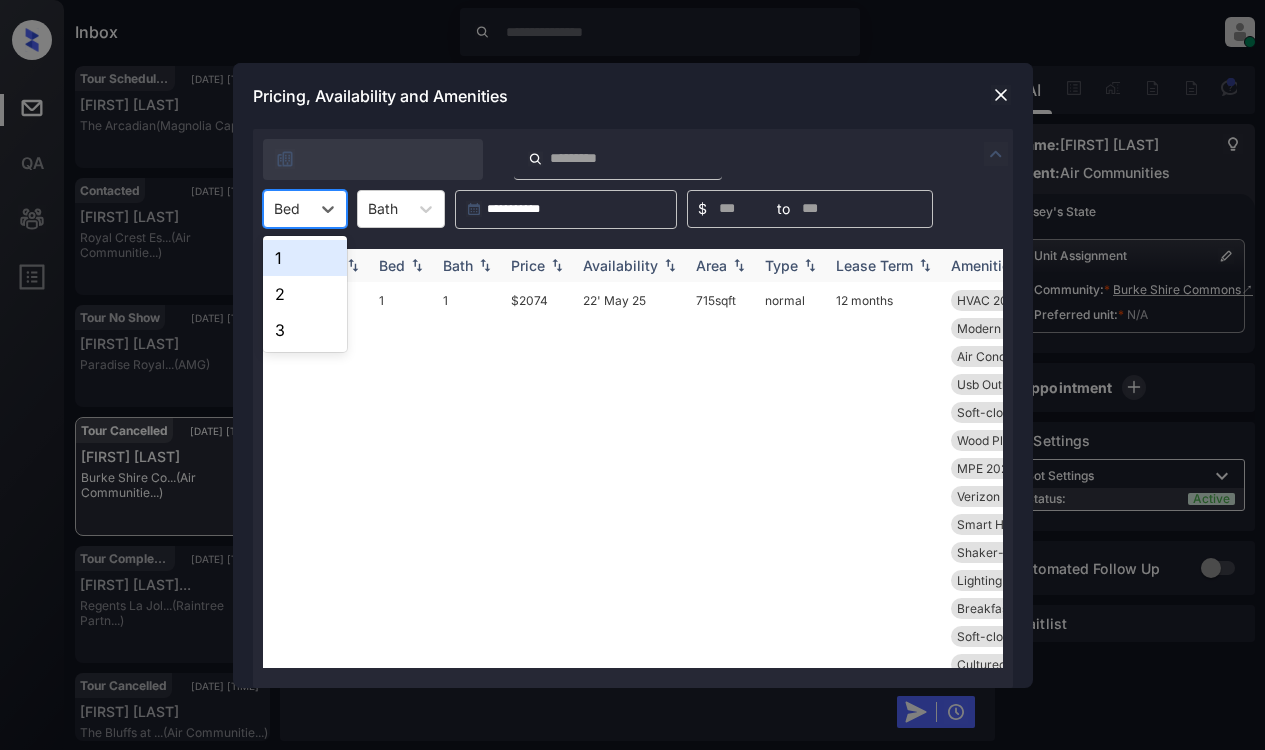 click on "Price" at bounding box center [528, 265] 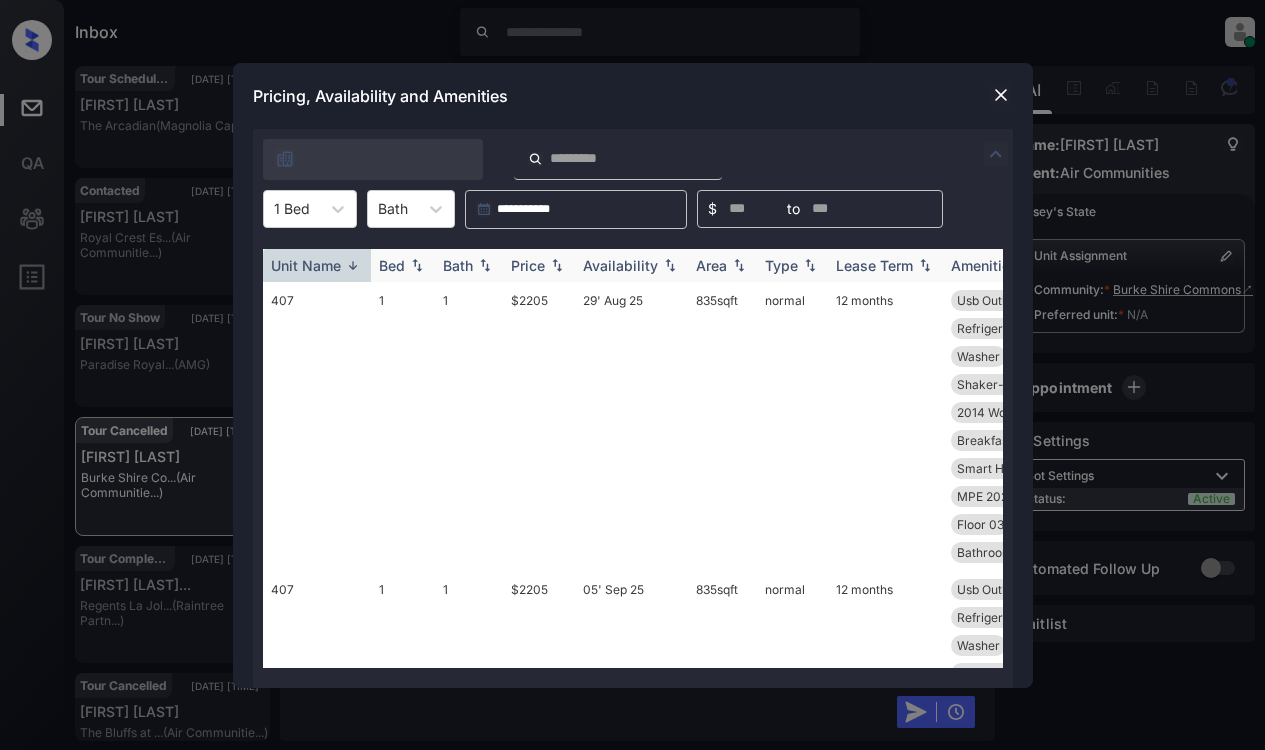 click on "Price" at bounding box center [528, 265] 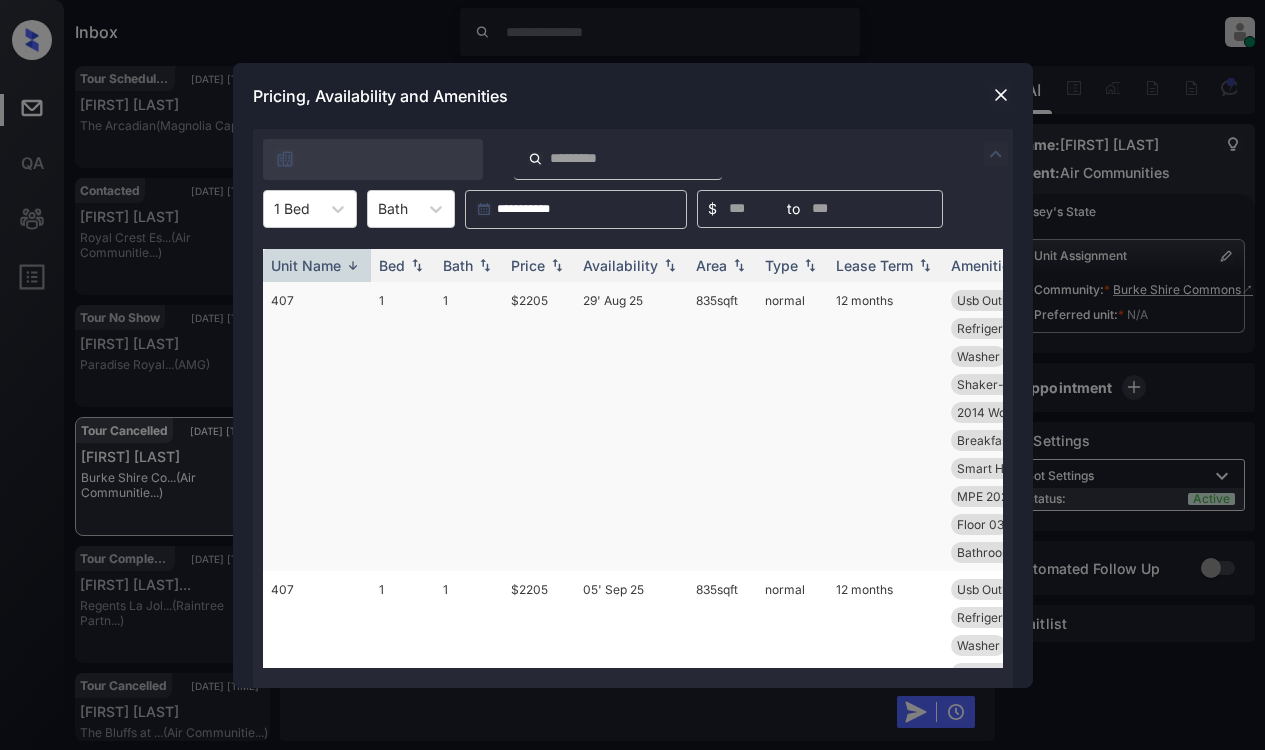 click on "Price" at bounding box center (528, 265) 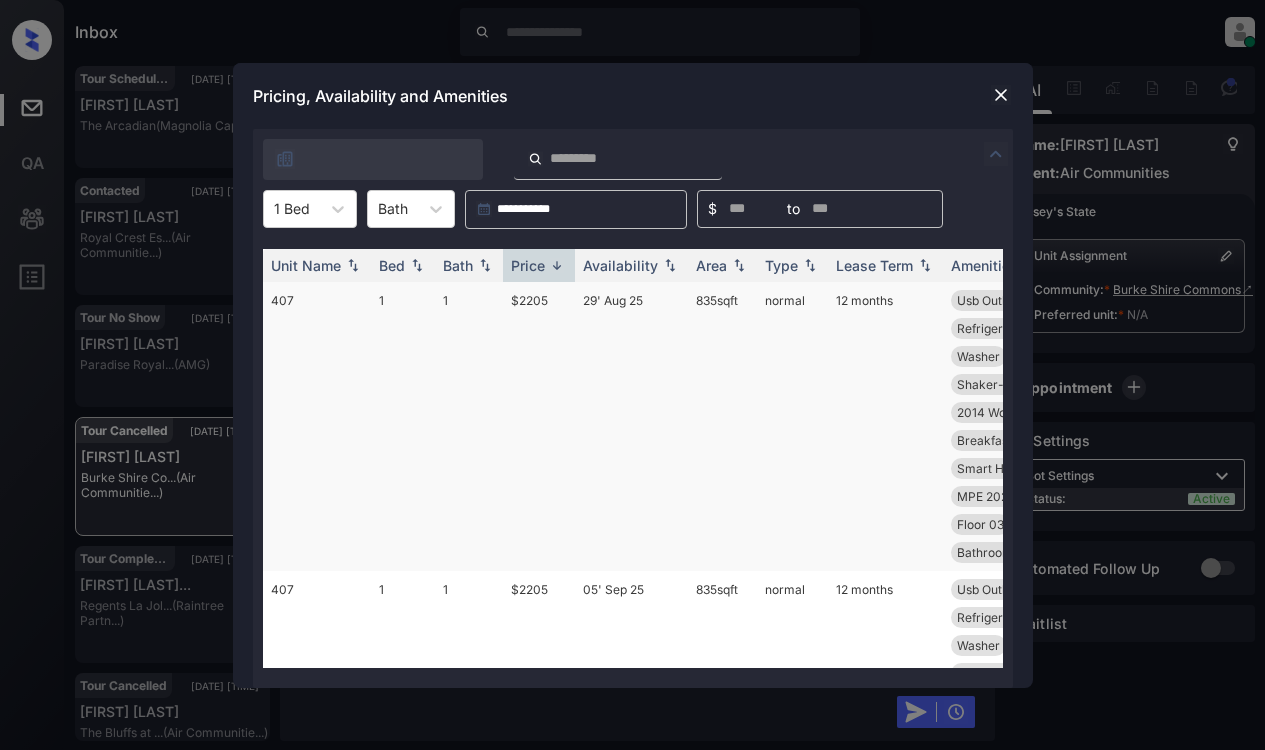 click on "$2205" at bounding box center (539, 426) 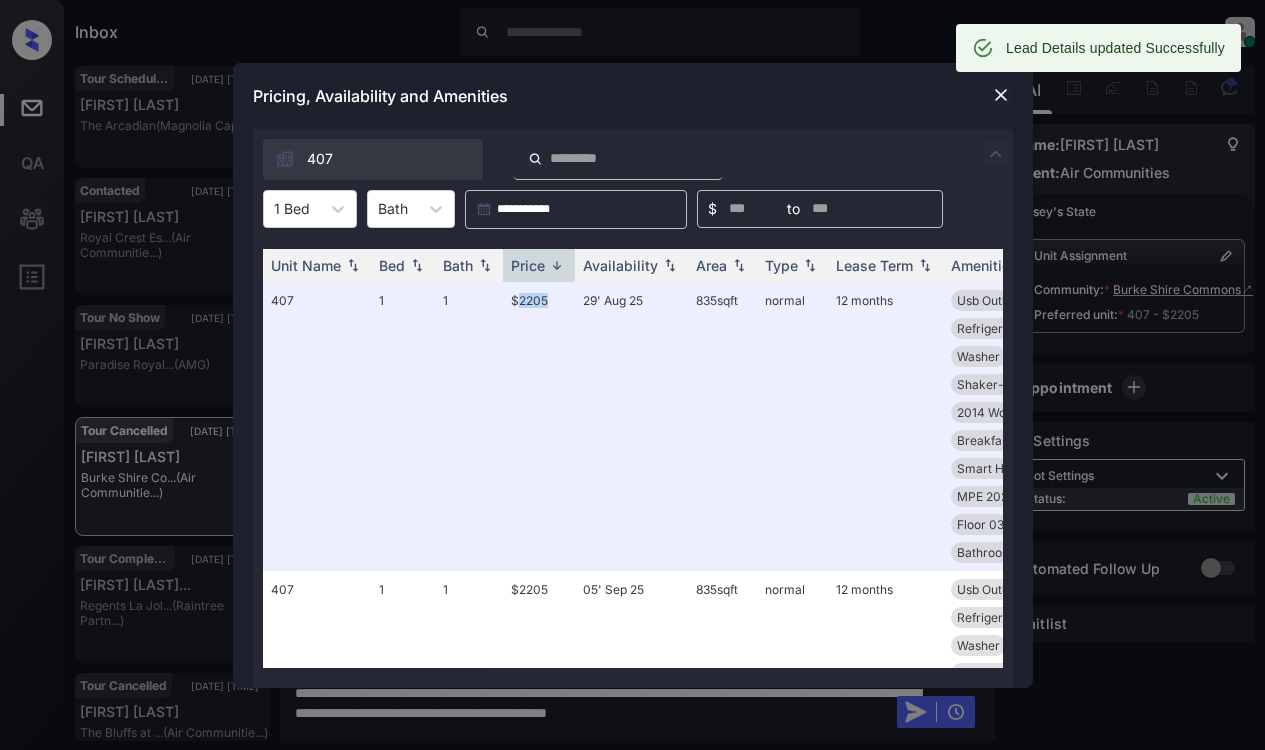 click at bounding box center [1001, 95] 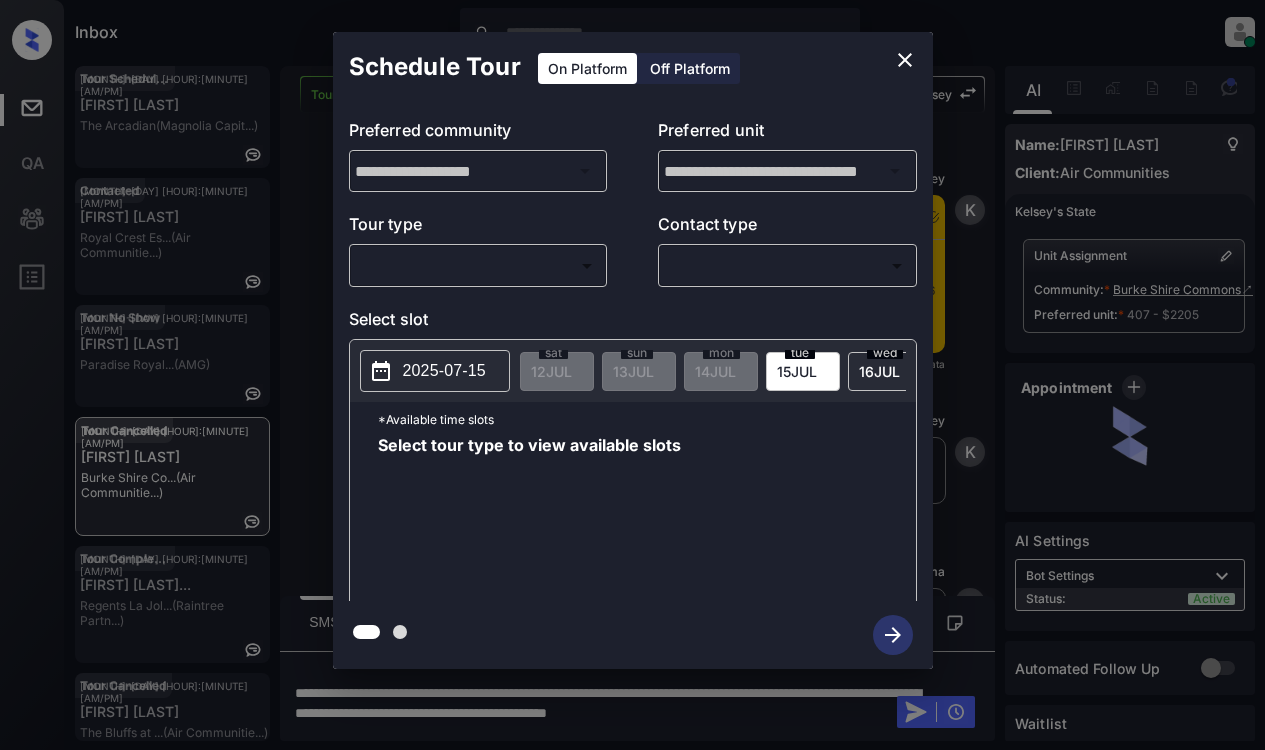 scroll, scrollTop: 0, scrollLeft: 0, axis: both 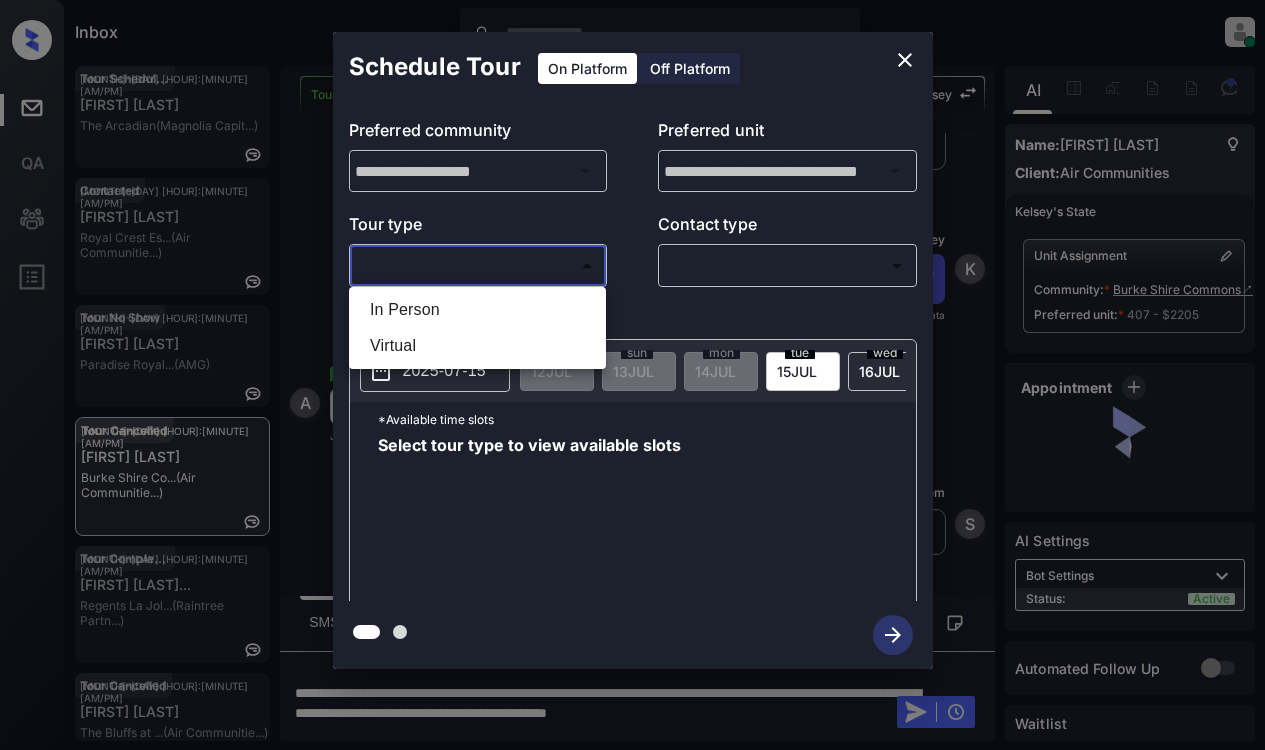 click on "Inbox Lyzzelle M. Ceralde Online Set yourself   offline Set yourself   on break Profile Switch to  light  mode Sign out Tour Scheduled Jul-12 01:29 pm   June Alani The Arcadian  (Magnolia Capit...) Contacted Jul-12 01:31 pm   Peter Lenz Royal Crest Es...  (Air Communitie...) Tour No Show Jul-12 01:32 pm   Ralph Davis Paradise Royal...  (AMG) Tour Cancelled Jul-12 01:34 pm   Abigail Rood Burke Shire Co...  (Air Communitie...) Tour Completed Jul-12 01:35 pm   Marija Milosev... Regents La Jol...  (Raintree Partn...) Tour Cancelled Jul-12 01:37 pm   Macy Duncan The Bluffs at ...  (Air Communitie...) Tour Cancelled Lost Lead Sentiment: Angry Upon sliding the acknowledgement:  Lead will move to lost stage. * ​ SMS and call option will be set to opt out. AFM will be turned off for the lead. Kelsey New Message Kelsey Notes Note: Jul 09, 2025 12:20 pm  Sync'd w  entrata K New Message Kelsey Due to the activation of disableLeadTransfer feature flag, Kelsey will no longer transfer ownership of this CRM guest card K Z" at bounding box center [632, 375] 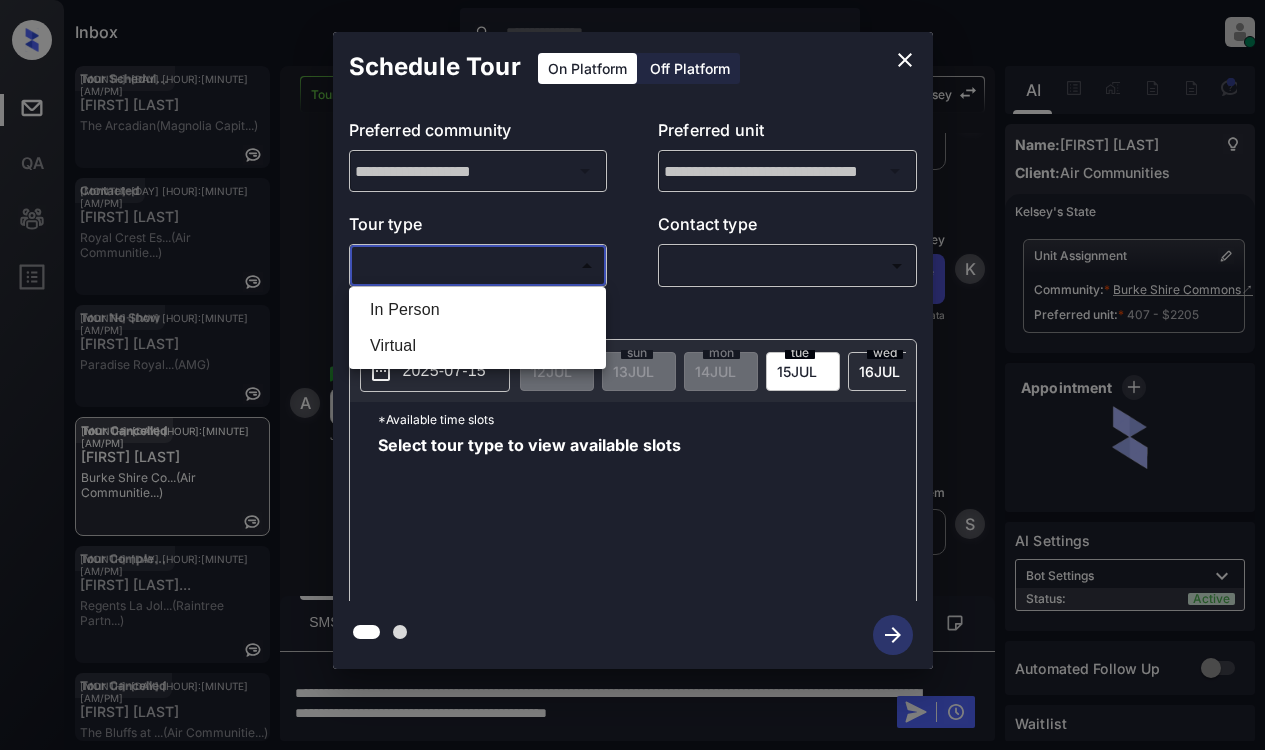 click on "In Person" at bounding box center (477, 310) 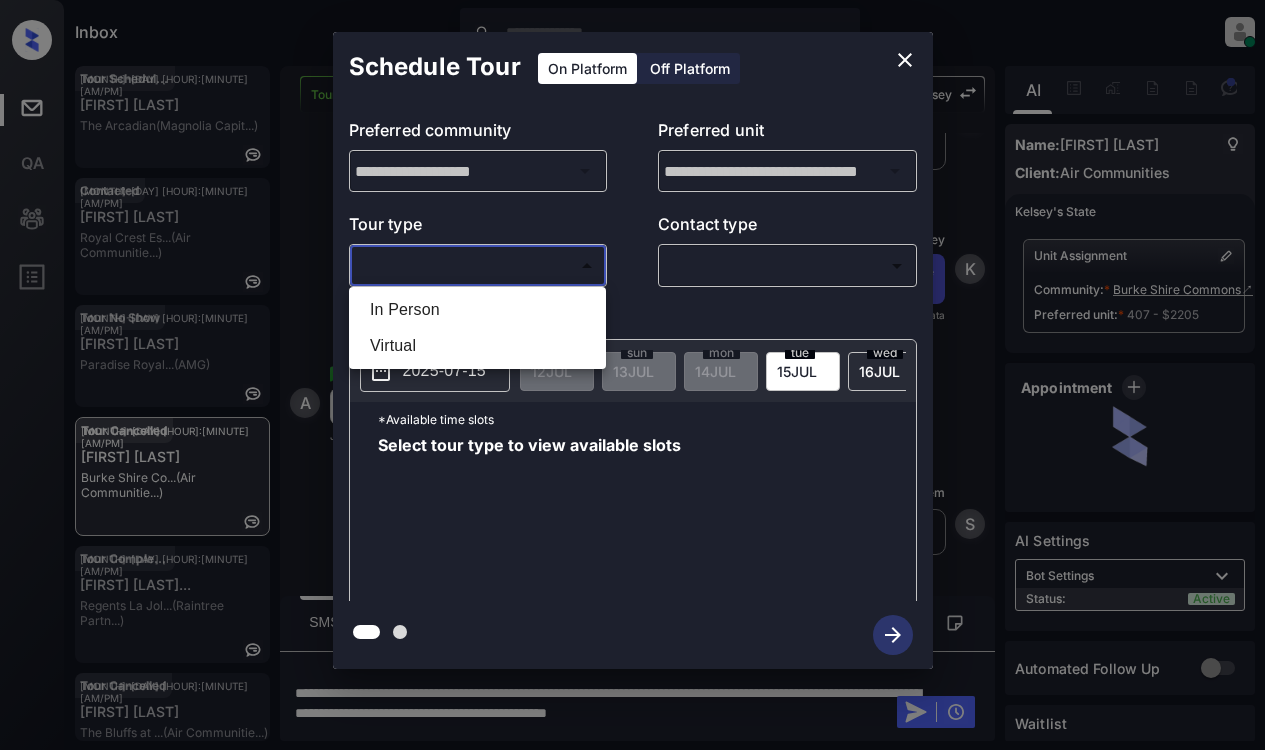 type on "********" 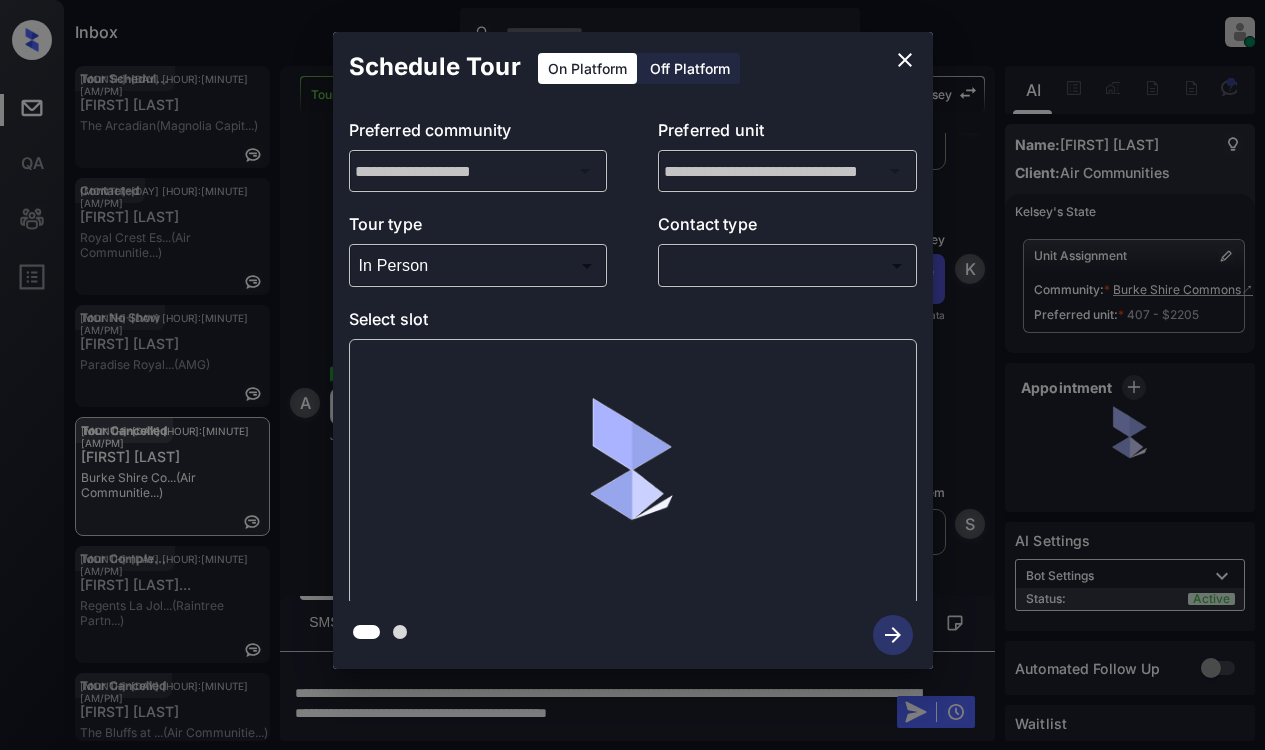 click on "​ ​" at bounding box center [787, 265] 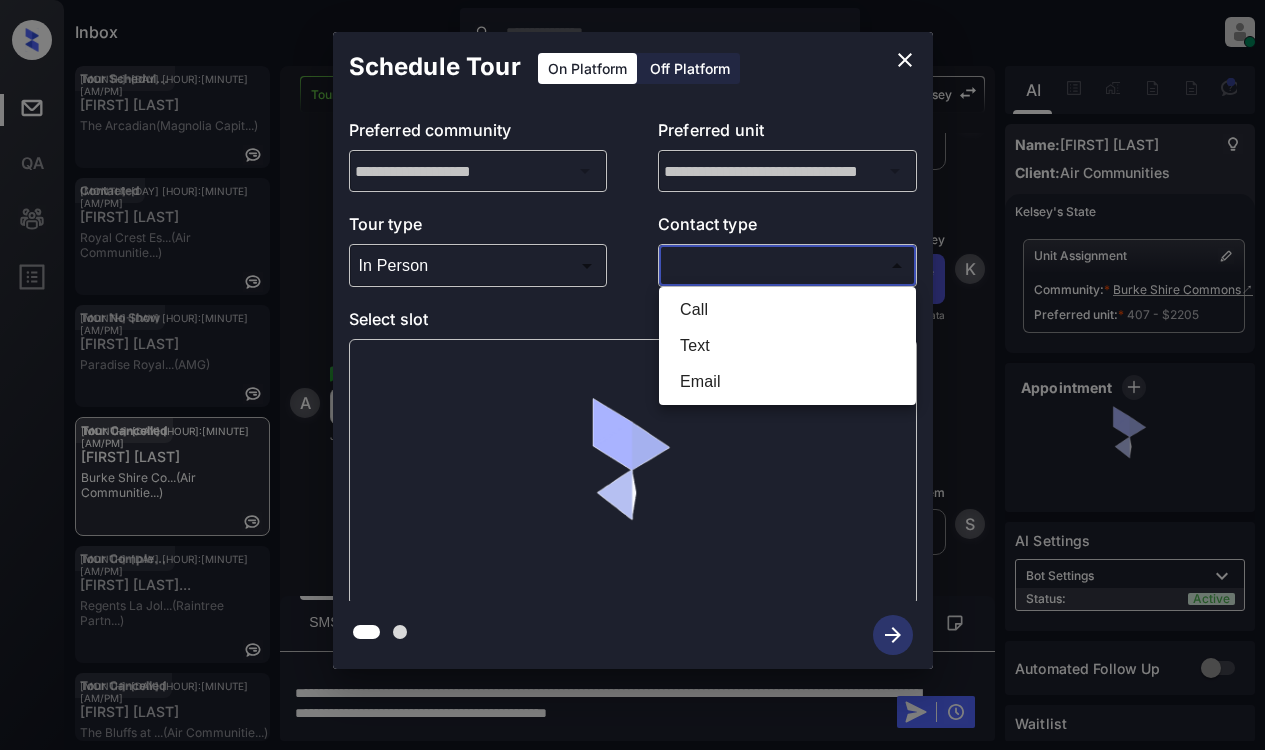 click on "Inbox Lyzzelle M. Ceralde Online Set yourself   offline Set yourself   on break Profile Switch to  light  mode Sign out Tour Scheduled Jul-12 01:29 pm   June Alani The Arcadian  (Magnolia Capit...) Contacted Jul-12 01:31 pm   Peter Lenz Royal Crest Es...  (Air Communitie...) Tour No Show Jul-12 01:32 pm   Ralph Davis Paradise Royal...  (AMG) Tour Cancelled Jul-12 01:34 pm   Abigail Rood Burke Shire Co...  (Air Communitie...) Tour Completed Jul-12 01:35 pm   Marija Milosev... Regents La Jol...  (Raintree Partn...) Tour Cancelled Jul-12 01:37 pm   Macy Duncan The Bluffs at ...  (Air Communitie...) Tour Cancelled Lost Lead Sentiment: Angry Upon sliding the acknowledgement:  Lead will move to lost stage. * ​ SMS and call option will be set to opt out. AFM will be turned off for the lead. Kelsey New Message Kelsey Notes Note: Jul 09, 2025 12:20 pm  Sync'd w  entrata K New Message Kelsey Due to the activation of disableLeadTransfer feature flag, Kelsey will no longer transfer ownership of this CRM guest card K Z" at bounding box center (632, 375) 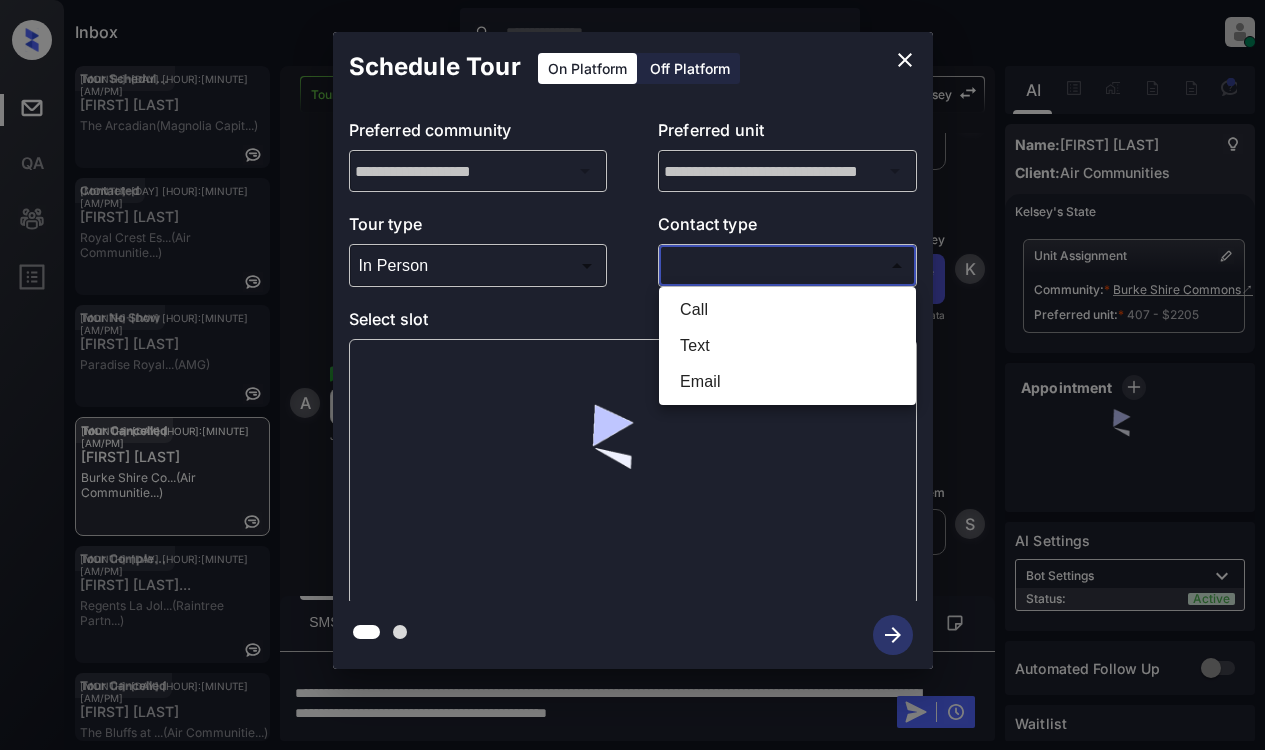 click on "Text" at bounding box center [787, 346] 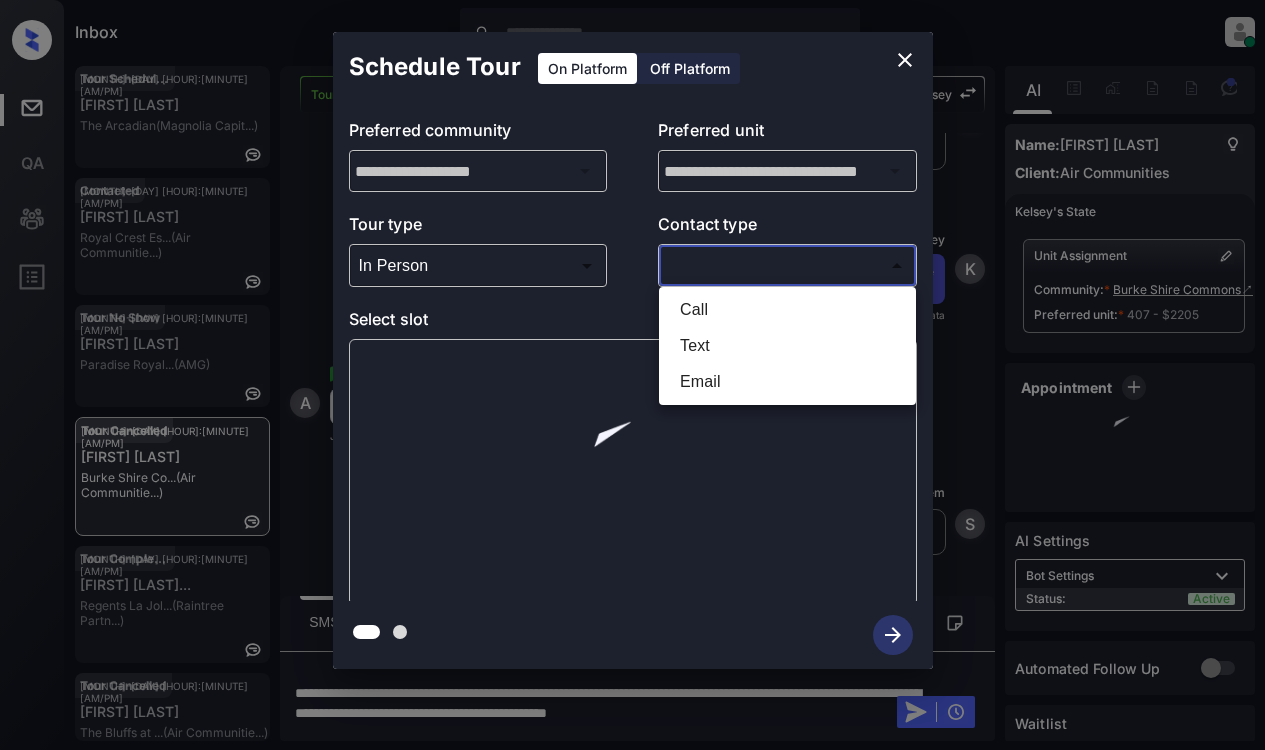 type on "****" 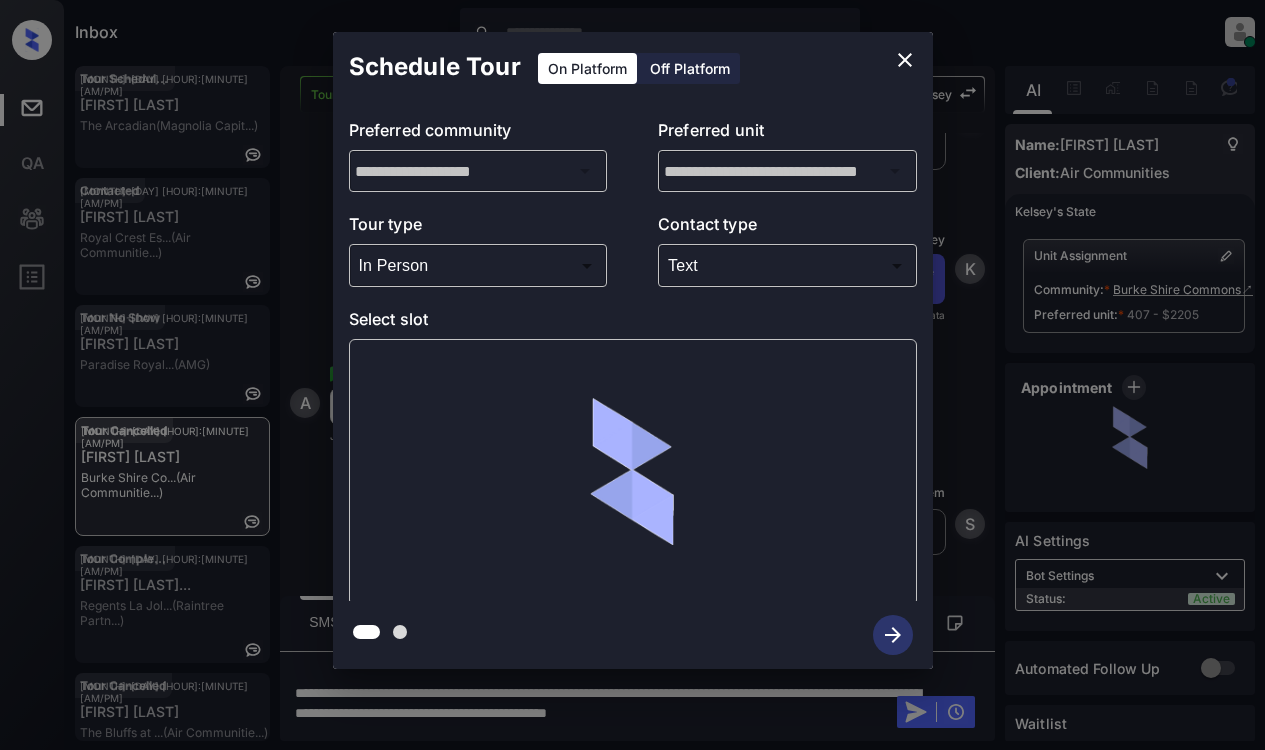 click at bounding box center (633, 472) 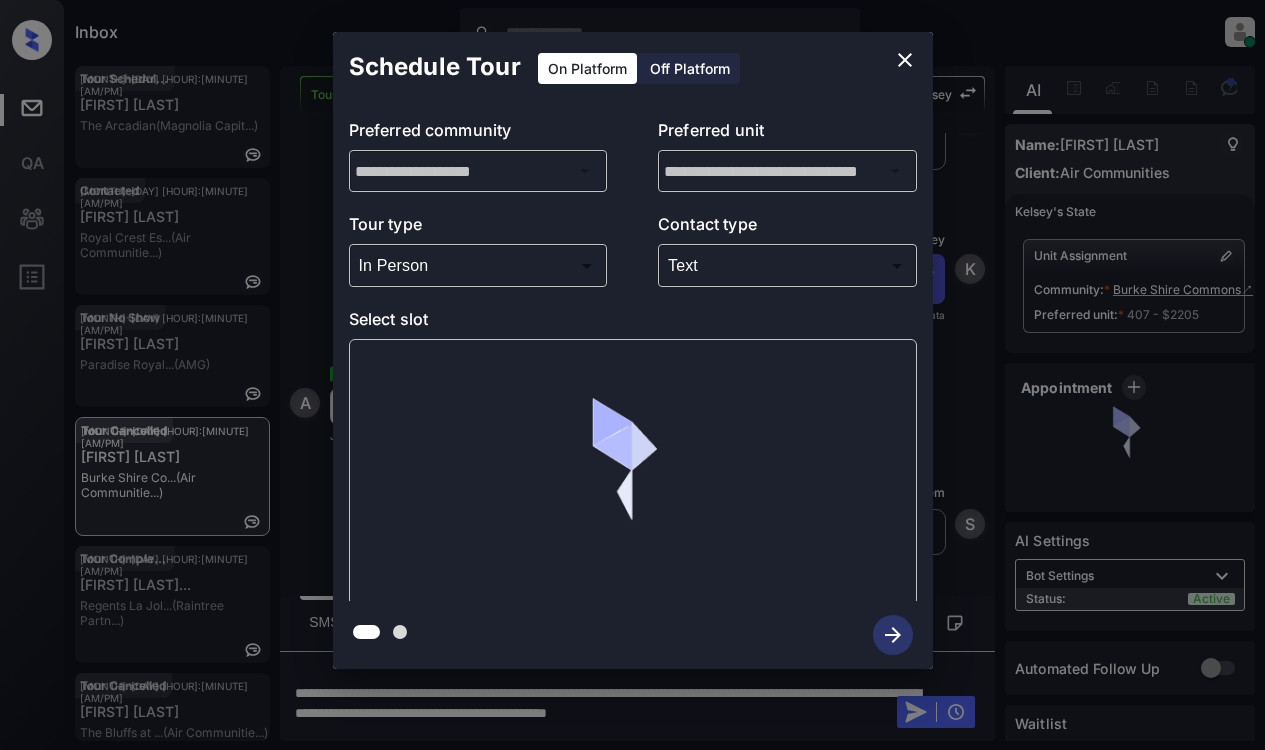 click at bounding box center (633, 472) 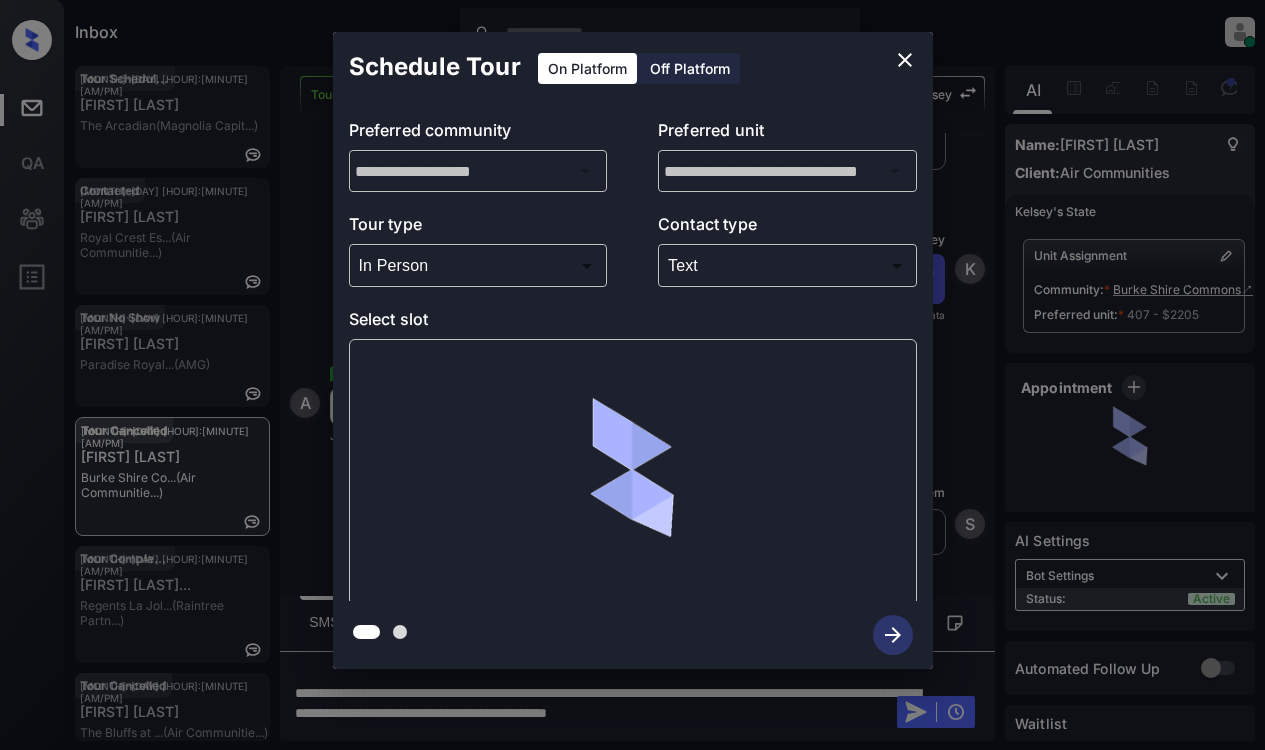 click at bounding box center (633, 472) 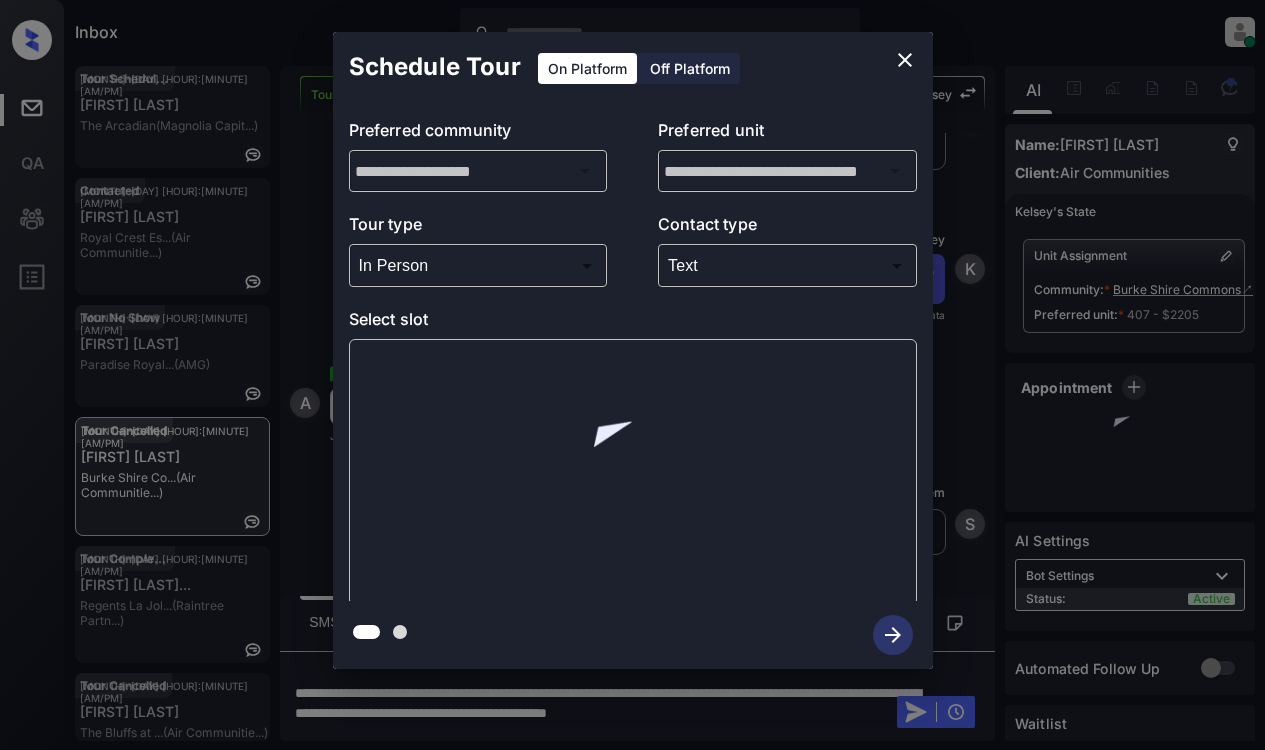 click on "Select slot" at bounding box center (633, 323) 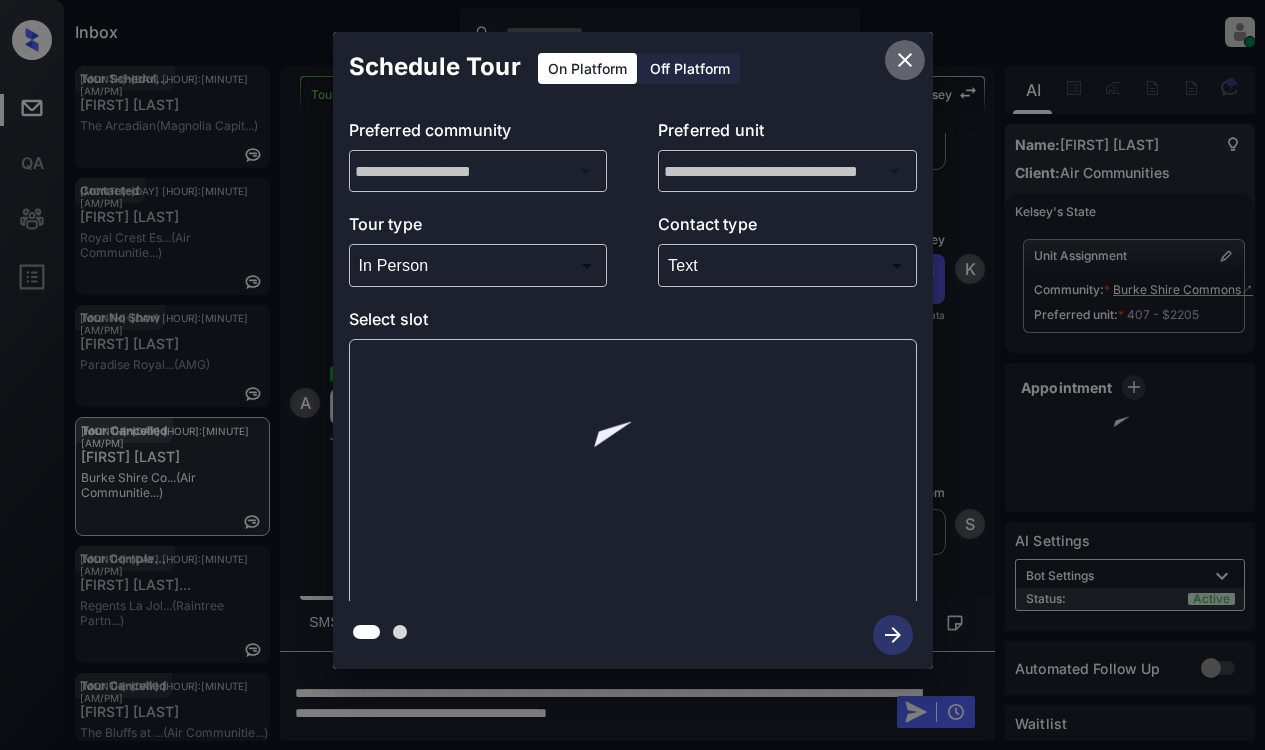 click 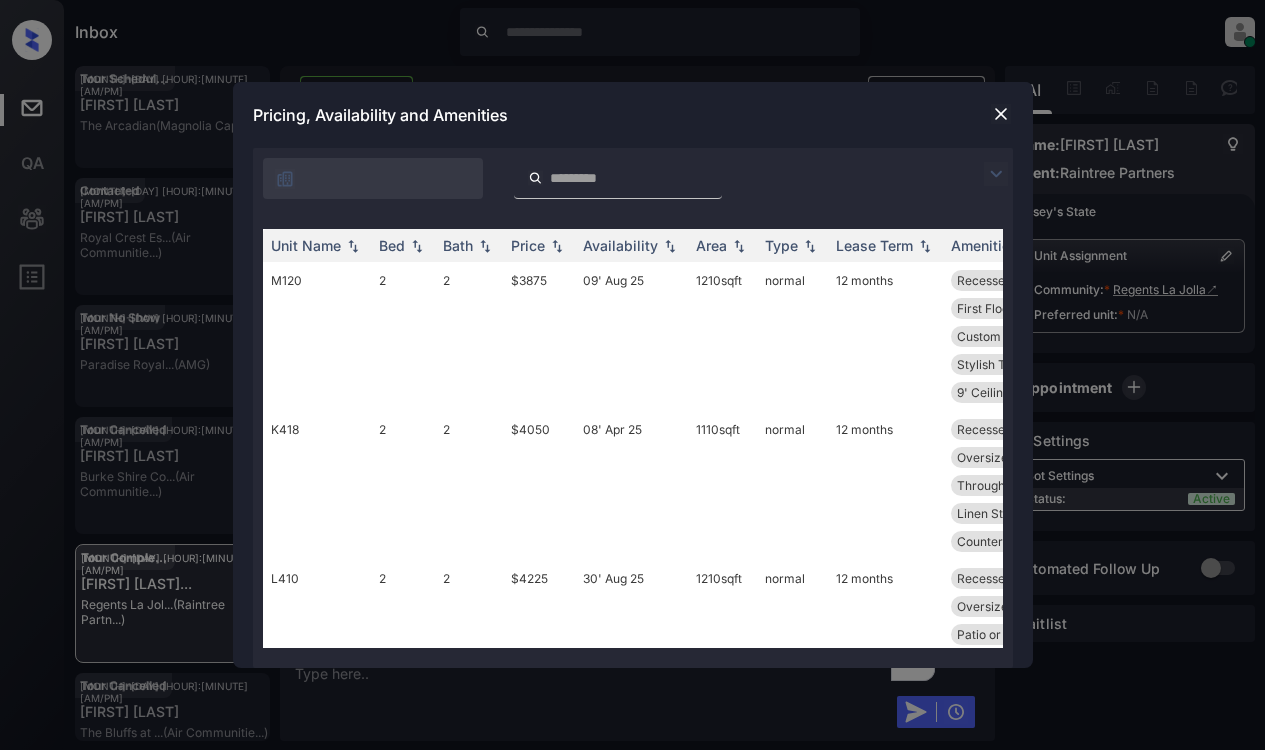 scroll, scrollTop: 0, scrollLeft: 0, axis: both 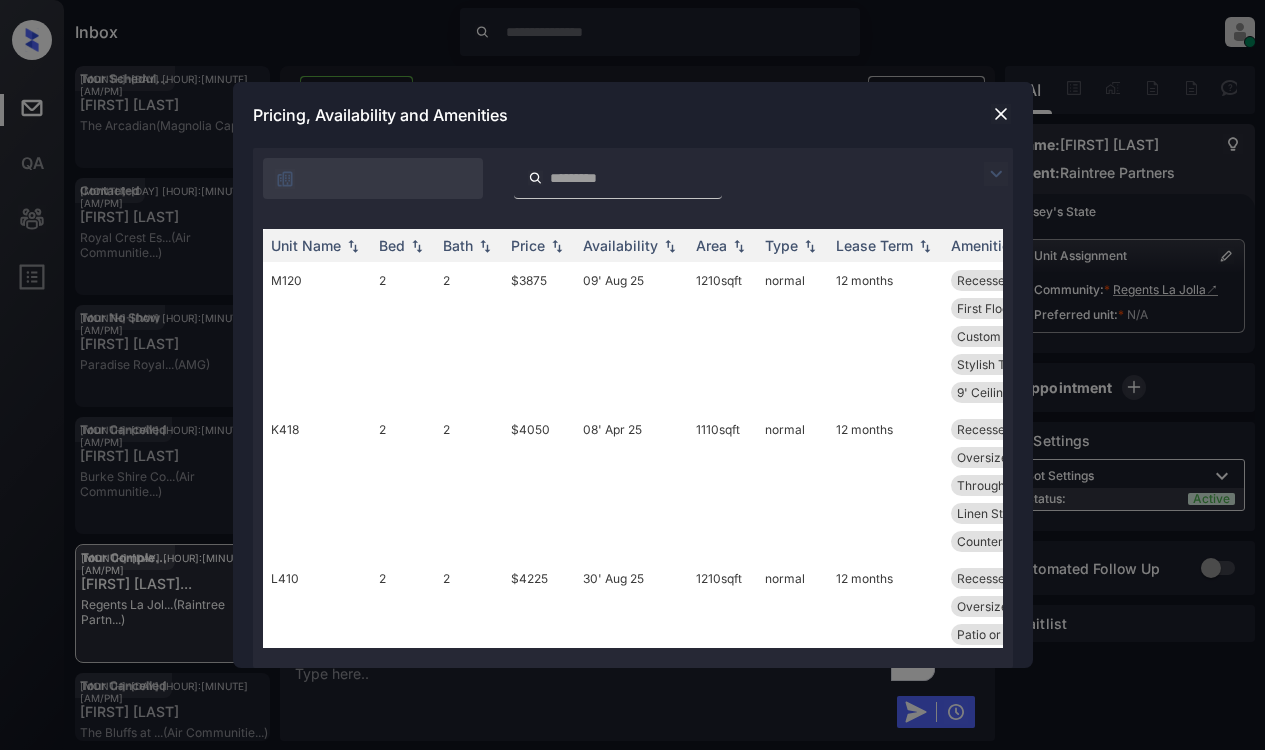 click at bounding box center [996, 174] 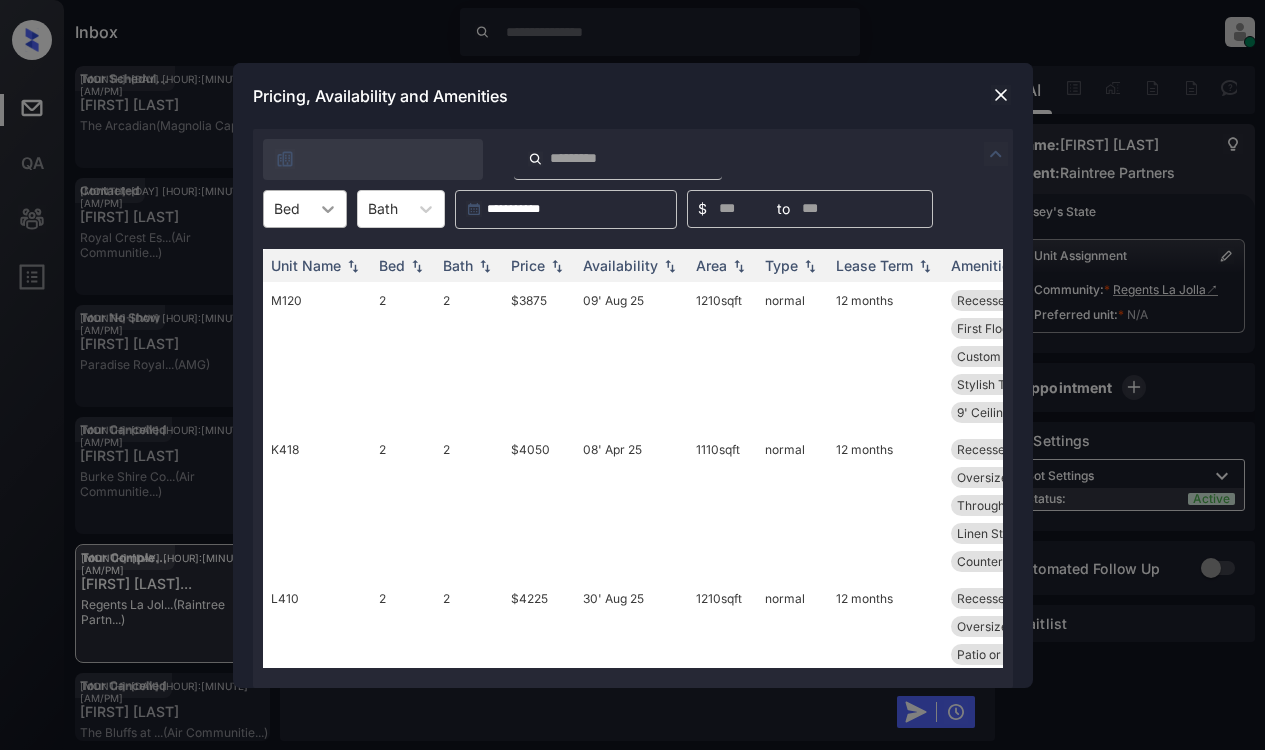 click 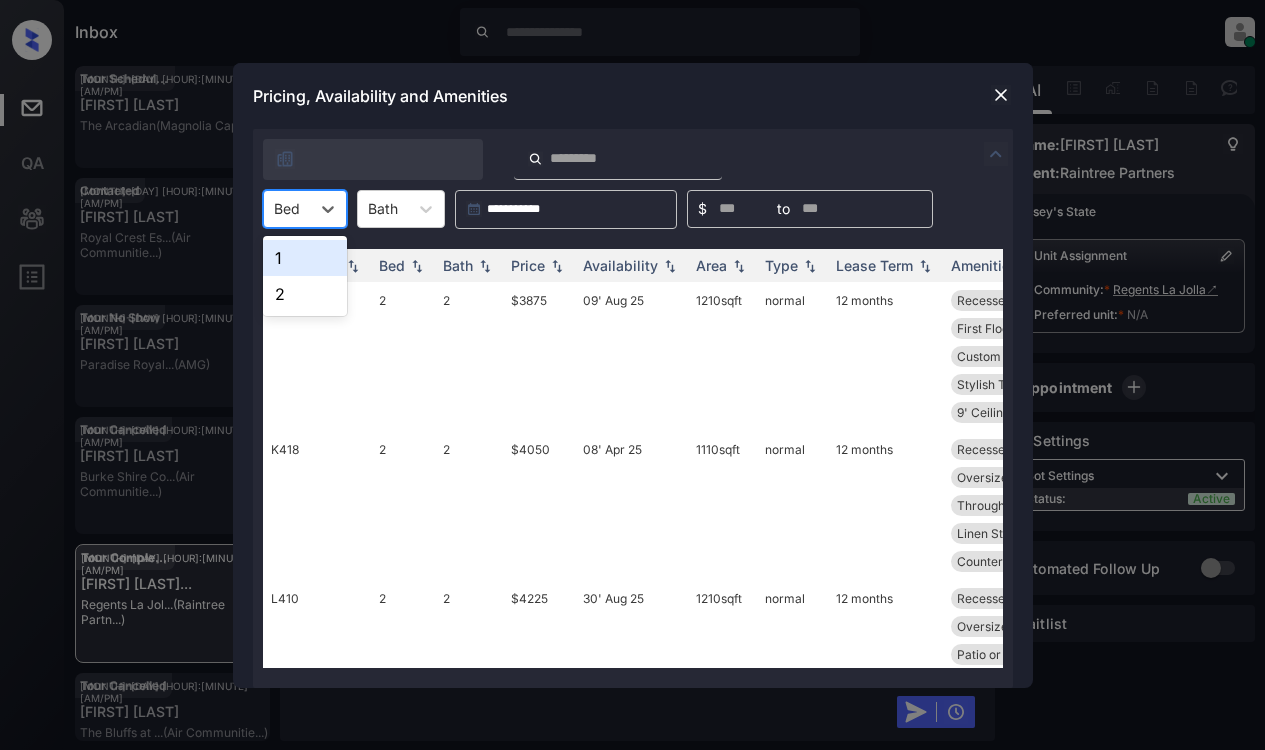 click on "1" at bounding box center (305, 258) 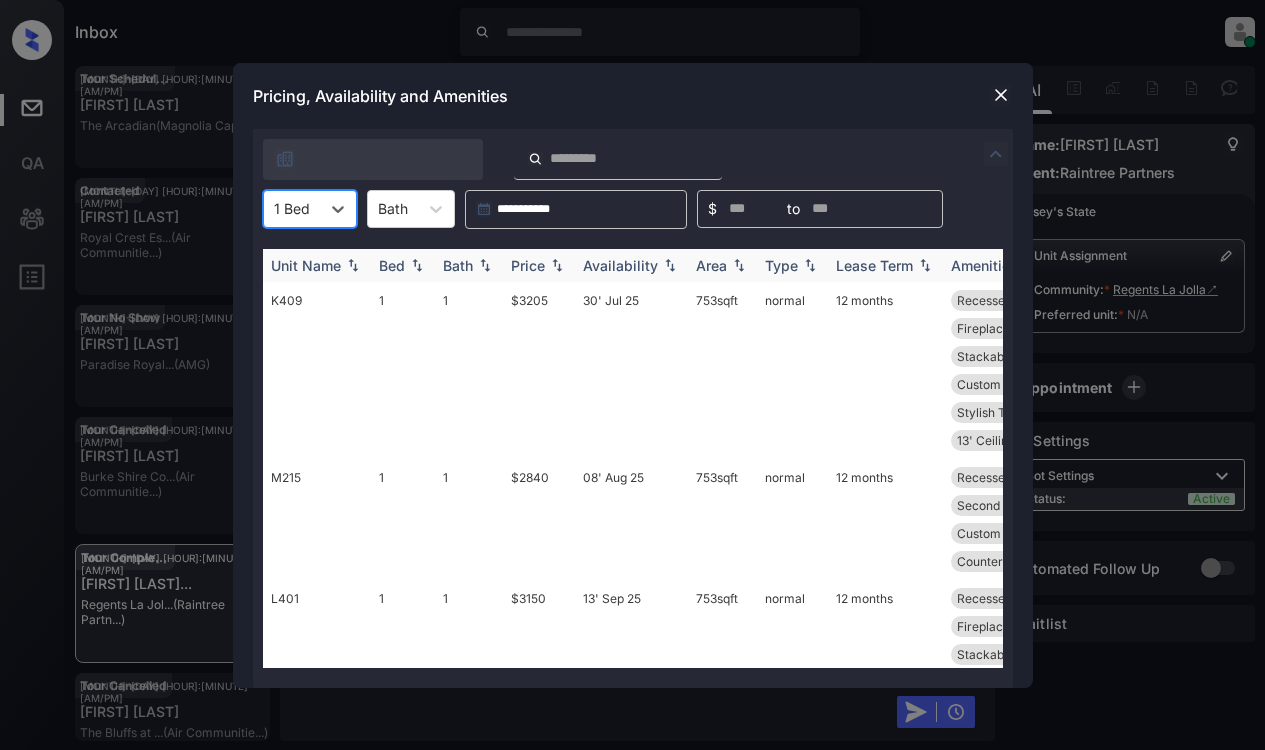 click on "Price" at bounding box center [539, 265] 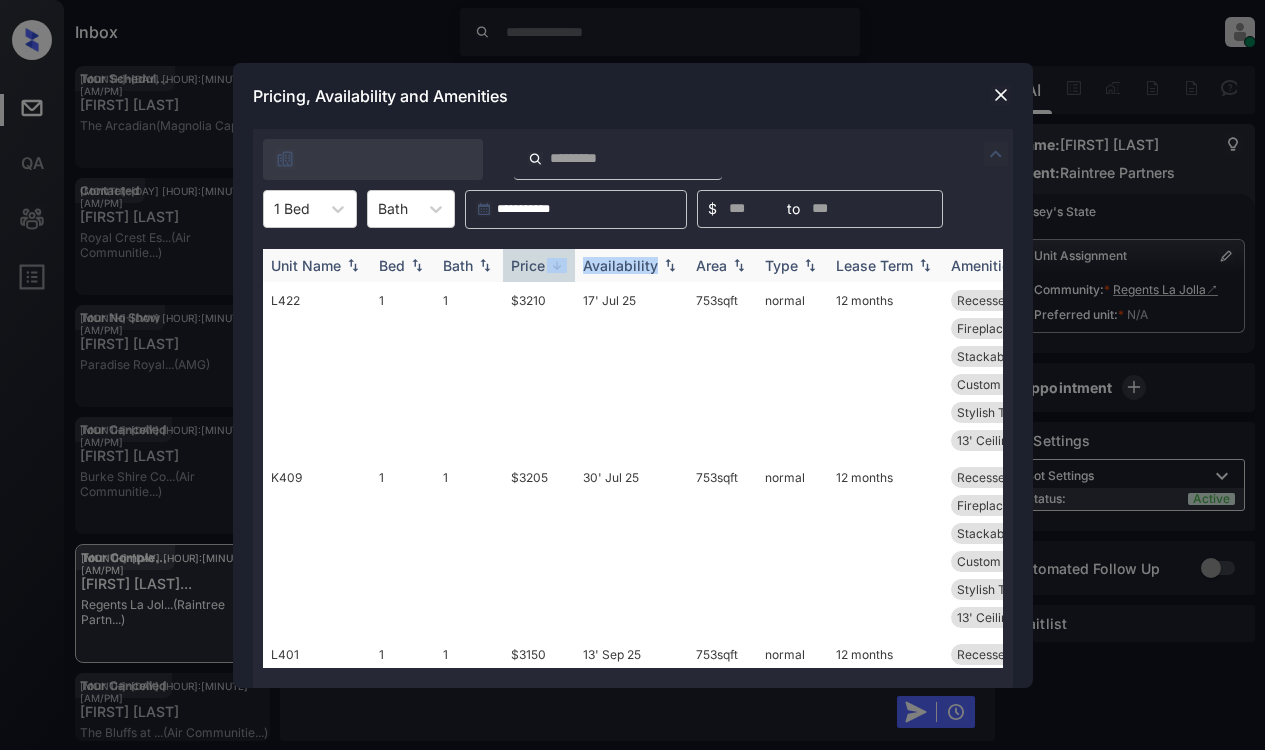 click on "Price" at bounding box center (539, 265) 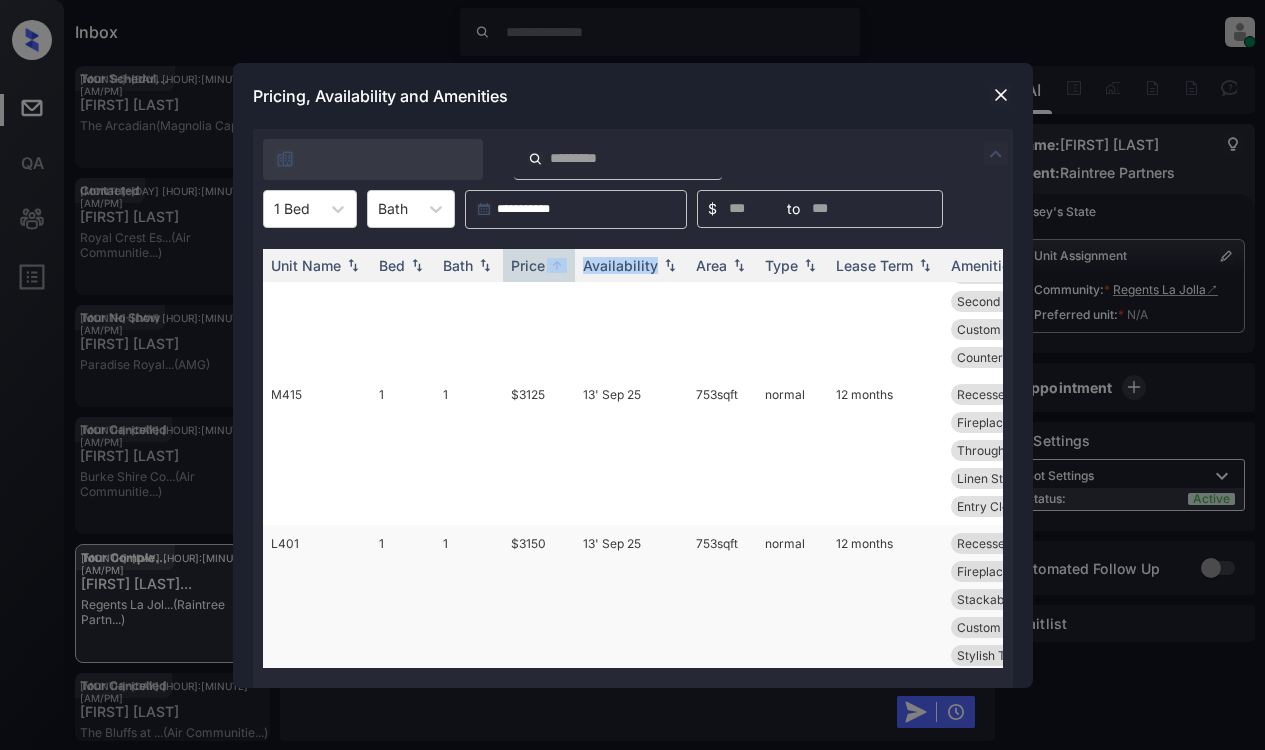 scroll, scrollTop: 0, scrollLeft: 0, axis: both 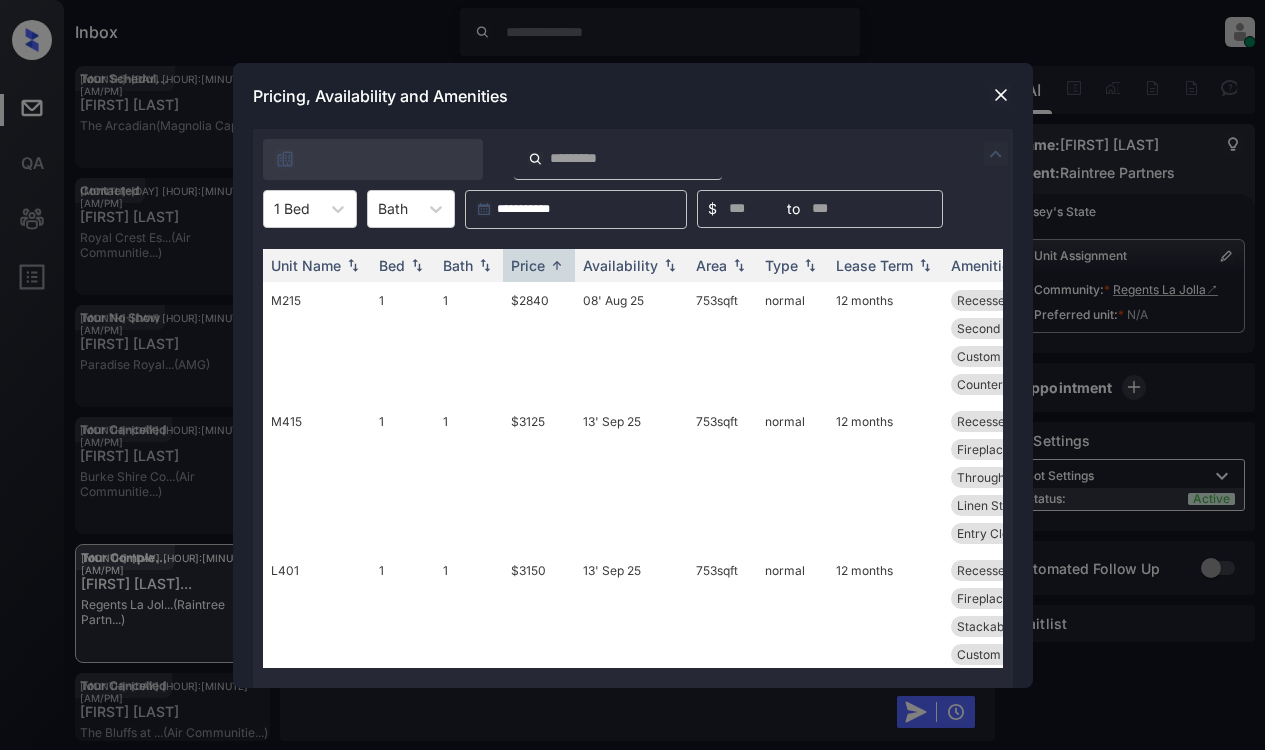 click on "Pricing, Availability and Amenities" at bounding box center [633, 96] 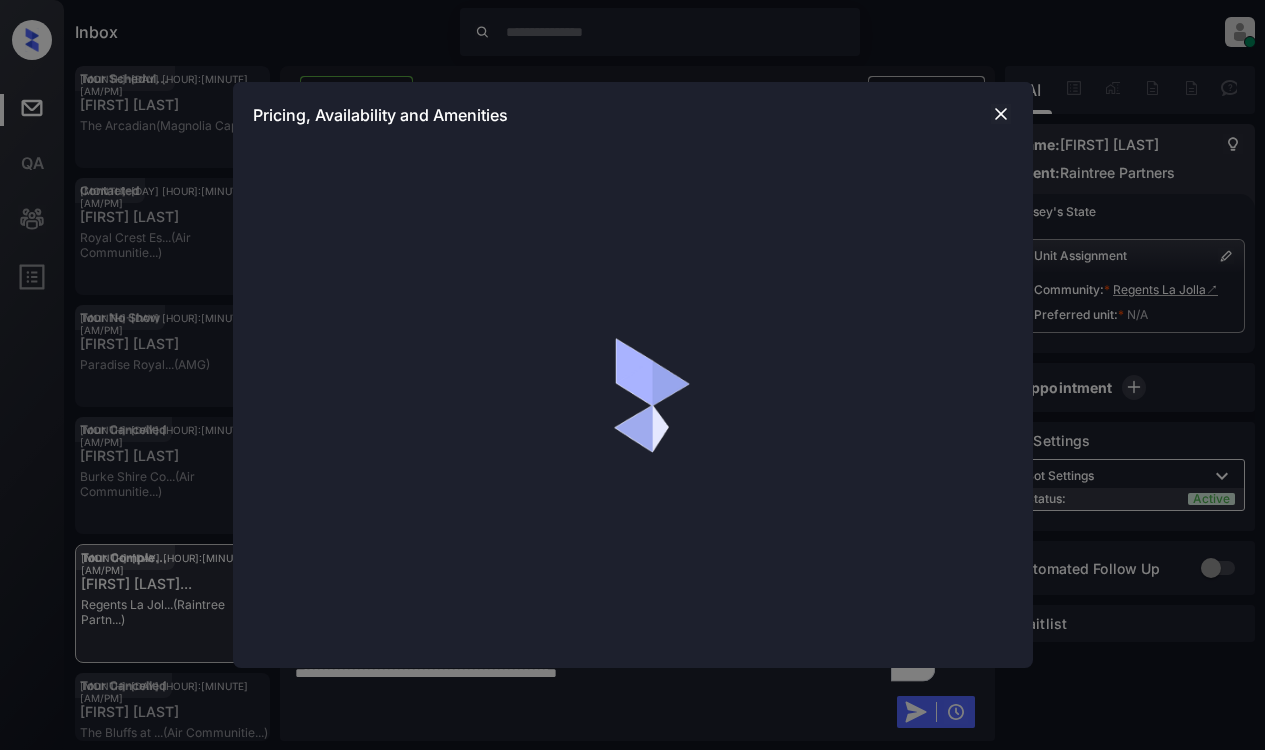 scroll, scrollTop: 0, scrollLeft: 0, axis: both 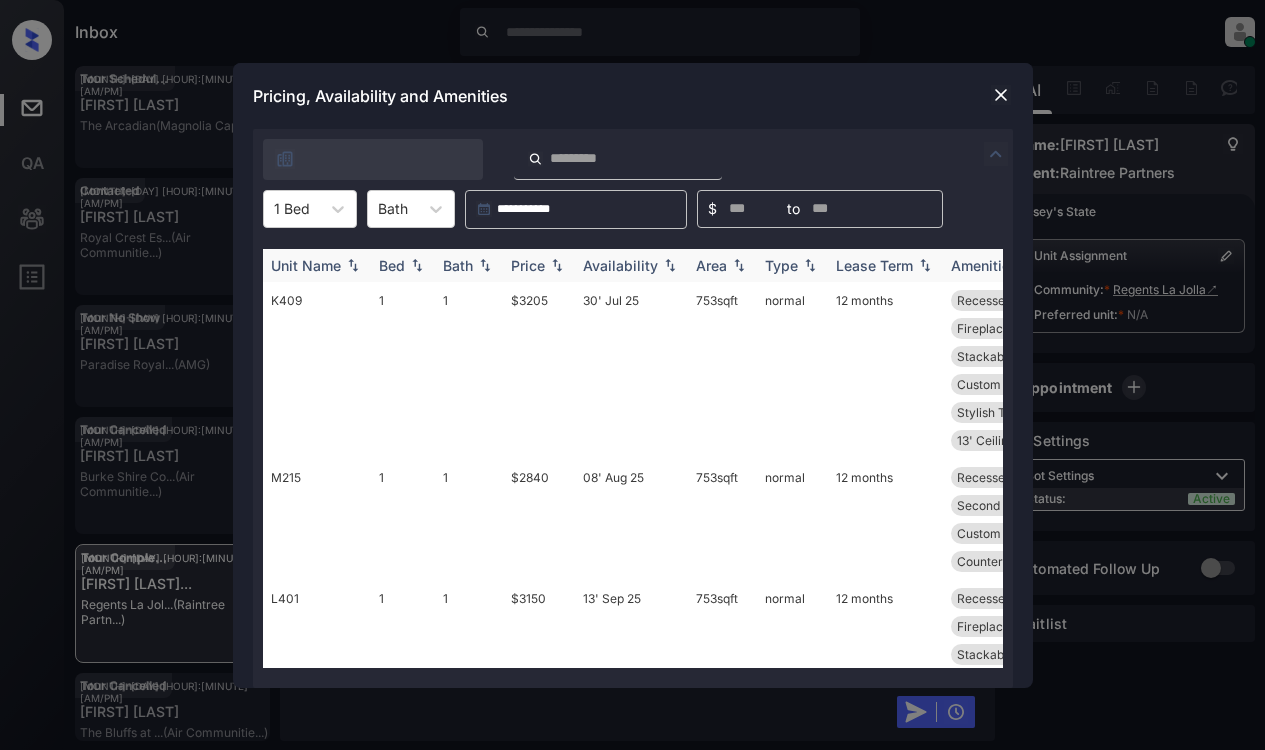 click on "Price" at bounding box center [528, 265] 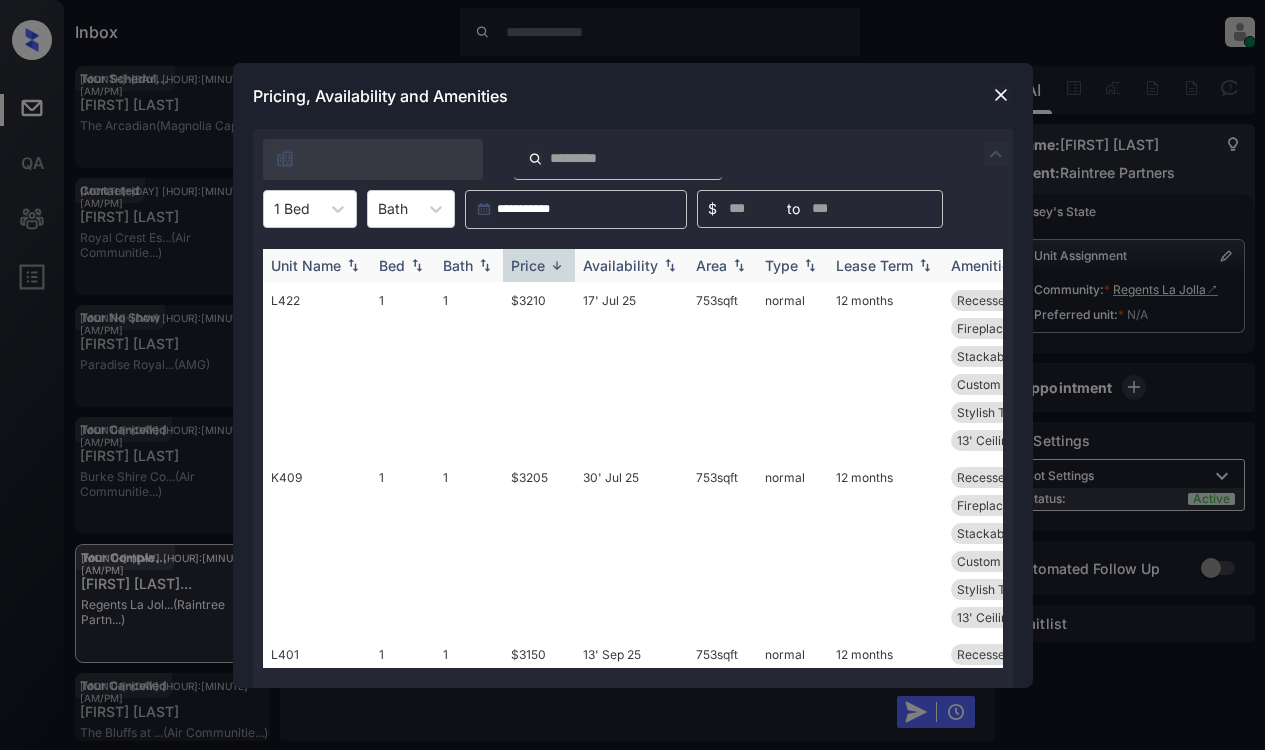 click on "Price" at bounding box center (528, 265) 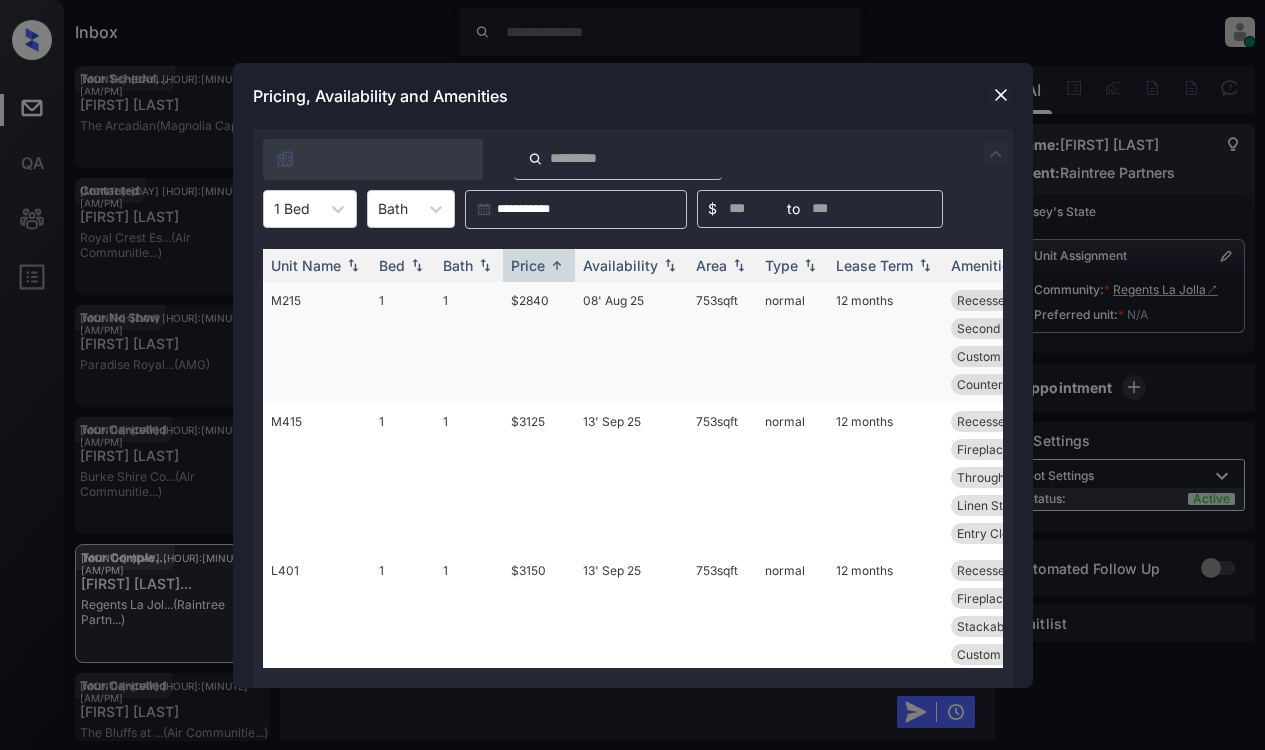 click on "$2840" at bounding box center (539, 342) 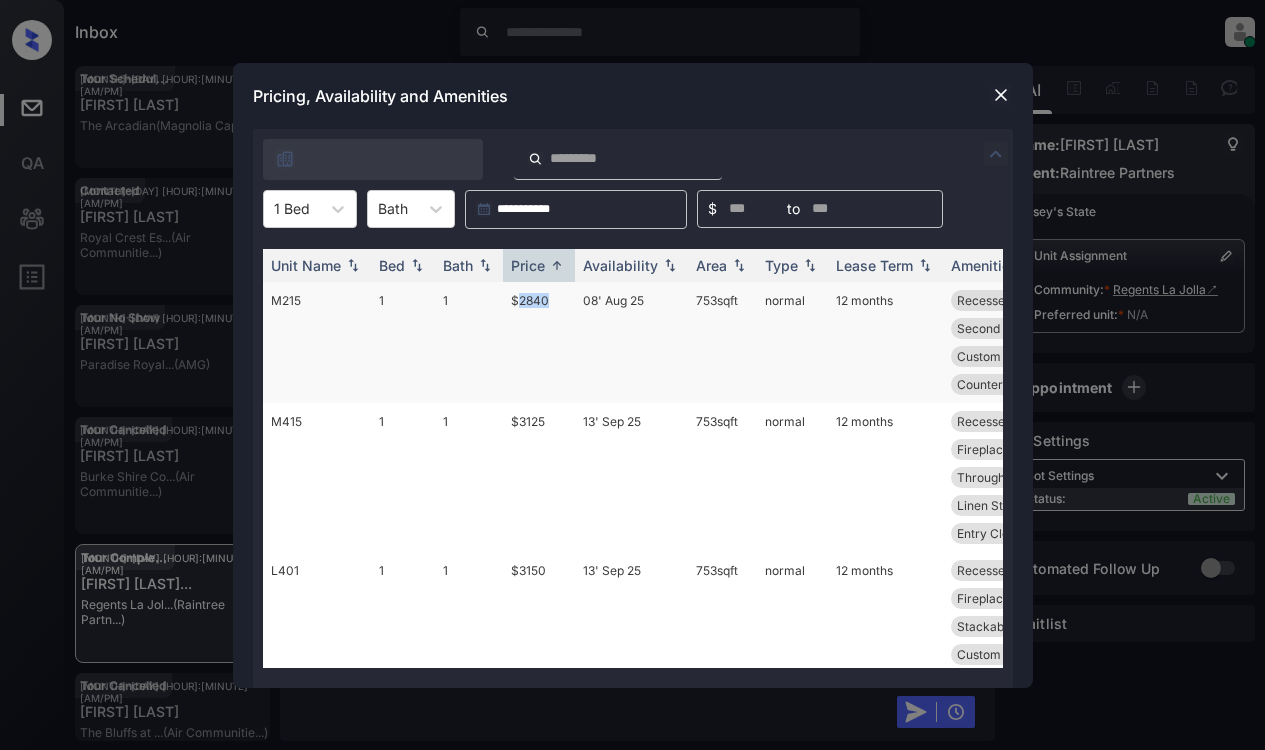 click on "$2840" at bounding box center (539, 342) 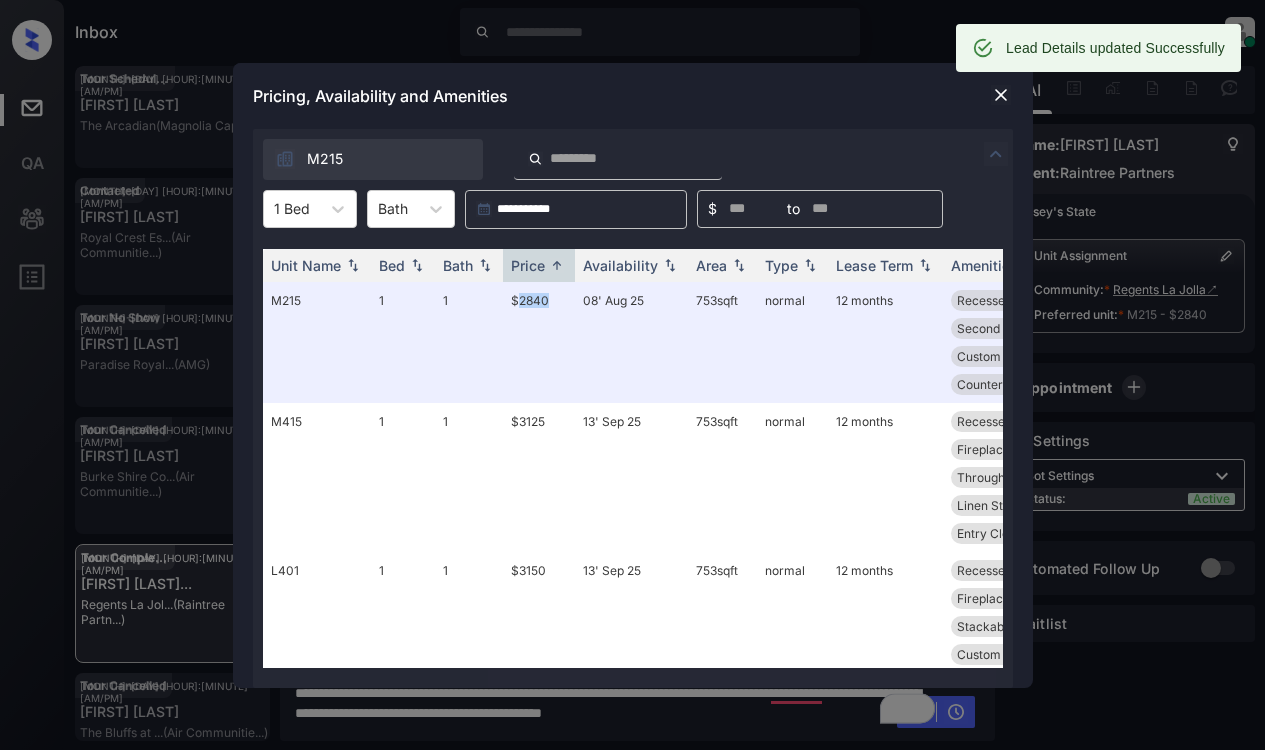 click at bounding box center (1001, 95) 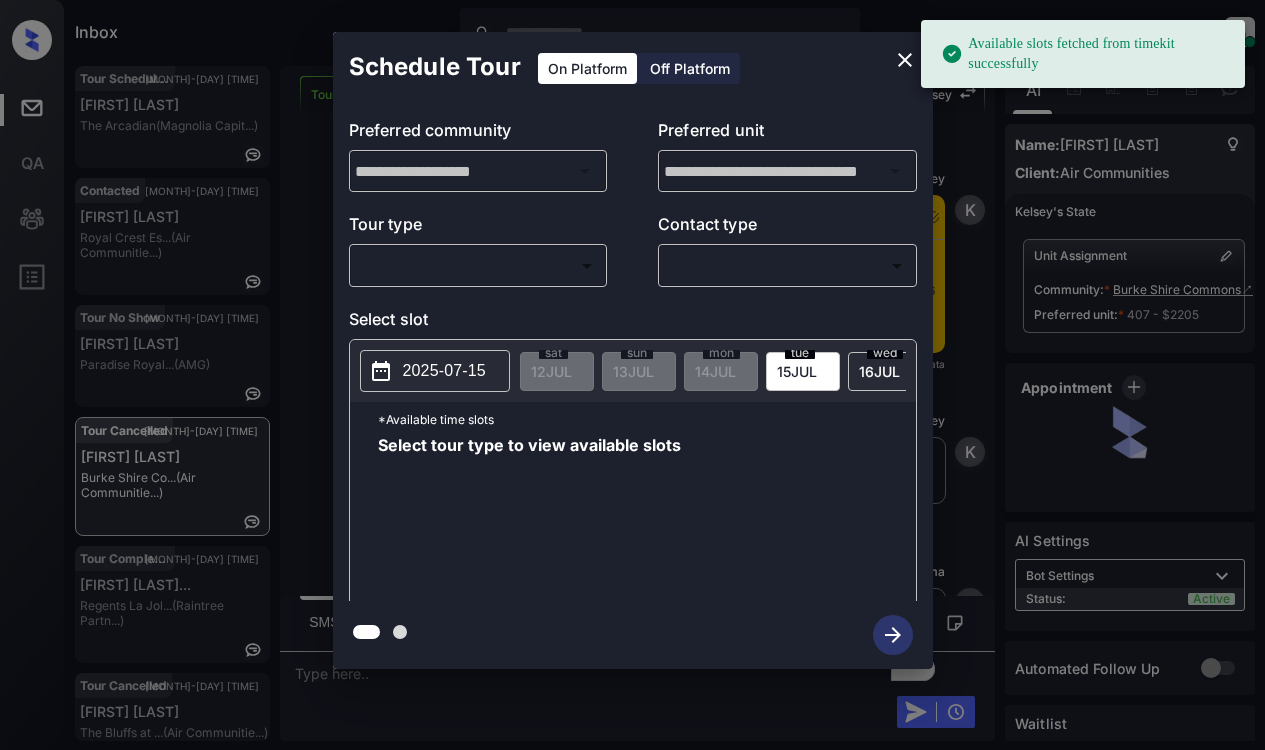 scroll, scrollTop: 0, scrollLeft: 0, axis: both 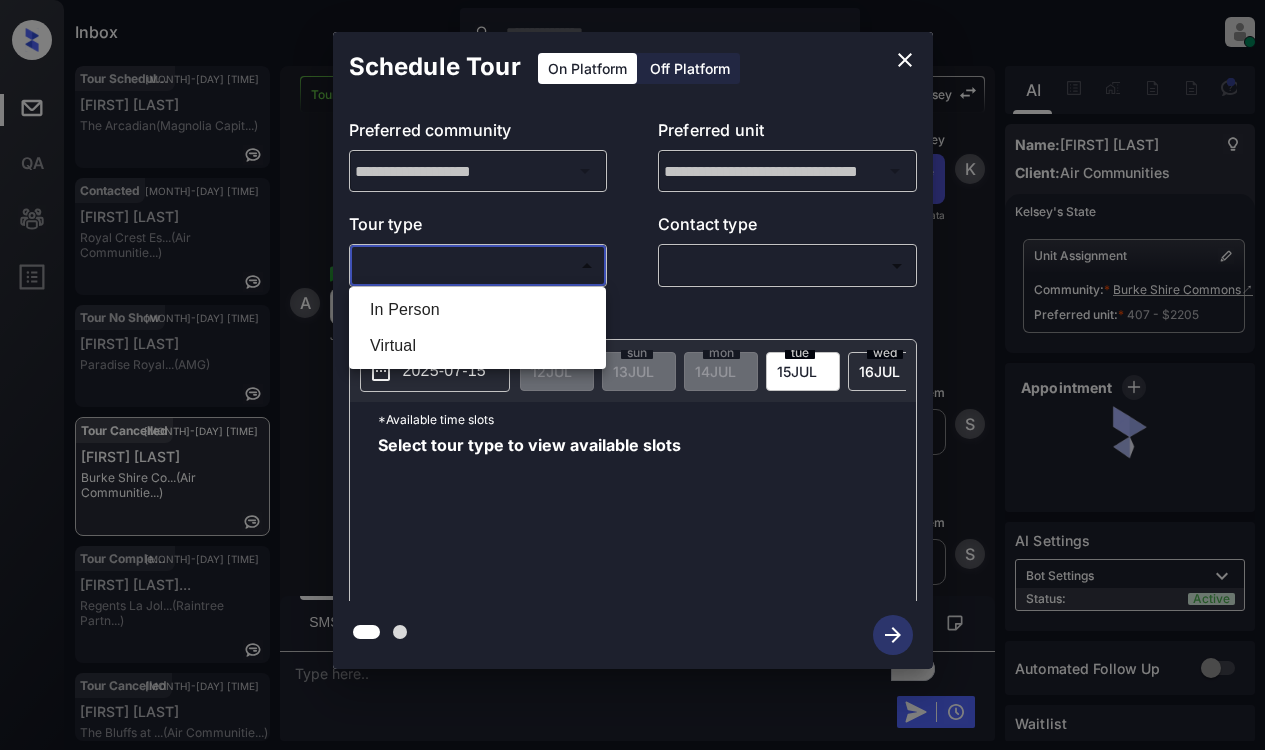 click on "Inbox Lyzzelle M. Ceralde Online Set yourself   offline Set yourself   on break Profile Switch to  light  mode Sign out Tour Scheduled Jul-12 01:29 pm   June Alani The Arcadian  (Magnolia Capit...) Contacted Jul-12 01:31 pm   Peter Lenz Royal Crest Es...  (Air Communitie...) Tour No Show Jul-12 01:32 pm   Ralph Davis Paradise Royal...  (AMG) Tour Cancelled Jul-12 01:34 pm   Abigail Rood Burke Shire Co...  (Air Communitie...) Tour Completed Jul-12 01:35 pm   Marija Milosev... Regents La Jol...  (Raintree Partn...) Tour Cancelled Jul-12 01:37 pm   Macy Duncan The Bluffs at ...  (Air Communitie...) Tour Cancelled Lost Lead Sentiment: Angry Upon sliding the acknowledgement:  Lead will move to lost stage. * ​ SMS and call option will be set to opt out. AFM will be turned off for the lead. Kelsey New Message Kelsey Notes Note: Jul 09, 2025 12:20 pm  Sync'd w  entrata K New Message Kelsey Due to the activation of disableLeadTransfer feature flag, Kelsey will no longer transfer ownership of this CRM guest card K Z" at bounding box center (632, 375) 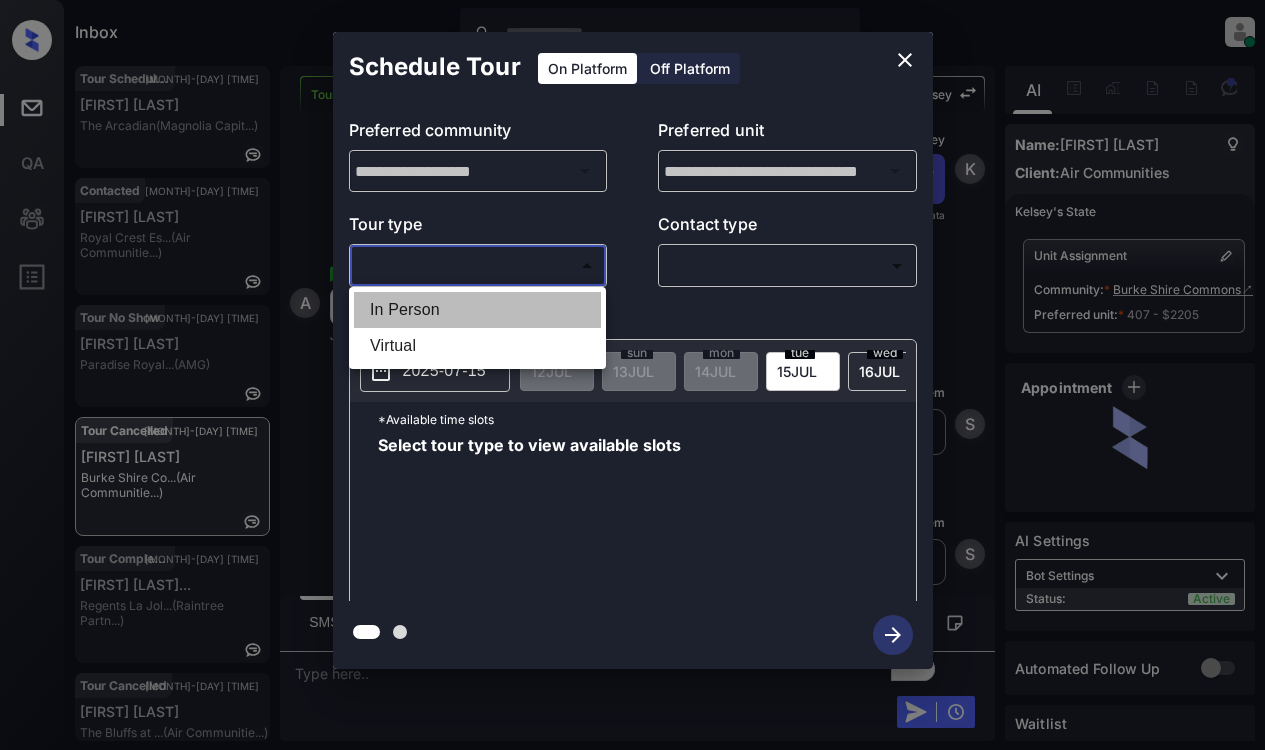 click on "In Person" at bounding box center [477, 310] 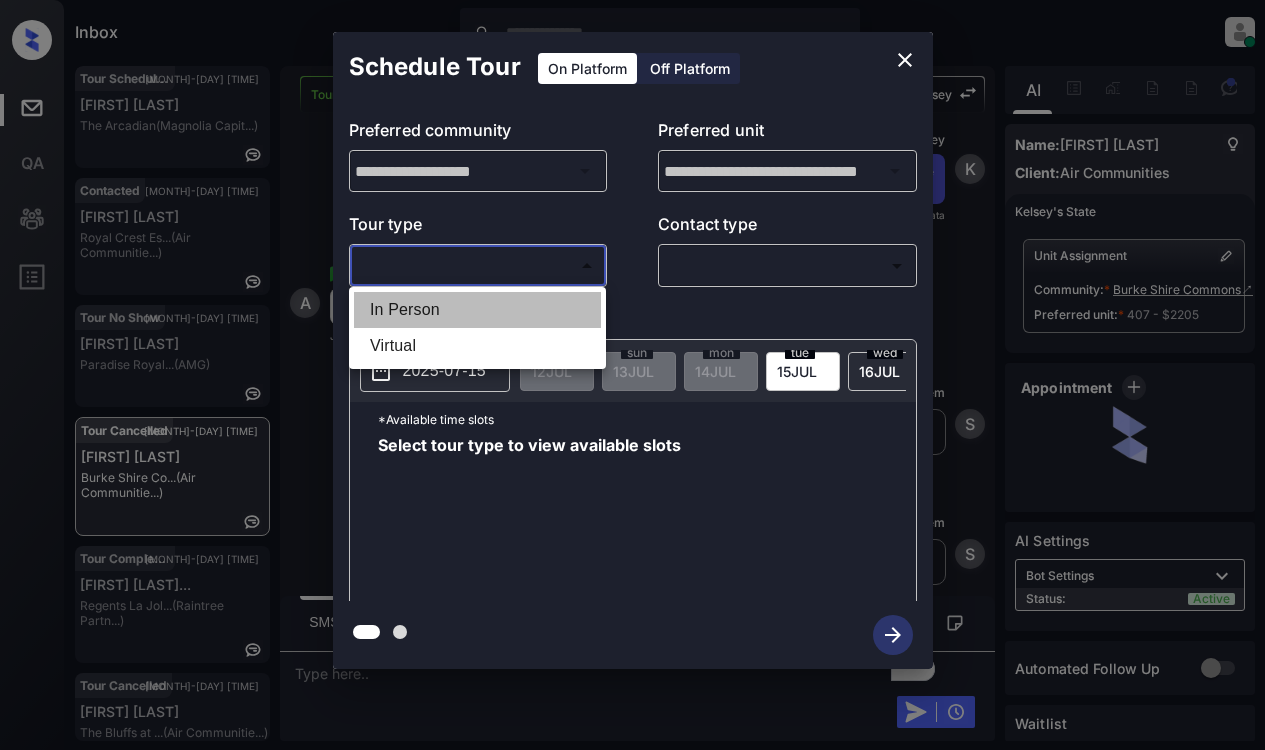 type on "********" 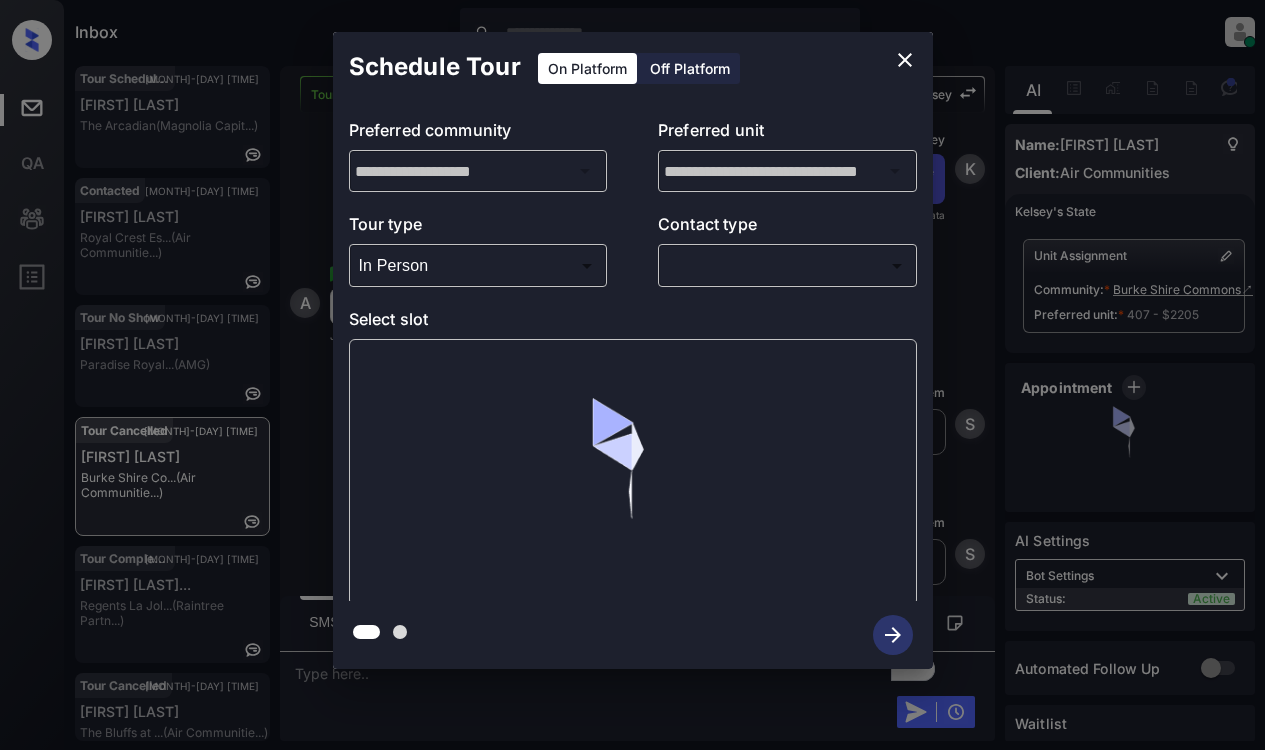 drag, startPoint x: 696, startPoint y: 253, endPoint x: 711, endPoint y: 253, distance: 15 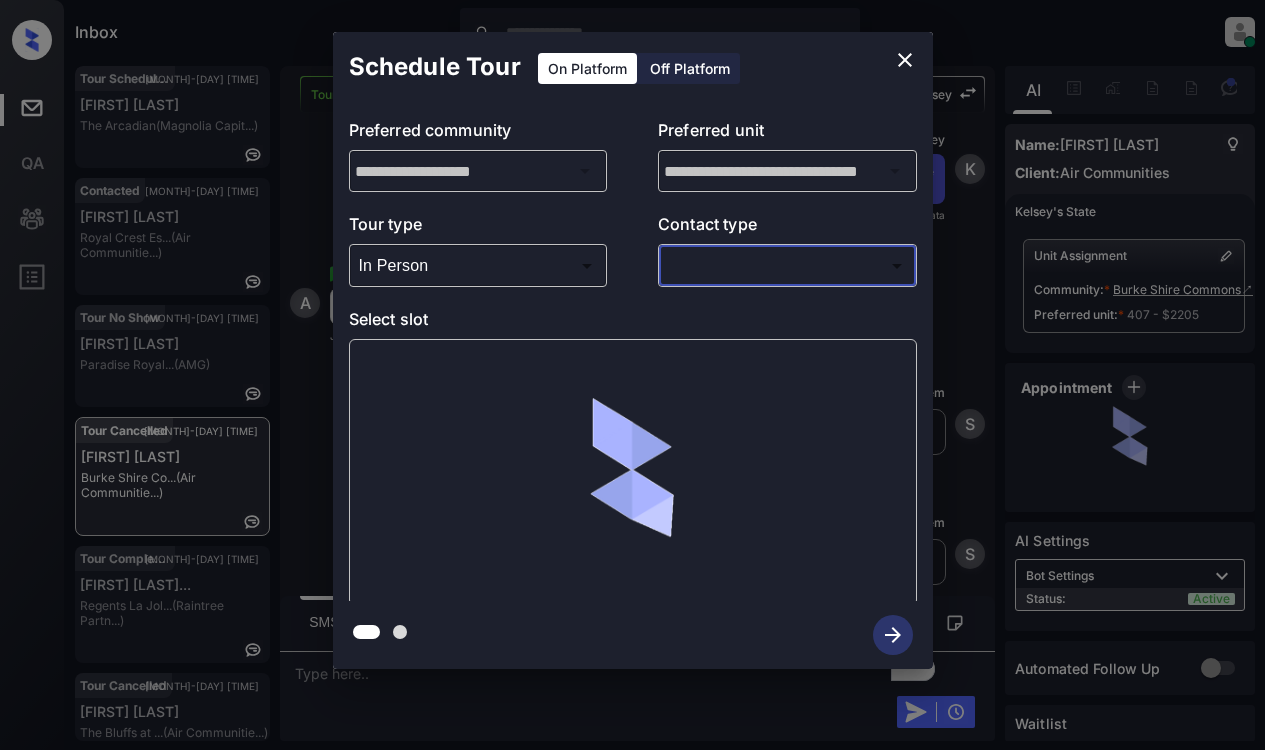 click on "Inbox [FIRST] [LAST] Online Set yourself   offline Set yourself   on break Profile Switch to  light  mode Sign out Tour Scheduled Jul-12 01:29 pm   June Alani The Arcadian  (Magnolia Capit...) Contacted Jul-12 01:31 pm   Peter Lenz Royal Crest Es...  (Air Communitie...) Tour No Show Jul-12 01:32 pm   Ralph Davis Paradise Royal...  (AMG) Tour Cancelled Jul-12 01:34 pm   Abigail Rood Burke Shire Co...  (Air Communitie...) Tour Completed Jul-12 01:35 pm   Marija Milosev... Regents La Jol...  (Raintree Partn...) Tour Cancelled Jul-12 01:37 pm   Macy Duncan The Bluffs at ...  (Air Communitie...) Tour Cancelled Lost Lead Sentiment: Angry Upon sliding the acknowledgement:  Lead will move to lost stage. * ​ SMS and call option will be set to opt out. AFM will be turned off for the lead. Kelsey New Message Kelsey Notes Note: Jul 09, 2025 12:20 pm  Sync'd w  entrata K New Message Kelsey Due to the activation of disableLeadTransfer feature flag, Kelsey will no longer transfer ownership of this CRM guest card K Z" at bounding box center [632, 375] 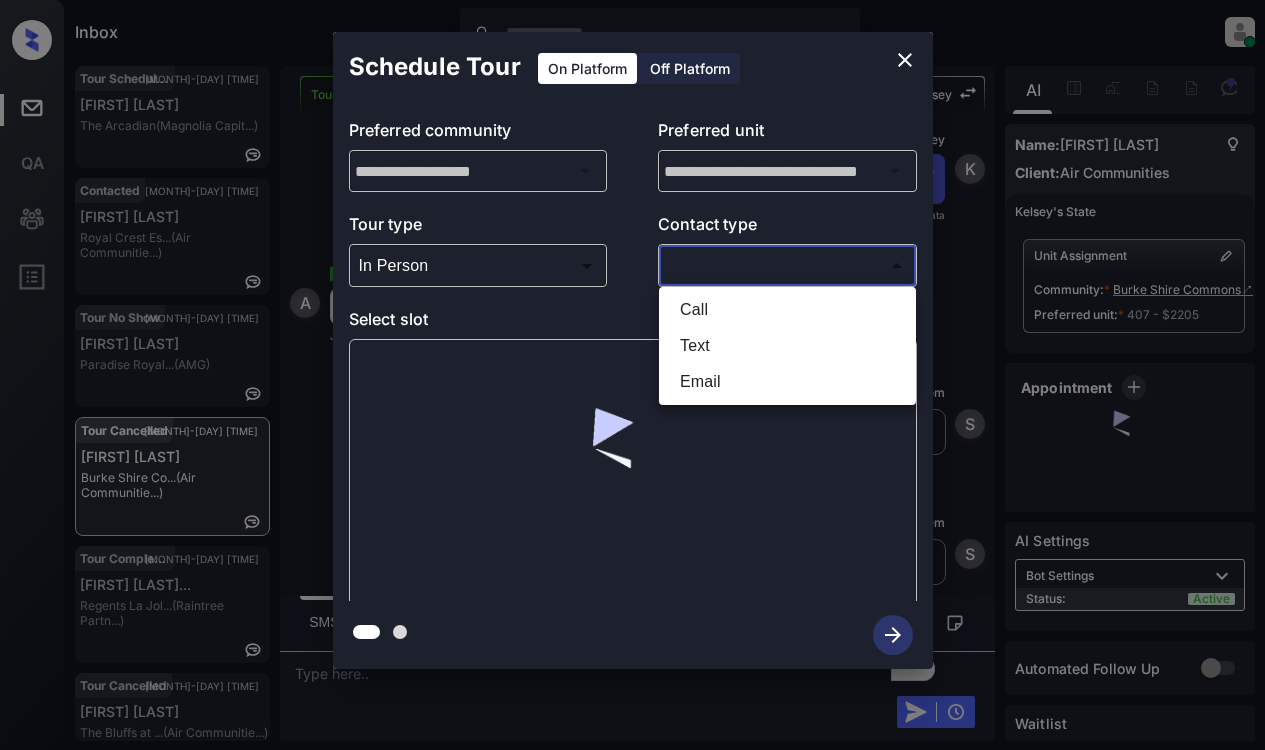 drag, startPoint x: 691, startPoint y: 342, endPoint x: 675, endPoint y: 342, distance: 16 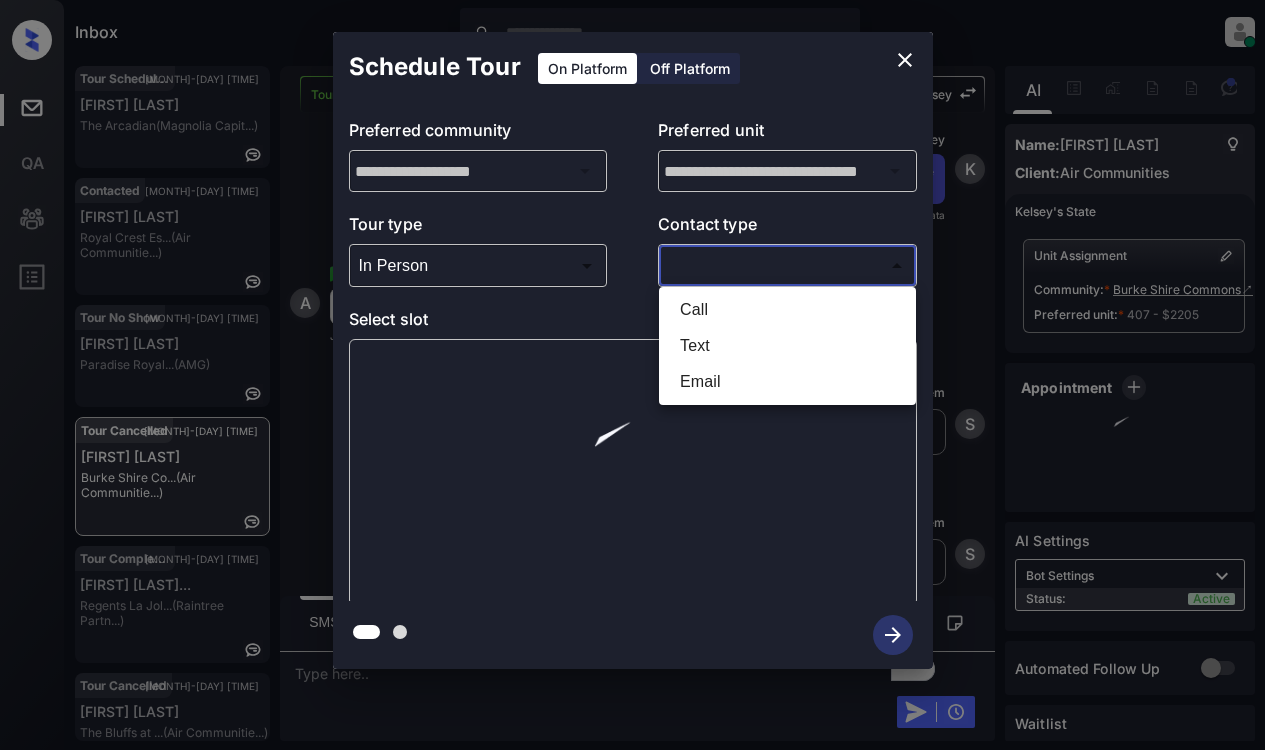 click on "Text" at bounding box center (787, 346) 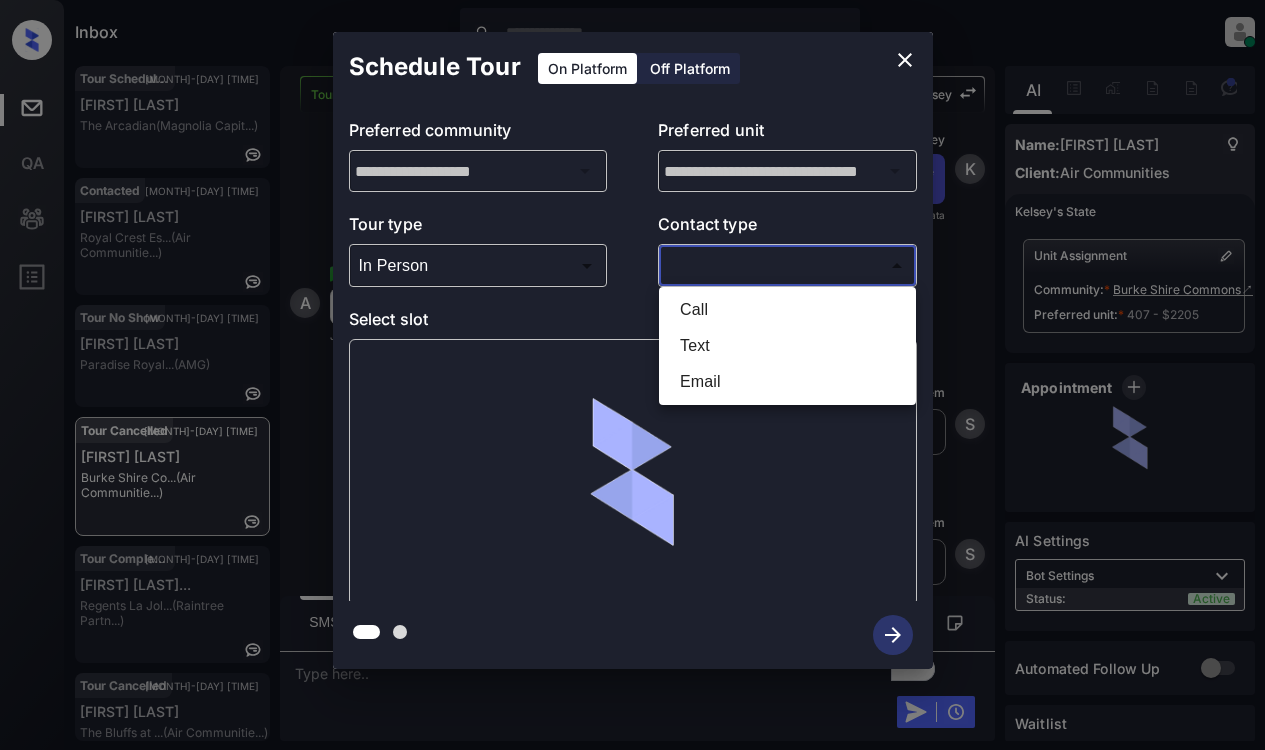 type on "****" 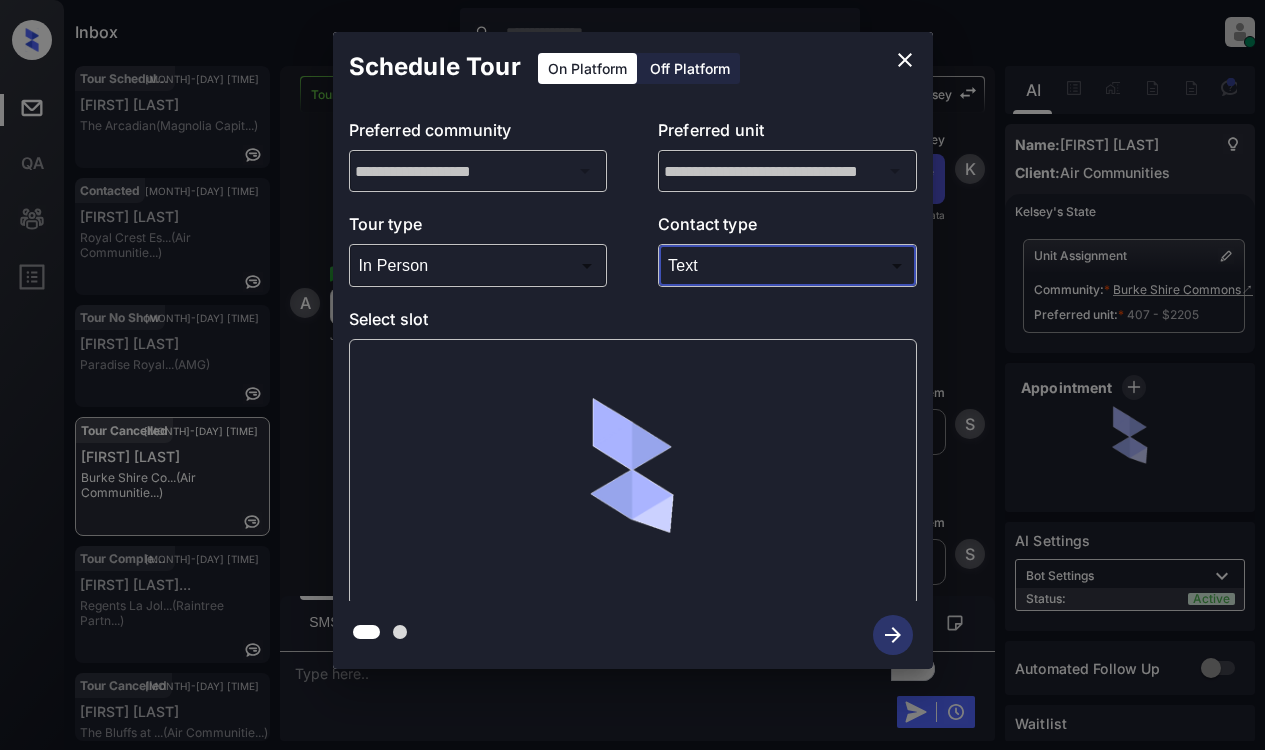 click at bounding box center [633, 472] 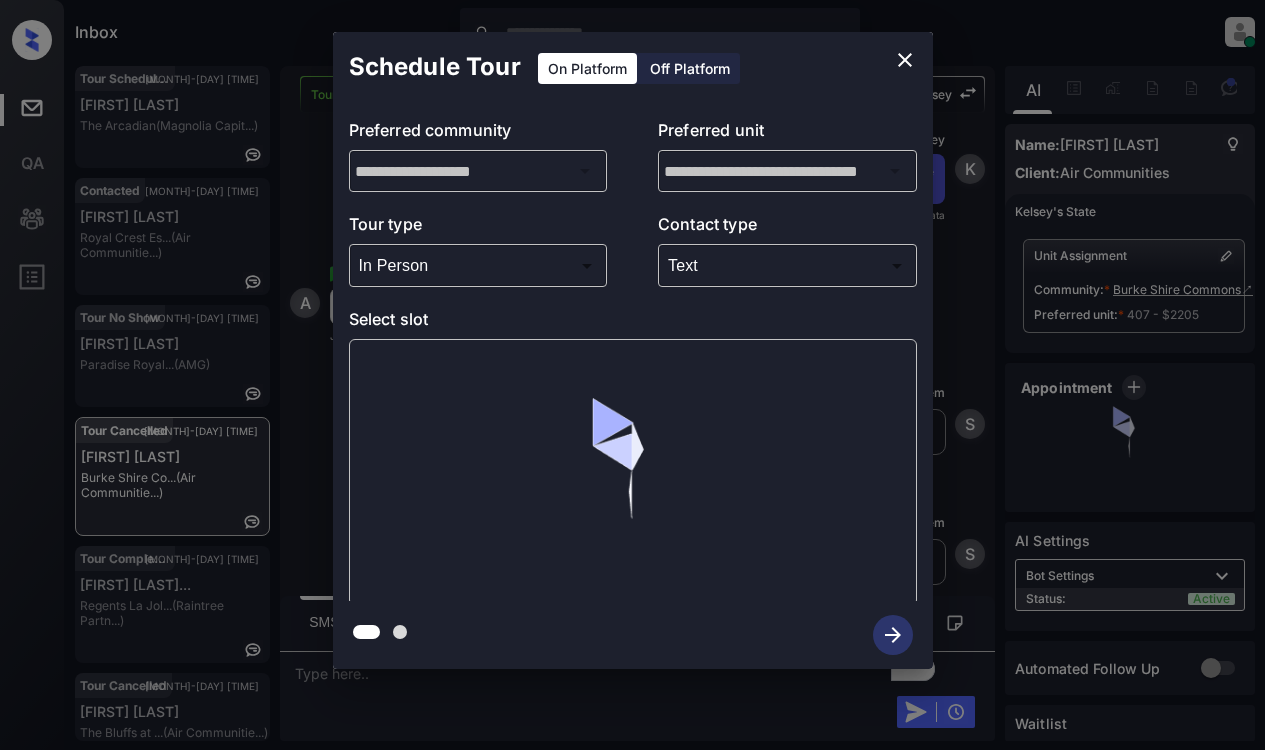 click at bounding box center (633, 472) 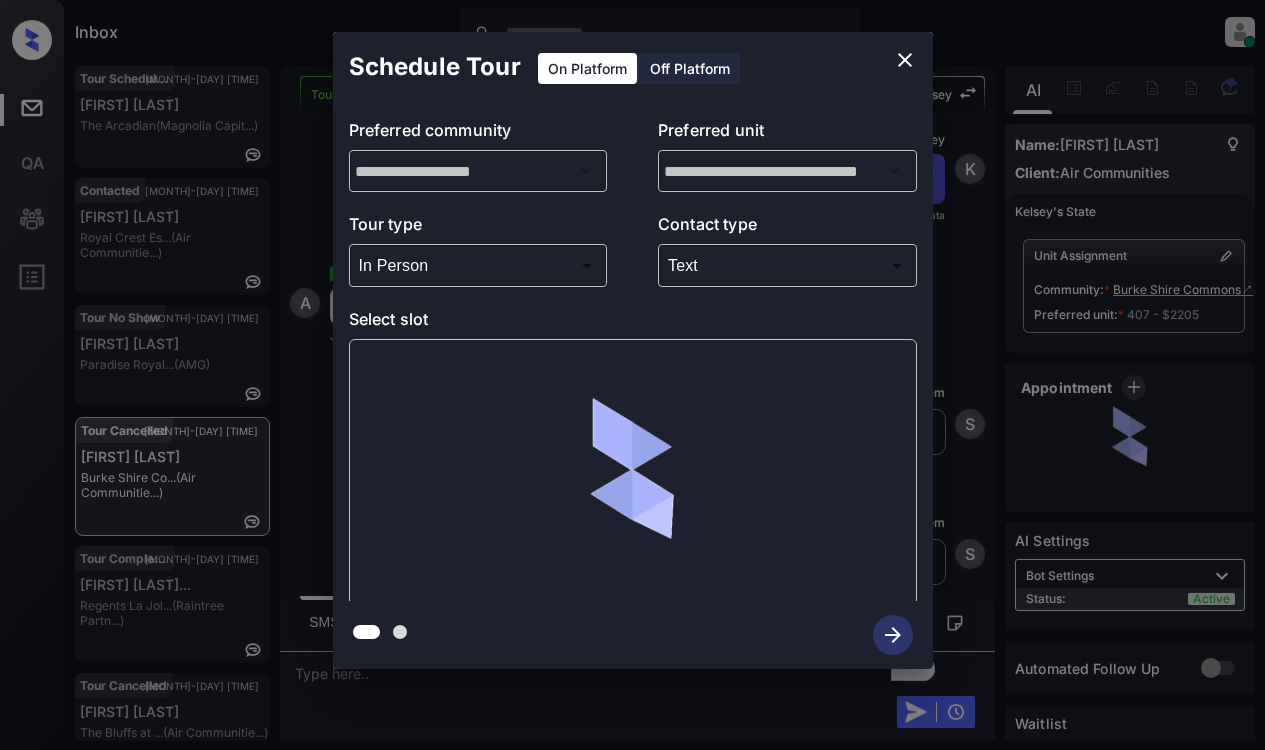 click at bounding box center [633, 472] 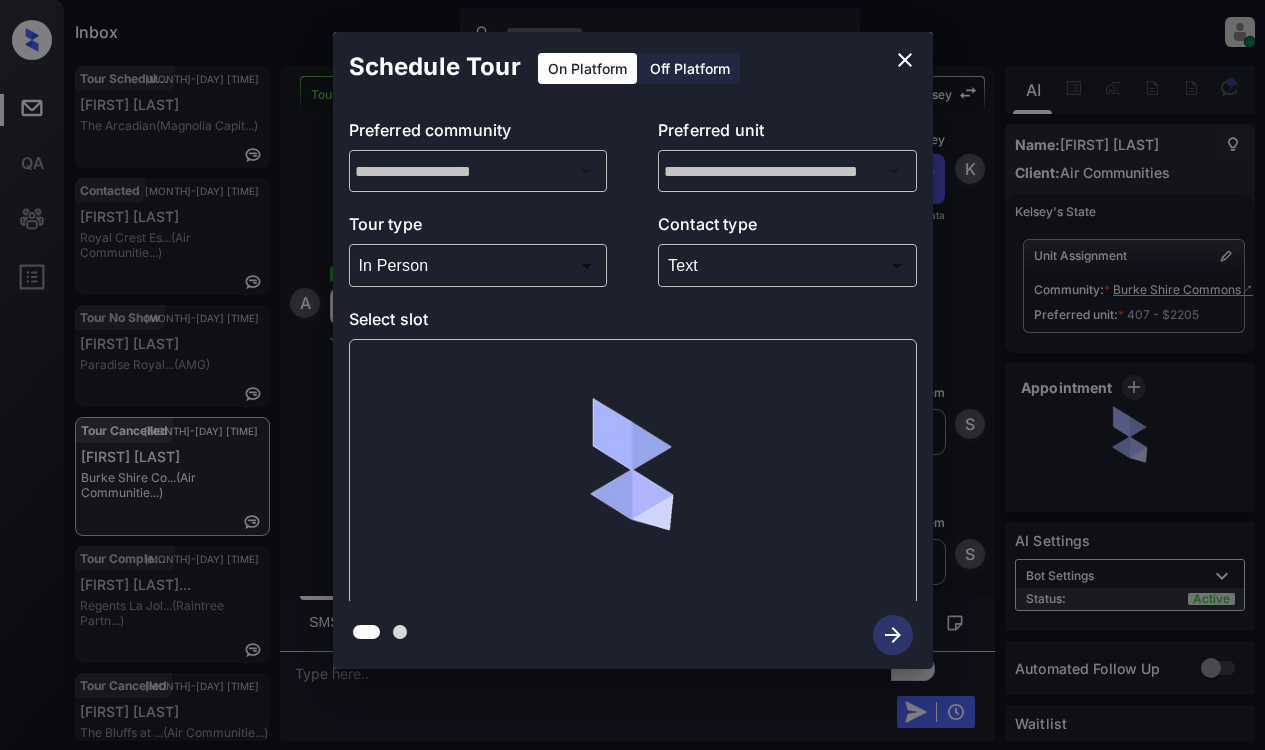 click at bounding box center [633, 472] 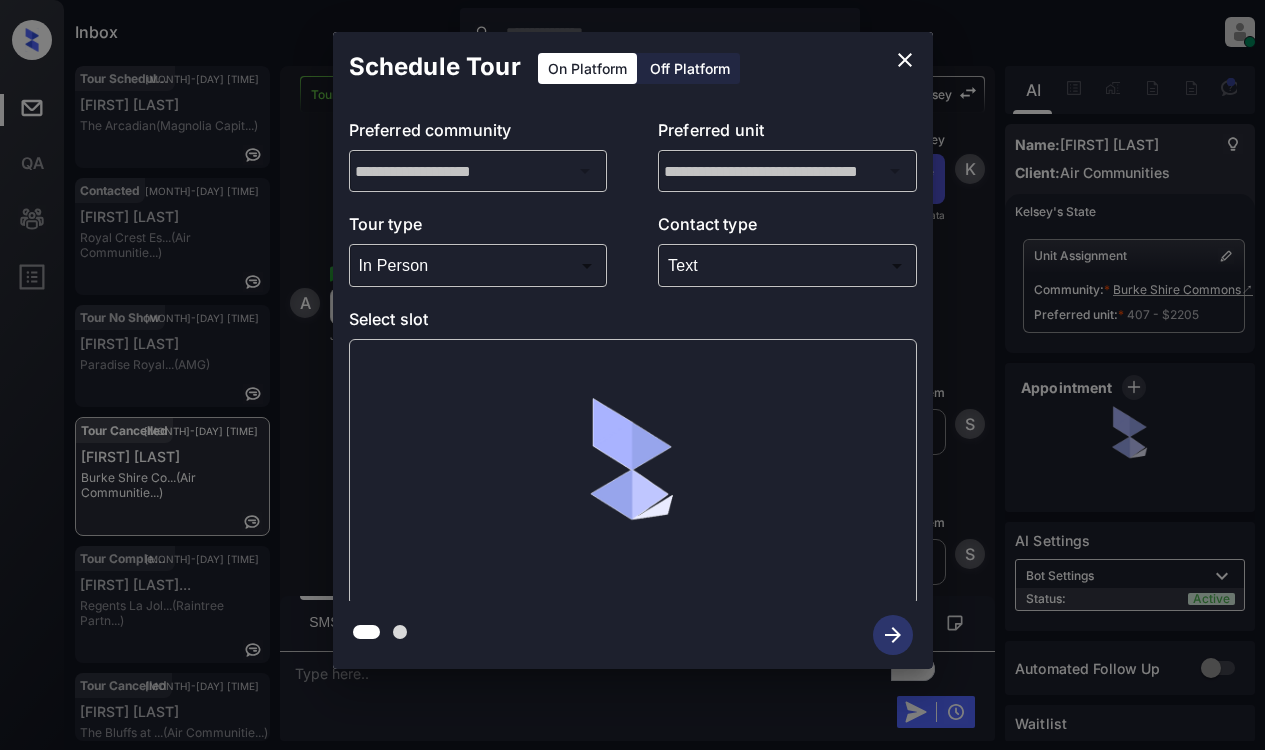 click 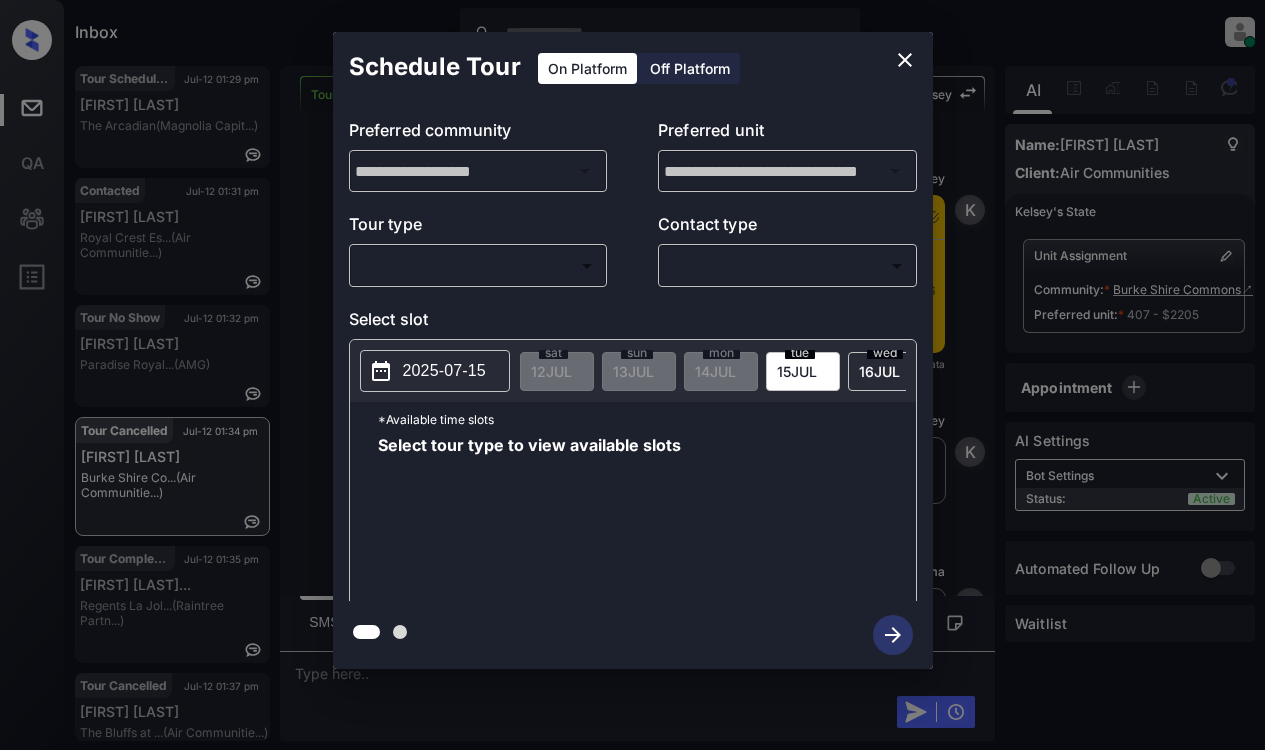 scroll, scrollTop: 0, scrollLeft: 0, axis: both 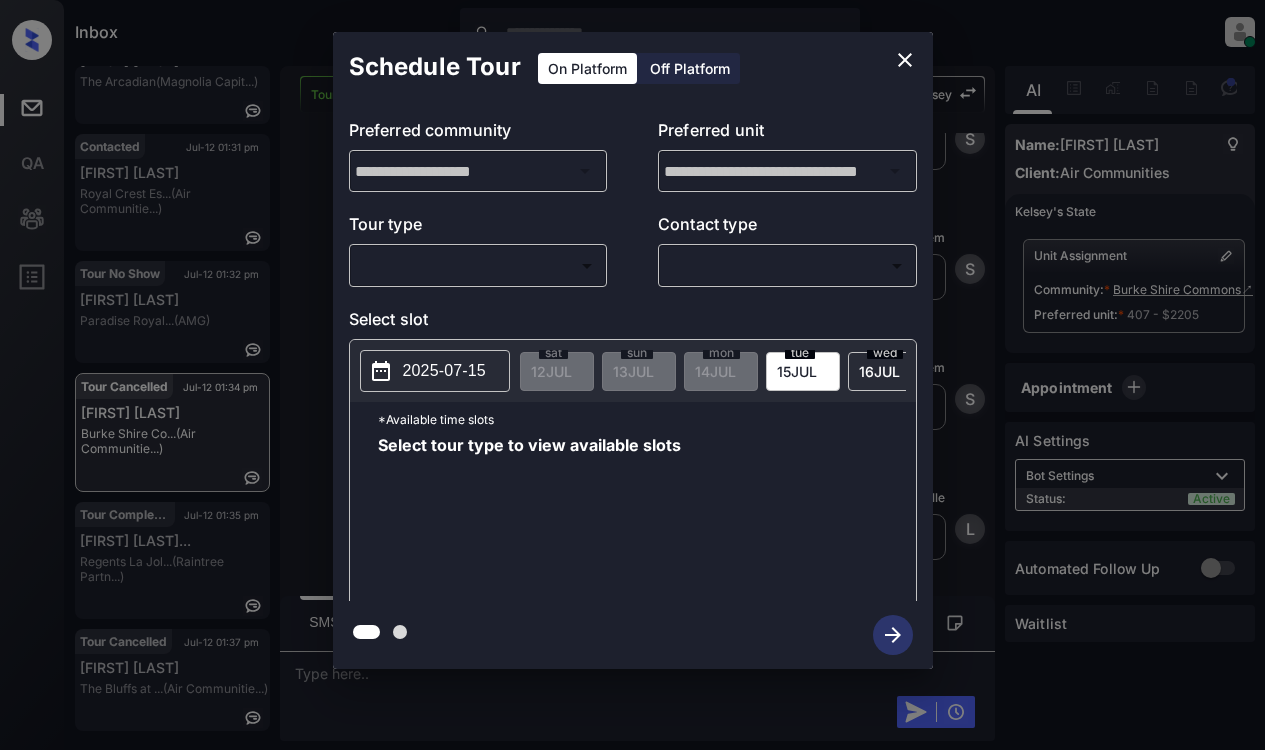 click on "Inbox [FIRST] [LAST] Online Set yourself   offline Set yourself   on break Profile Switch to  light  mode Sign out Tour Scheduled Jul-12 01:29 pm   June Alani The Arcadian  (Magnolia Capit...) Contacted Jul-12 01:31 pm   Peter Lenz Royal Crest Es...  (Air Communitie...) Tour No Show Jul-12 01:32 pm   Ralph Davis Paradise Royal...  (AMG) Tour Cancelled Jul-12 01:34 pm   Abigail Rood Burke Shire Co...  (Air Communitie...) Tour Completed Jul-12 01:35 pm   Marija Milosev... Regents La Jol...  (Raintree Partn...) Tour Cancelled Jul-12 01:37 pm   Macy Duncan The Bluffs at ...  (Air Communitie...) Tour Cancelled Lost Lead Sentiment: Angry Upon sliding the acknowledgement:  Lead will move to lost stage. * ​ SMS and call option will be set to opt out. AFM will be turned off for the lead. Kelsey New Message Kelsey Notes Note: Jul 09, 2025 12:20 pm  Sync'd w  entrata K New Message Kelsey Due to the activation of disableLeadTransfer feature flag, Kelsey will no longer transfer ownership of this CRM guest card K Z" at bounding box center [632, 375] 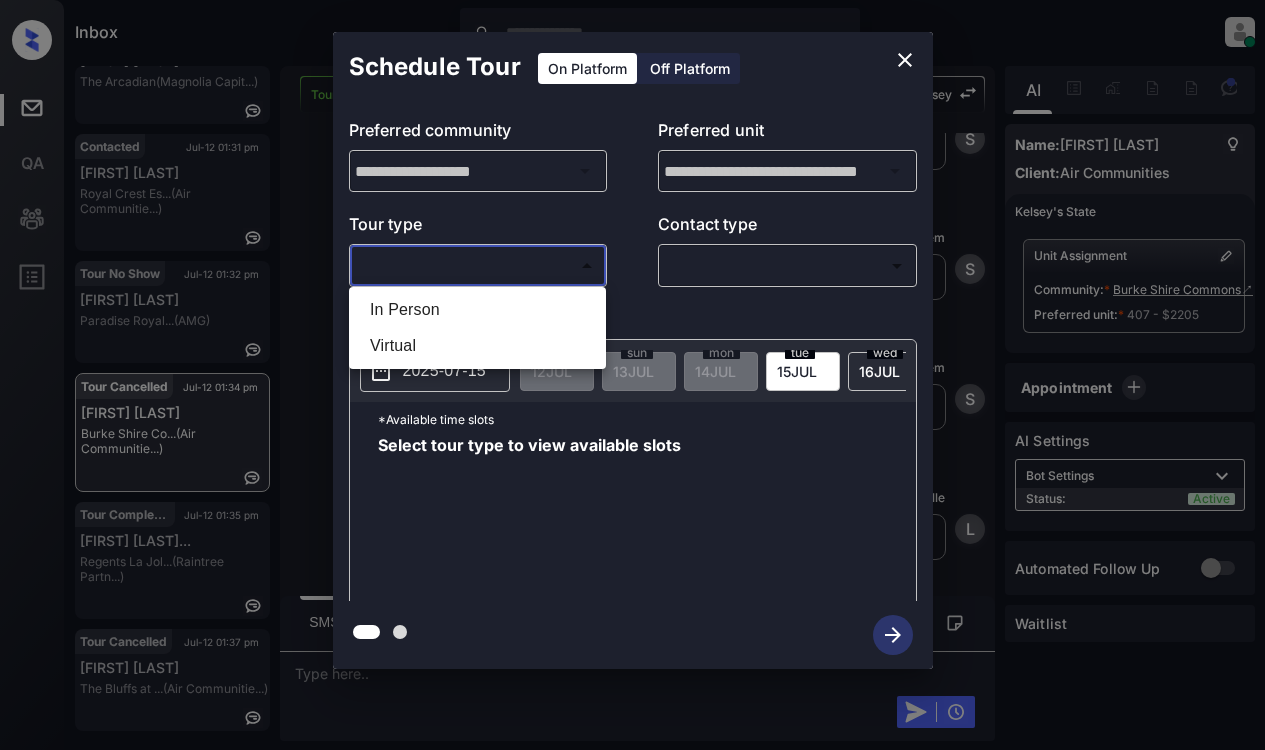 click on "In Person" at bounding box center (477, 310) 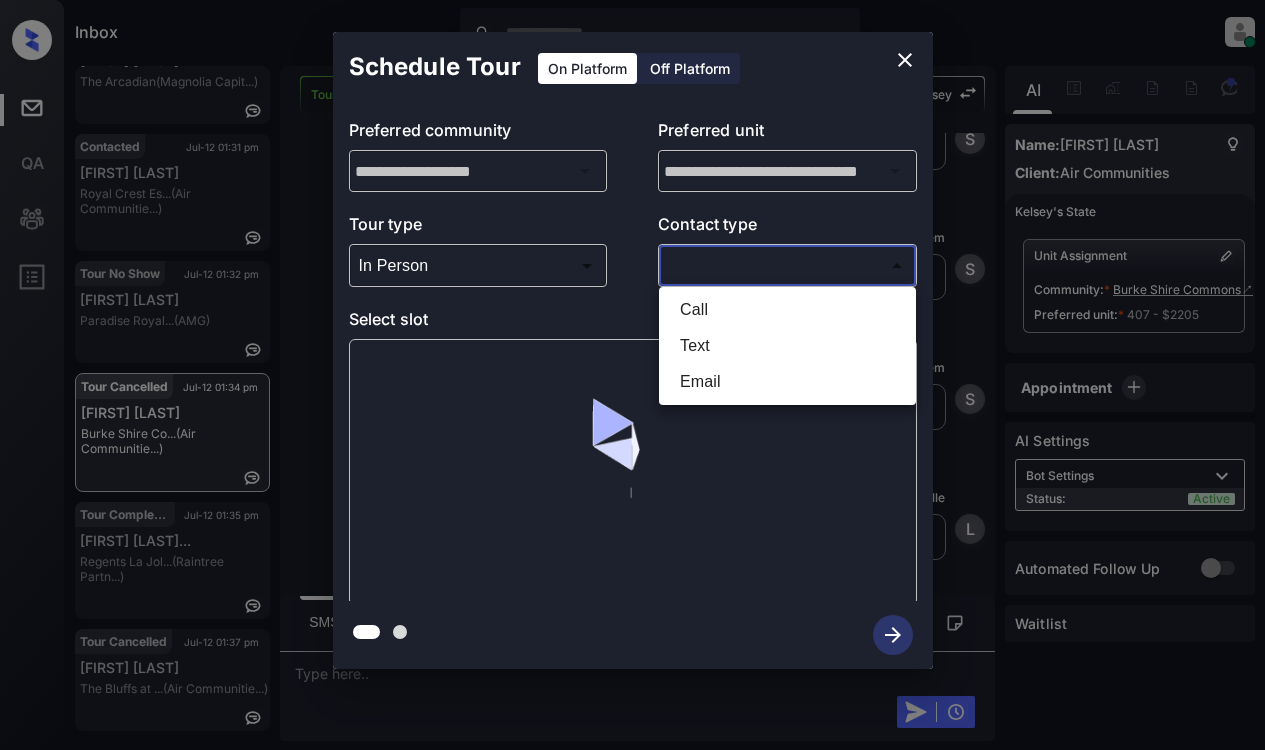 click on "Inbox [FIRST] [LAST] Online Set yourself   offline Set yourself   on break Profile Switch to  light  mode Sign out Tour Scheduled Jul-12 01:29 pm   June Alani The Arcadian  (Magnolia Capit...) Contacted Jul-12 01:31 pm   Peter Lenz Royal Crest Es...  (Air Communitie...) Tour No Show Jul-12 01:32 pm   Ralph Davis Paradise Royal...  (AMG) Tour Cancelled Jul-12 01:34 pm   Abigail Rood Burke Shire Co...  (Air Communitie...) Tour Completed Jul-12 01:35 pm   Marija Milosev... Regents La Jol...  (Raintree Partn...) Tour Cancelled Jul-12 01:37 pm   Macy Duncan The Bluffs at ...  (Air Communitie...) Tour Cancelled Lost Lead Sentiment: Angry Upon sliding the acknowledgement:  Lead will move to lost stage. * ​ SMS and call option will be set to opt out. AFM will be turned off for the lead. Kelsey New Message Kelsey Notes Note: Jul 09, 2025 12:20 pm  Sync'd w  entrata K New Message Kelsey Due to the activation of disableLeadTransfer feature flag, Kelsey will no longer transfer ownership of this CRM guest card K Z" at bounding box center [632, 375] 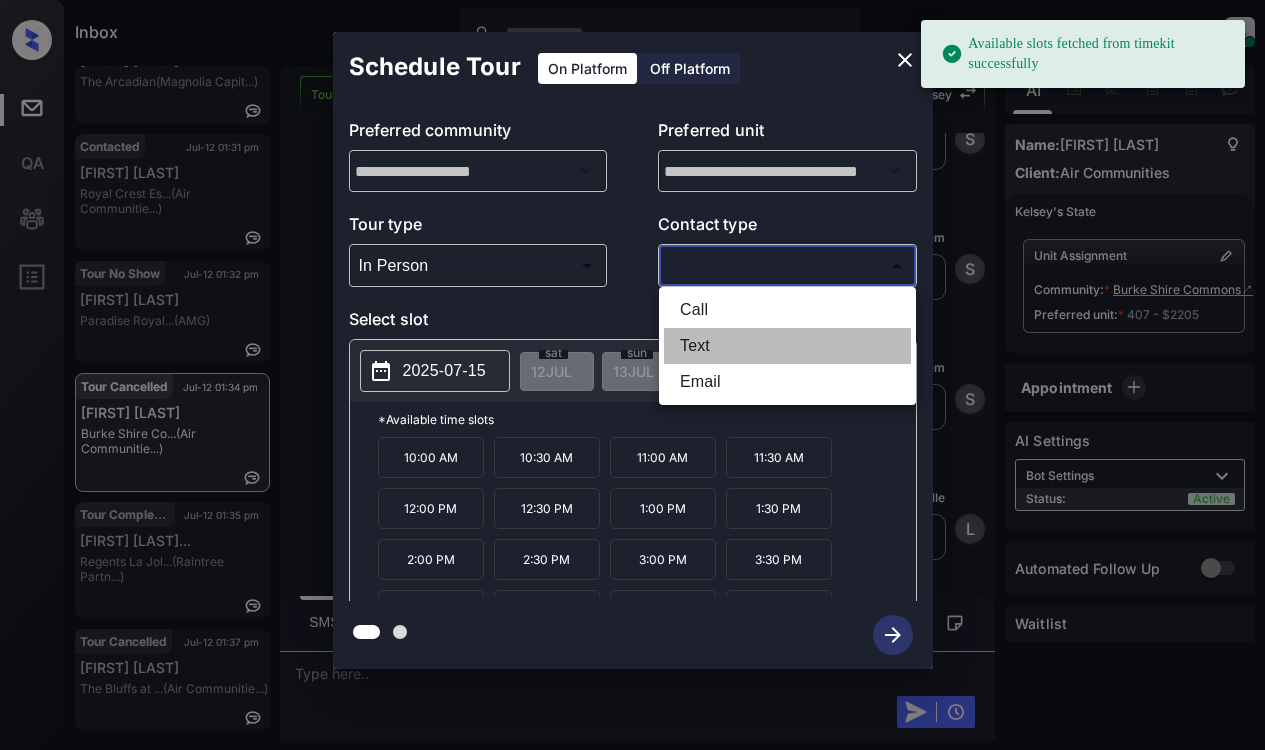 click on "Text" at bounding box center [787, 346] 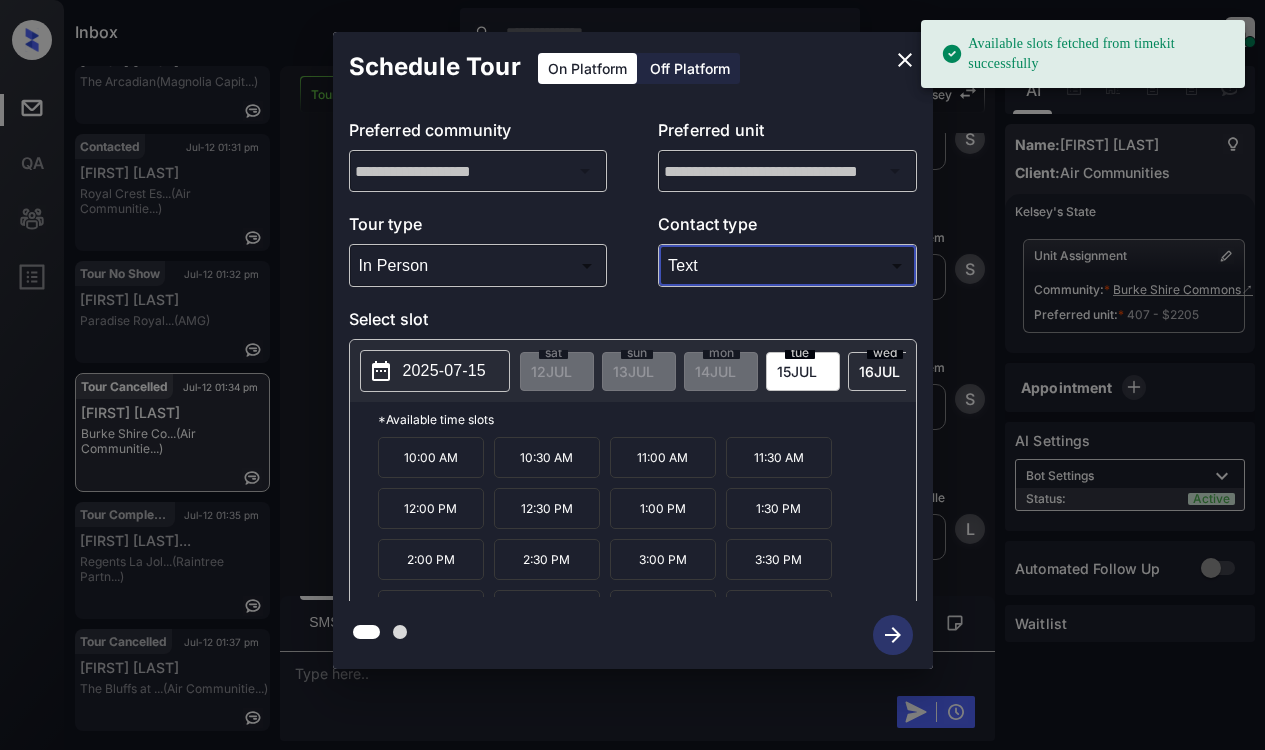 click on "2025-07-15" at bounding box center (444, 371) 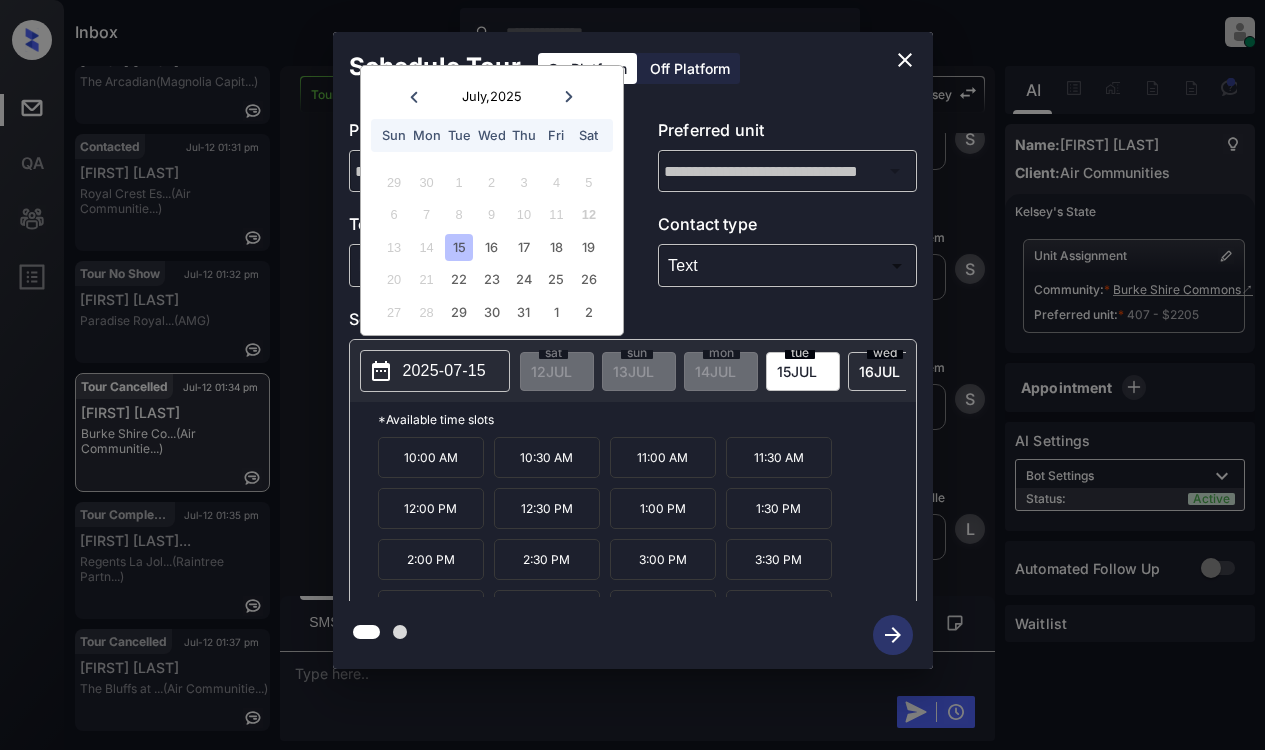 click 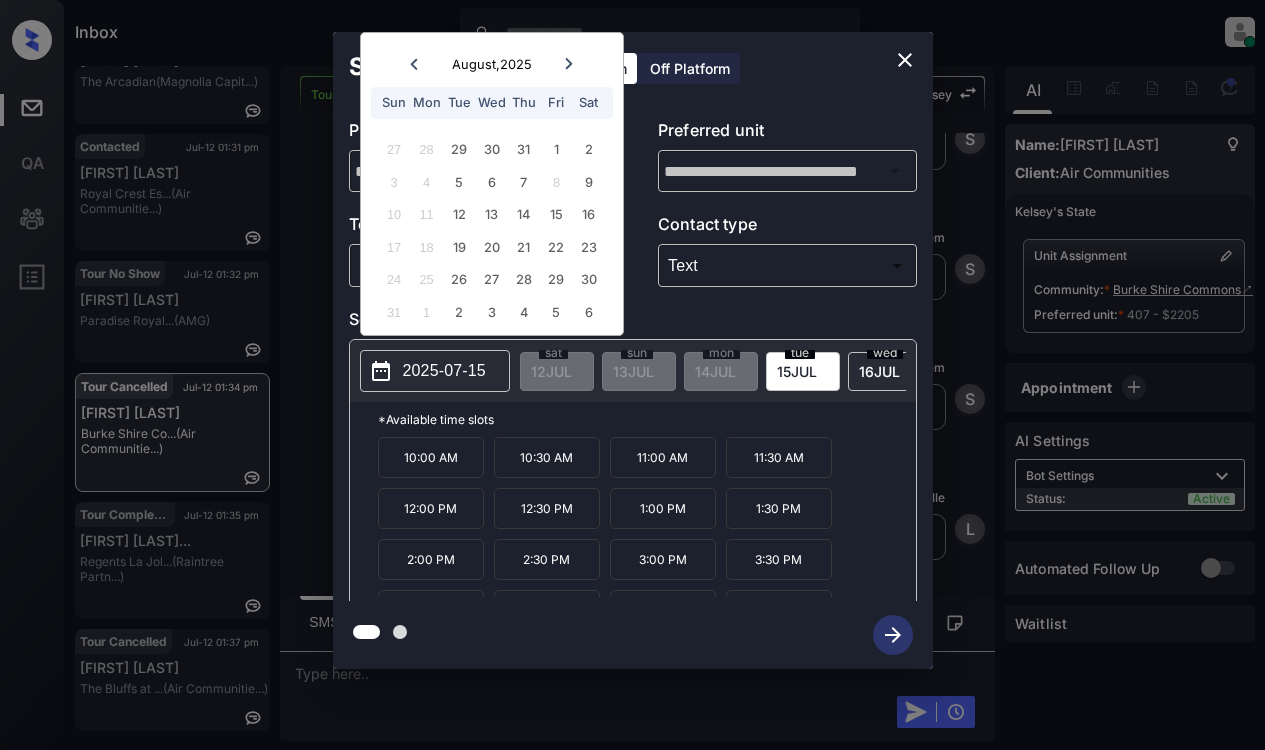 click on "Fri" at bounding box center [556, 102] 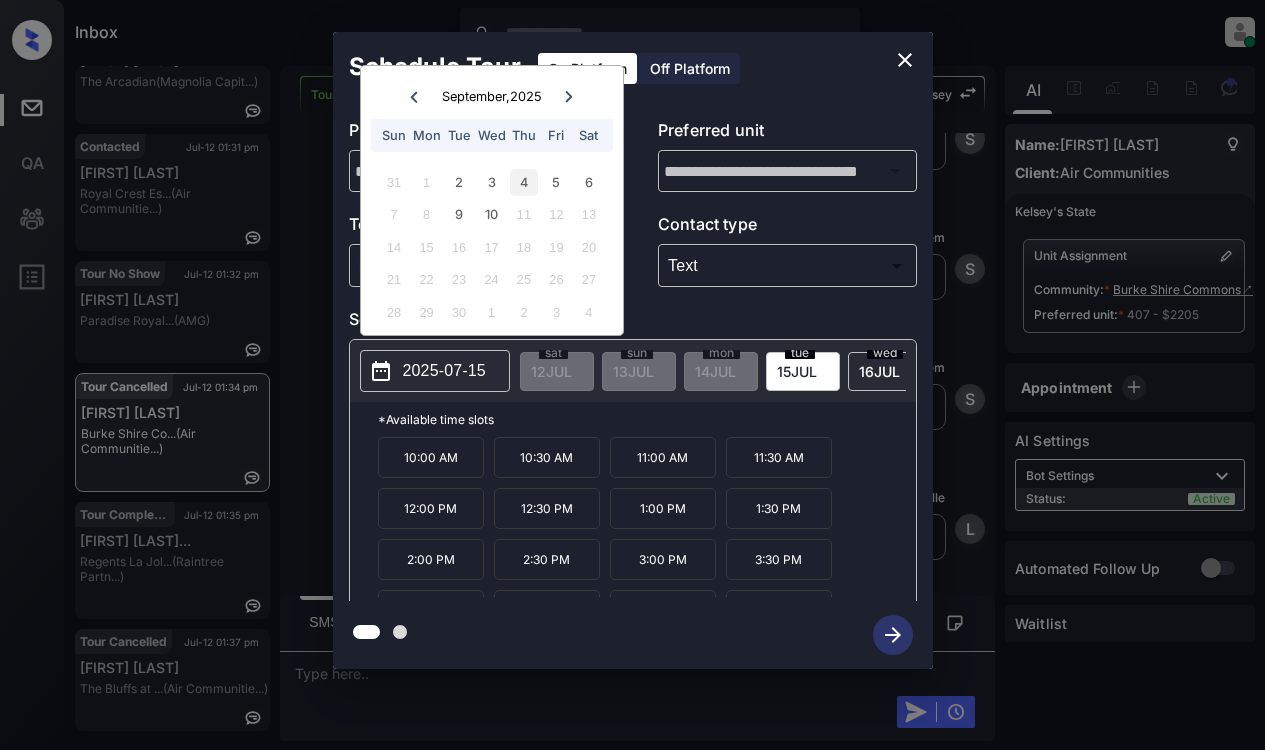 click on "4" at bounding box center [523, 182] 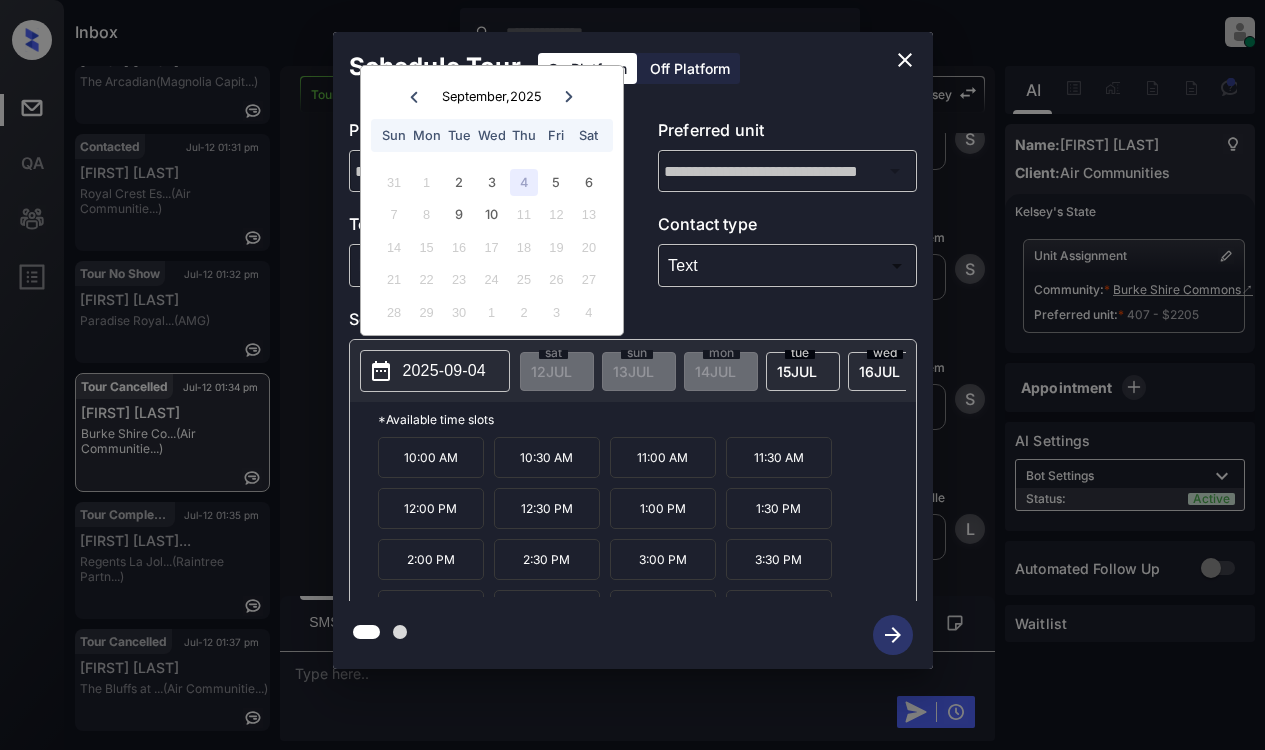 click 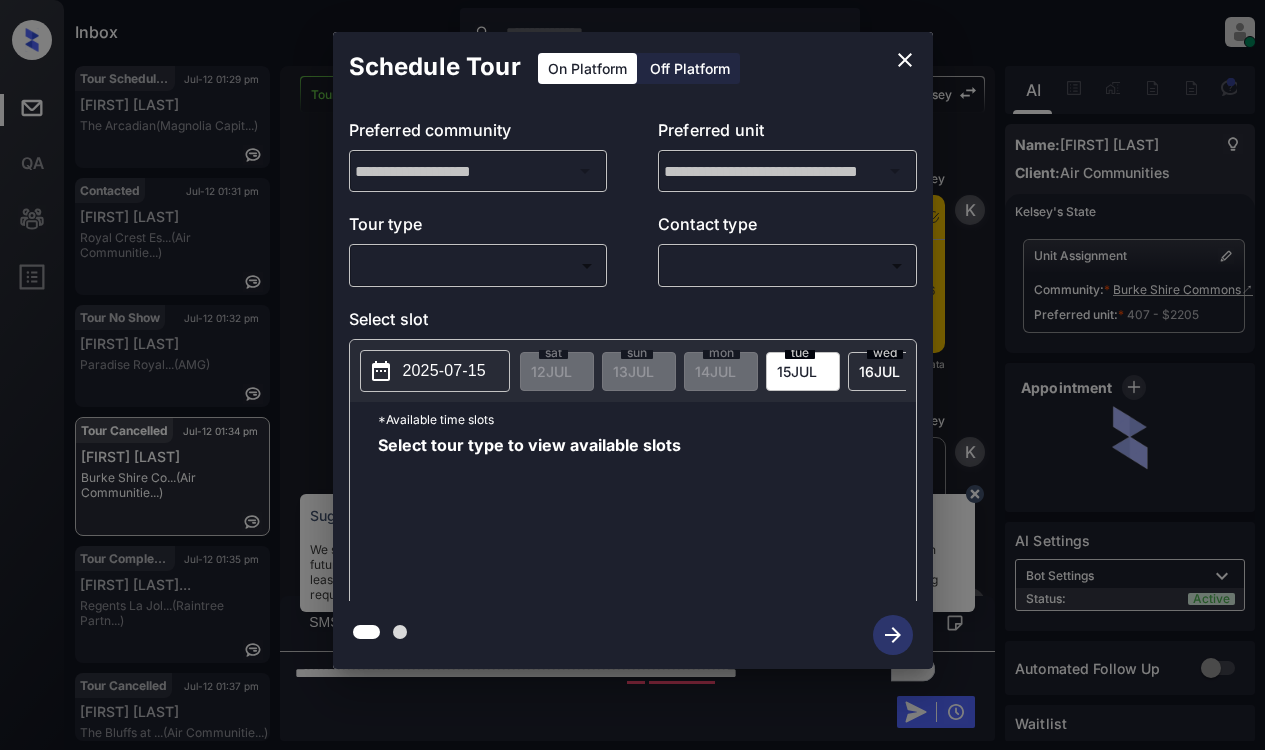 scroll, scrollTop: 0, scrollLeft: 0, axis: both 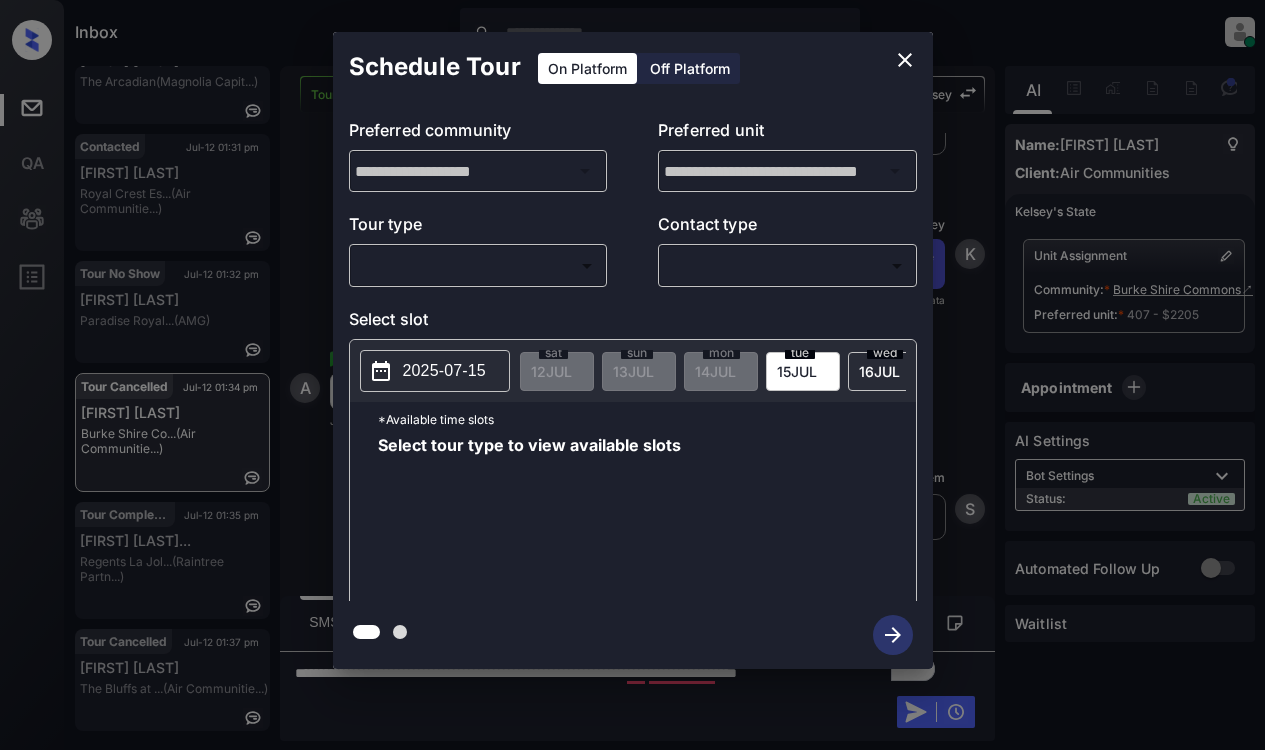 click on "Inbox [LAST] [LAST] Online Set yourself   offline Set yourself   on break Profile Switch to  light  mode Sign out Tour Scheduled Jul-12 01:29 pm   June Alani The Arcadian  (Magnolia Capit...) Contacted Jul-12 01:31 pm   Peter Lenz Royal Crest Es...  (Air Communitie...) Tour No Show Jul-12 01:32 pm   Ralph Davis Paradise Royal...  (AMG) Tour Cancelled Jul-12 01:34 pm   Abigail Rood Burke Shire Co...  (Air Communitie...) Tour Completed Jul-12 01:35 pm   Marija Milosev... Regents La Jol...  (Raintree Partn...) Tour Cancelled Jul-12 01:37 pm   Macy Duncan The Bluffs at ...  (Air Communitie...) Tour Cancelled Lost Lead Sentiment: Angry Upon sliding the acknowledgement:  Lead will move to lost stage. * ​ SMS and call option will be set to opt out. AFM will be turned off for the lead. Kelsey New Message Kelsey Notes Note: Jul 09, 2025 12:20 pm  Sync'd w  entrata K New Message Kelsey Due to the activation of disableLeadTransfer feature flag, Kelsey will no longer transfer ownership of this CRM guest card K Z" at bounding box center [632, 375] 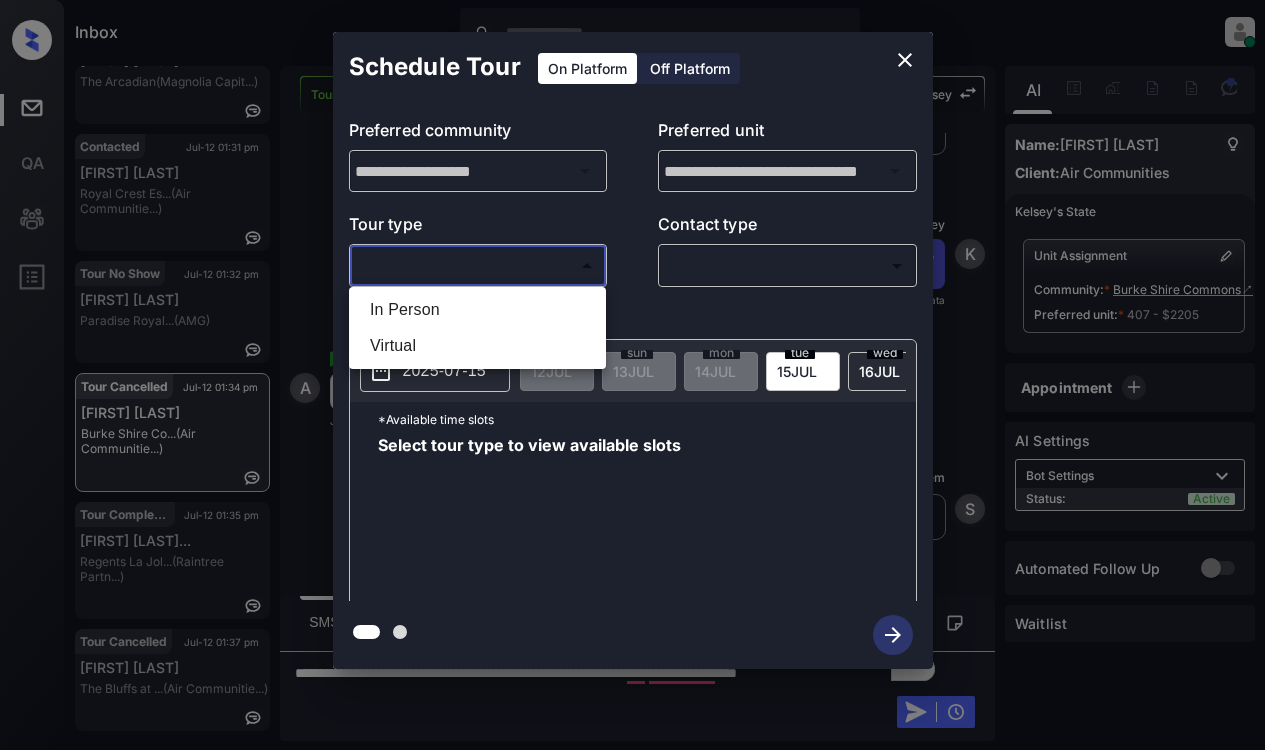 click on "In Person" at bounding box center [477, 310] 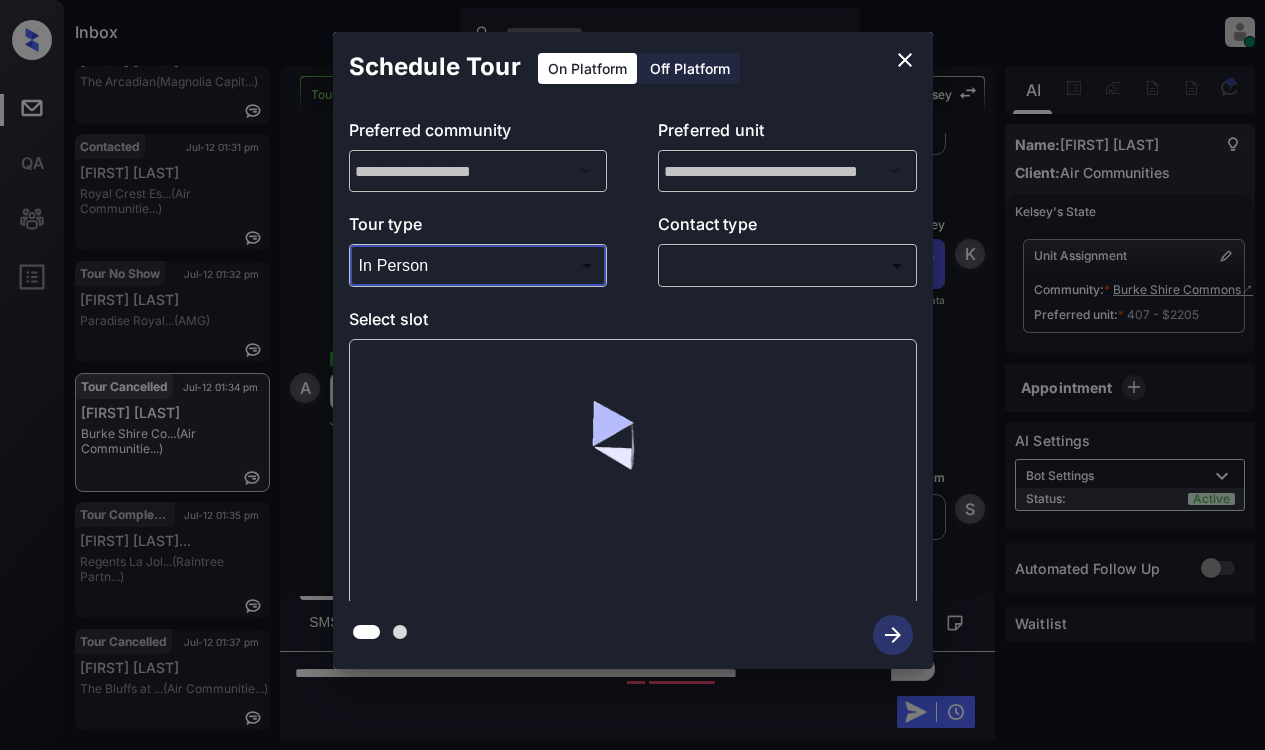 click on "Inbox Lyzzelle M. Ceralde Online Set yourself   offline Set yourself   on break Profile Switch to  light  mode Sign out Tour Scheduled Jul-12 01:29 pm   June Alani The Arcadian  (Magnolia Capit...) Contacted Jul-12 01:31 pm   Peter Lenz Royal Crest Es...  (Air Communitie...) Tour No Show Jul-12 01:32 pm   Ralph Davis Paradise Royal...  (AMG) Tour Cancelled Jul-12 01:34 pm   Abigail Rood Burke Shire Co...  (Air Communitie...) Tour Completed Jul-12 01:35 pm   Marija Milosev... Regents La Jol...  (Raintree Partn...) Tour Cancelled Jul-12 01:37 pm   Macy Duncan The Bluffs at ...  (Air Communitie...) Tour Cancelled Lost Lead Sentiment: Angry Upon sliding the acknowledgement:  Lead will move to lost stage. * ​ SMS and call option will be set to opt out. AFM will be turned off for the lead. Kelsey New Message Kelsey Notes Note: Jul 09, 2025 12:20 pm  Sync'd w  entrata K New Message Kelsey Due to the activation of disableLeadTransfer feature flag, Kelsey will no longer transfer ownership of this CRM guest card K Z" at bounding box center (632, 375) 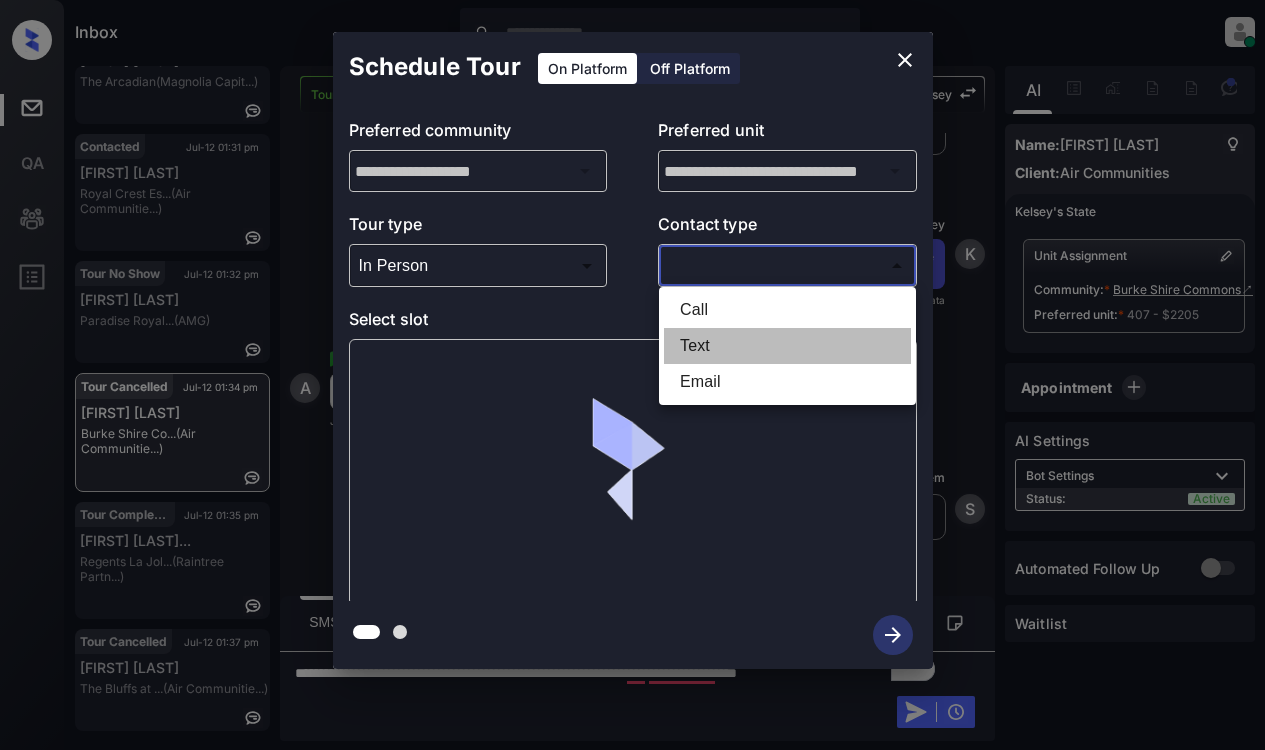 click on "Text" at bounding box center (787, 346) 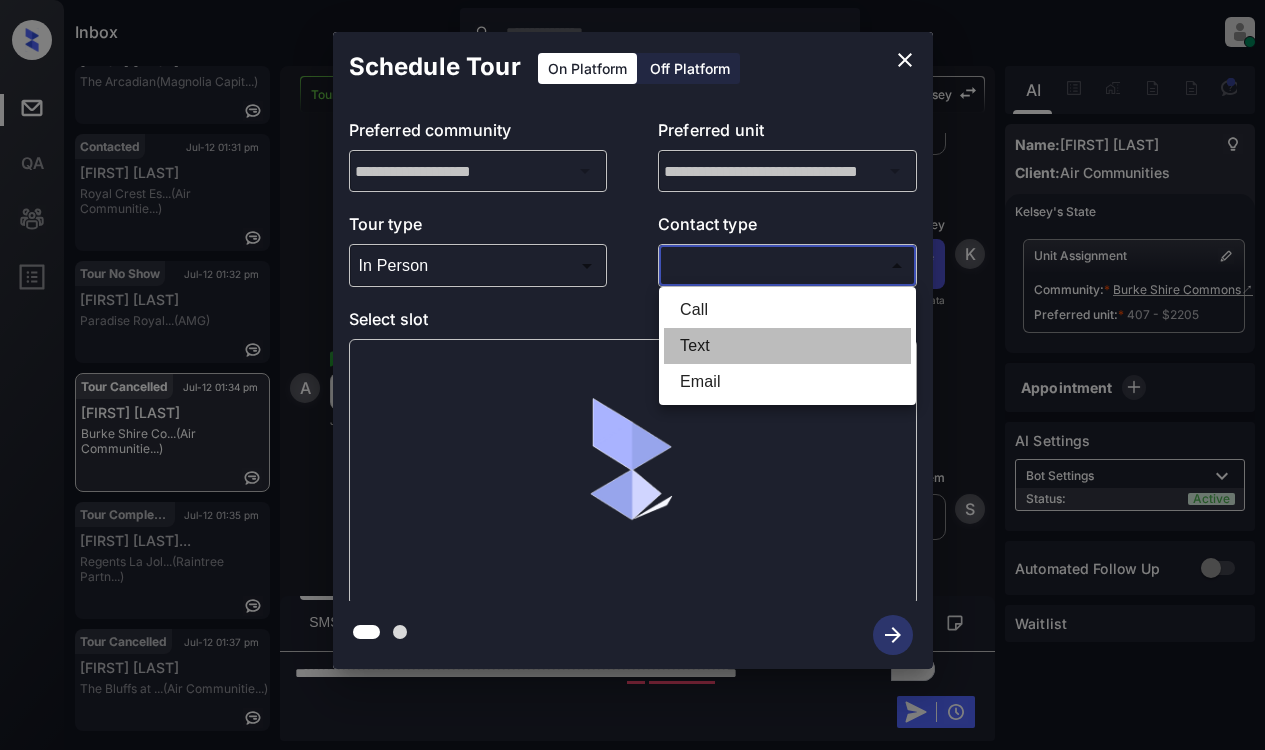 type on "****" 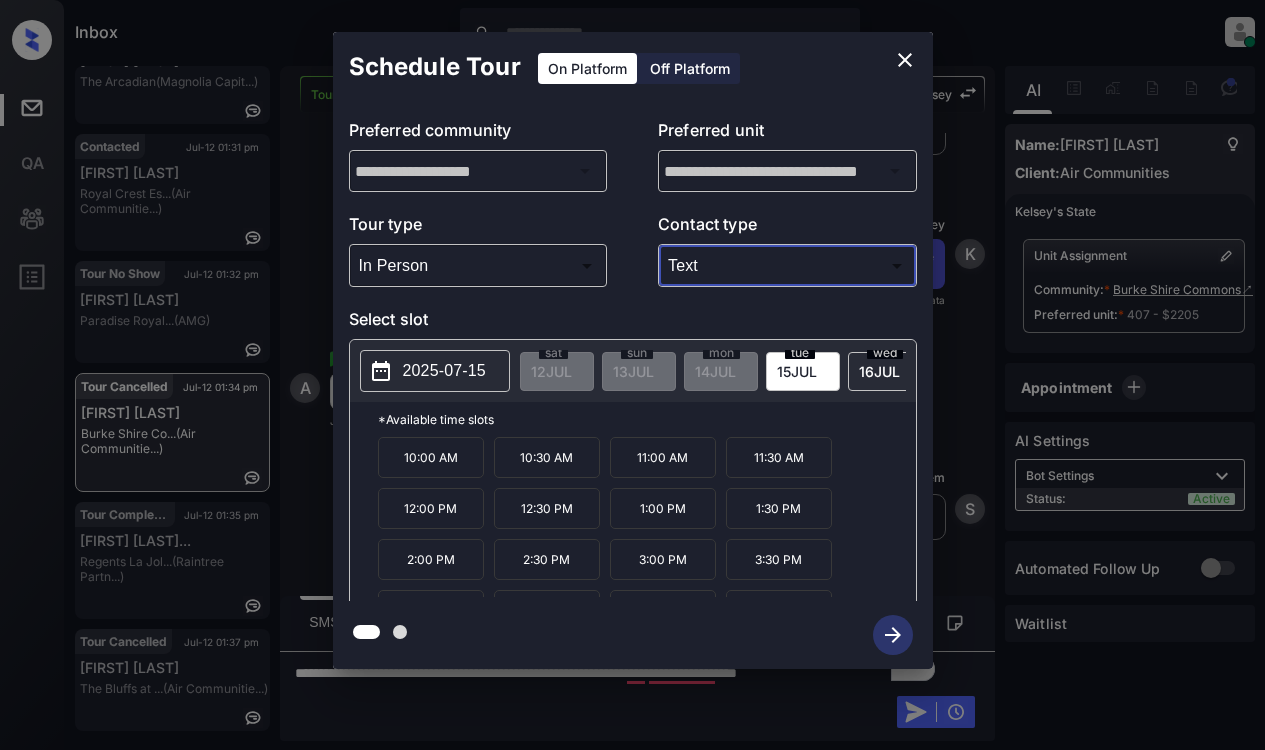 scroll, scrollTop: 34, scrollLeft: 0, axis: vertical 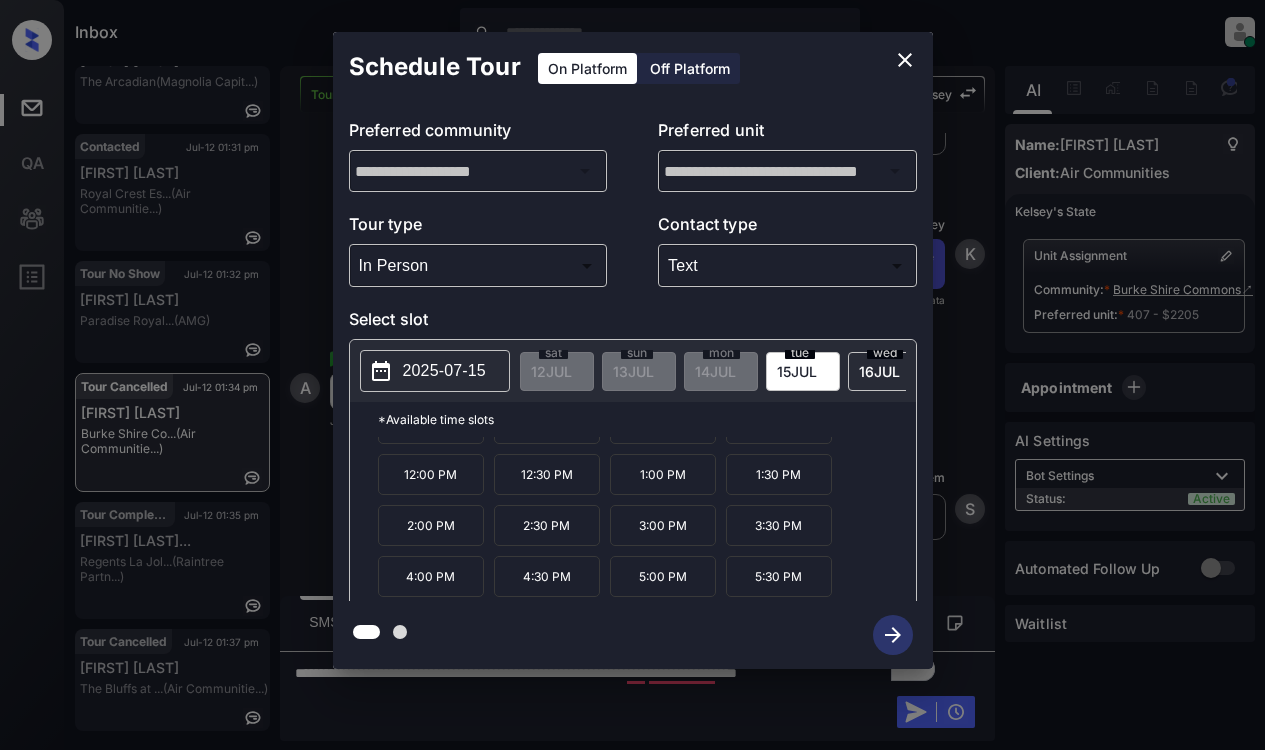 click 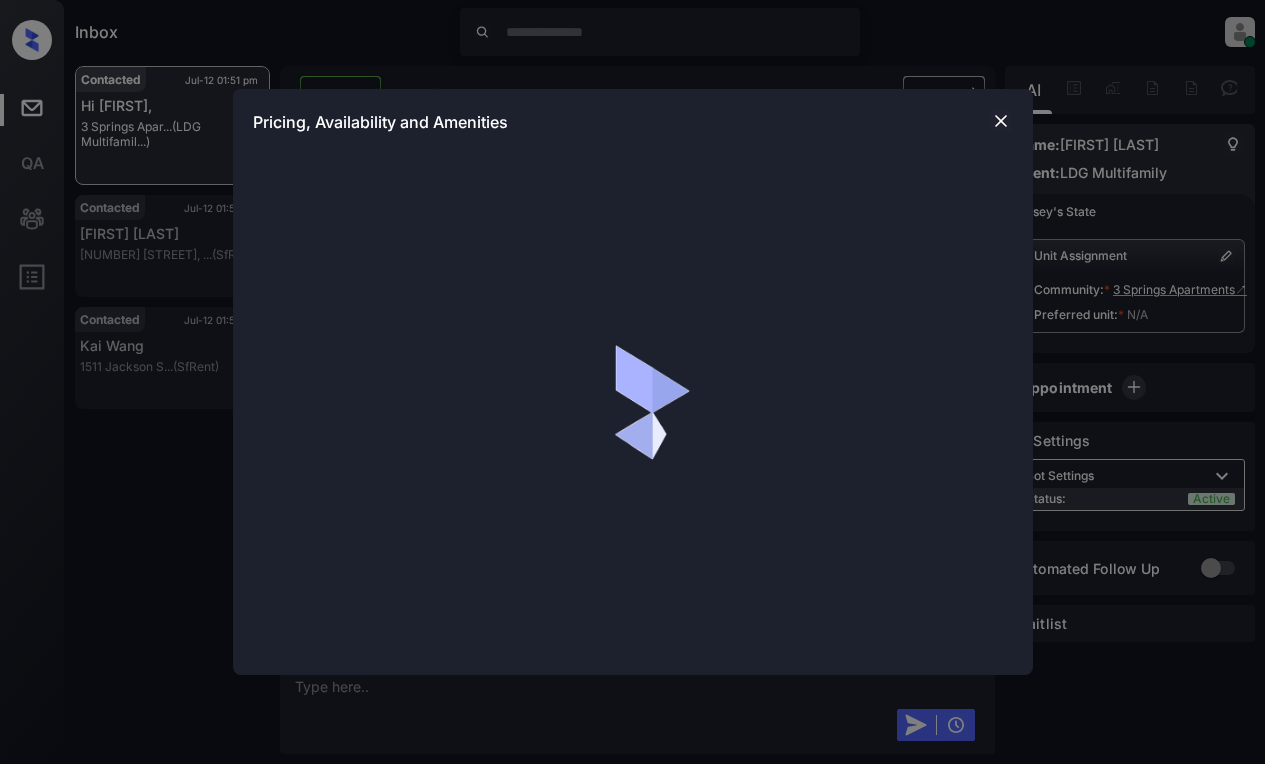 scroll, scrollTop: 0, scrollLeft: 0, axis: both 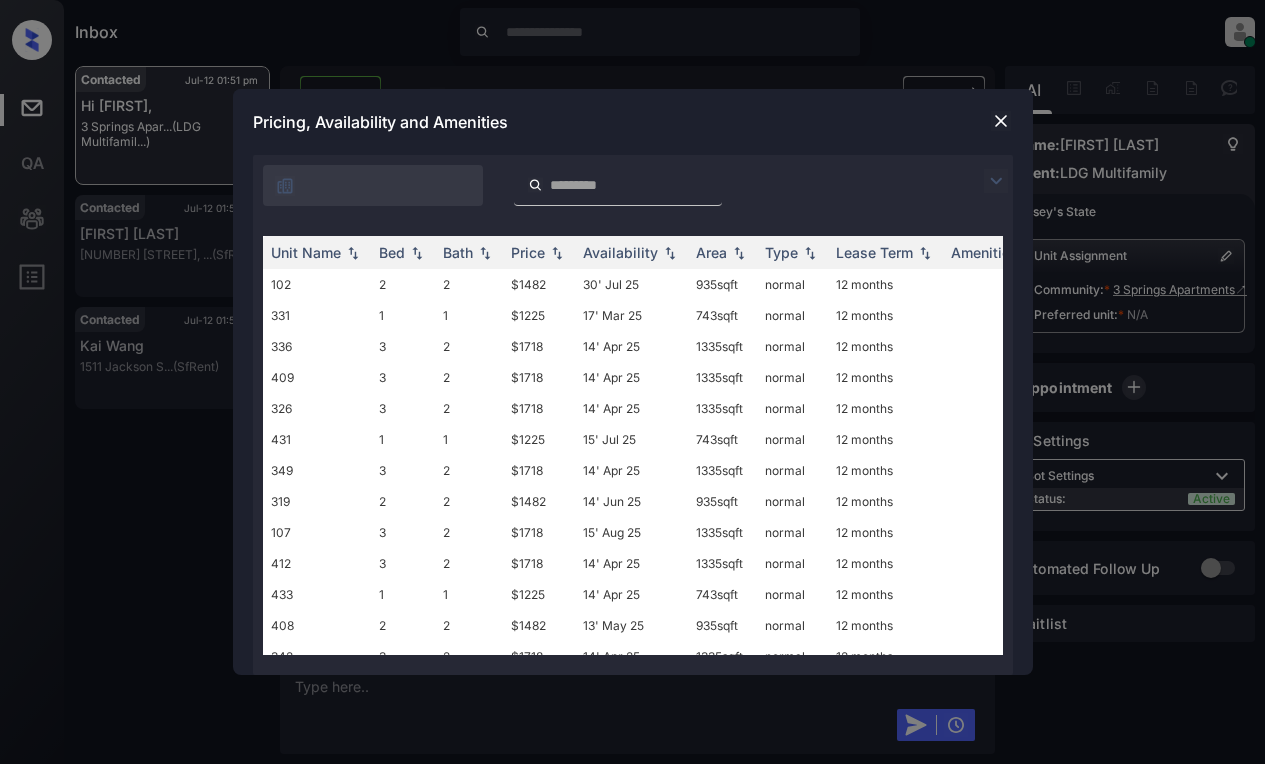 click at bounding box center (996, 181) 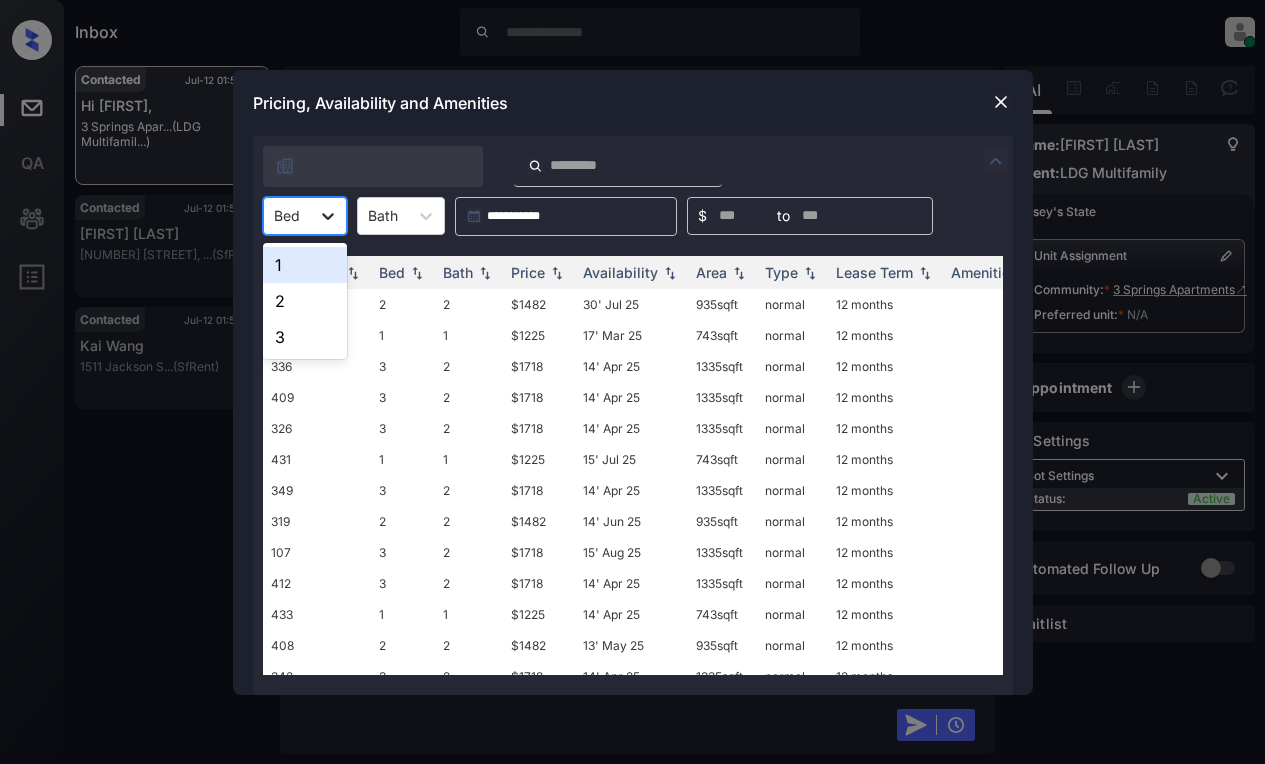 click 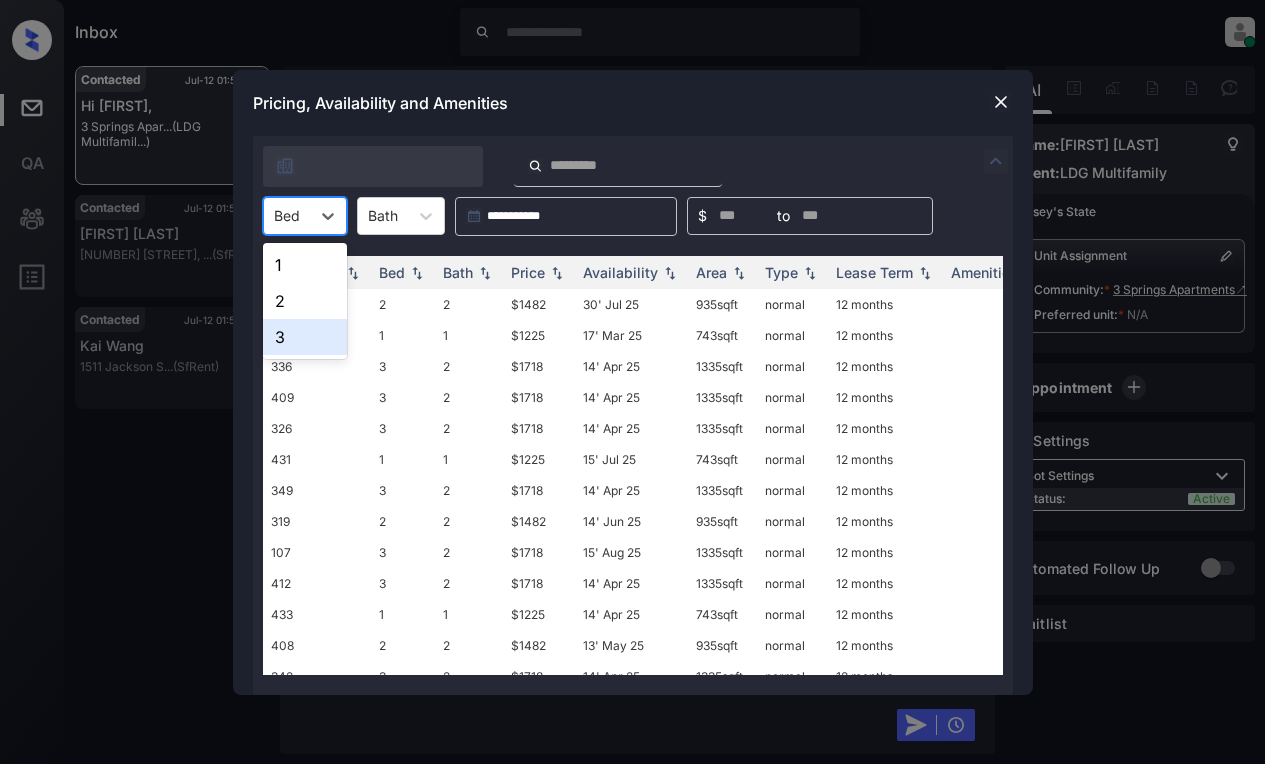 click on "3" at bounding box center (305, 337) 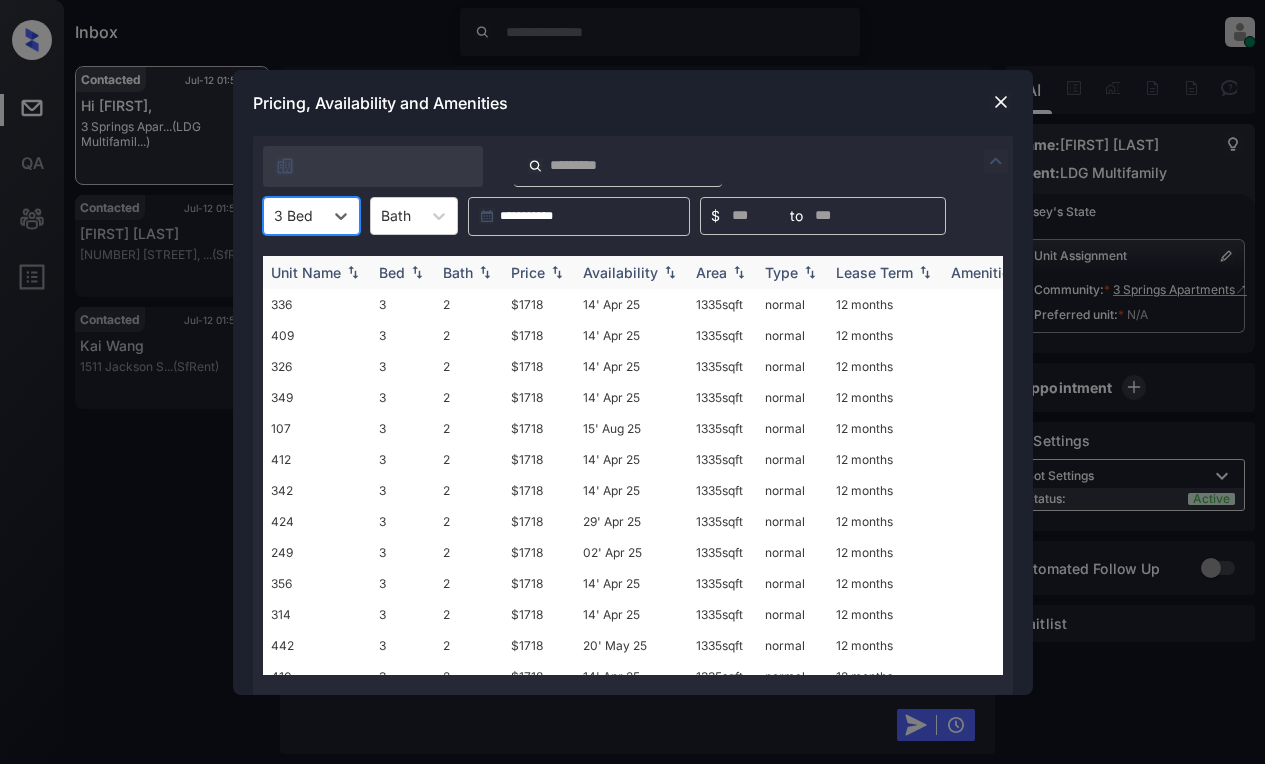 click at bounding box center [557, 272] 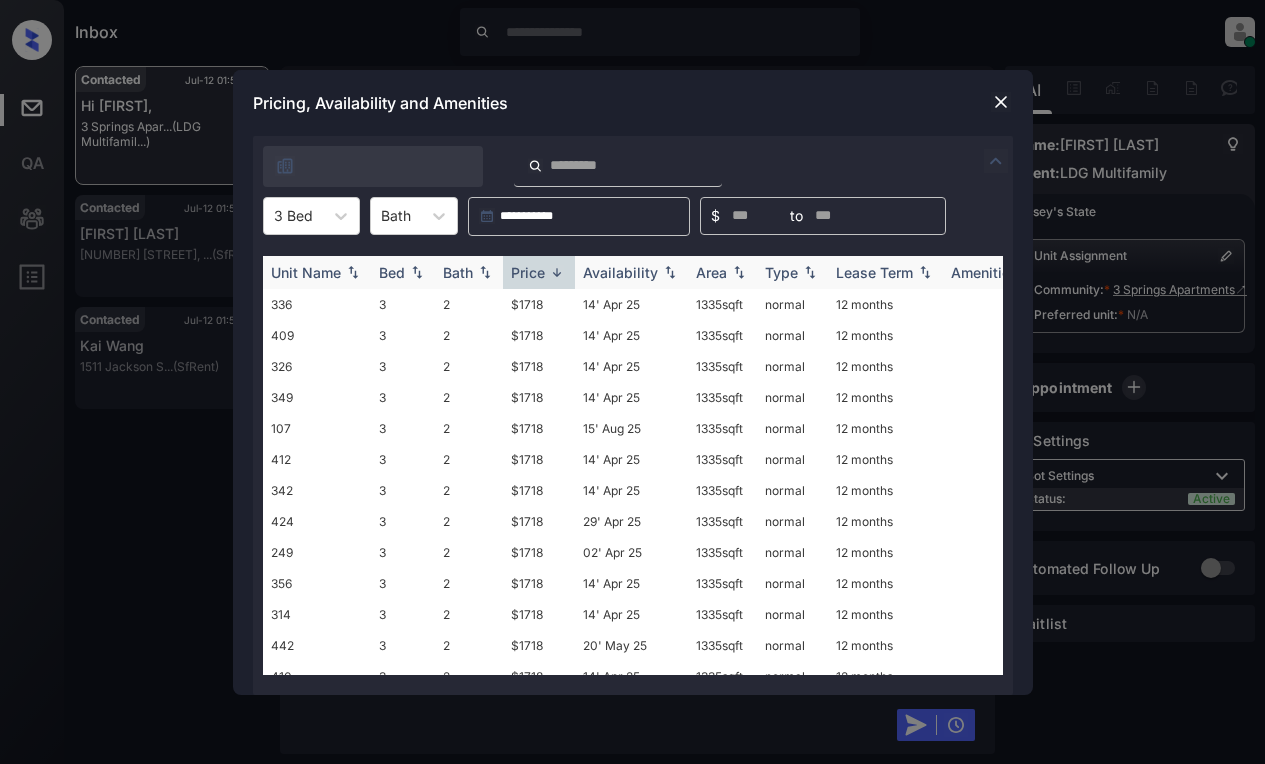 click at bounding box center [557, 272] 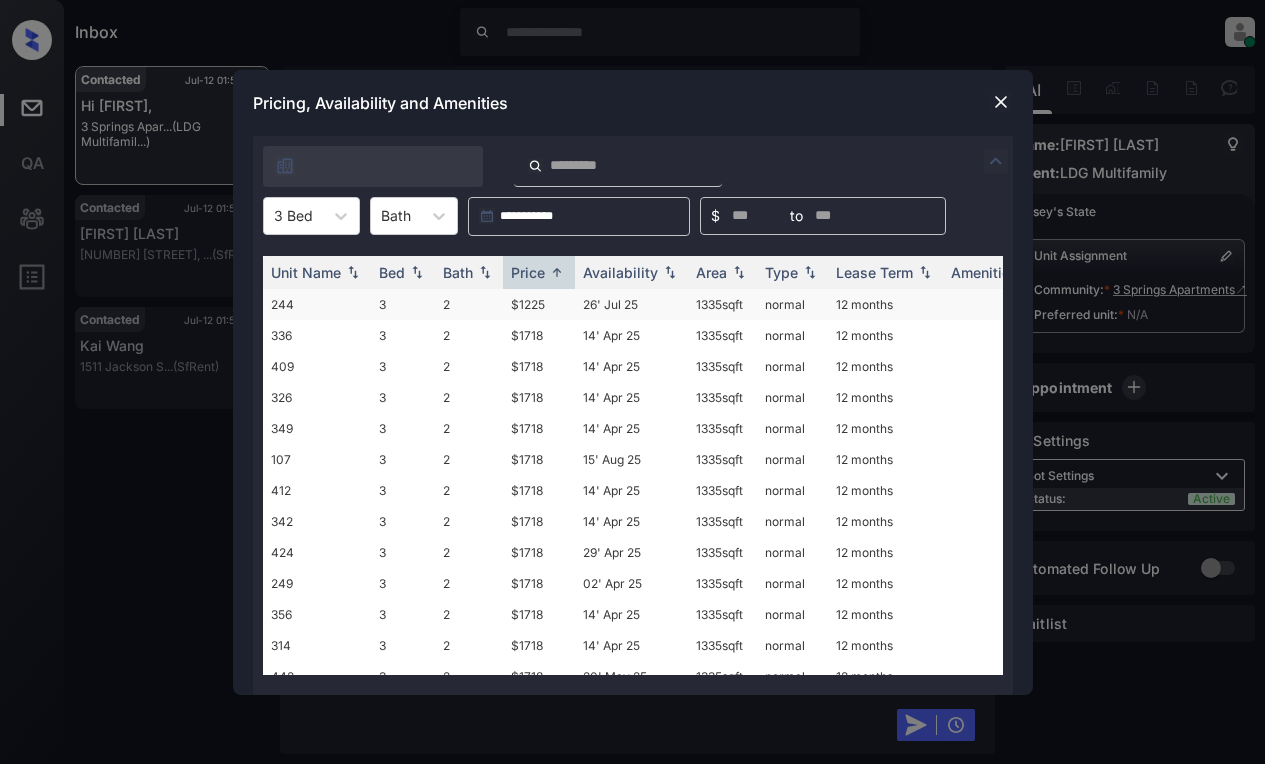 click on "$1225" at bounding box center (539, 304) 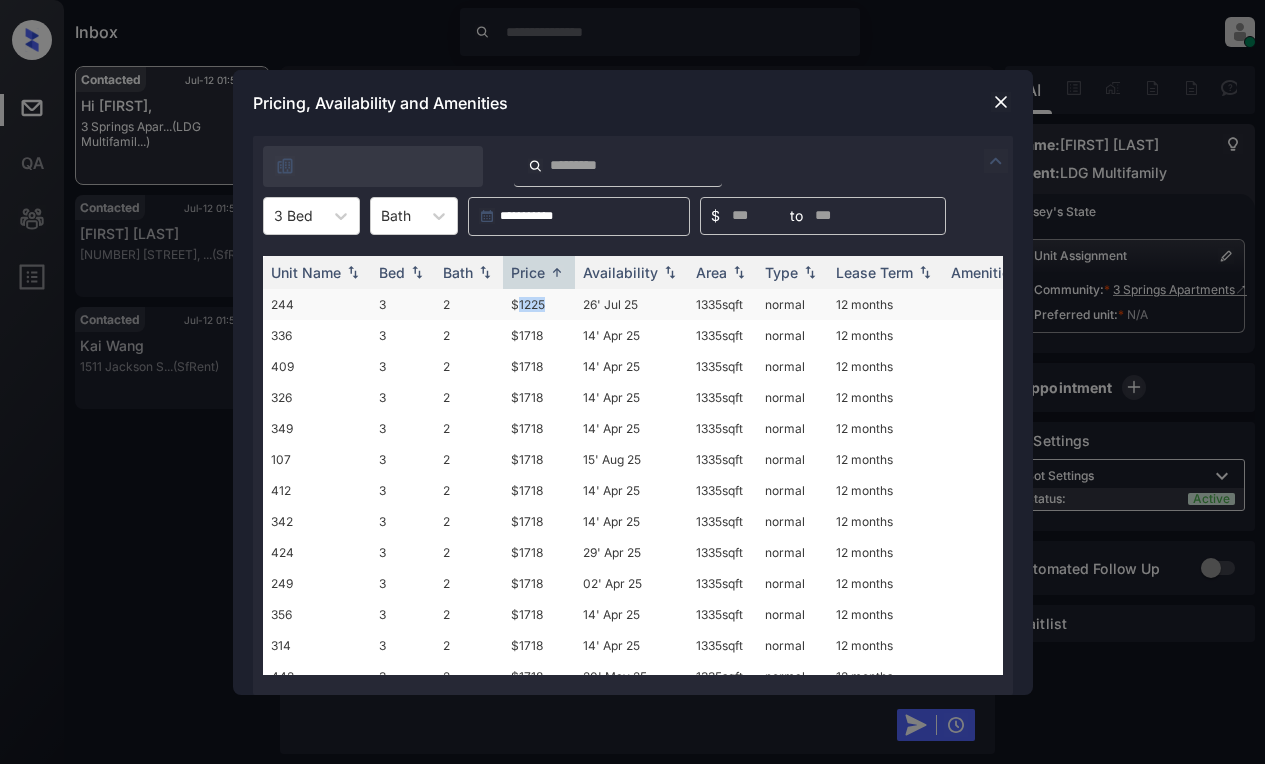 click on "$1225" at bounding box center (539, 304) 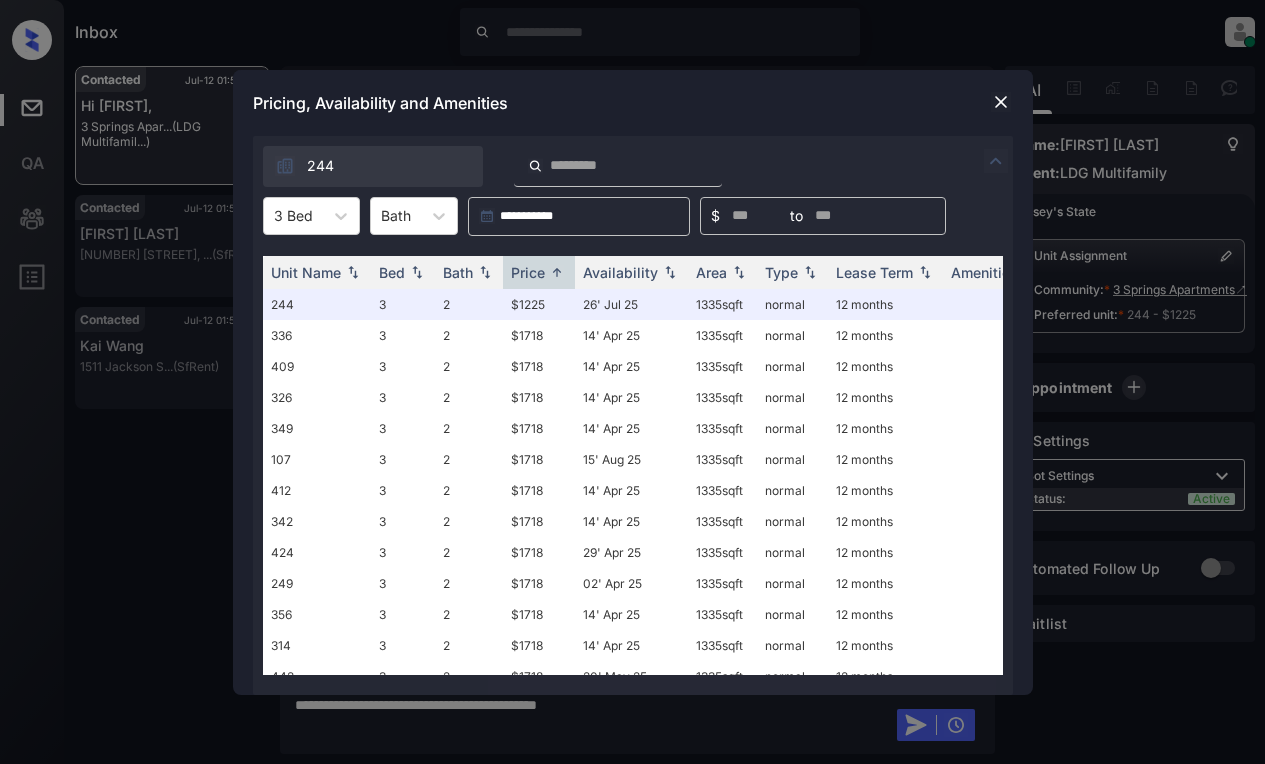 click on "**********" at bounding box center [632, 382] 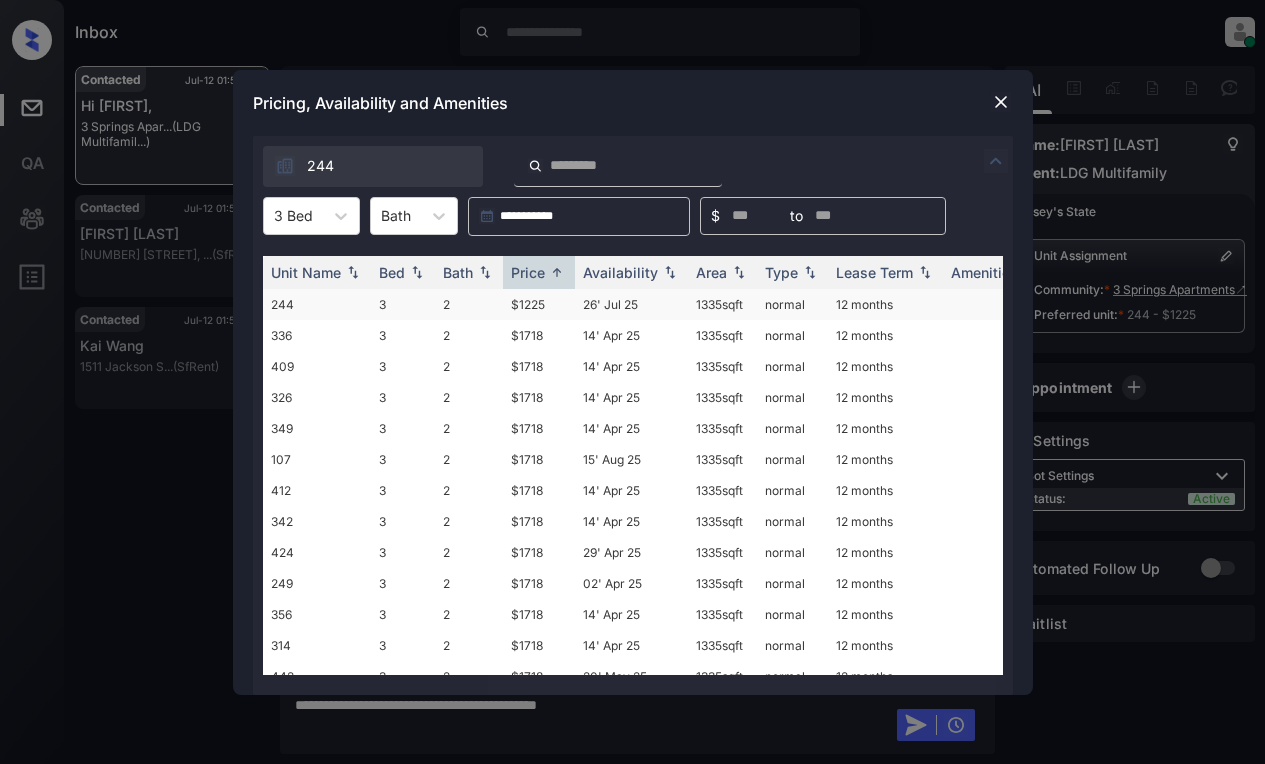 click on "$1225" at bounding box center (539, 304) 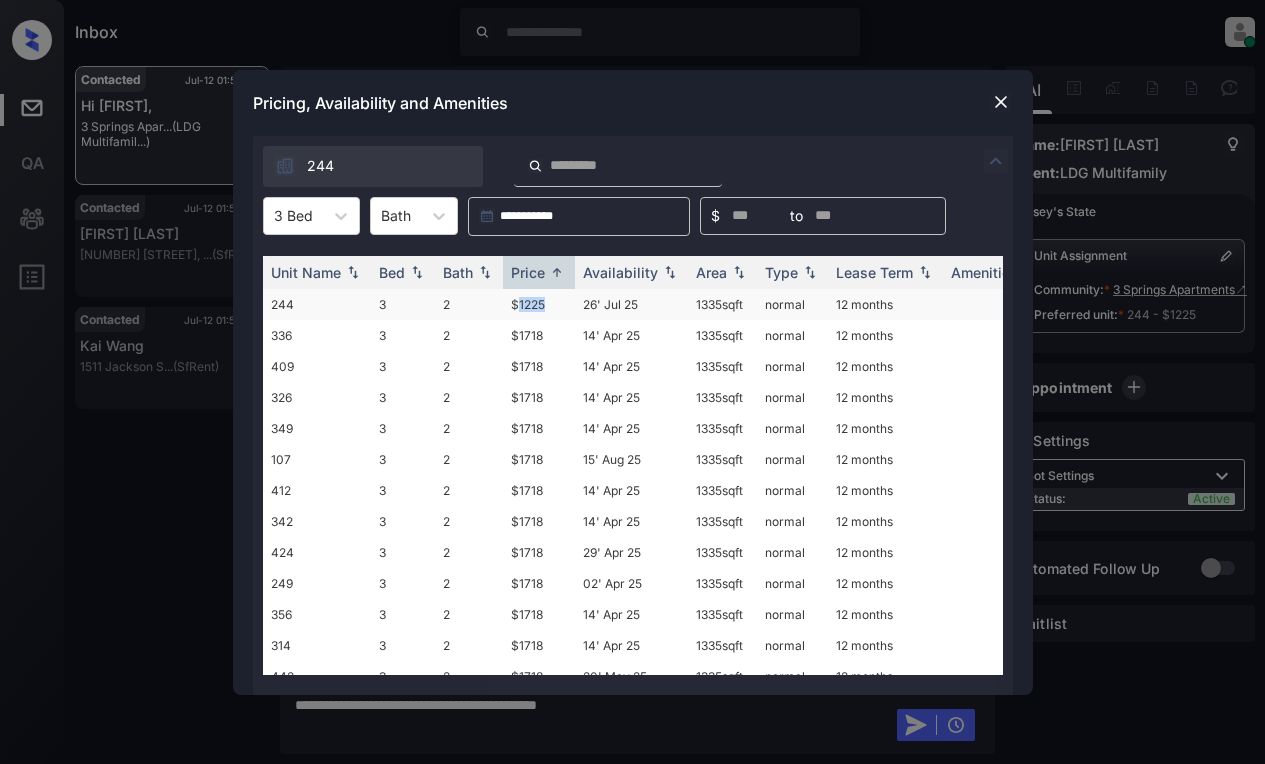 click on "$1225" at bounding box center [539, 304] 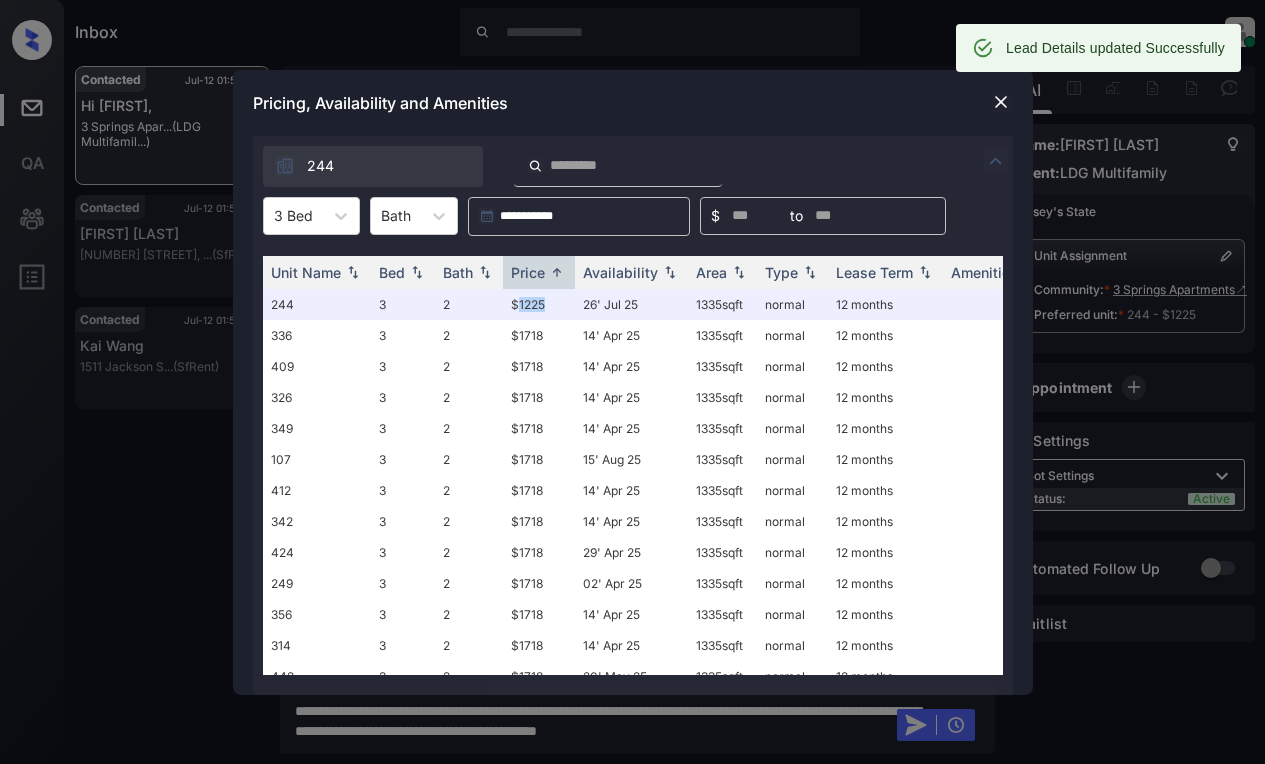 click at bounding box center (1001, 102) 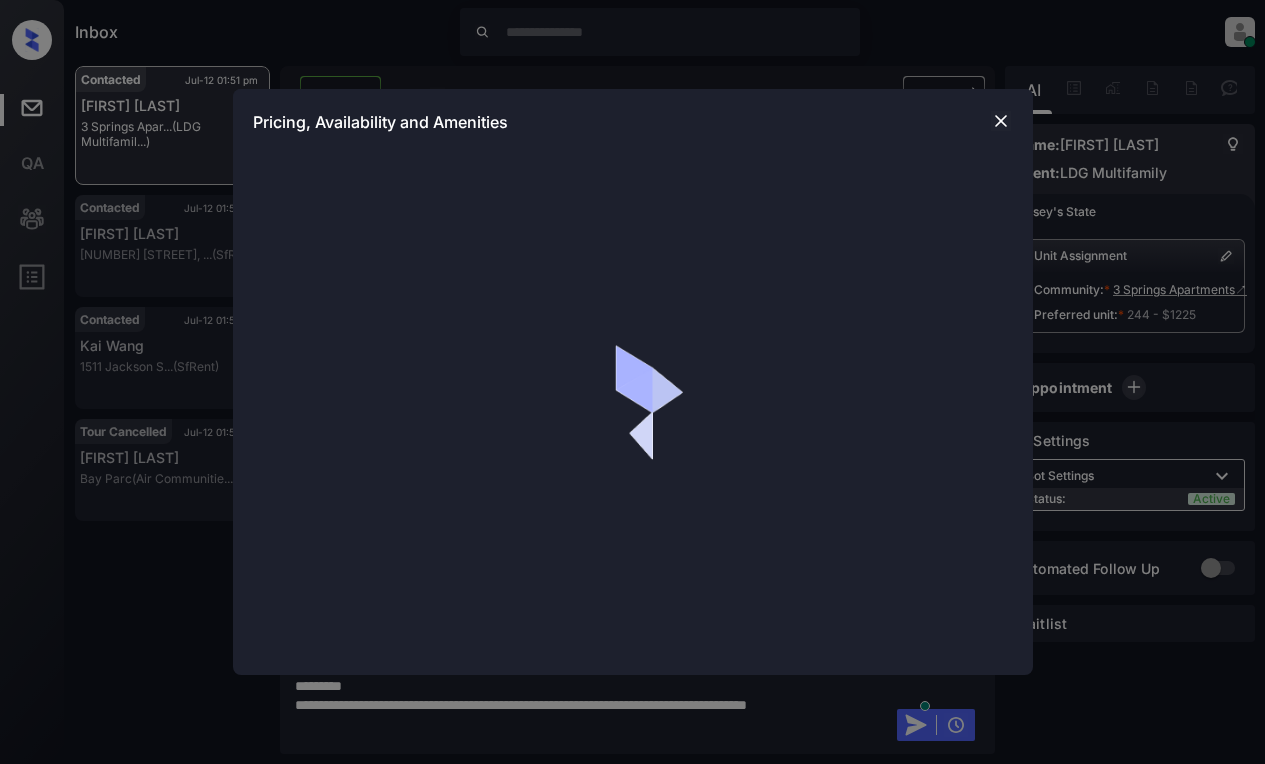 scroll, scrollTop: 0, scrollLeft: 0, axis: both 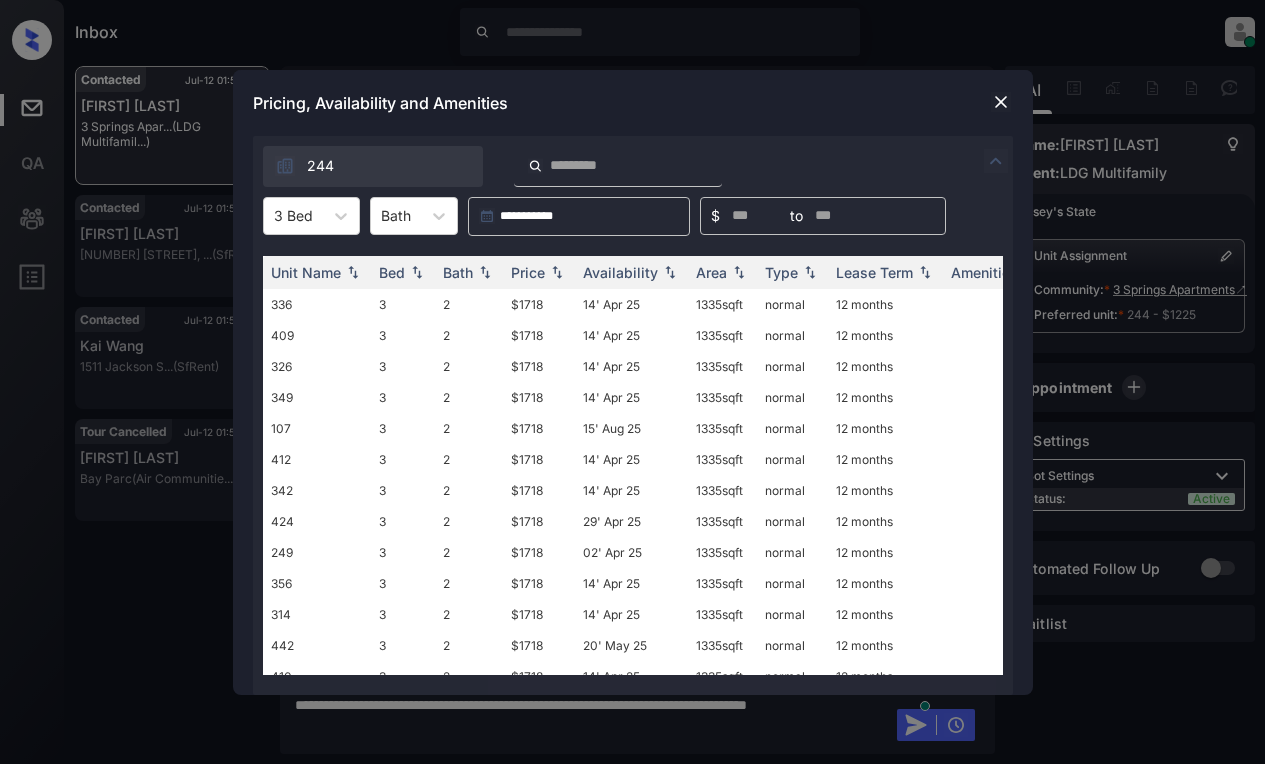 click on "**********" at bounding box center (632, 382) 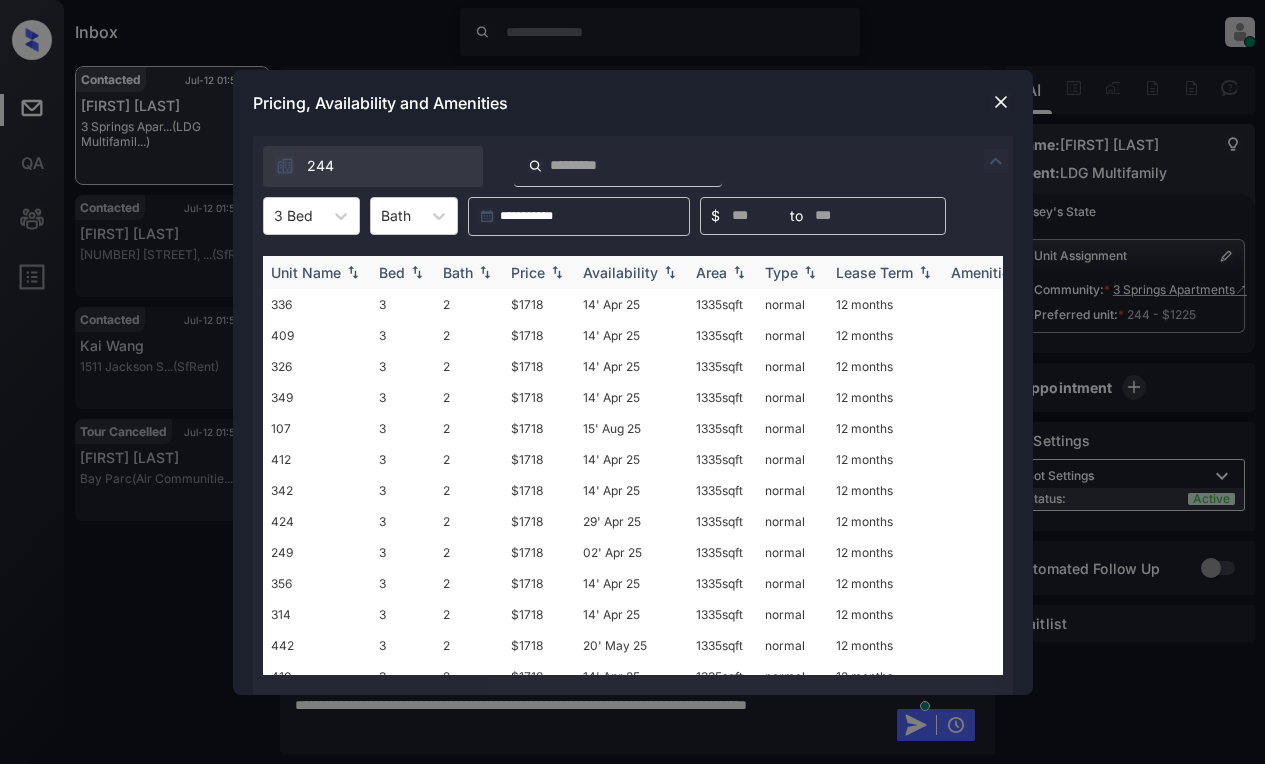 click on "Price" at bounding box center [528, 272] 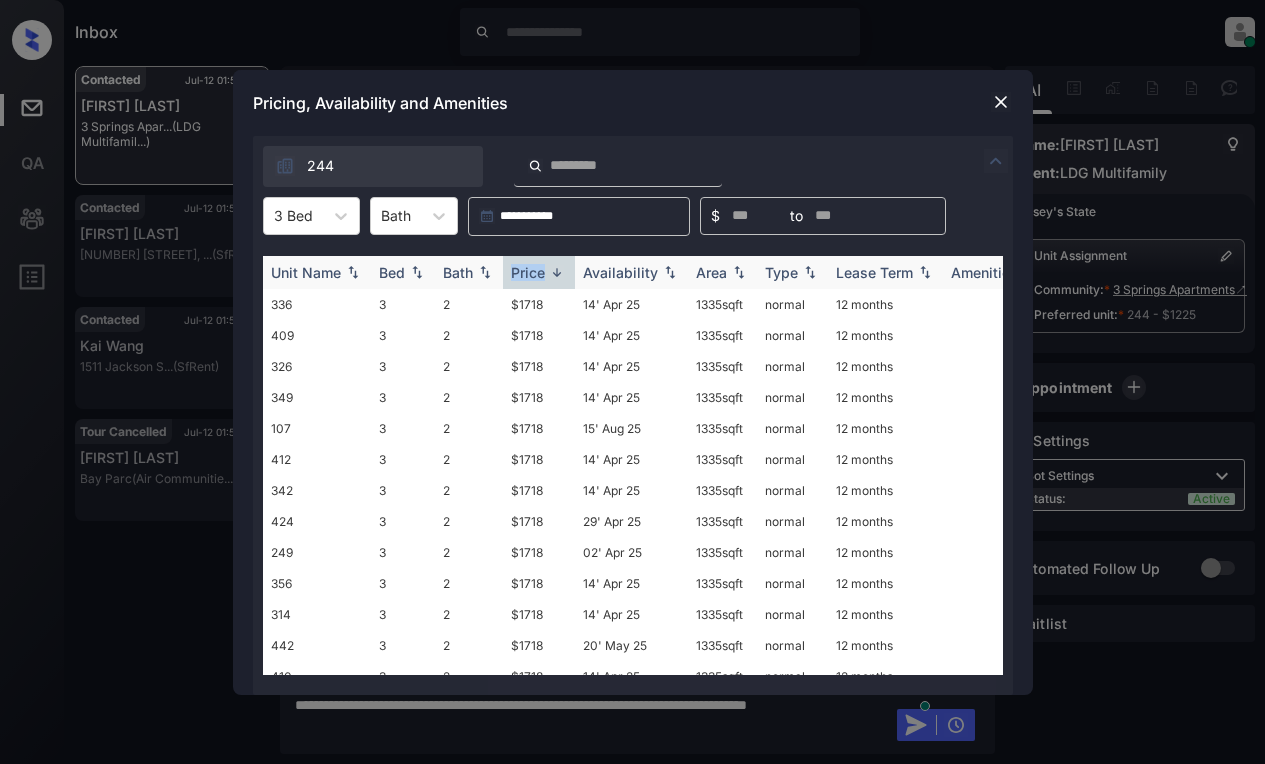 click on "Price" at bounding box center [528, 272] 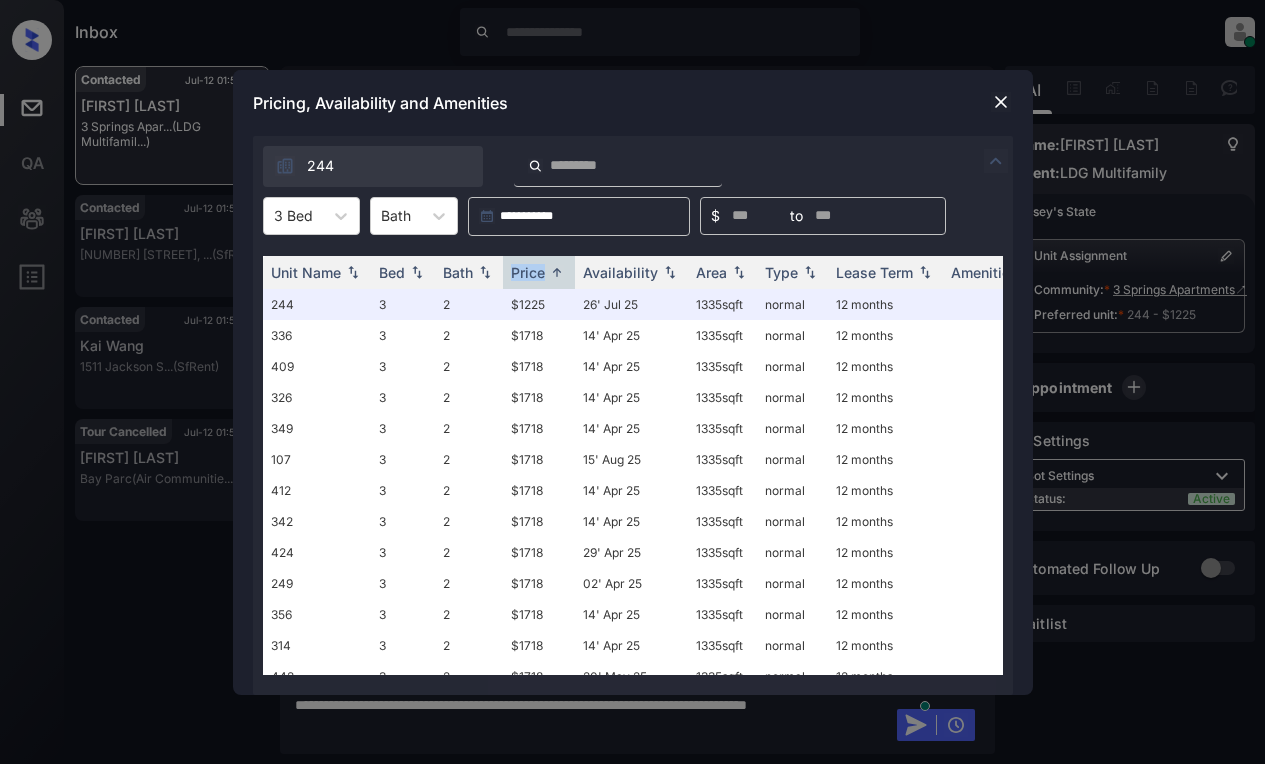 click at bounding box center (1001, 102) 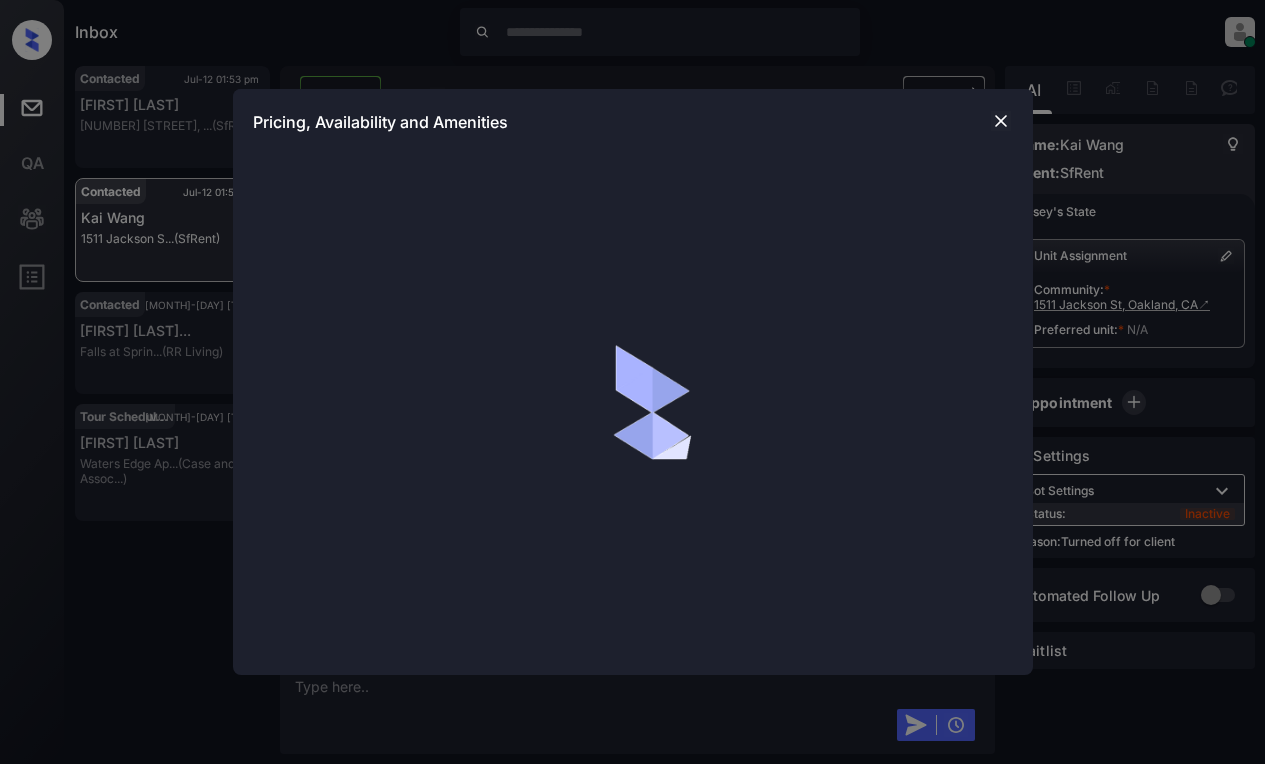 scroll, scrollTop: 0, scrollLeft: 0, axis: both 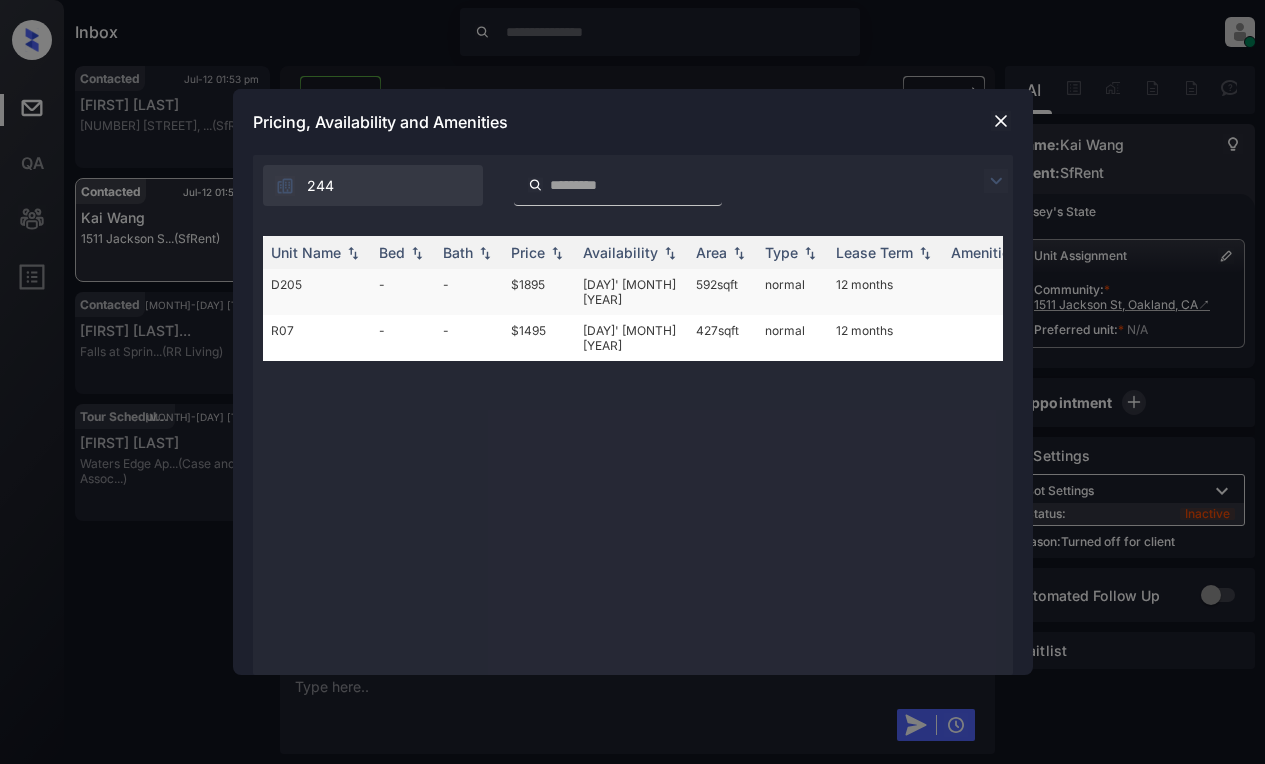 click on "$1895" at bounding box center [539, 292] 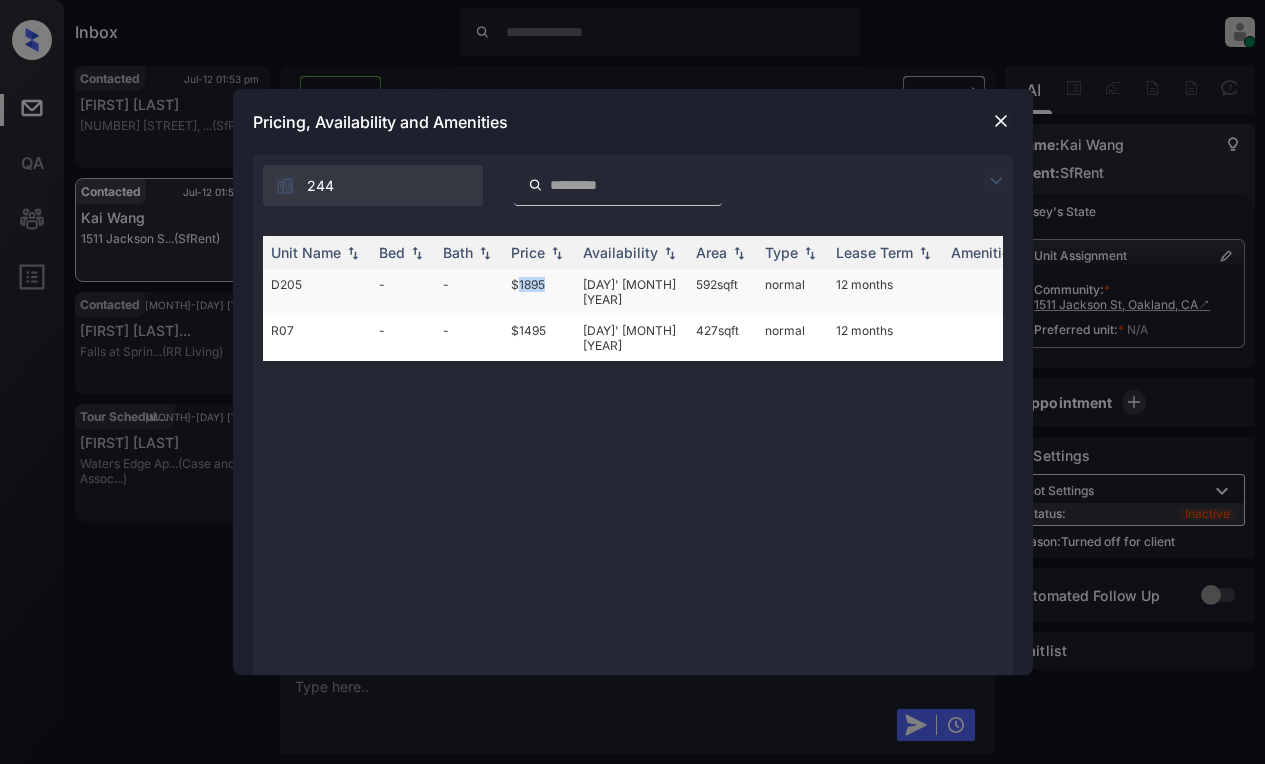 click on "$1895" at bounding box center (539, 292) 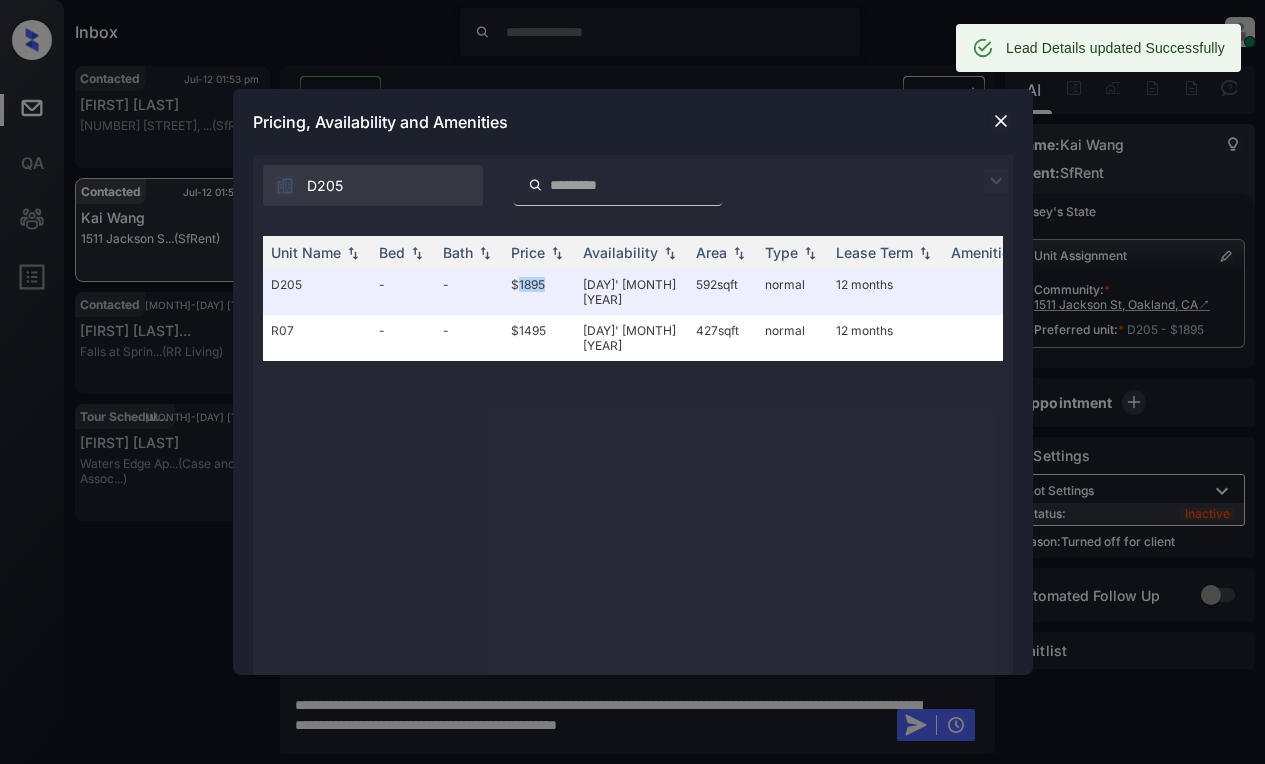click at bounding box center (1001, 121) 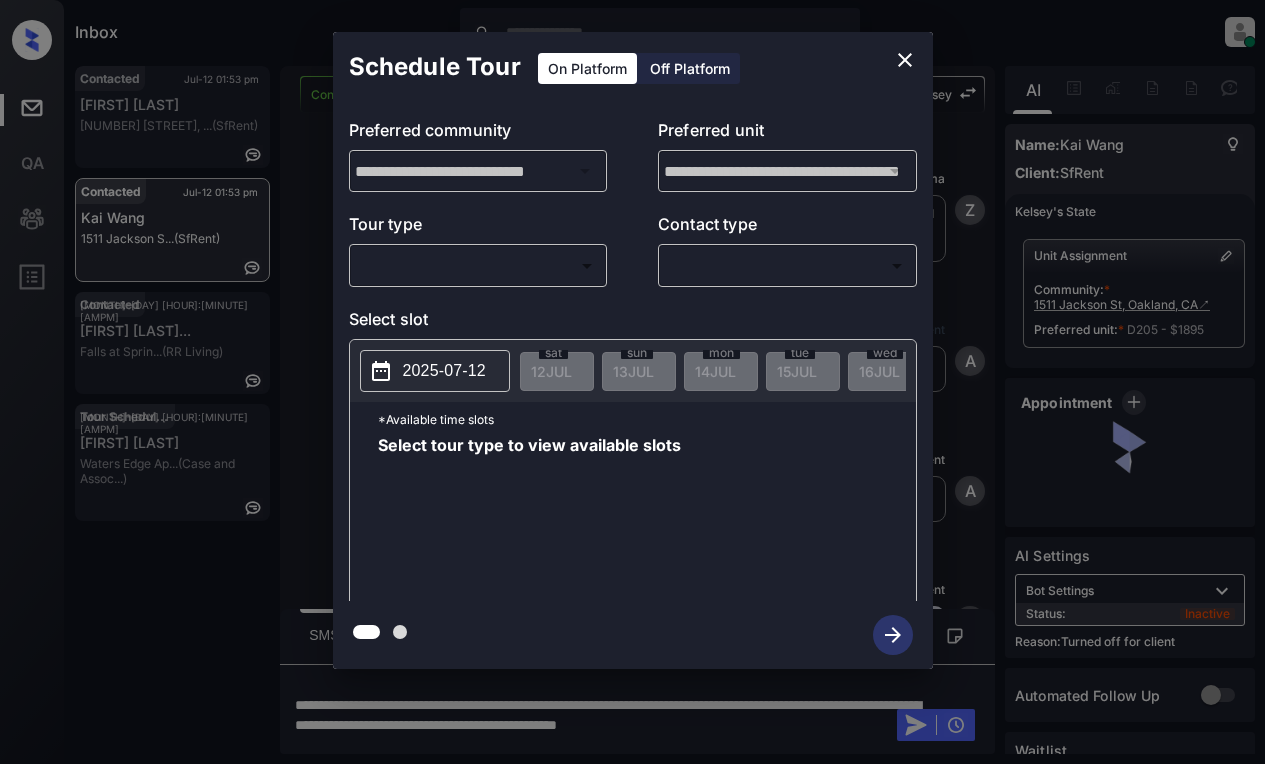 scroll, scrollTop: 0, scrollLeft: 0, axis: both 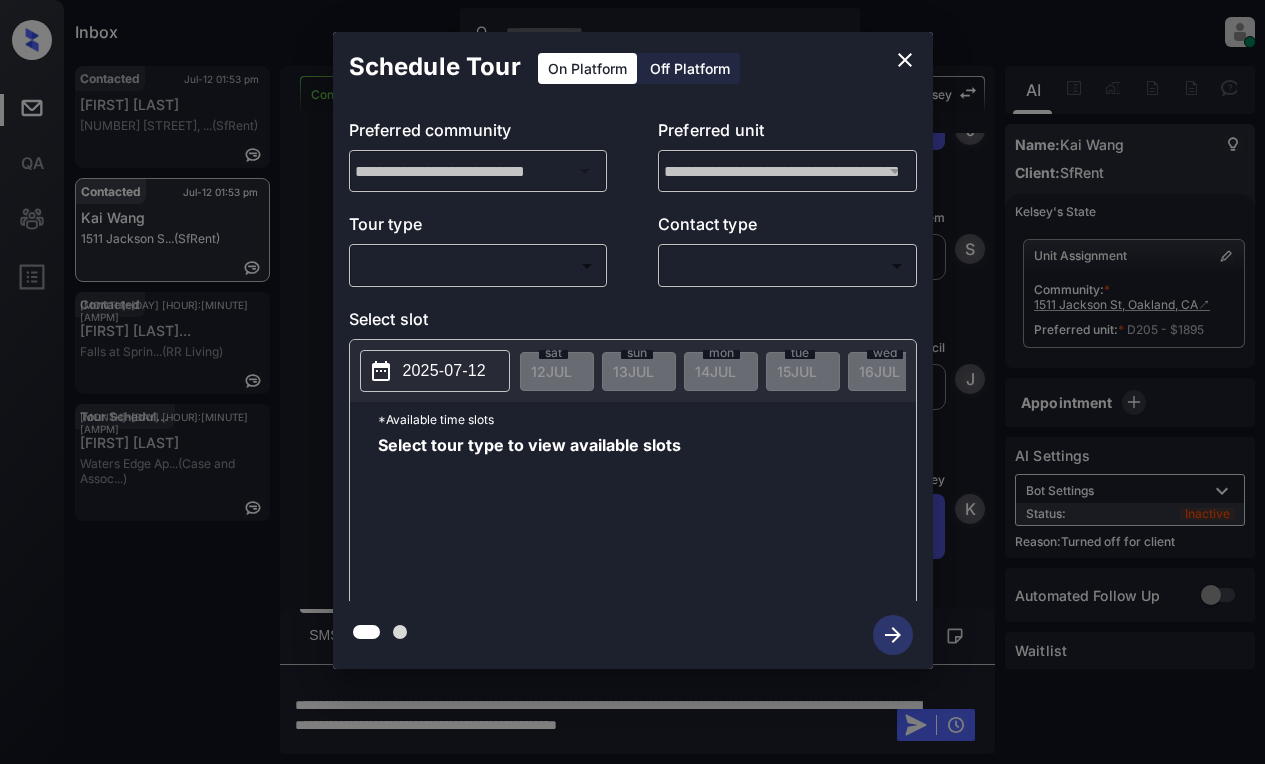 click 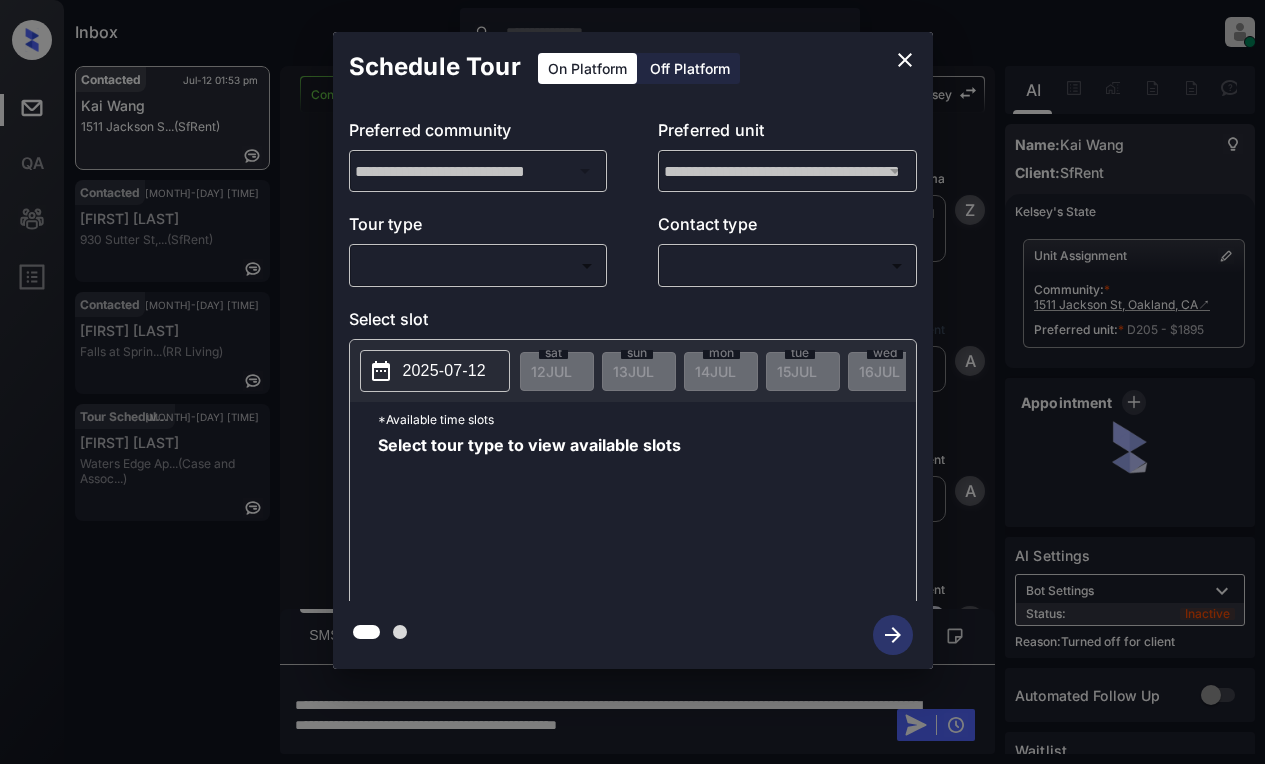 scroll, scrollTop: 0, scrollLeft: 0, axis: both 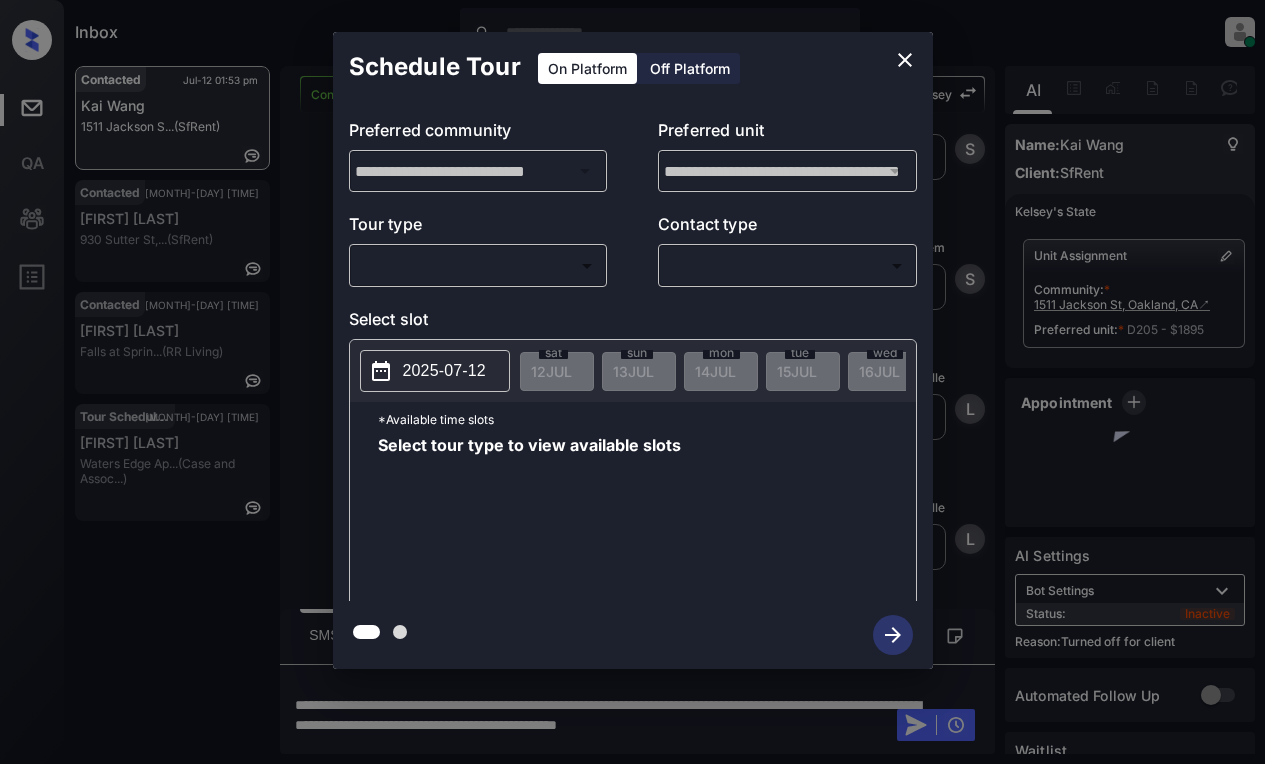 click on "Inbox [FULL NAME] Online Set yourself   offline Set yourself   on break Profile Switch to  light  mode Sign out Contacted [MONTH]-[DAY] [TIME]   Kai Wang [NUMBER] [STREET]...  (SfRent) Contacted [MONTH]-[DAY] [TIME]   [FIRST] [LAST] [NUMBER] [STREET],...  (SfRent) Contacted [MONTH]-[DAY] [TIME]   [FIRST] [LAST] Falls at Sprin...  (RR Living) Tour Scheduled [MONTH]-[DAY] [TIME]   [FIRST] [LAST] Waters Edge Ap...  (Case and Assoc...) Contacted Lost Lead Sentiment: Angry Upon sliding the acknowledgement:  Lead will move to lost stage. * ​ SMS and call option will be set to opt out. AFM will be turned off for the lead. Kelsey New Message Zuma Lead transfer skipped to agent: Kelsey as pms leadId does not exists for leadType emailParser with stage Inbound [MONTH] [DAY], [YEAR] [TIME] Z New Message Agent Lead created via emailParser in Inbound stage. [MONTH] [DAY], [YEAR] [TIME] A New Message Agent AFM Request sent to Kelsey. [MONTH] [DAY], [YEAR] [TIME] A New Message Agent Notes Note: [MONTH] [DAY], [YEAR] [TIME] A New Message Kelsey [MONTH] [DAY], [YEAR] [TIME]" at bounding box center [632, 382] 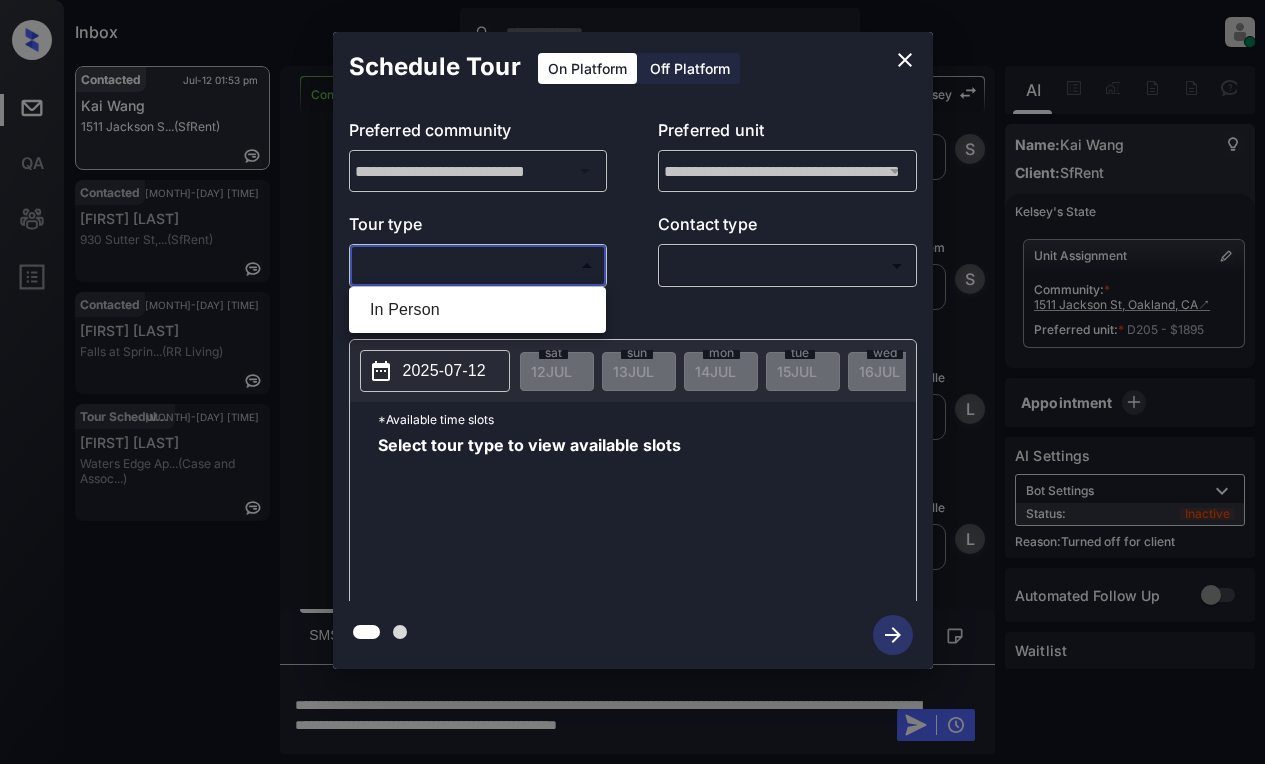 click at bounding box center [632, 382] 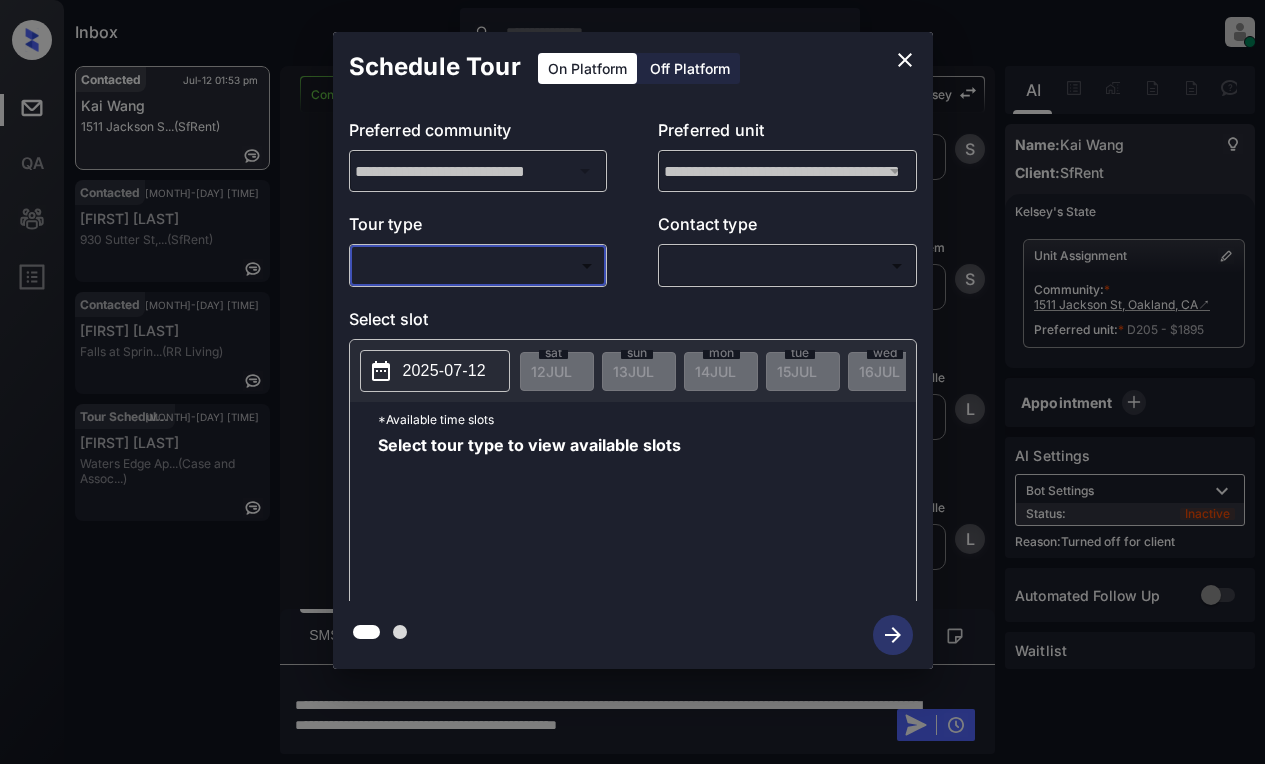 click on "Off Platform" at bounding box center (690, 68) 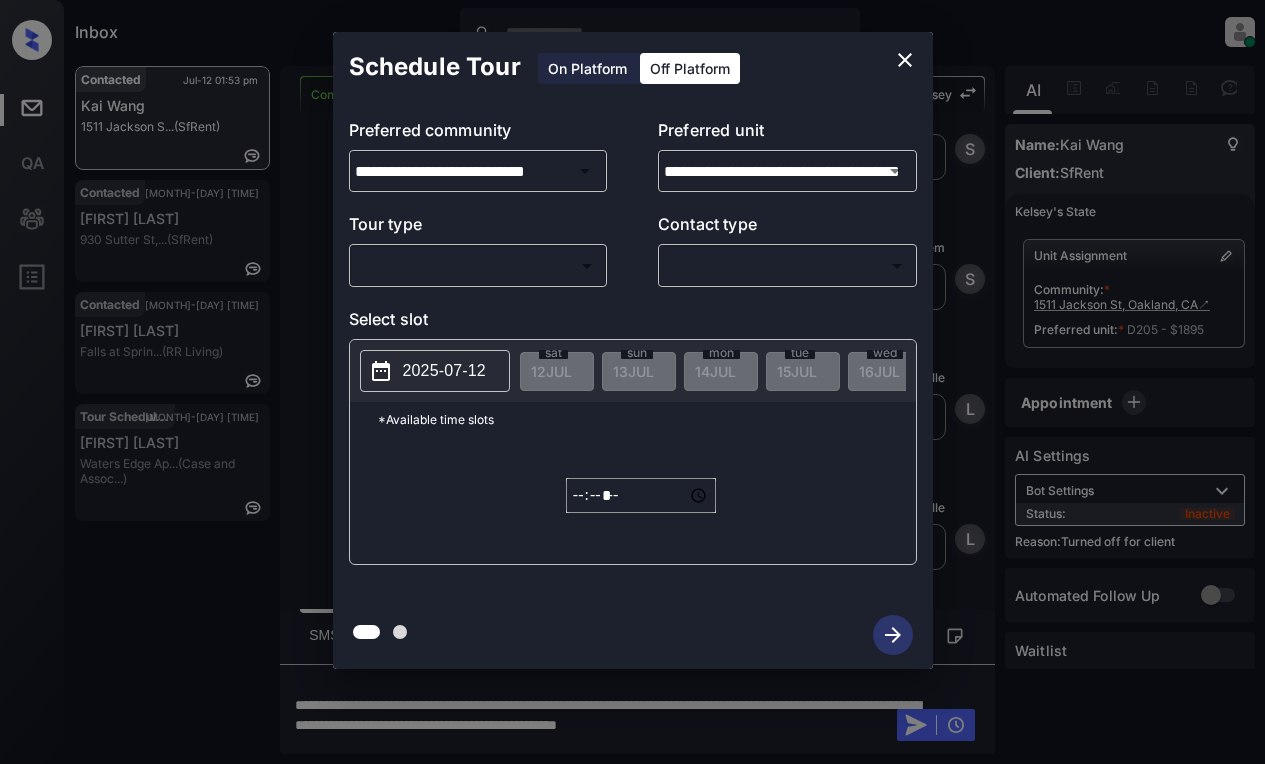 click on "Inbox Lyzzelle M. Ceralde Online Set yourself   offline Set yourself   on break Profile Switch to  light  mode Sign out Contacted Jul-12 01:53 pm   Kai Wang 1511 Jackson S...  (SfRent) Contacted Jul-12 02:02 pm   Marjurie Lewis 930 Sutter St,...  (SfRent) Contacted Jul-12 02:02 pm   Antoinette Ran... Falls at Sprin...  (RR Living) Tour Scheduled Jul-12 02:03 pm   Caleb Gatewood Waters Edge Ap...  (Case and Assoc...) Contacted Lost Lead Sentiment: Angry Upon sliding the acknowledgement:  Lead will move to lost stage. * ​ SMS and call option will be set to opt out. AFM will be turned off for the lead. Kelsey New Message Zuma Lead transfer skipped to agent: Kelsey as pms leadId does not exists for leadType emailParser with stage Inbound Jul 11, 2025 02:59 pm Z New Message Agent Lead created via emailParser in Inbound stage. Jul 11, 2025 02:59 pm A New Message Agent AFM Request sent to Kelsey. Jul 11, 2025 02:59 pm A New Message Agent Notes Note: Jul 11, 2025 02:59 pm A New Message Kelsey Jul 11, 2025 03:00 pm" at bounding box center [632, 382] 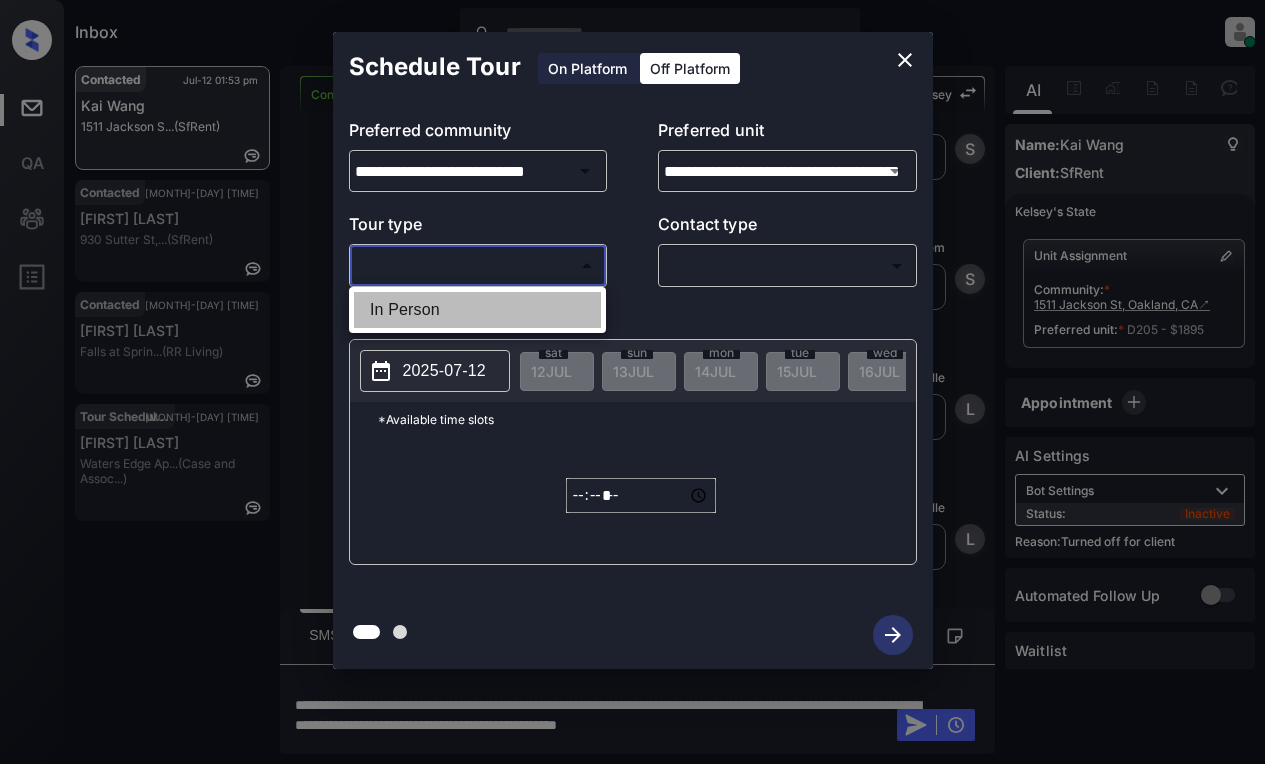 click on "In Person" at bounding box center [477, 310] 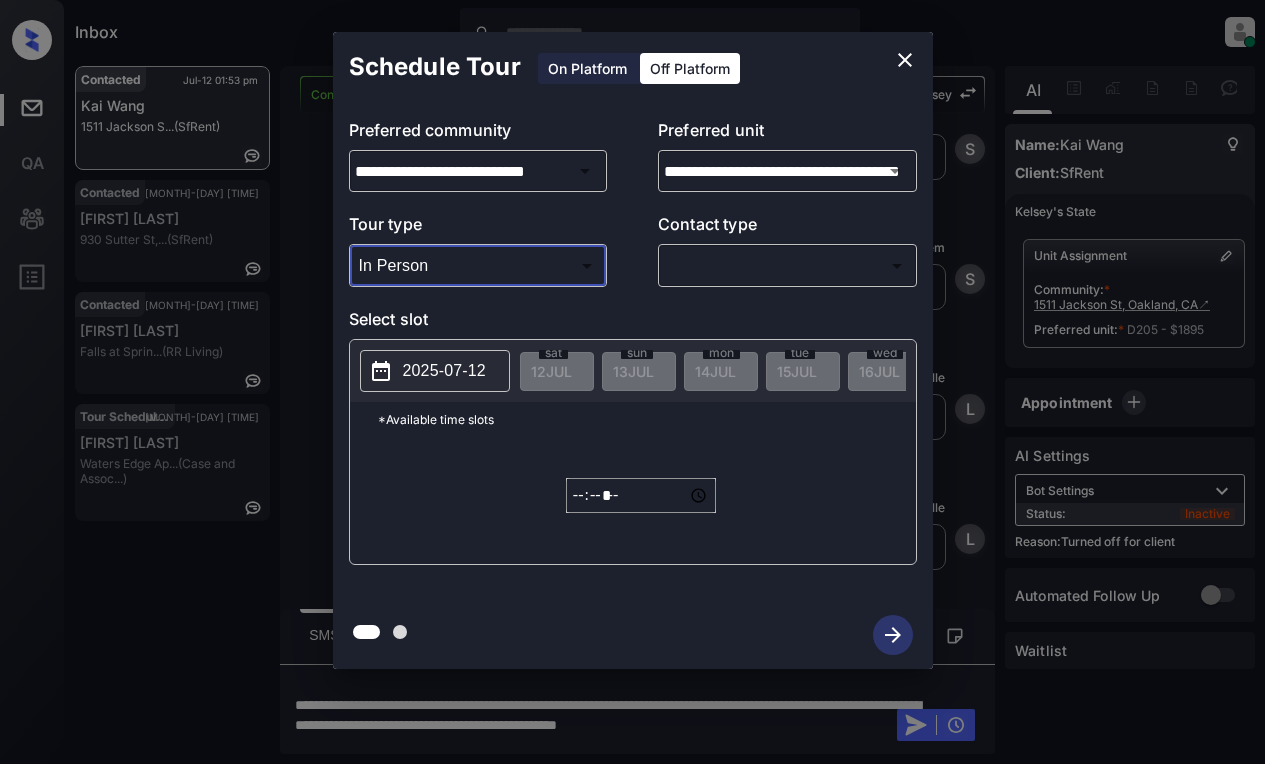 click on "Inbox Lyzzelle M. Ceralde Online Set yourself   offline Set yourself   on break Profile Switch to  light  mode Sign out Contacted Jul-12 01:53 pm   Kai Wang 1511 Jackson S...  (SfRent) Contacted Jul-12 02:02 pm   Marjurie Lewis 930 Sutter St,...  (SfRent) Contacted Jul-12 02:02 pm   Antoinette Ran... Falls at Sprin...  (RR Living) Tour Scheduled Jul-12 02:03 pm   Caleb Gatewood Waters Edge Ap...  (Case and Assoc...) Contacted Lost Lead Sentiment: Angry Upon sliding the acknowledgement:  Lead will move to lost stage. * ​ SMS and call option will be set to opt out. AFM will be turned off for the lead. Kelsey New Message Zuma Lead transfer skipped to agent: Kelsey as pms leadId does not exists for leadType emailParser with stage Inbound Jul 11, 2025 02:59 pm Z New Message Agent Lead created via emailParser in Inbound stage. Jul 11, 2025 02:59 pm A New Message Agent AFM Request sent to Kelsey. Jul 11, 2025 02:59 pm A New Message Agent Notes Note: Jul 11, 2025 02:59 pm A New Message Kelsey Jul 11, 2025 03:00 pm" at bounding box center (632, 382) 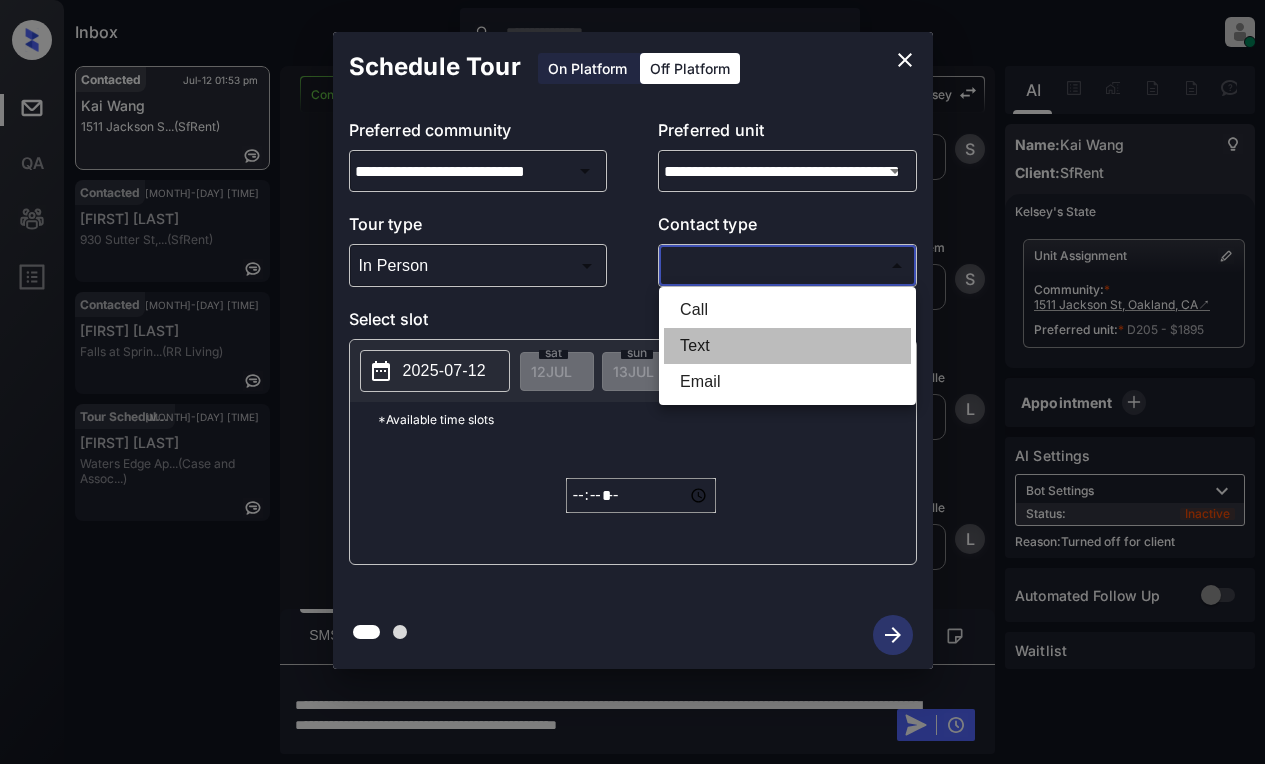 click on "Text" at bounding box center (787, 346) 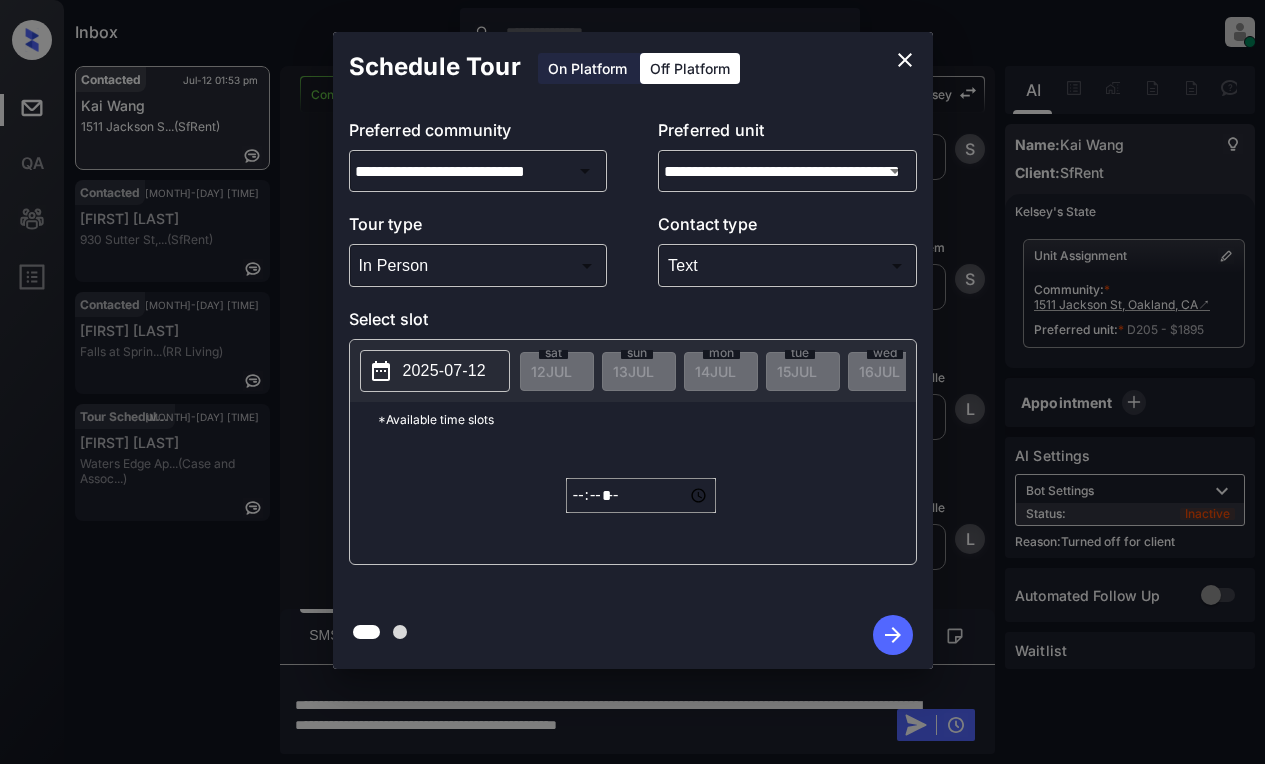 click on "2025-07-12" at bounding box center [444, 371] 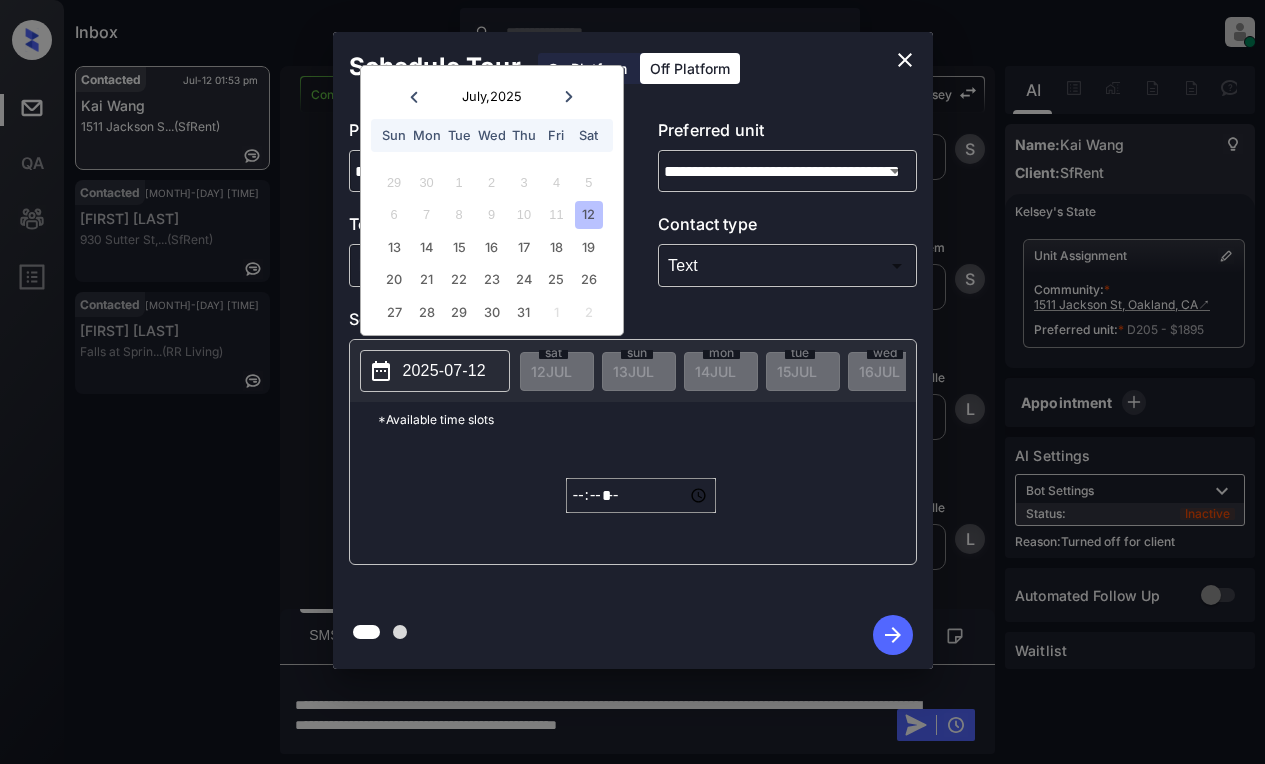 click 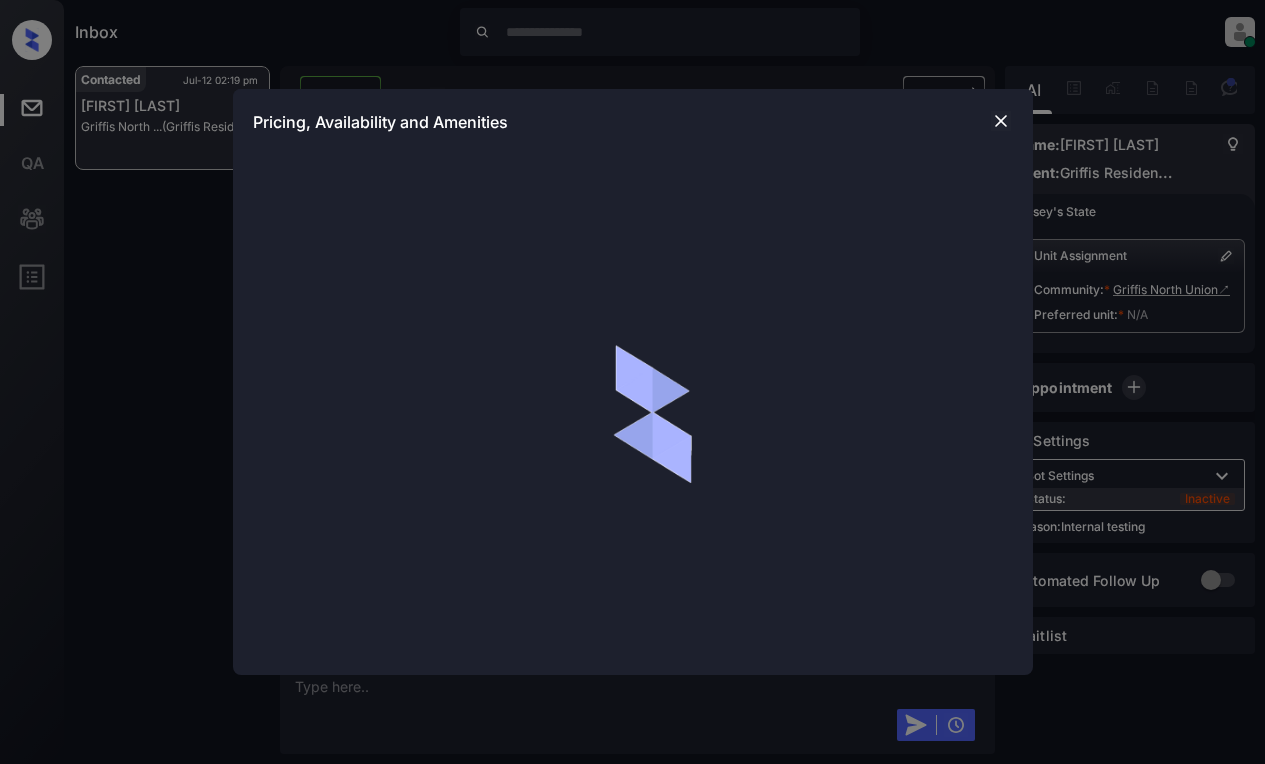 scroll, scrollTop: 2, scrollLeft: 0, axis: vertical 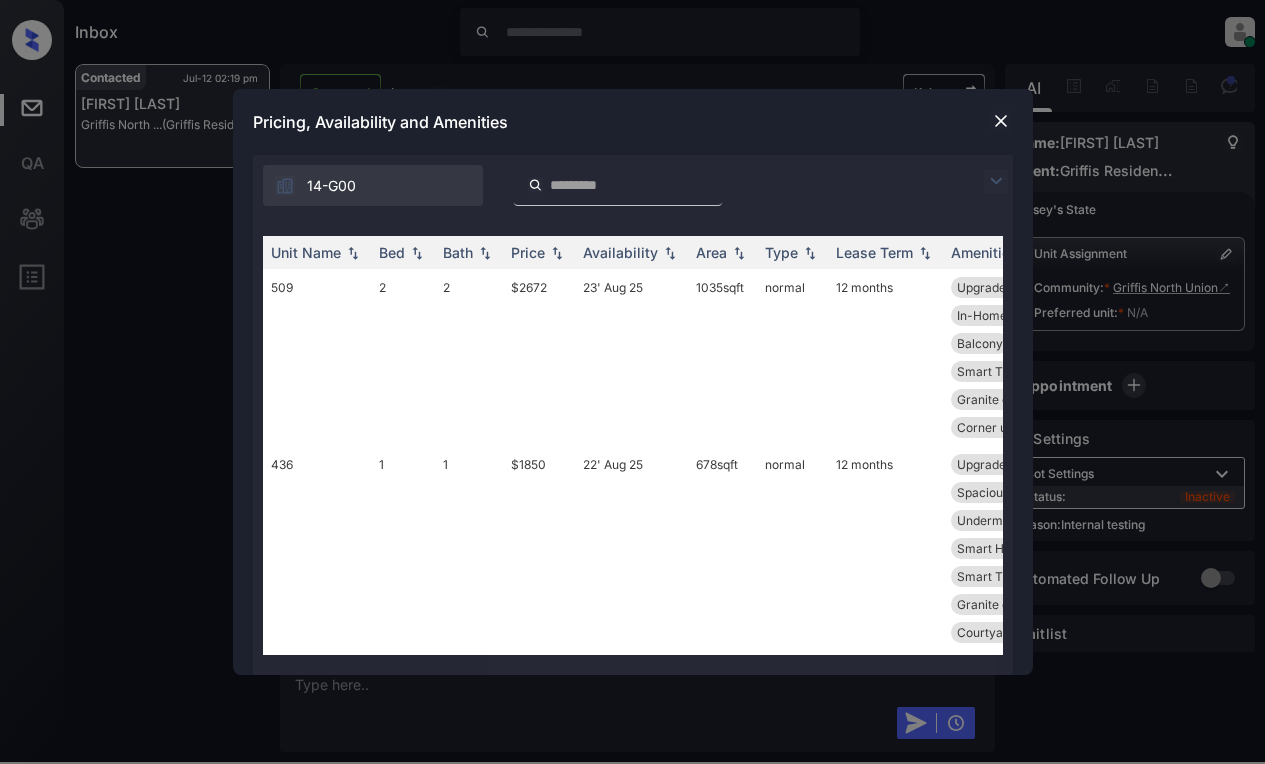 click at bounding box center [996, 181] 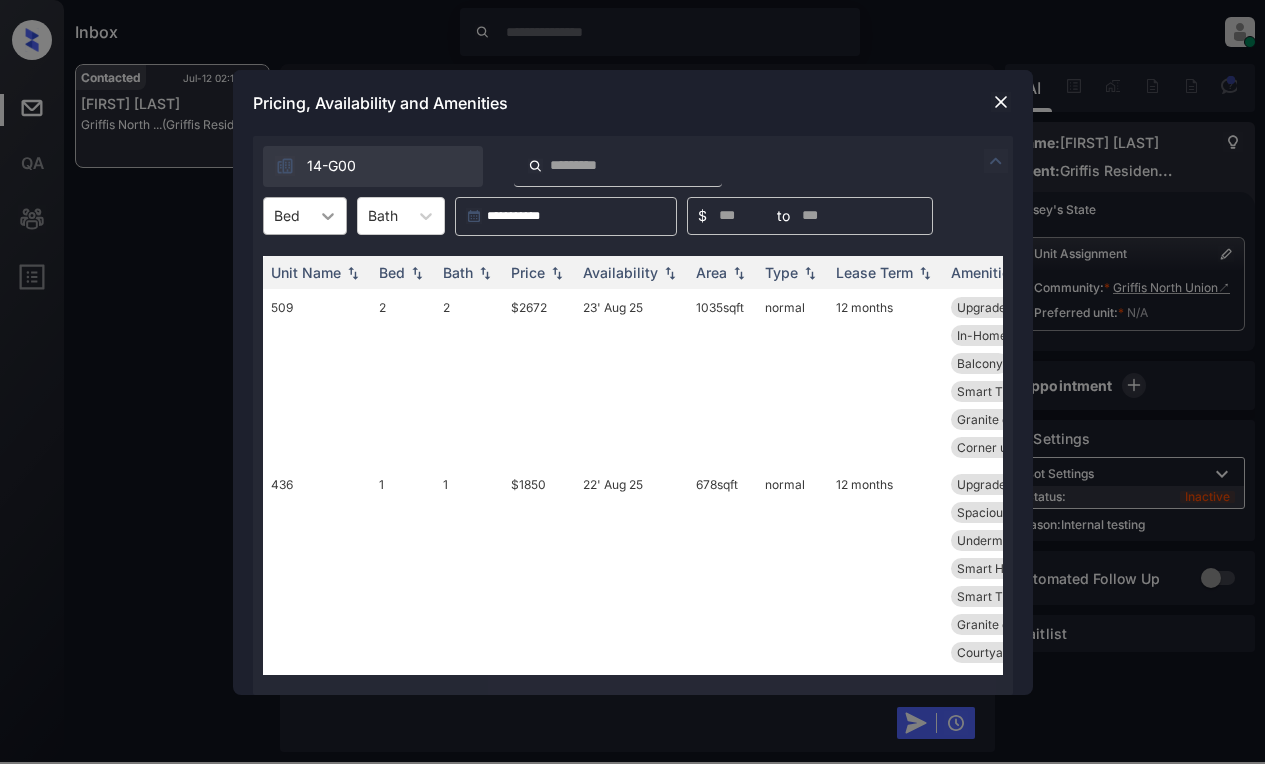 click 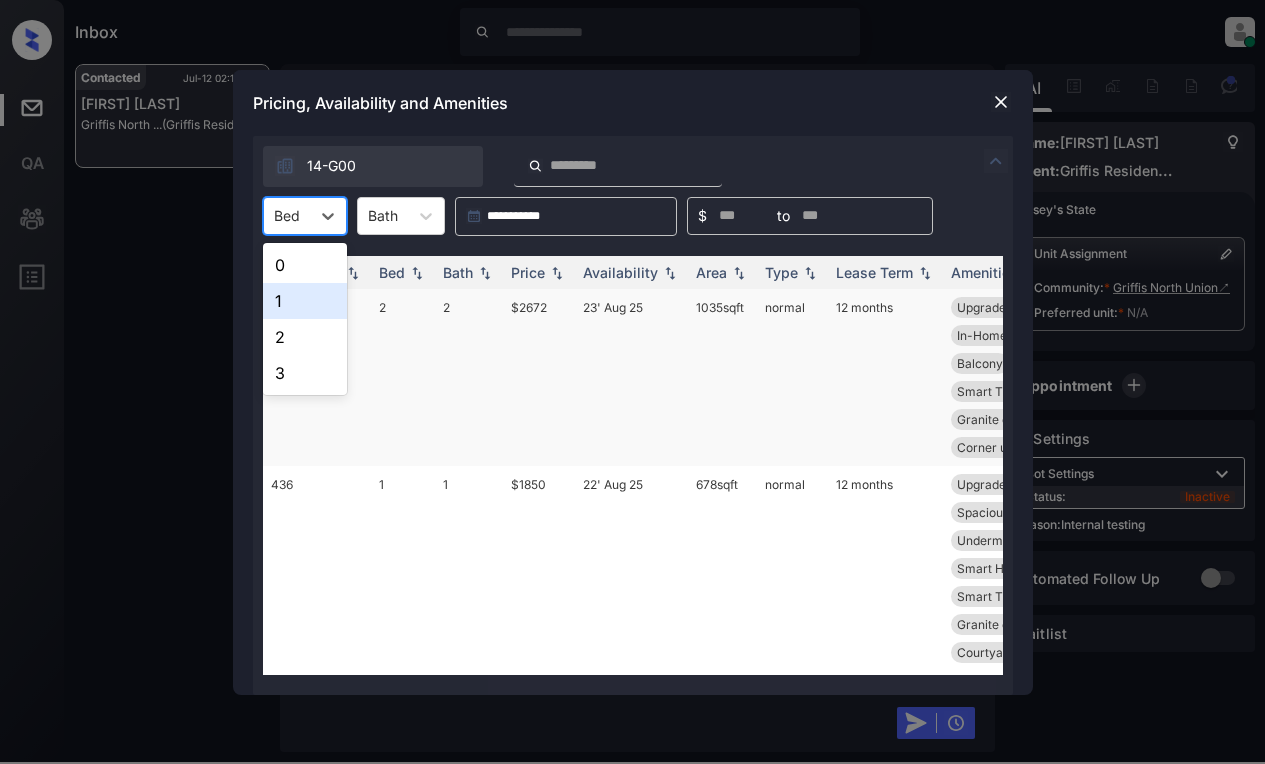 click on "1" at bounding box center (305, 301) 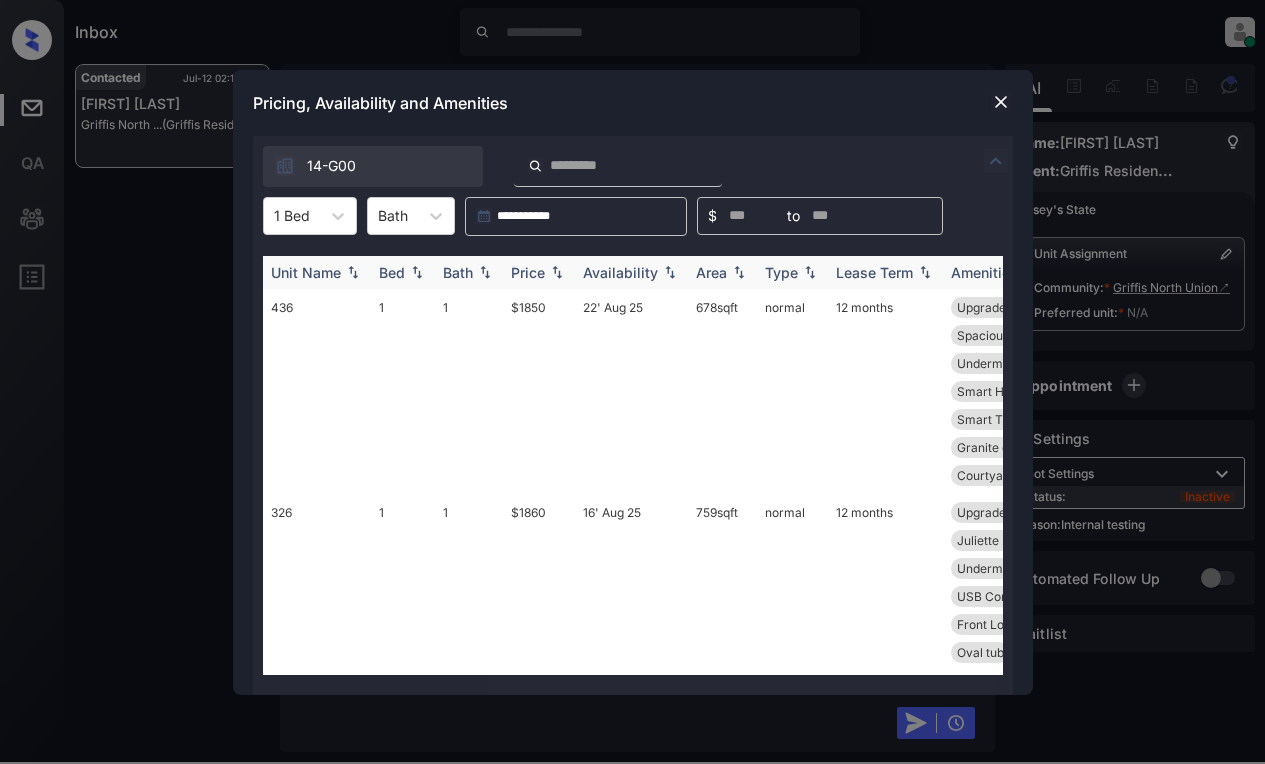 click on "Price" at bounding box center [528, 272] 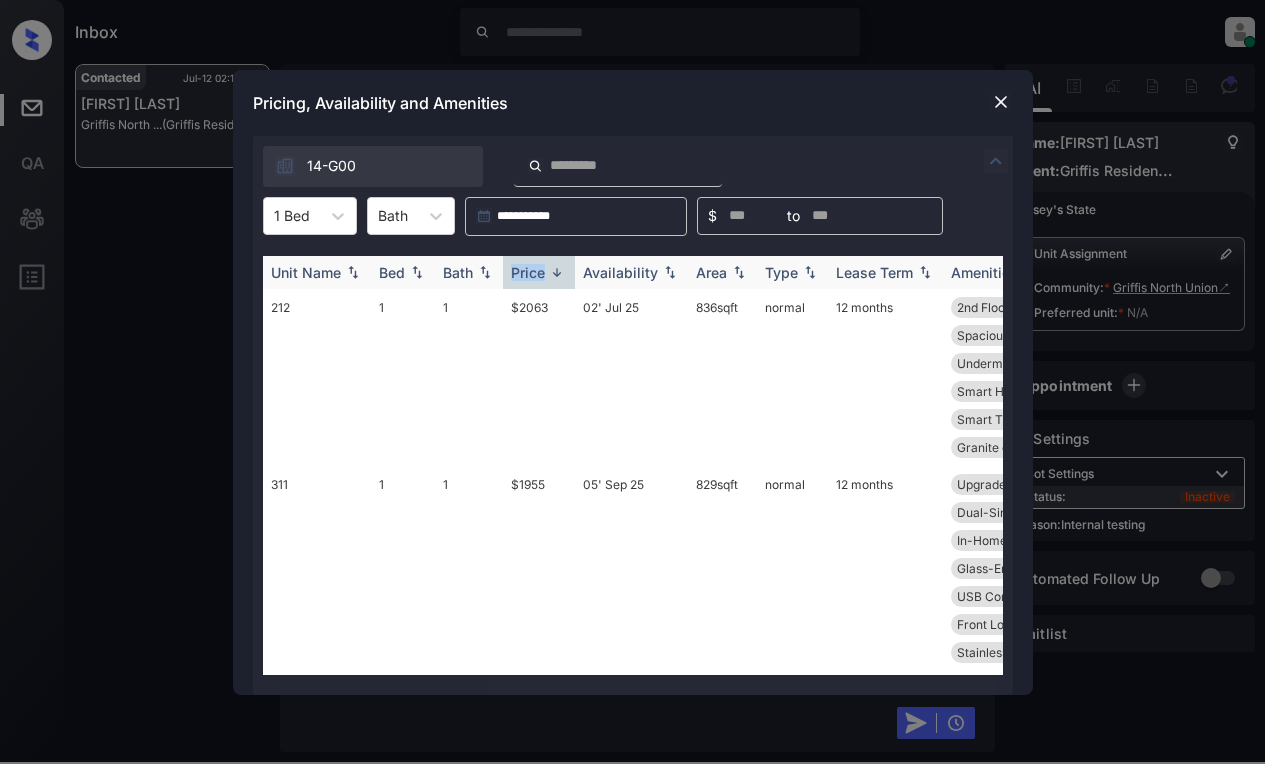 click on "Price" at bounding box center [528, 272] 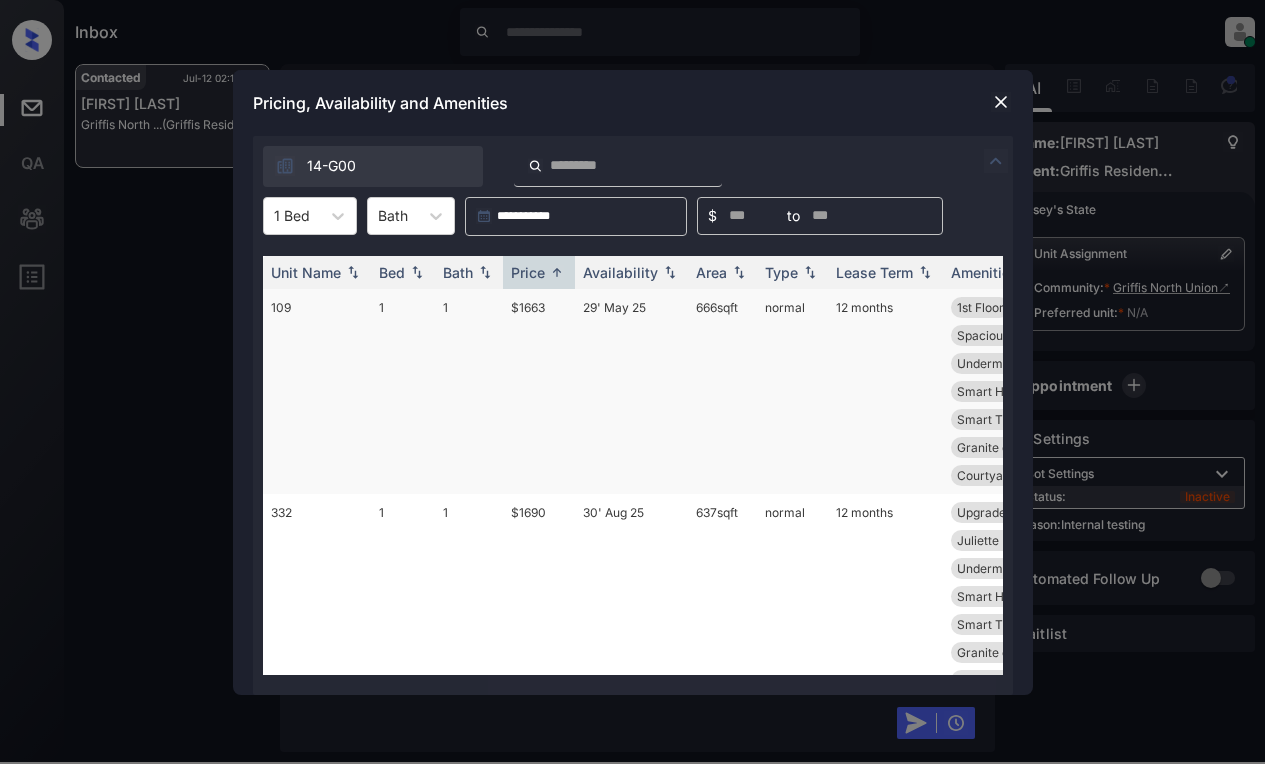 click on "$1663" at bounding box center [539, 391] 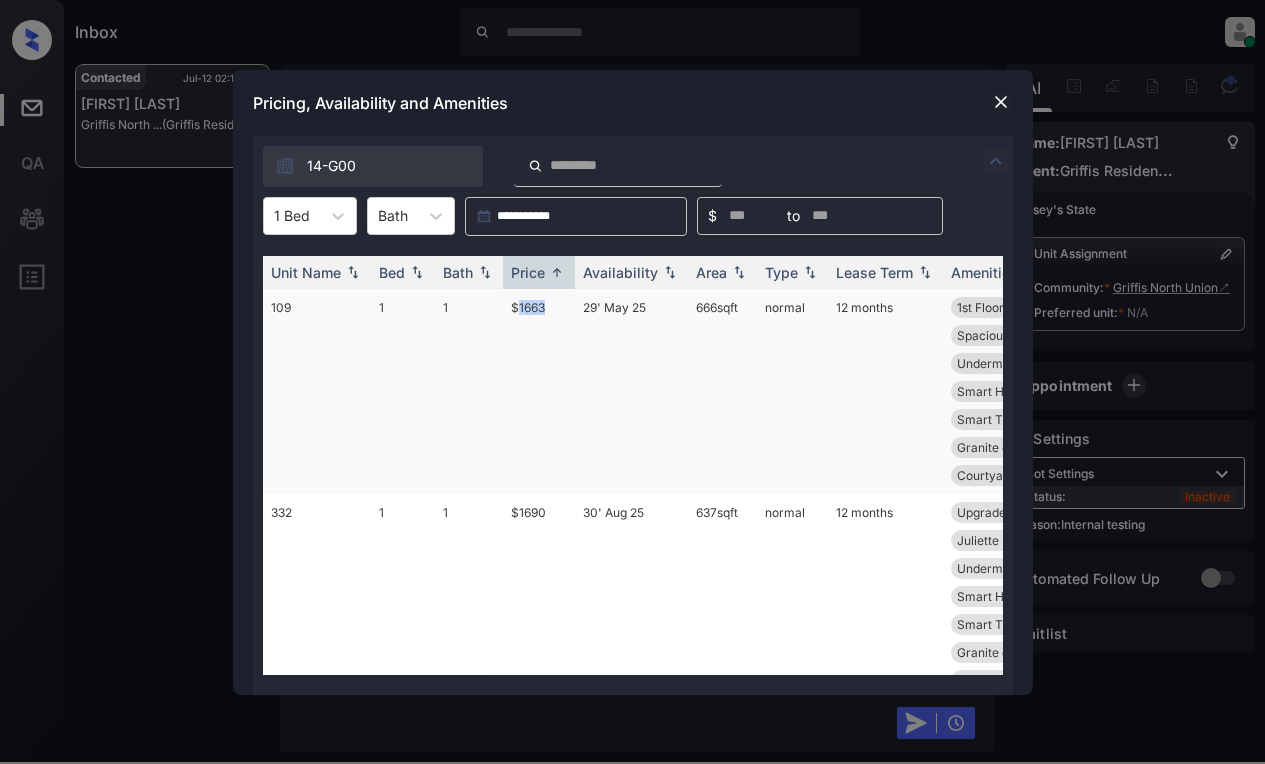 click on "$1663" at bounding box center [539, 391] 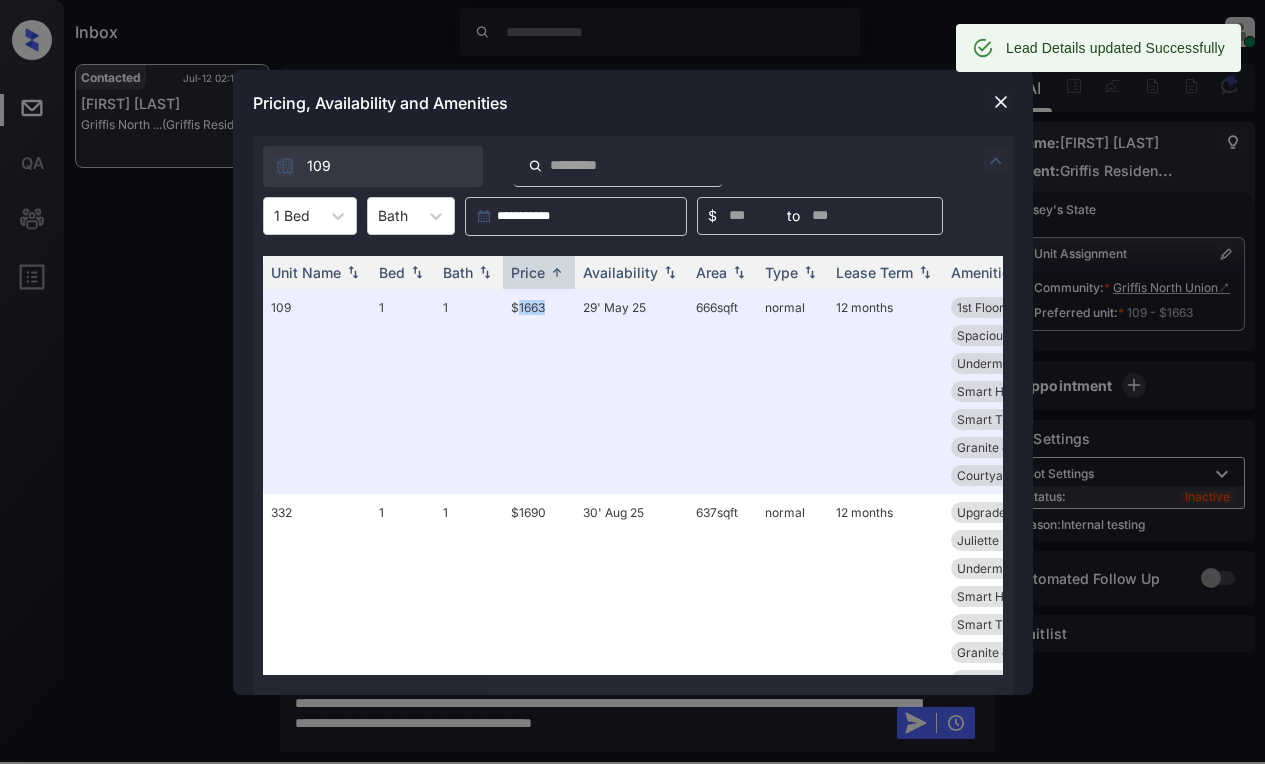 click at bounding box center (1001, 102) 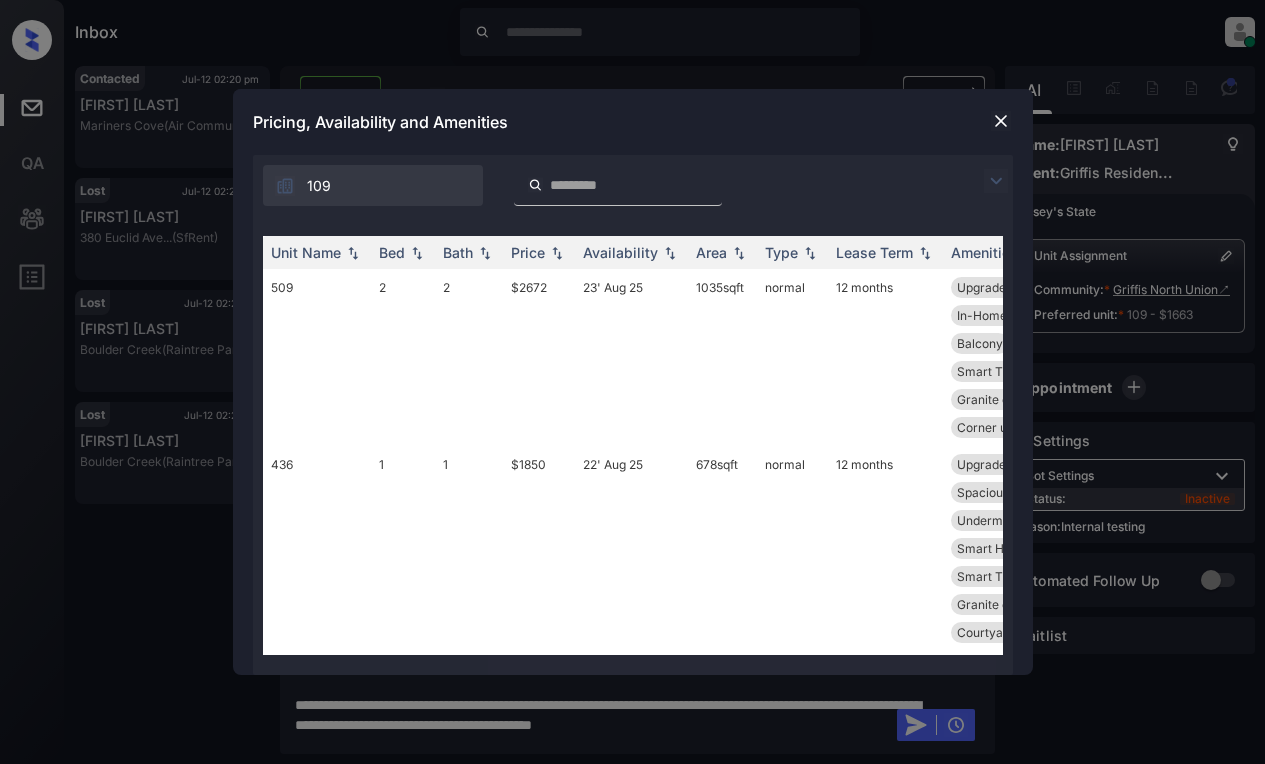 scroll, scrollTop: 0, scrollLeft: 0, axis: both 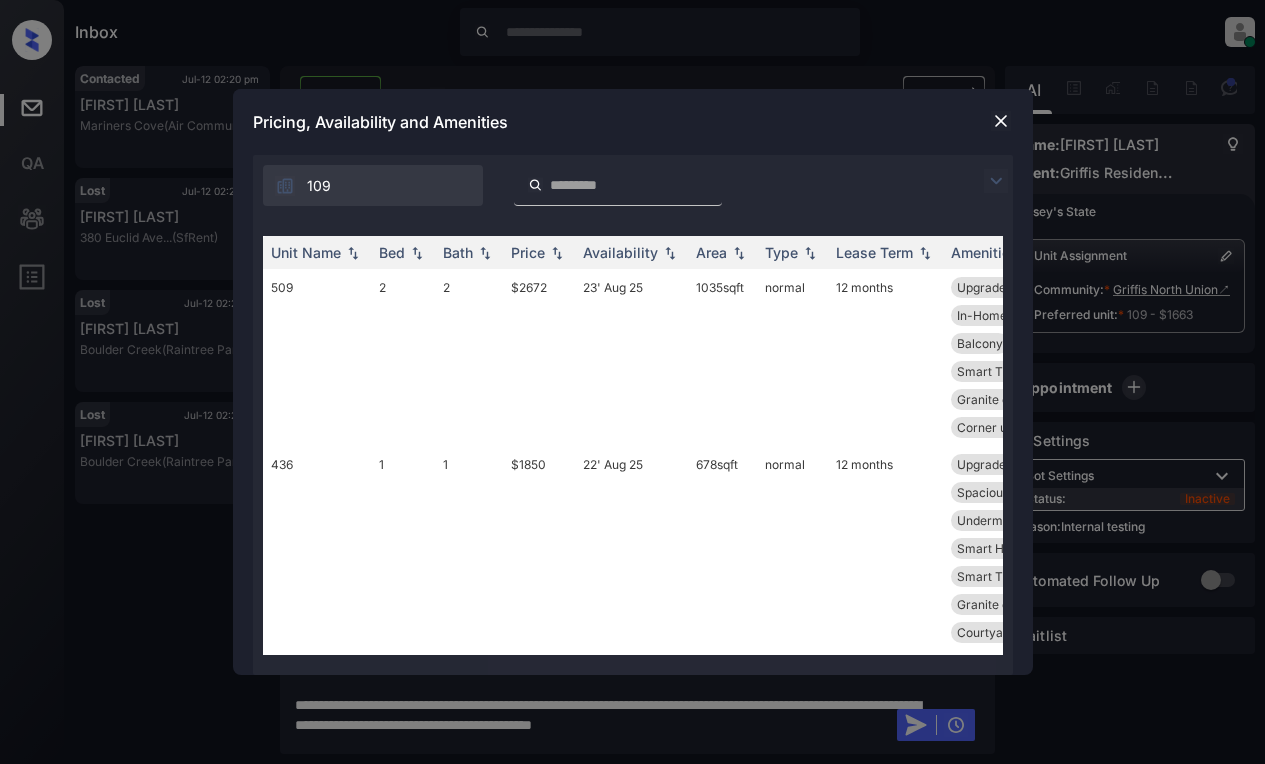 click at bounding box center [996, 181] 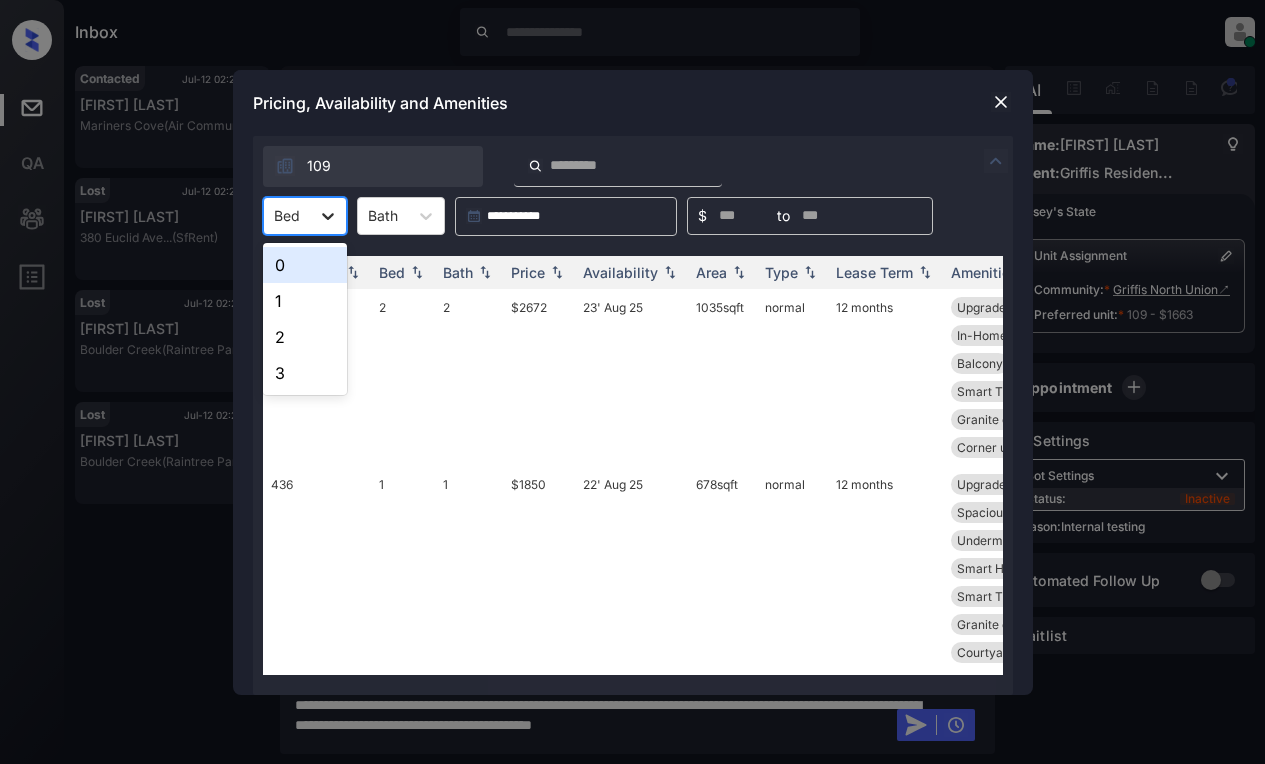 drag, startPoint x: 333, startPoint y: 224, endPoint x: 325, endPoint y: 233, distance: 12.0415945 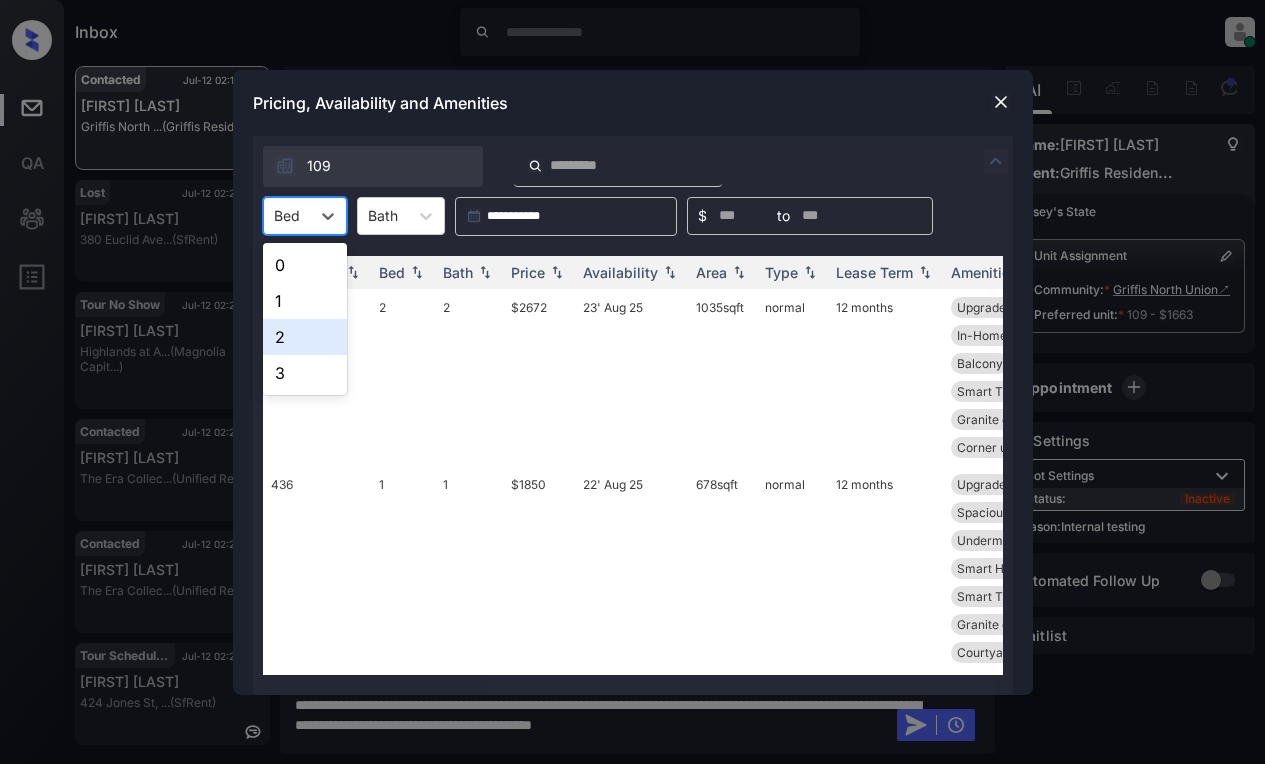 click on "2" at bounding box center [305, 337] 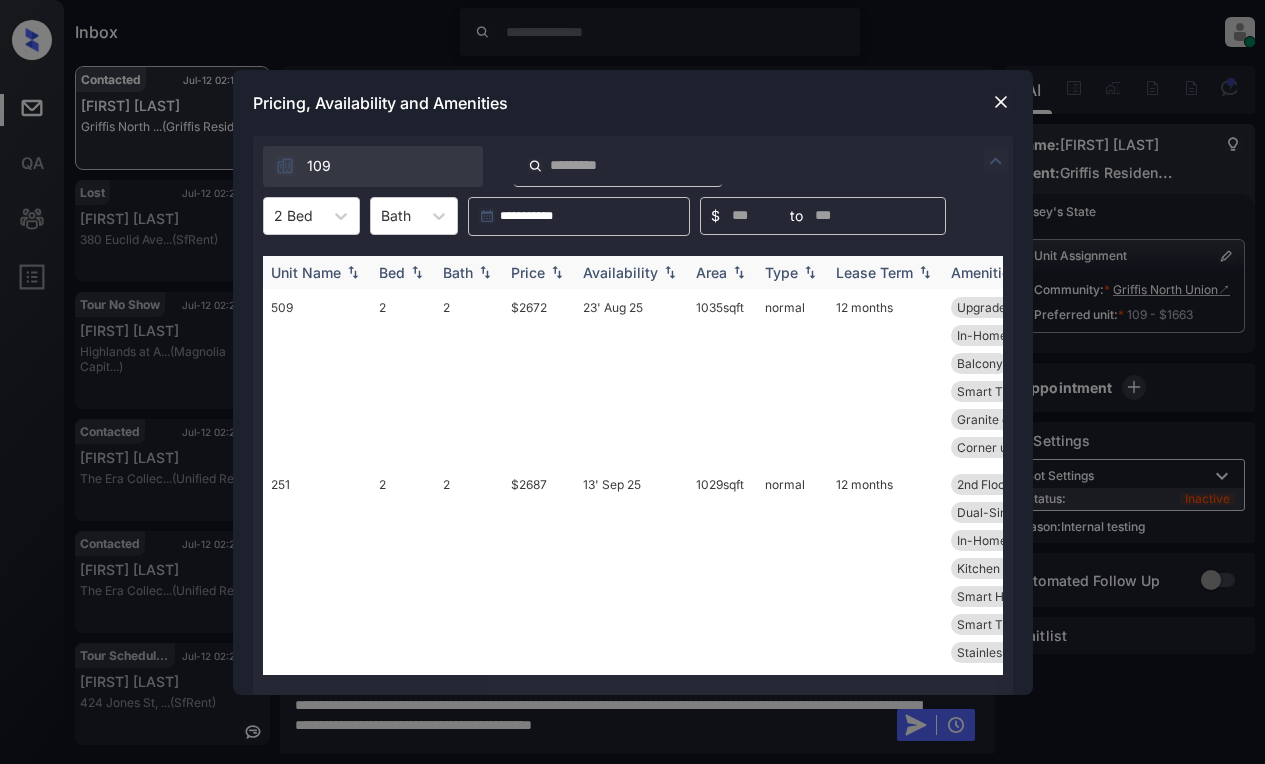 click on "Availability" at bounding box center (620, 272) 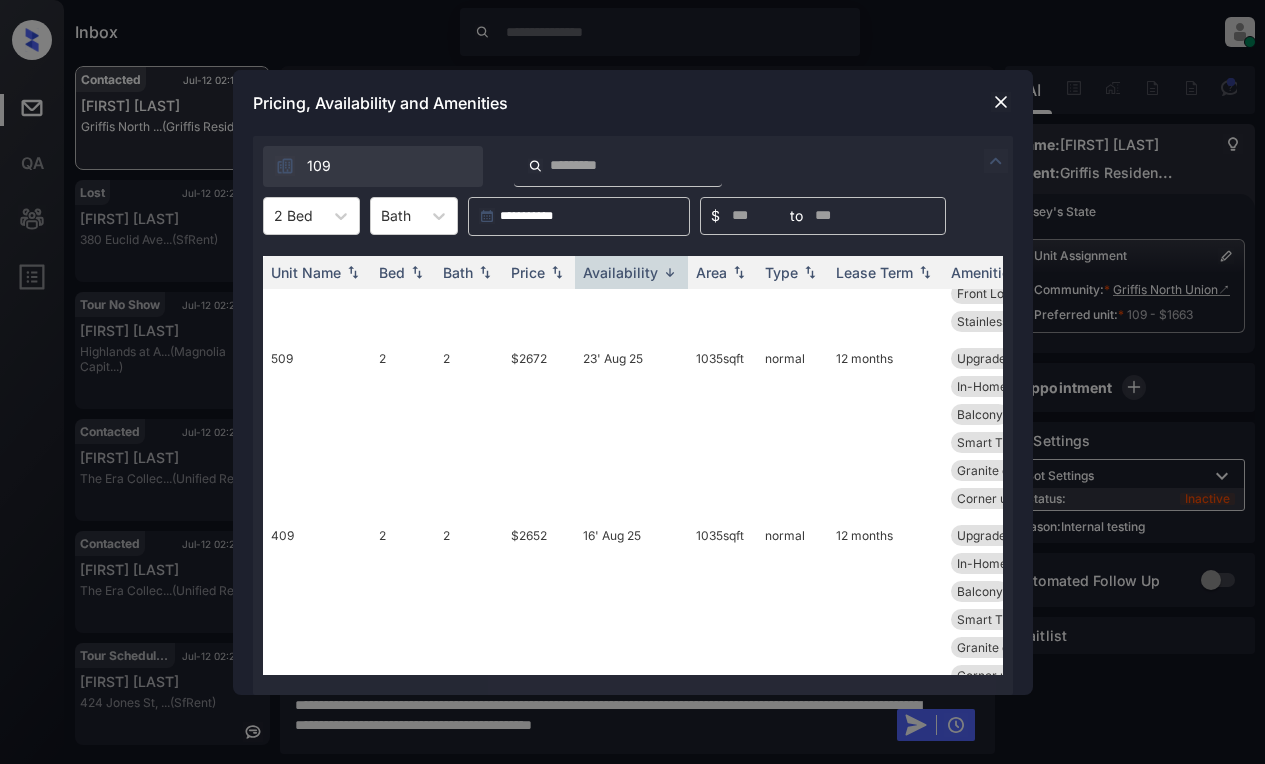 scroll, scrollTop: 500, scrollLeft: 0, axis: vertical 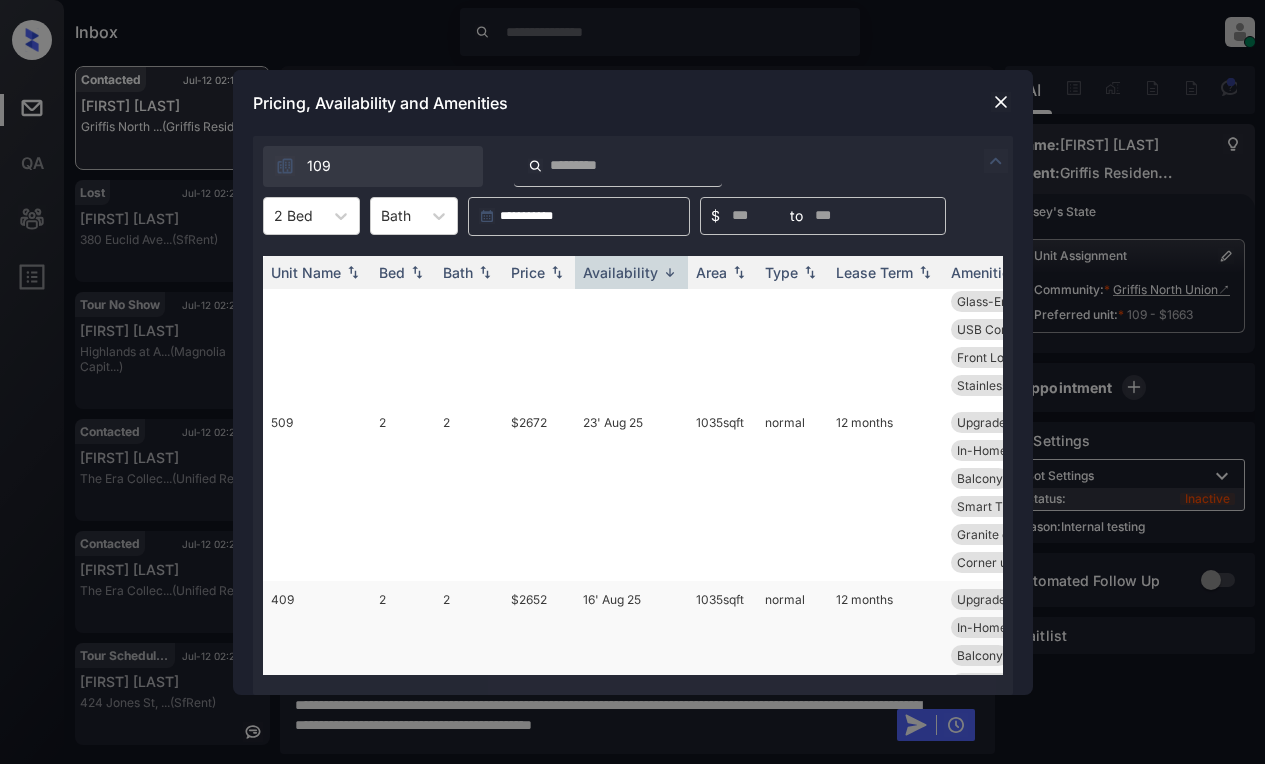 click on "$2652" at bounding box center (539, 669) 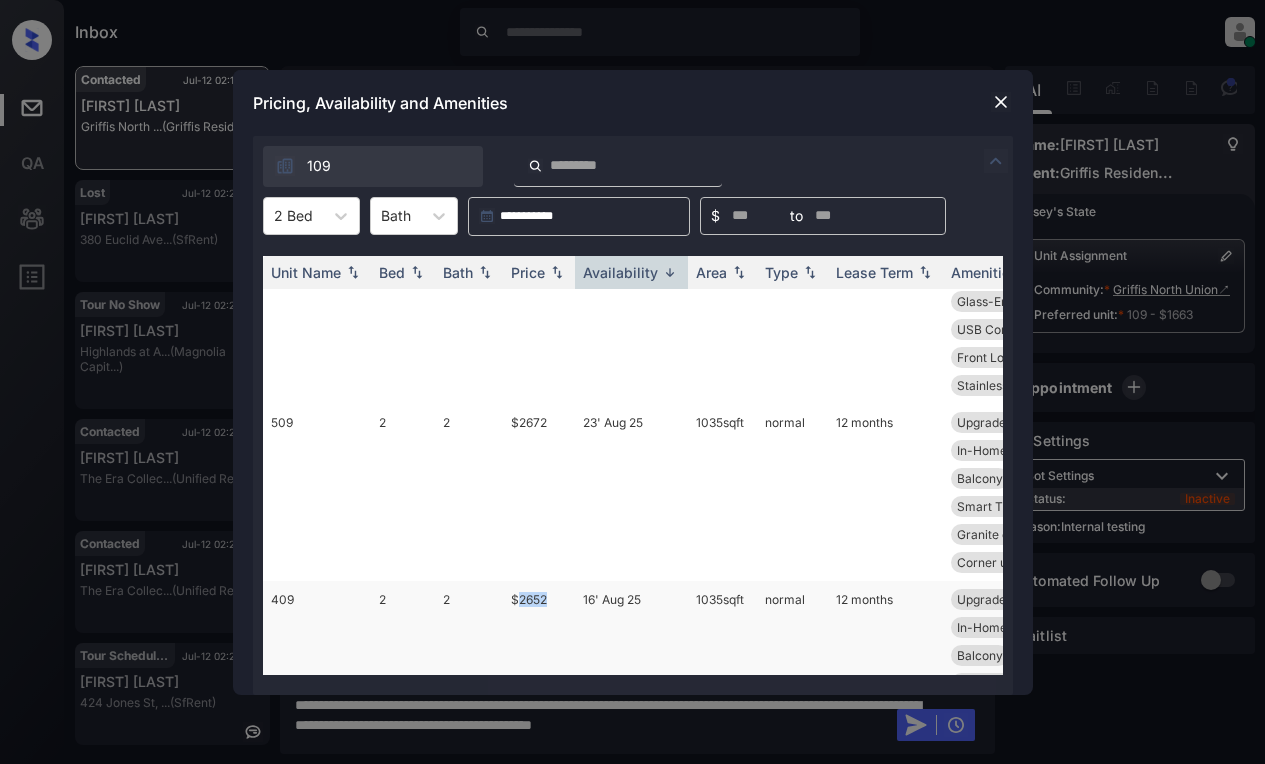 click on "$2652" at bounding box center [539, 669] 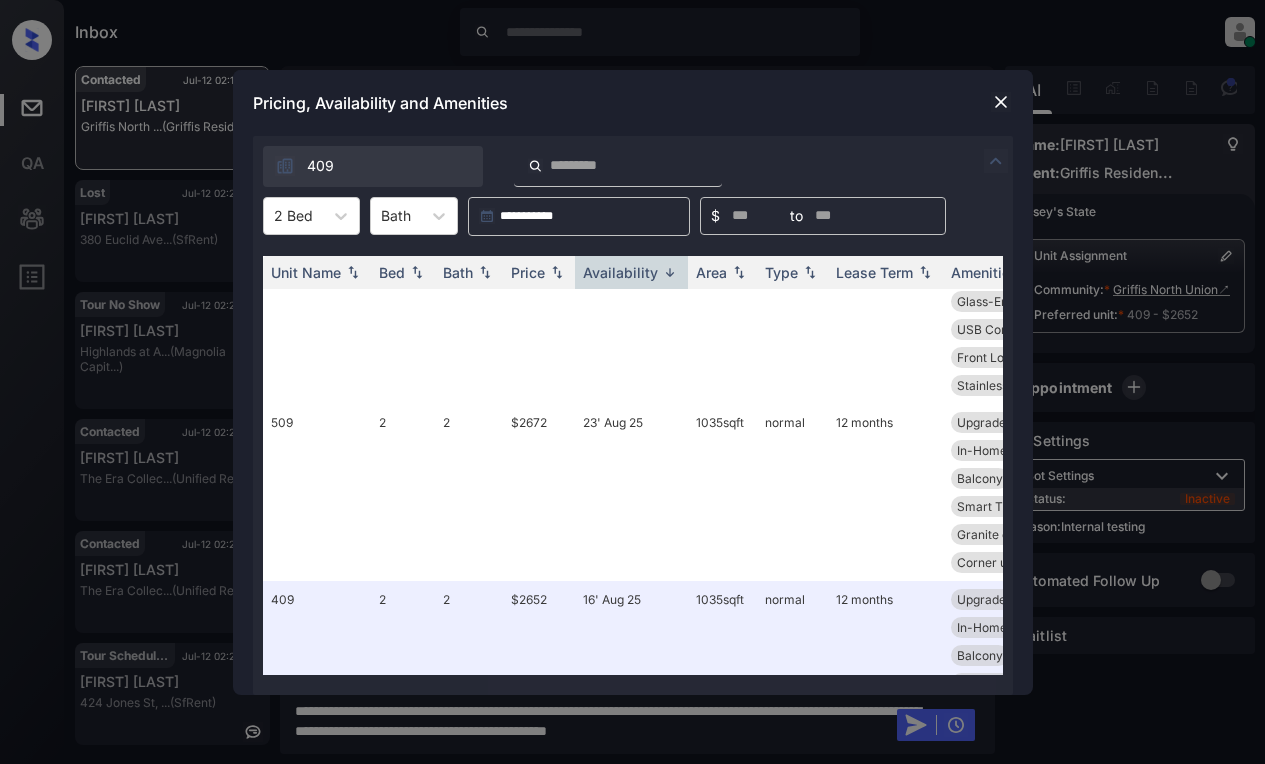 click on "Pricing, Availability and Amenities" at bounding box center (633, 103) 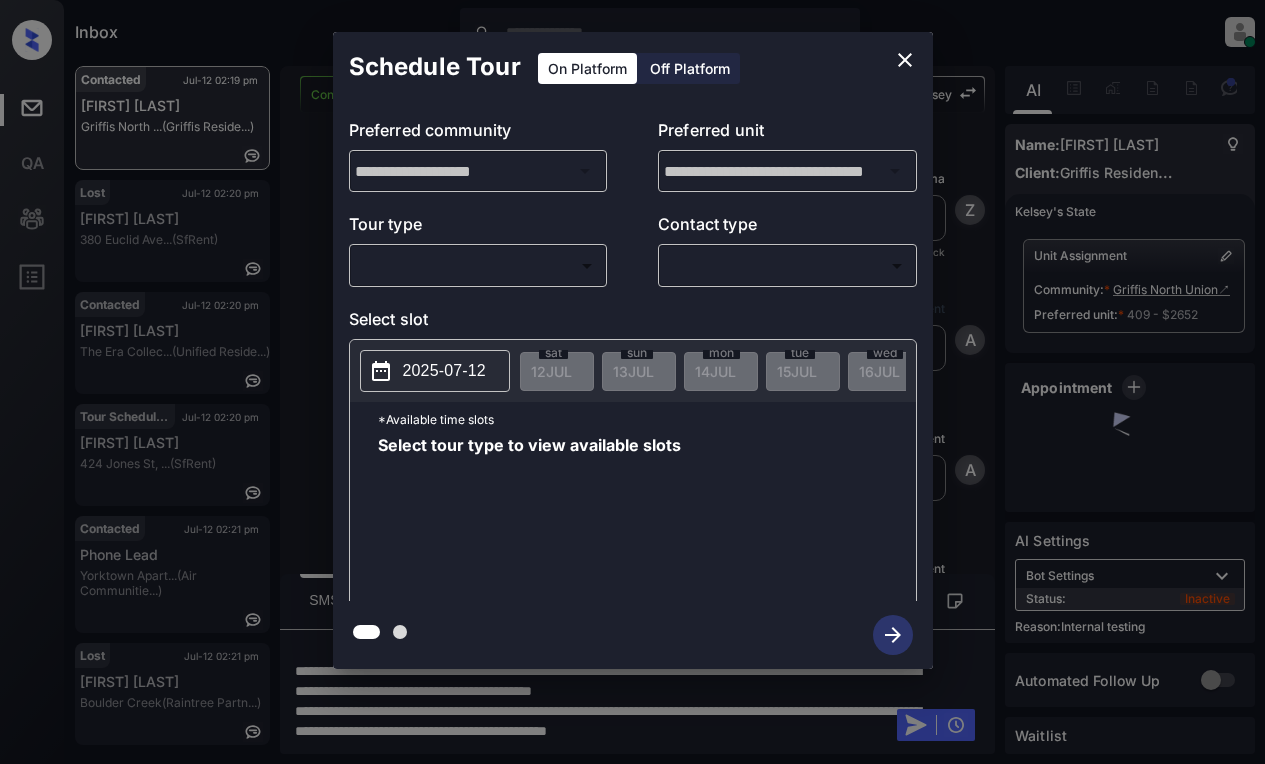 scroll, scrollTop: 0, scrollLeft: 0, axis: both 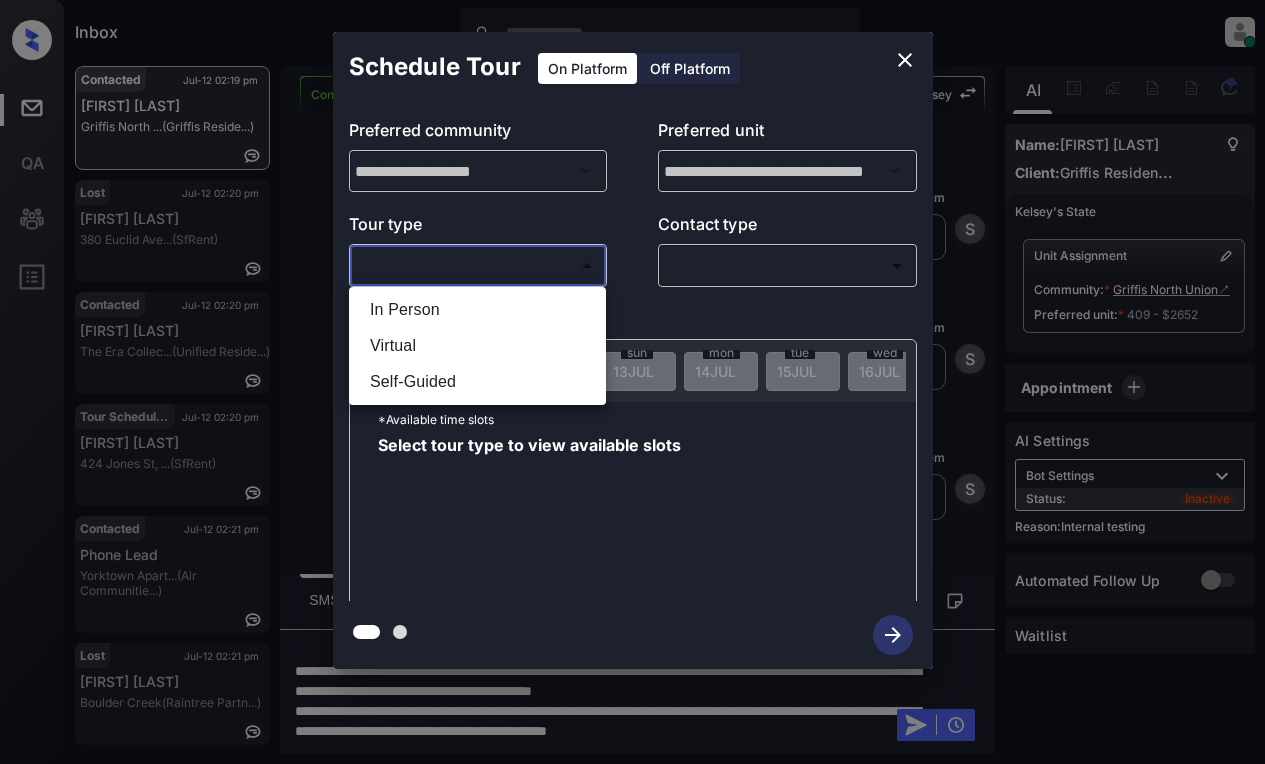 click on "Inbox [FIRST] [LAST] Online Set yourself   offline Set yourself   on break Profile Switch to  light  mode Sign out Contacted [MONTH]-[DAY] [HOUR]:[MINUTE] [AM/PM]   [FIRST] [LAST] [COMPANY] ...  ([COMPANY]) Lost [MONTH]-[DAY] [HOUR]:[MINUTE] [AM/PM]   [FIRST] [LAST] [NUMBER] [STREET]...  ([COMPANY]) Contacted [MONTH]-[DAY] [HOUR]:[MINUTE] [AM/PM]   [FIRST] [LAST] [COMPANY] ...  ([COMPANY]) Tour Scheduled [MONTH]-[DAY] [HOUR]:[MINUTE] [AM/PM]   [FIRST] [LAST] [NUMBER] [STREET], ...  ([COMPANY]) Contacted [MONTH]-[DAY] [HOUR]:[MINUTE] [AM/PM]   Phone Lead [COMPANY] ...  ([COMPANY]) Lost [MONTH]-[DAY] [HOUR]:[MINUTE] [AM/PM]   [FIRST] [LAST] [COMPANY]  ([COMPANY]) Contacted Lost Lead Sentiment: Angry Upon sliding the acknowledgement:  Lead will move to lost stage. * ​ SMS and call option will be set to opt out. AFM will be turned off for the lead. [FIRST] [LAST] New Message [COMPANY] Lead transferred to leasing agent: [FIRST] [MONTH] [YEAR] [HOUR]:[MINUTE] [AM/PM]  Sync'd w  knock [COMPANY] New Message Agent Lead created via webhook in Inbound stage. [MONTH] [YEAR] [HOUR]:[MINUTE] [AM/PM]  A New Message Agent AFM Request sent to [FIRST]. [MONTH] [YEAR] [HOUR]:[MINUTE] [AM/PM]  A Agent A" at bounding box center [632, 382] 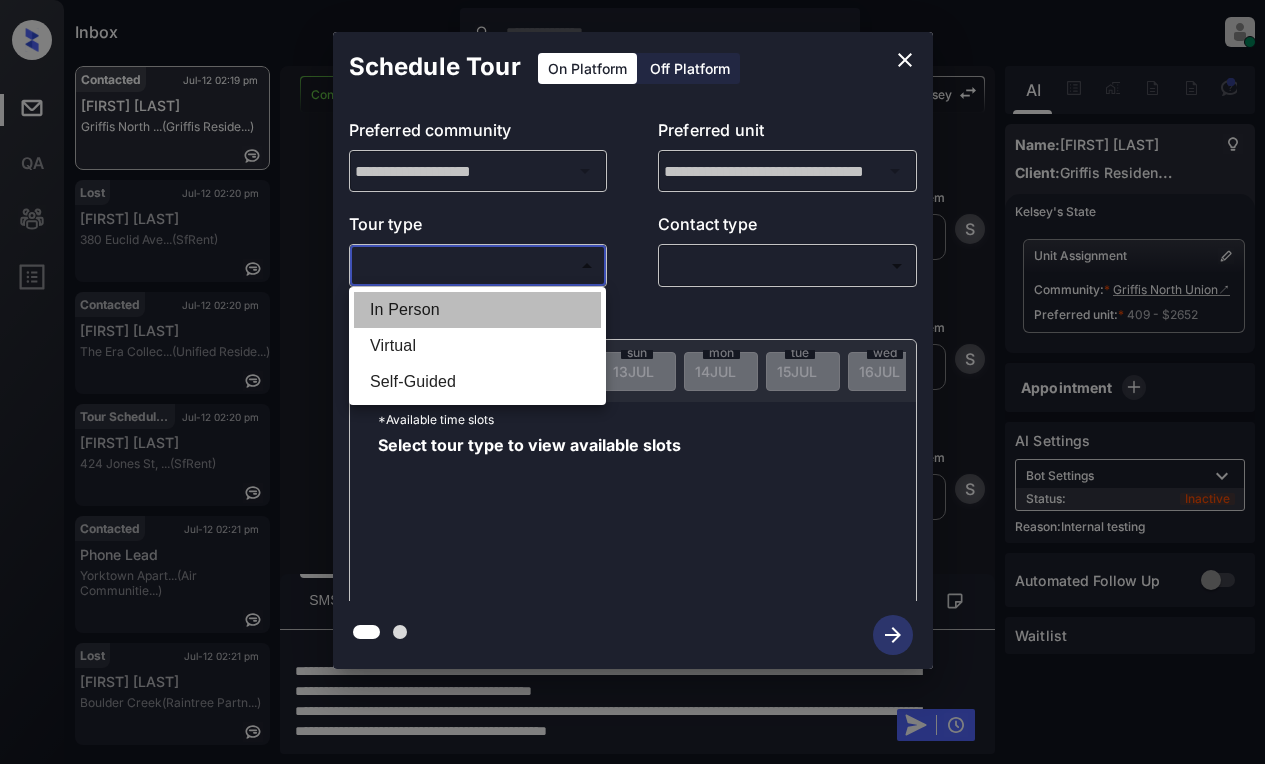 click on "In Person" at bounding box center [477, 310] 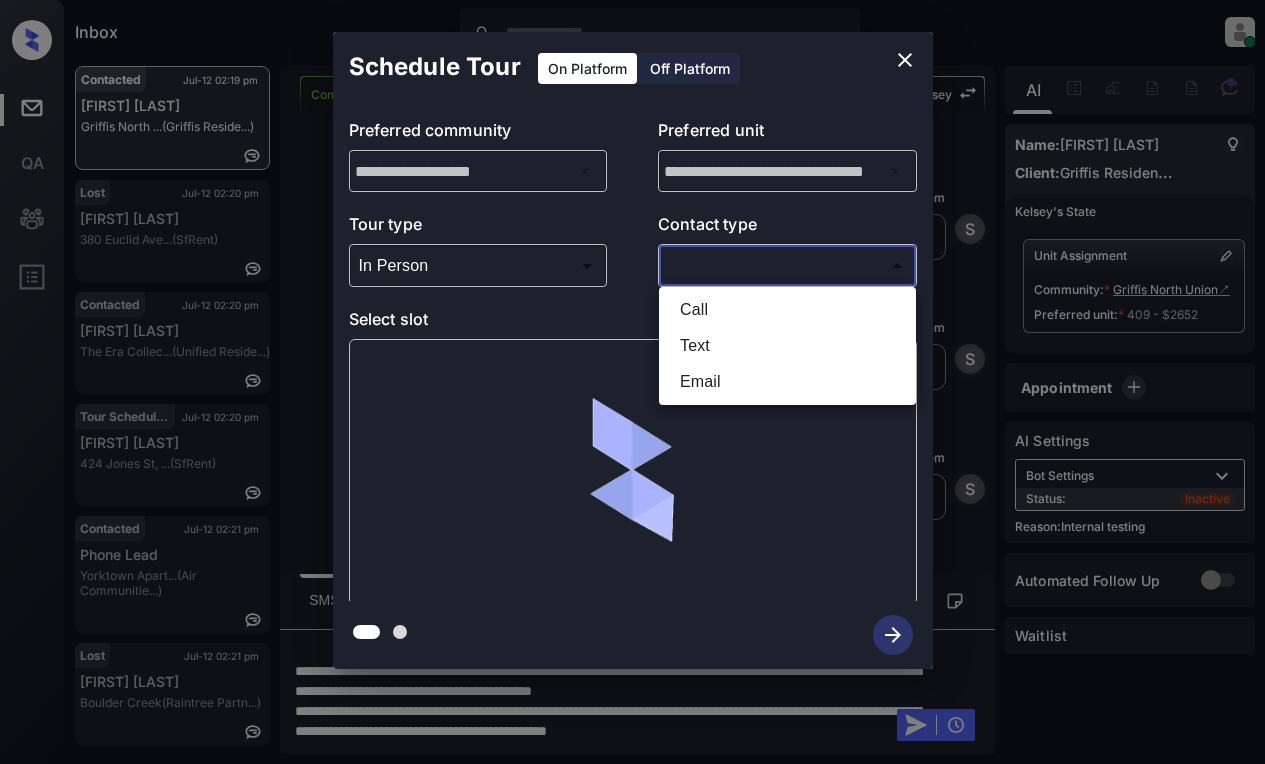 click on "Inbox [FIRST] [LAST] Online Set yourself   offline Set yourself   on break Profile Switch to  light  mode Sign out Contacted [MONTH]-[DAY] [HOUR]:[MINUTE] [AM/PM]   [FIRST] [LAST] [COMPANY] ...  ([COMPANY]) Lost [MONTH]-[DAY] [HOUR]:[MINUTE] [AM/PM]   [FIRST] [LAST] [NUMBER] [STREET]...  ([COMPANY]) Contacted [MONTH]-[DAY] [HOUR]:[MINUTE] [AM/PM]   [FIRST] [LAST] [COMPANY] ...  ([COMPANY]) Tour Scheduled [MONTH]-[DAY] [HOUR]:[MINUTE] [AM/PM]   [FIRST] [LAST] [NUMBER] [STREET], ...  ([COMPANY]) Contacted [MONTH]-[DAY] [HOUR]:[MINUTE] [AM/PM]   Phone Lead [COMPANY] ...  ([COMPANY]) Lost [MONTH]-[DAY] [HOUR]:[MINUTE] [AM/PM]   [FIRST] [LAST] [COMPANY]  ([COMPANY]) Contacted Lost Lead Sentiment: Angry Upon sliding the acknowledgement:  Lead will move to lost stage. * ​ SMS and call option will be set to opt out. AFM will be turned off for the lead. [FIRST] [LAST] New Message [COMPANY] Lead transferred to leasing agent: [FIRST] [MONTH] [YEAR] [HOUR]:[MINUTE] [AM/PM]  Sync'd w  knock [COMPANY] New Message Agent Lead created via webhook in Inbound stage. [MONTH] [YEAR] [HOUR]:[MINUTE] [AM/PM]  A New Message Agent AFM Request sent to [FIRST]. [MONTH] [YEAR] [HOUR]:[MINUTE] [AM/PM]  A Agent A" at bounding box center [632, 382] 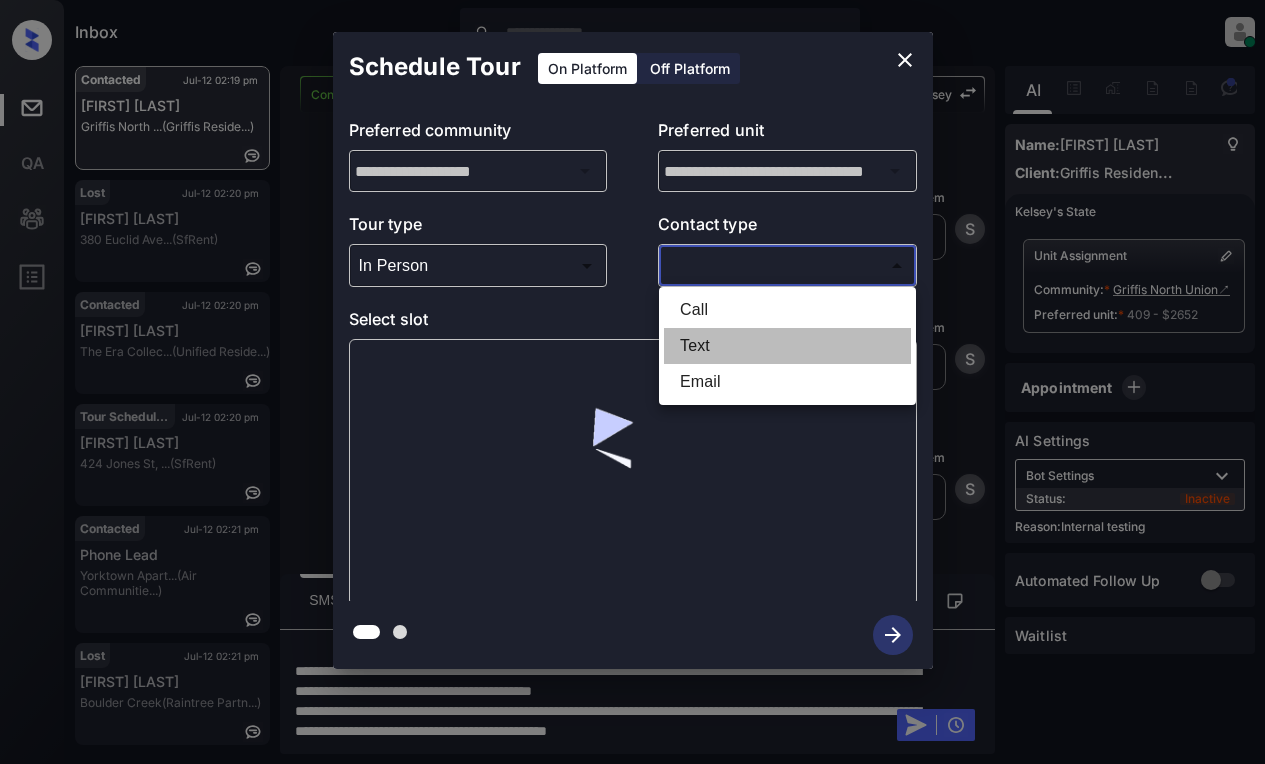click on "Text" at bounding box center (787, 346) 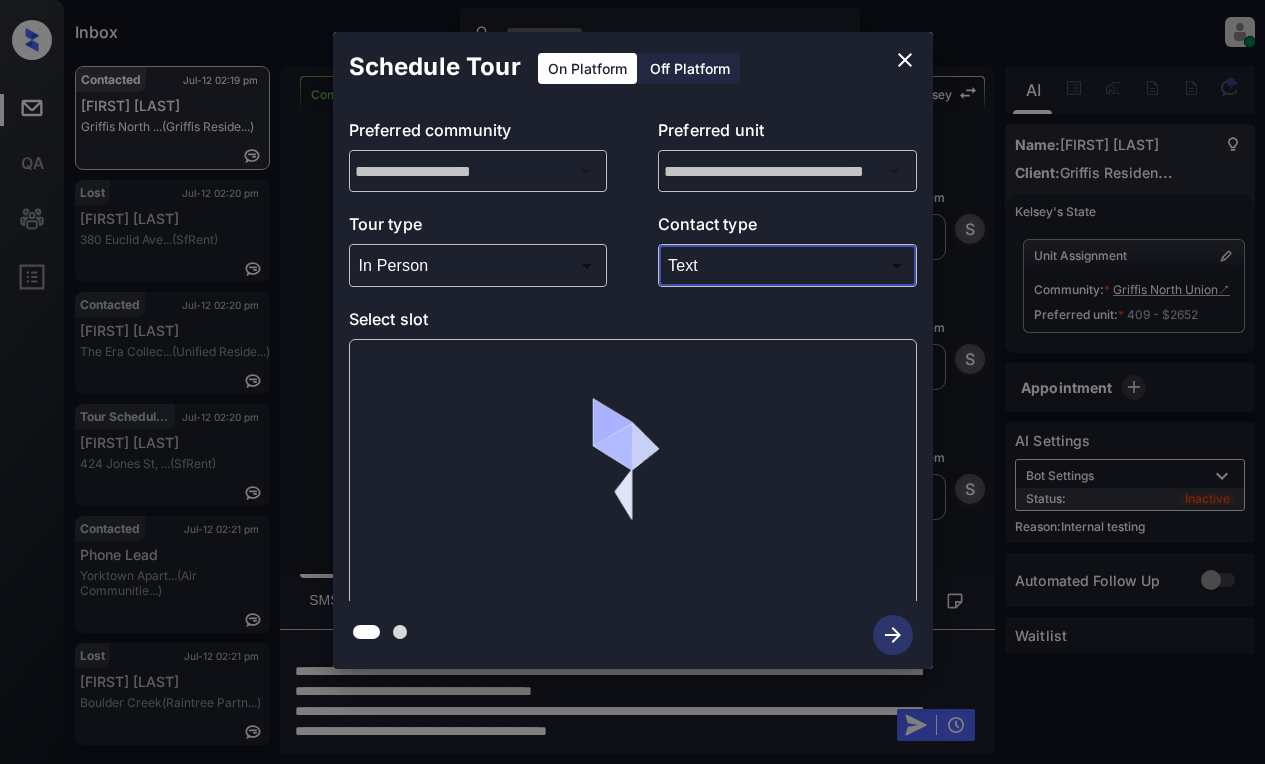 type on "****" 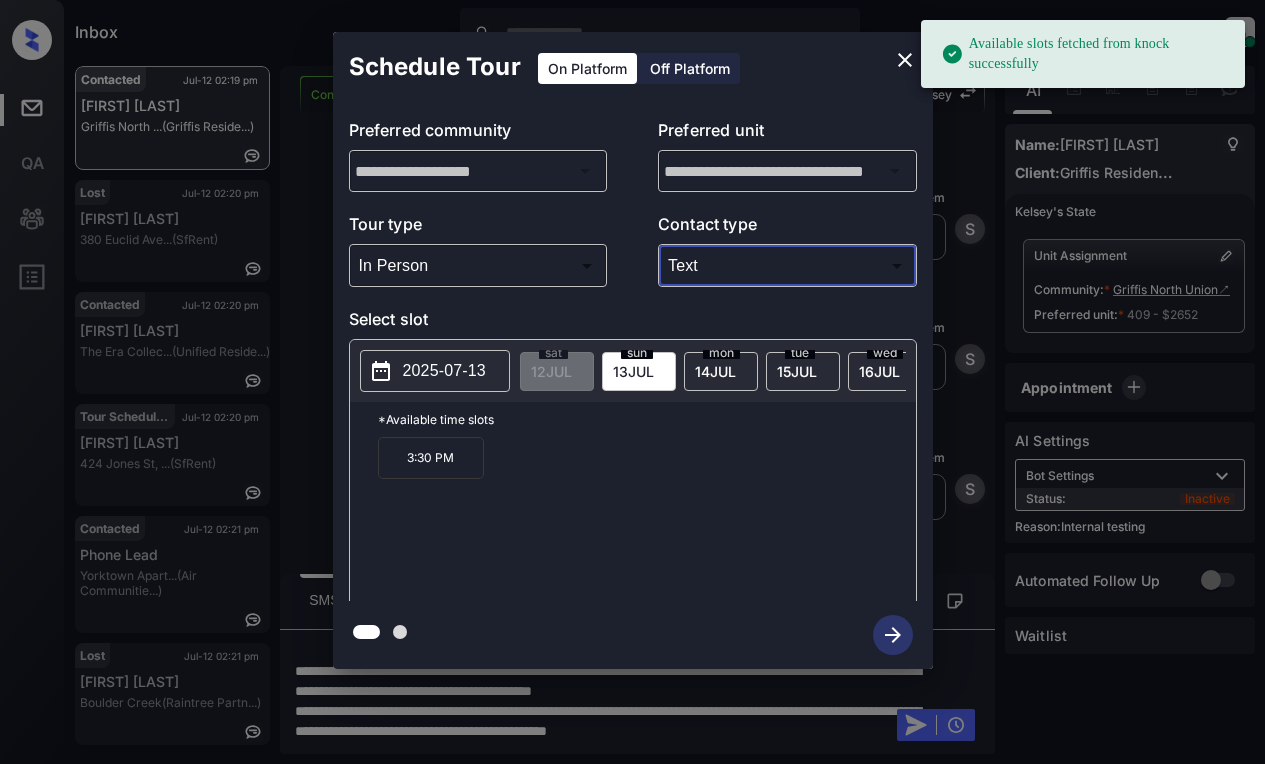 click on "2025-07-13" at bounding box center [444, 371] 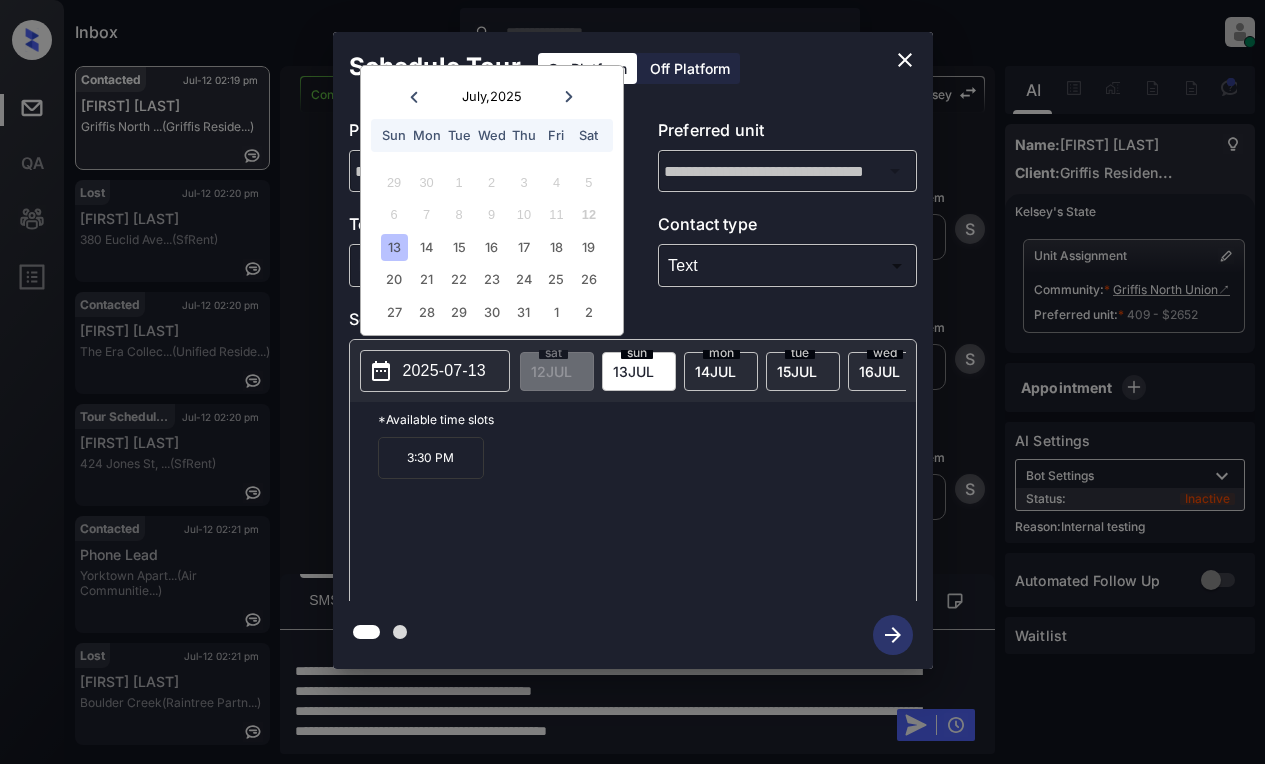 click 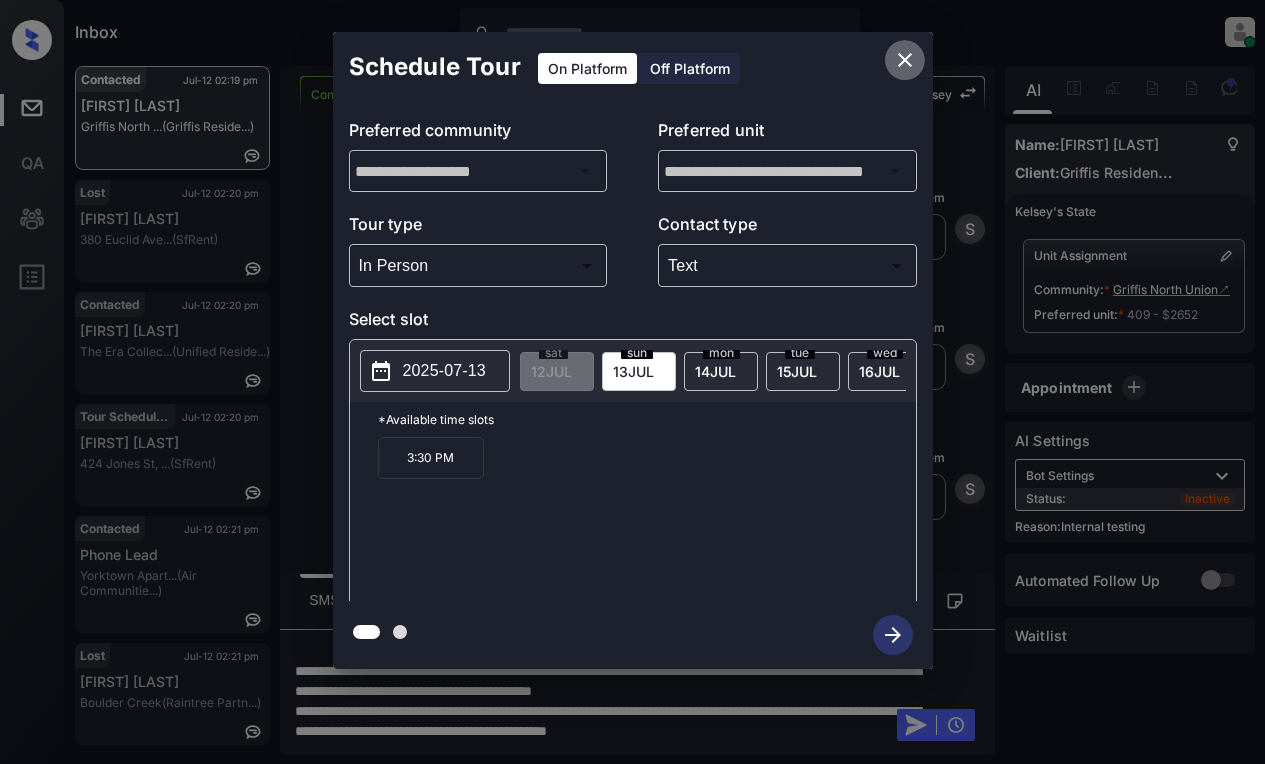 click 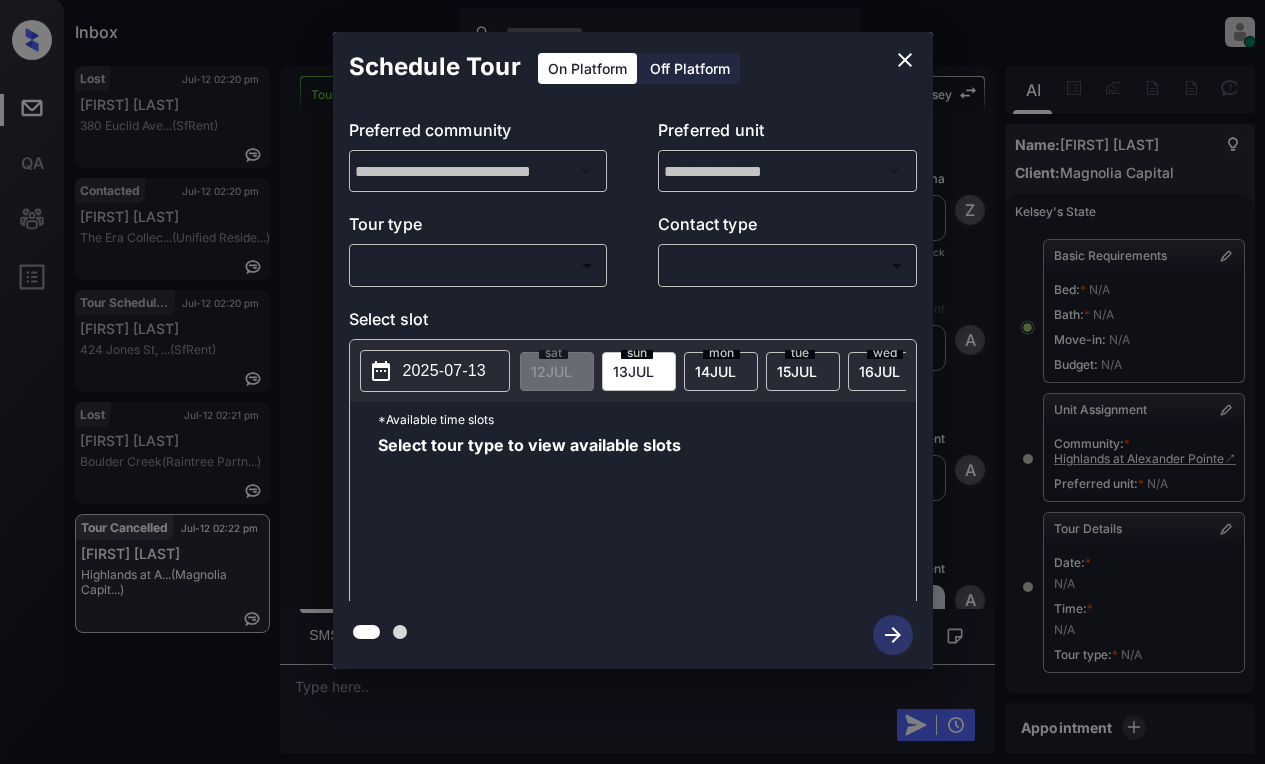 scroll, scrollTop: 0, scrollLeft: 0, axis: both 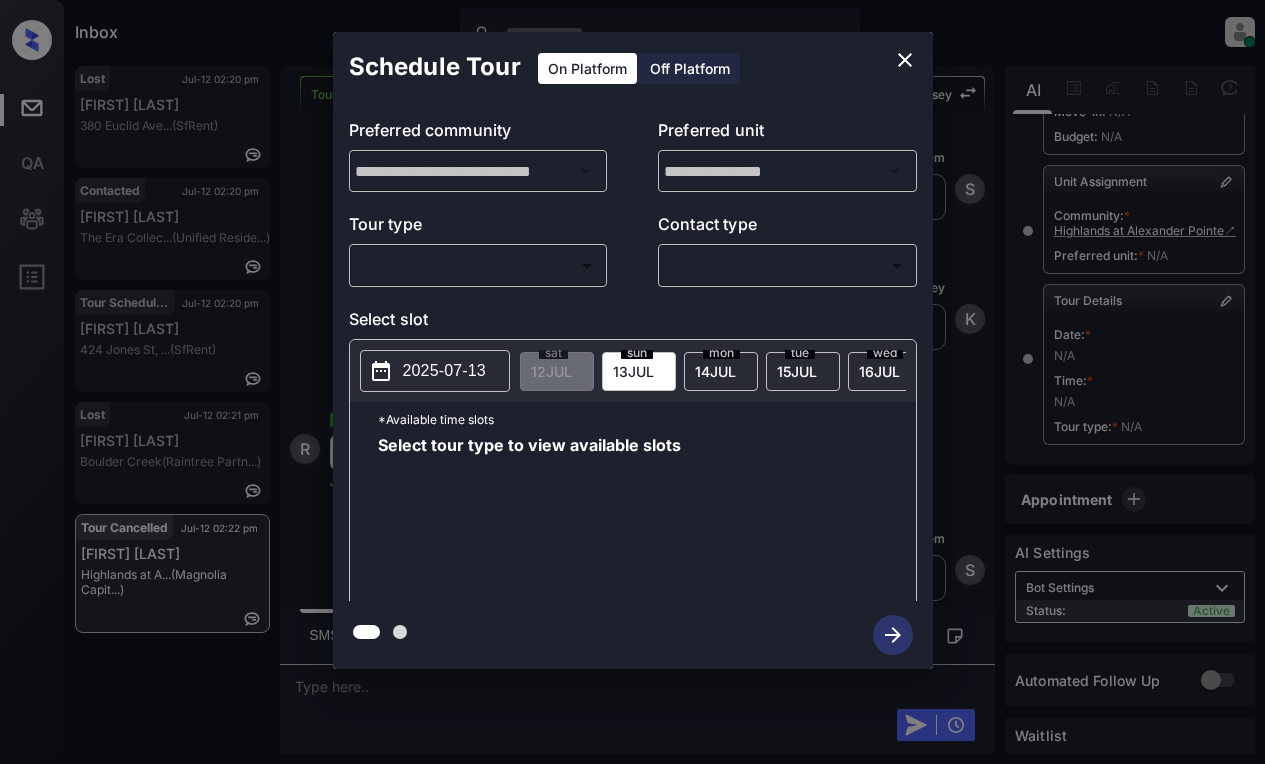 click on "Inbox Lyzzelle M. Ceralde Online Set yourself   offline Set yourself   on break Profile Switch to  light  mode Sign out Lost Jul-12 02:20 pm   Eunice Morfin 380 Euclid Ave...  (SfRent) Contacted Jul-12 02:20 pm   Arina Basler The Era Collec...  (Unified Reside...) Tour Scheduled Jul-12 02:20 pm   Tithi Roy 424 Jones St, ...  (SfRent) Lost Jul-12 02:21 pm   Bianca Genis Boulder Creek  (Raintree Partn...) Tour Cancelled Jul-12 02:22 pm   Renae Tillman Highlands at A...  (Magnolia Capit...) Tour Cancelled Lost Lead Sentiment: Angry Upon sliding the acknowledgement:  Lead will move to lost stage. * ​ SMS and call option will be set to opt out. AFM will be turned off for the lead. Kelsey New Message Zuma Lead transferred to leasing agent: kelsey Jun 29, 2025 05:48 pm  Sync'd w  knock Z New Message Agent Lead created via webhook in Inbound stage. Jun 29, 2025 05:48 pm A New Message Agent AFM Request sent to Kelsey. Jun 29, 2025 05:48 pm A New Message Agent Notes Note: Structured Note:
Move In Date: 2025-07-01" at bounding box center [632, 382] 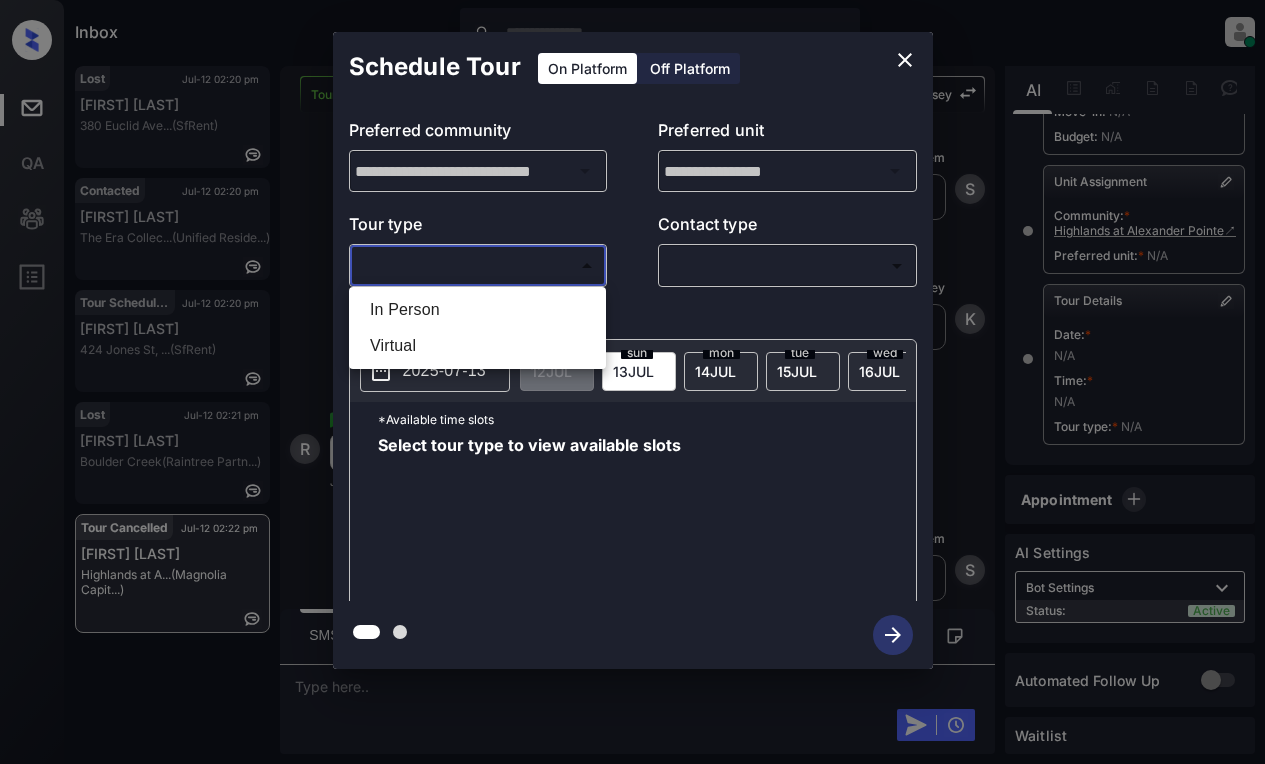 click on "In Person" at bounding box center (477, 310) 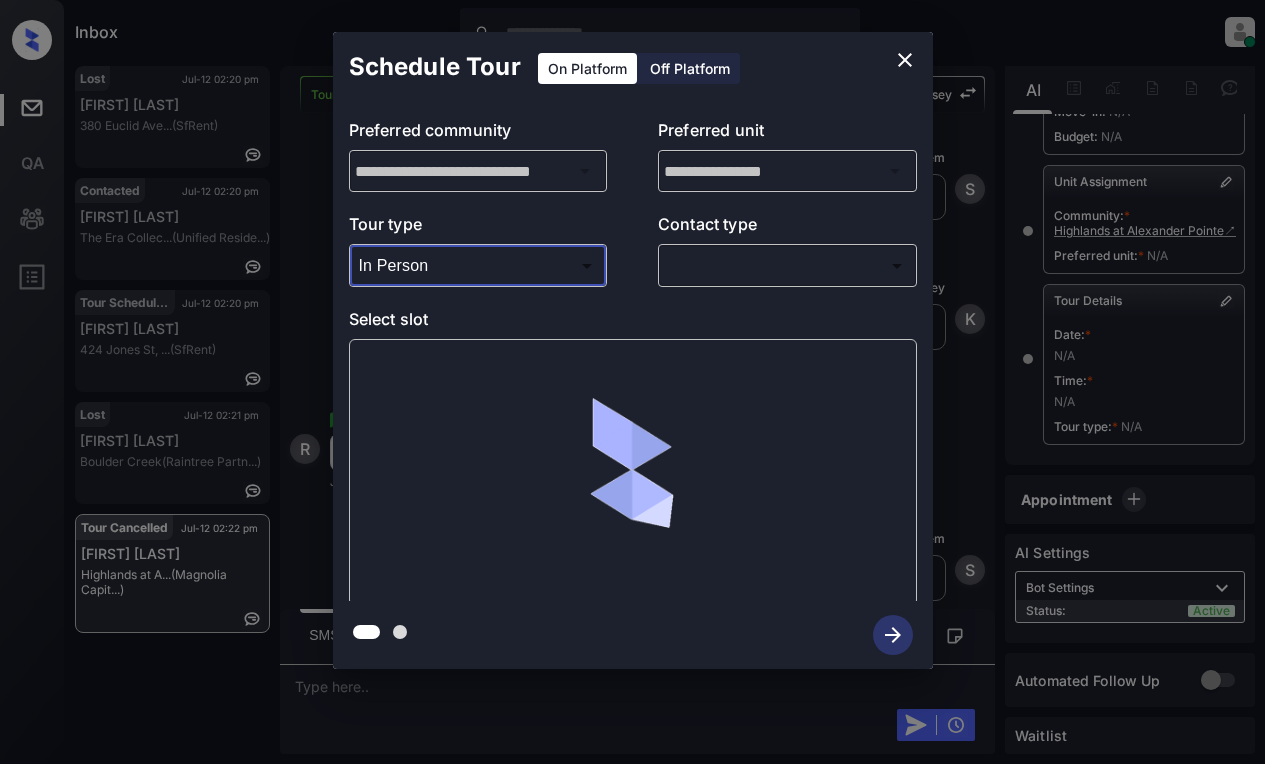 click on "Inbox Lyzzelle M. Ceralde Online Set yourself   offline Set yourself   on break Profile Switch to  light  mode Sign out Lost Jul-12 02:20 pm   Eunice Morfin 380 Euclid Ave...  (SfRent) Contacted Jul-12 02:20 pm   Arina Basler The Era Collec...  (Unified Reside...) Tour Scheduled Jul-12 02:20 pm   Tithi Roy 424 Jones St, ...  (SfRent) Lost Jul-12 02:21 pm   Bianca Genis Boulder Creek  (Raintree Partn...) Tour Cancelled Jul-12 02:22 pm   Renae Tillman Highlands at A...  (Magnolia Capit...) Tour Cancelled Lost Lead Sentiment: Angry Upon sliding the acknowledgement:  Lead will move to lost stage. * ​ SMS and call option will be set to opt out. AFM will be turned off for the lead. Kelsey New Message Zuma Lead transferred to leasing agent: kelsey Jun 29, 2025 05:48 pm  Sync'd w  knock Z New Message Agent Lead created via webhook in Inbound stage. Jun 29, 2025 05:48 pm A New Message Agent AFM Request sent to Kelsey. Jun 29, 2025 05:48 pm A New Message Agent Notes Note: Structured Note:
Move In Date: 2025-07-01" at bounding box center [632, 382] 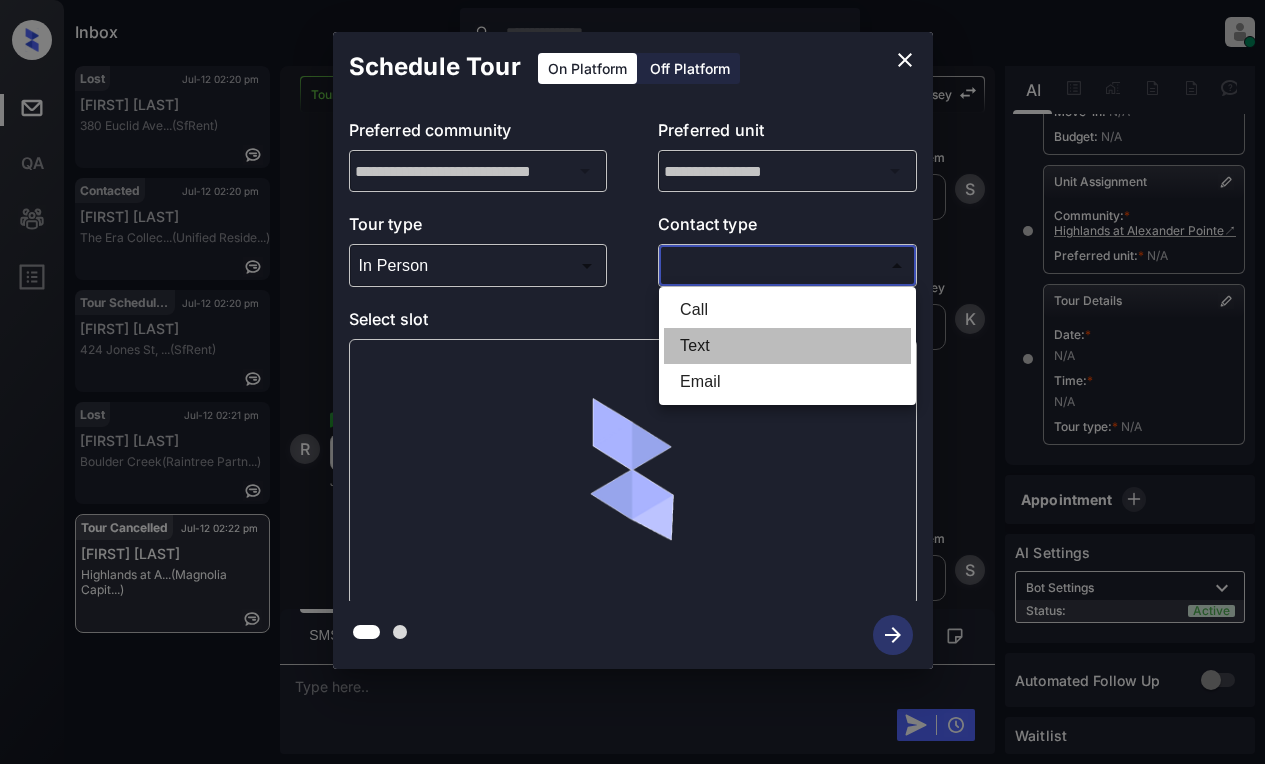 click on "Text" at bounding box center [787, 346] 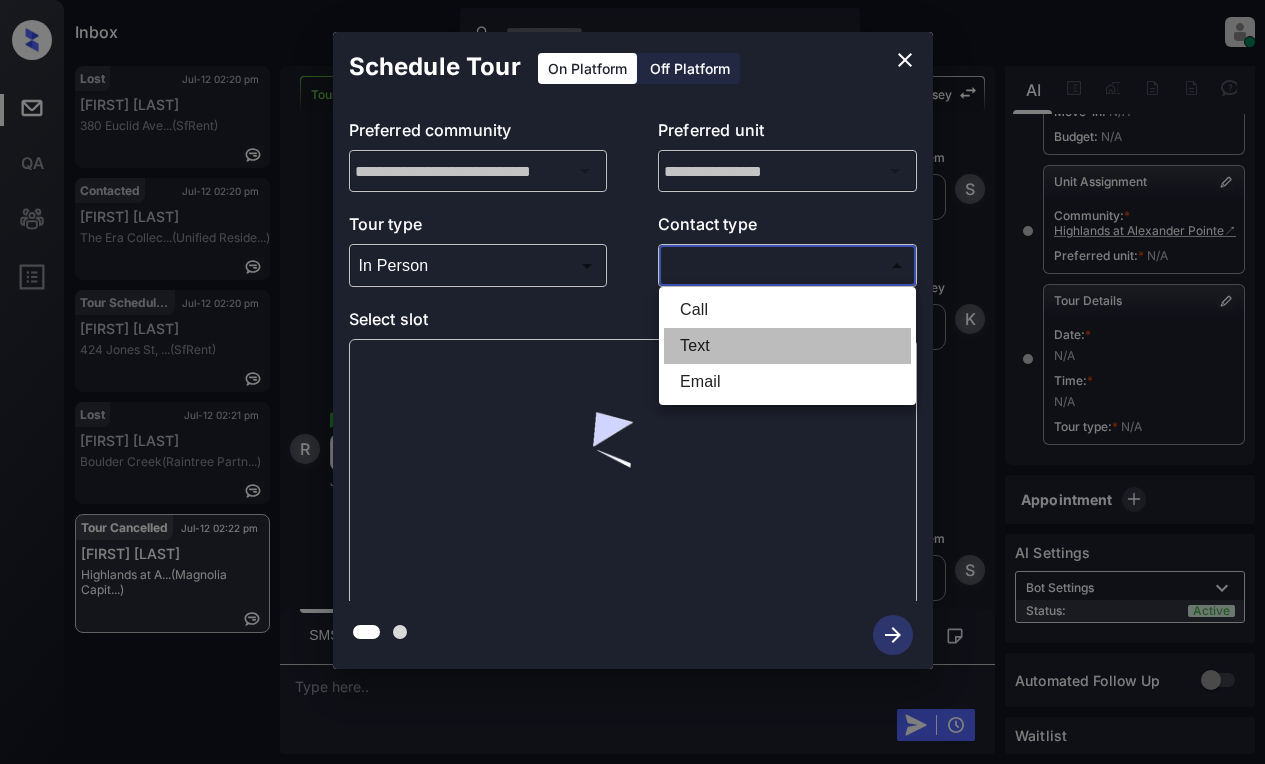 type on "****" 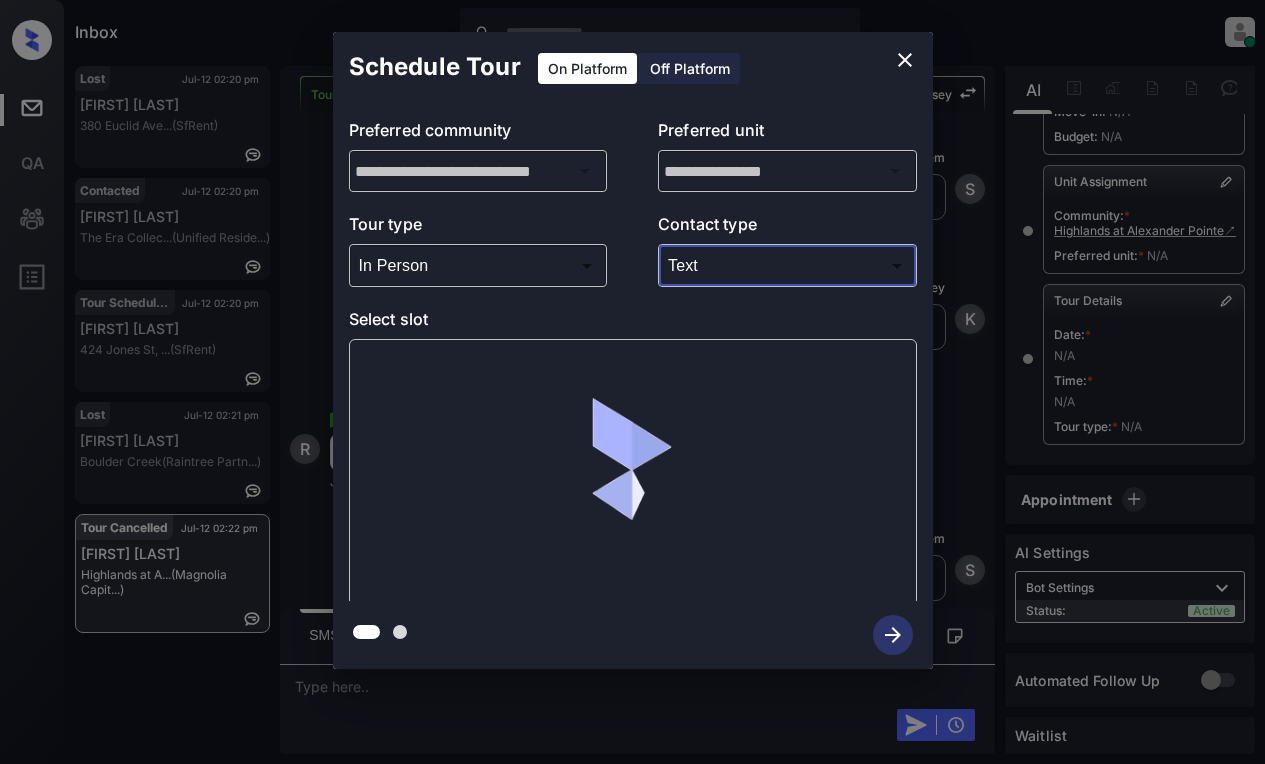 click 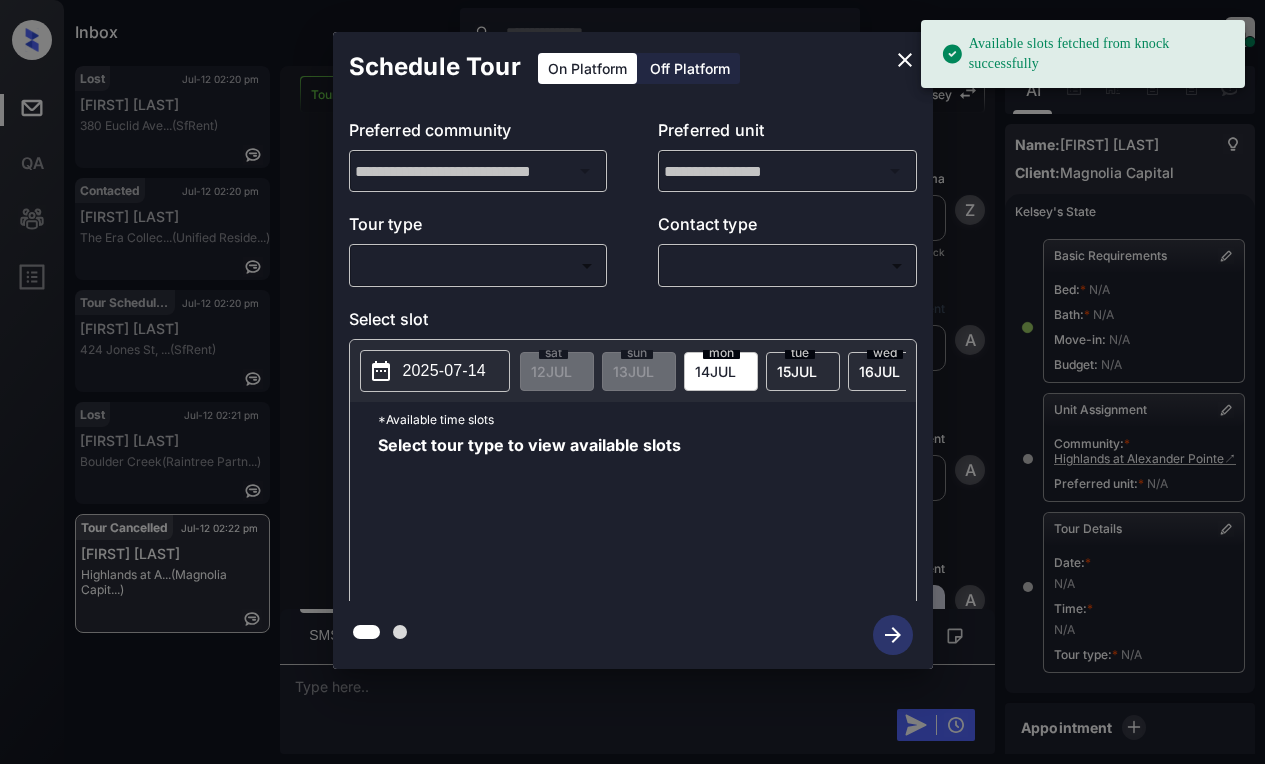 scroll, scrollTop: 0, scrollLeft: 0, axis: both 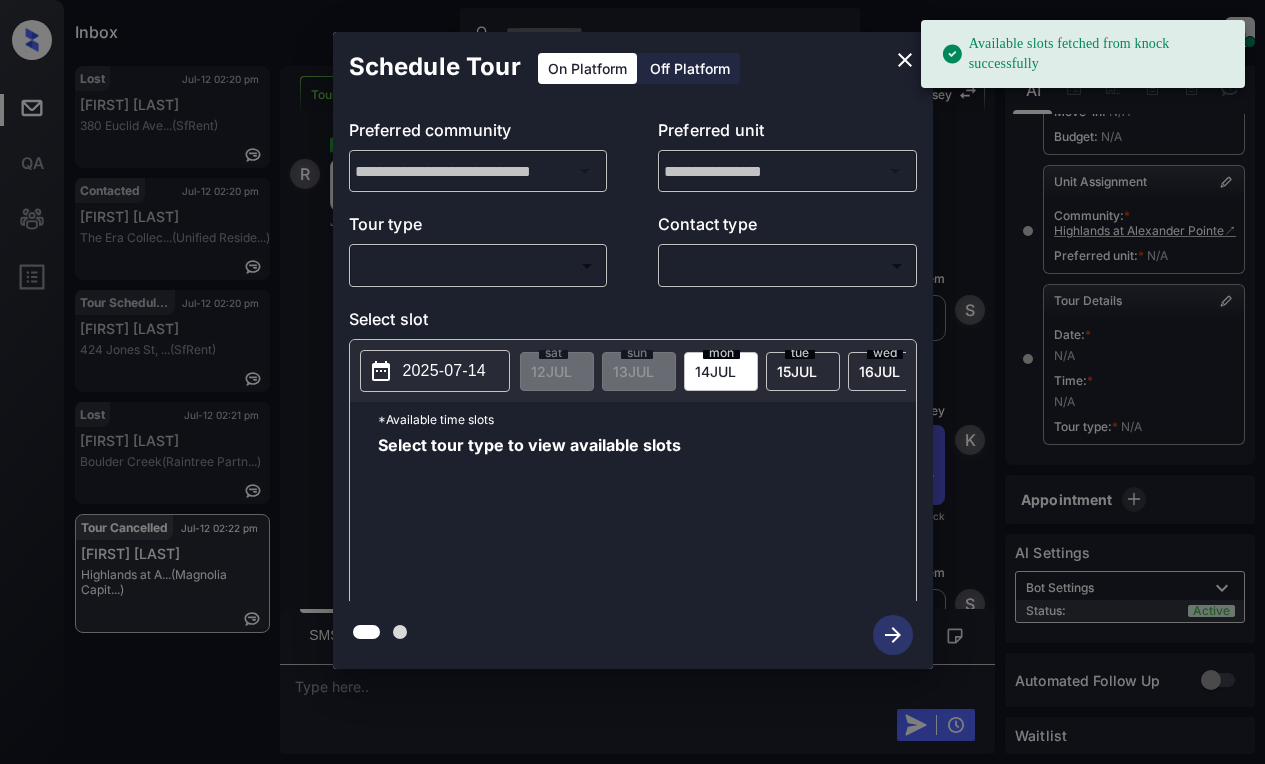 click on "Available slots fetched from knock successfully Inbox [FIRST] [LAST] Online Set yourself   offline Set yourself   on break Profile Switch to  light  mode Sign out Lost [DATE] [TIME]   [FIRST] [LAST] [NUMBER] [STREET]...  (SfRent) Contacted [DATE] [TIME]   [FIRST] [LAST] The Era Collec...  (Unified Reside...) Tour Scheduled [DATE] [TIME]   [FIRST] [LAST] [NUMBER] [STREET], ...  (SfRent) Lost [DATE] [TIME]   [FIRST] [LAST] Boulder Creek  (Raintree Partn...) Tour Cancelled [DATE] [TIME]   [FIRST] [LAST] Highlands at A...  (Magnolia Capit...) Tour Cancelled Lost Lead Sentiment: Angry Upon sliding the acknowledgement:  Lead will move to lost stage. * ​ SMS and call option will be set to opt out. AFM will be turned off for the lead. [FIRST] New Message Zuma Lead transferred to leasing agent: [AGENT_NAME] [DATE] [TIME]  Sync'd w  knock Z New Message Agent Lead created via webhook in Inbound stage. [DATE] [TIME] A New Message Agent AFM Request sent to [AGENT_NAME]. [DATE] [TIME] A New Message Agent Notes A K" at bounding box center (632, 382) 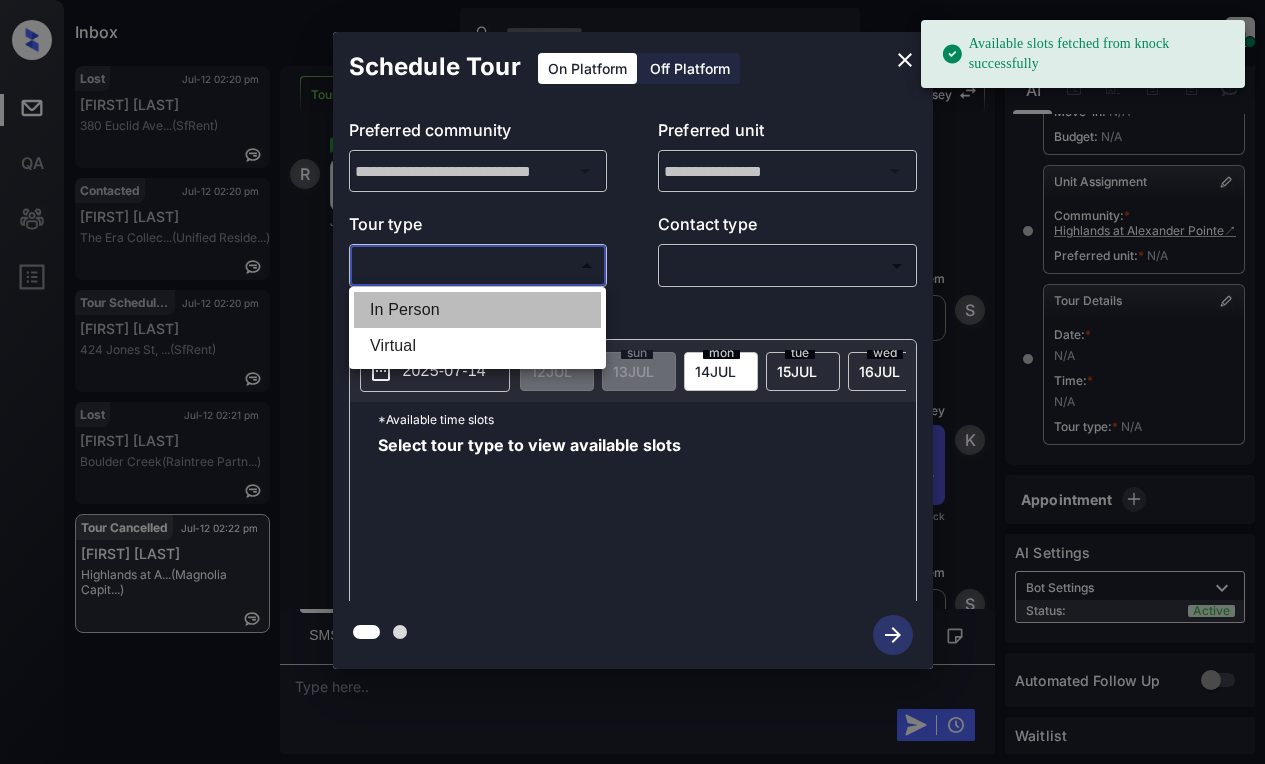 click on "In Person" at bounding box center [477, 310] 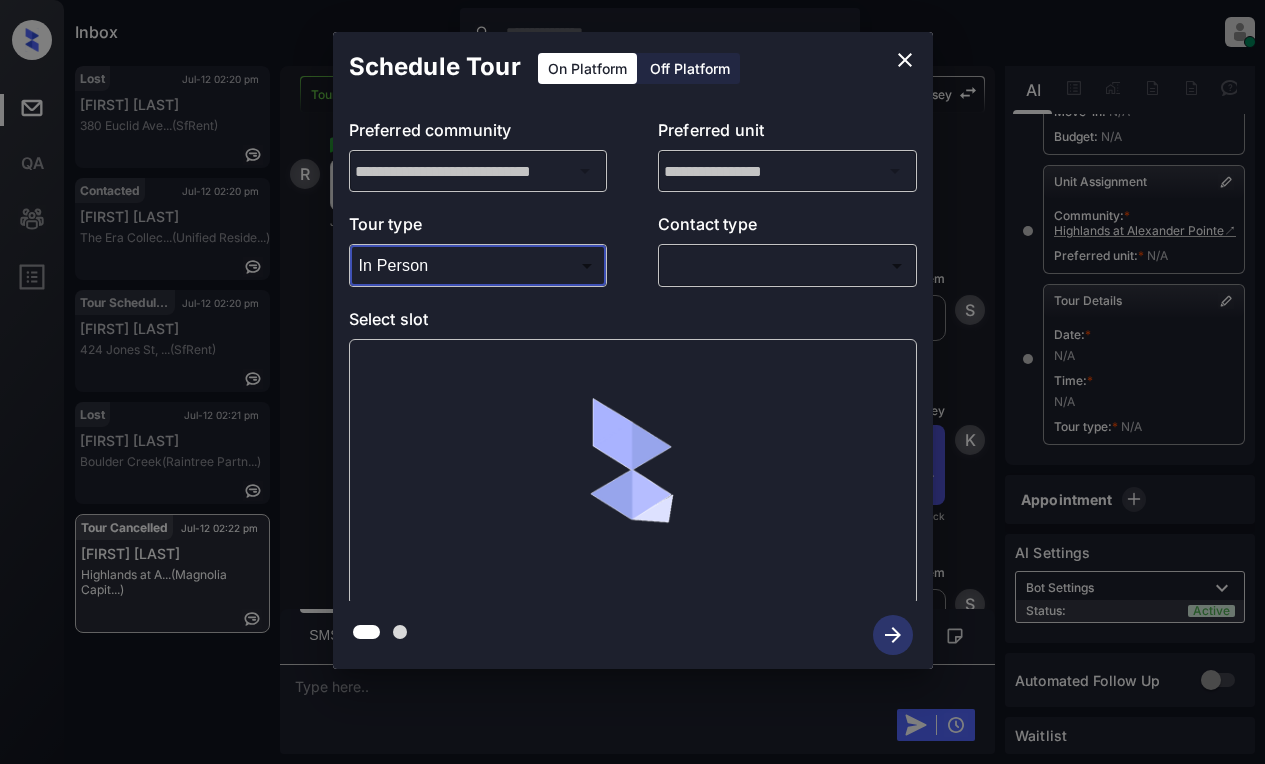 click on "Available slots fetched from knock successfully Inbox [FIRST] [LAST] Online Set yourself   offline Set yourself   on break Profile Switch to  light  mode Sign out Lost [DATE] [TIME]   [FIRST] [LAST] [NUMBER] [STREET]...  (SfRent) Contacted [DATE] [TIME]   [FIRST] [LAST] The Era Collec...  (Unified Reside...) Tour Scheduled [DATE] [TIME]   [FIRST] [LAST] [NUMBER] [STREET], ...  (SfRent) Lost [DATE] [TIME]   [FIRST] [LAST] Boulder Creek  (Raintree Partn...) Tour Cancelled [DATE] [TIME]   [FIRST] [LAST] Highlands at A...  (Magnolia Capit...) Tour Cancelled Lost Lead Sentiment: Angry Upon sliding the acknowledgement:  Lead will move to lost stage. * ​ SMS and call option will be set to opt out. AFM will be turned off for the lead. [FIRST] New Message Zuma Lead transferred to leasing agent: [AGENT_NAME] [DATE] [TIME]  Sync'd w  knock Z New Message Agent Lead created via webhook in Inbound stage. [DATE] [TIME] A New Message Agent AFM Request sent to [AGENT_NAME]. [DATE] [TIME] A New Message Agent Notes A K" at bounding box center (632, 382) 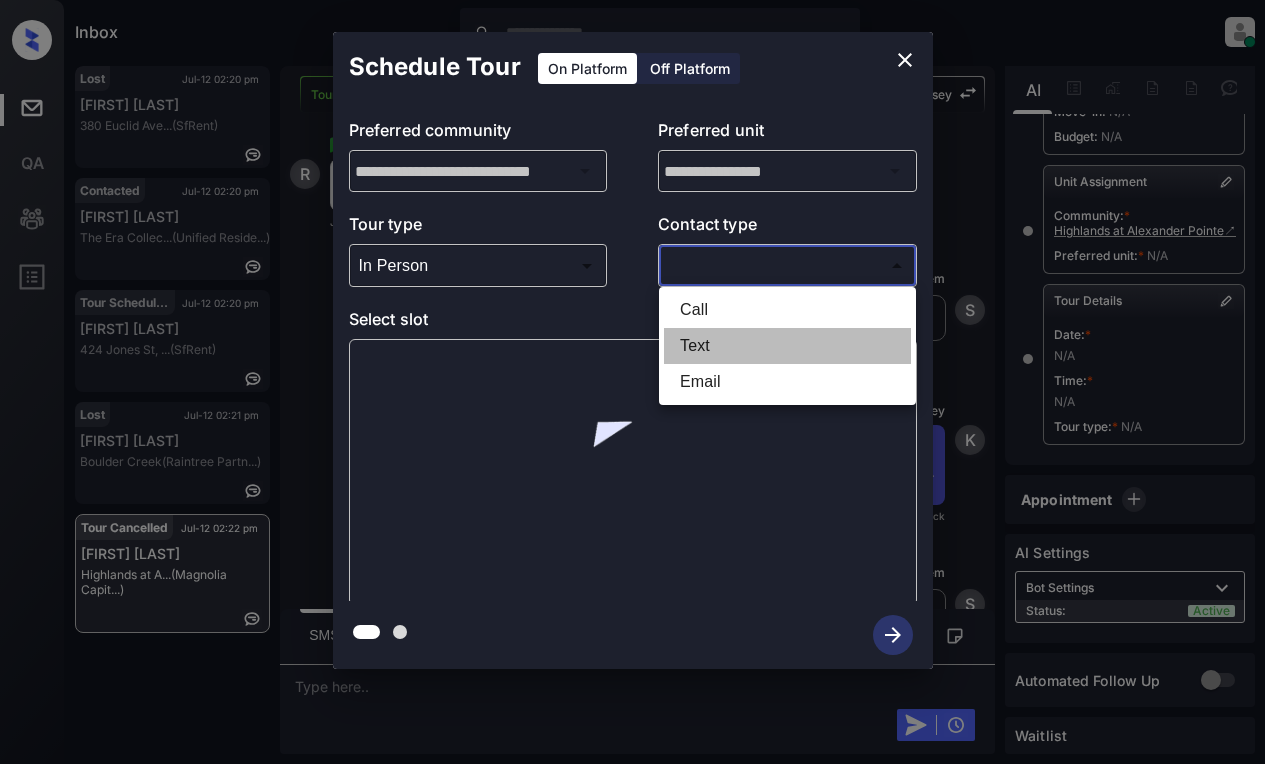 click on "Text" at bounding box center (787, 346) 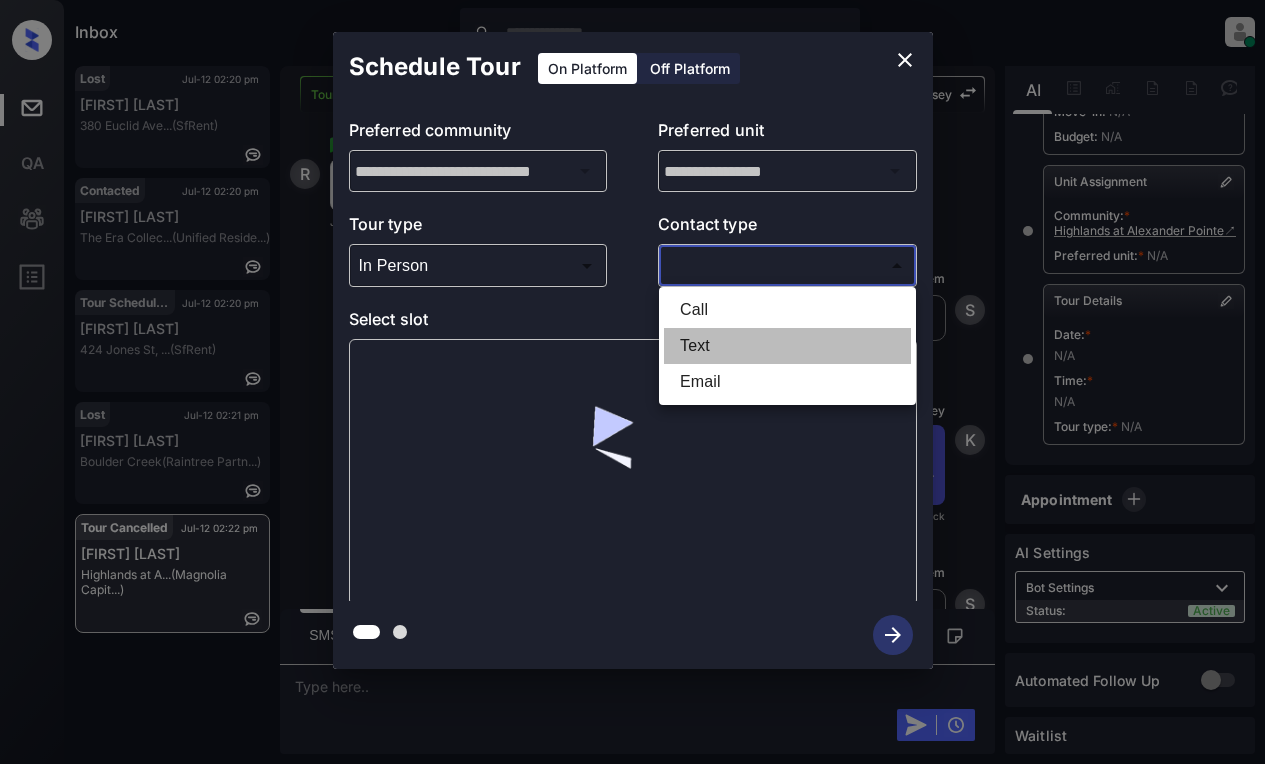 type on "****" 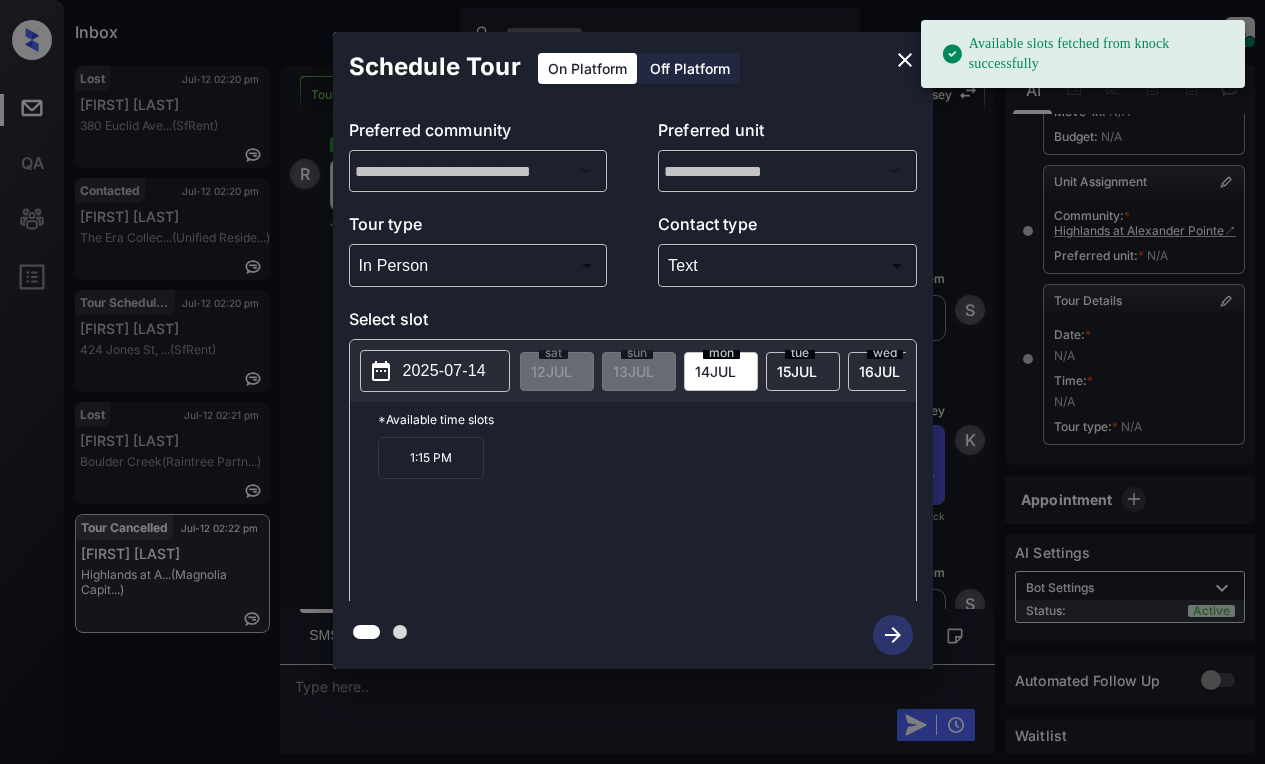 click on "2025-07-14" at bounding box center (444, 371) 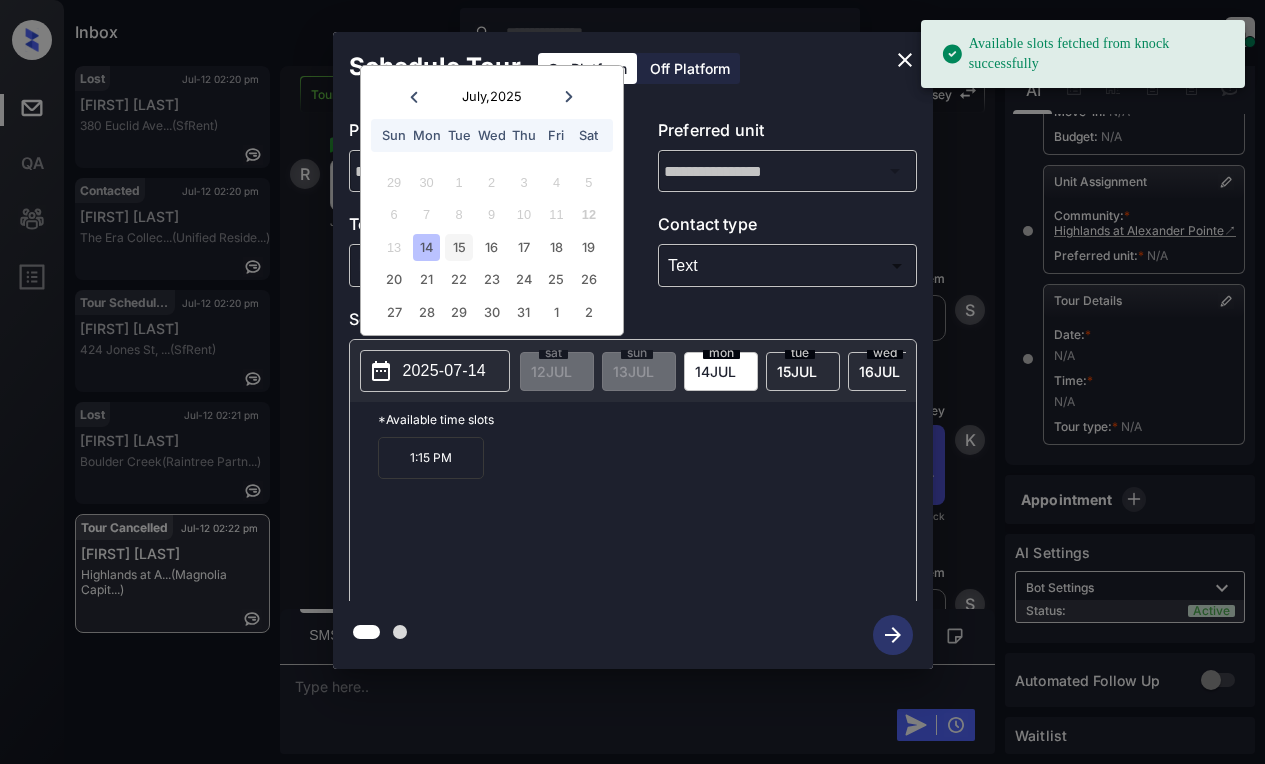 click on "15" at bounding box center (458, 247) 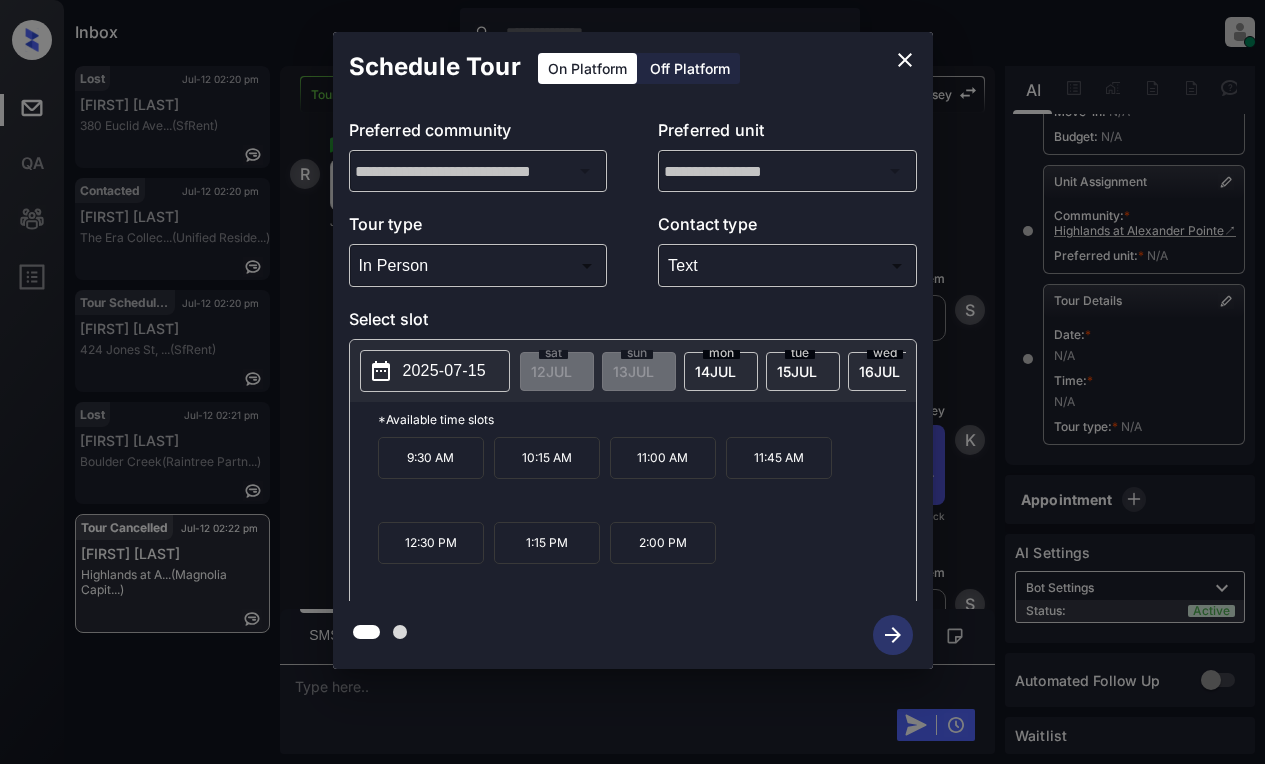 click on "9:30 AM" at bounding box center [431, 458] 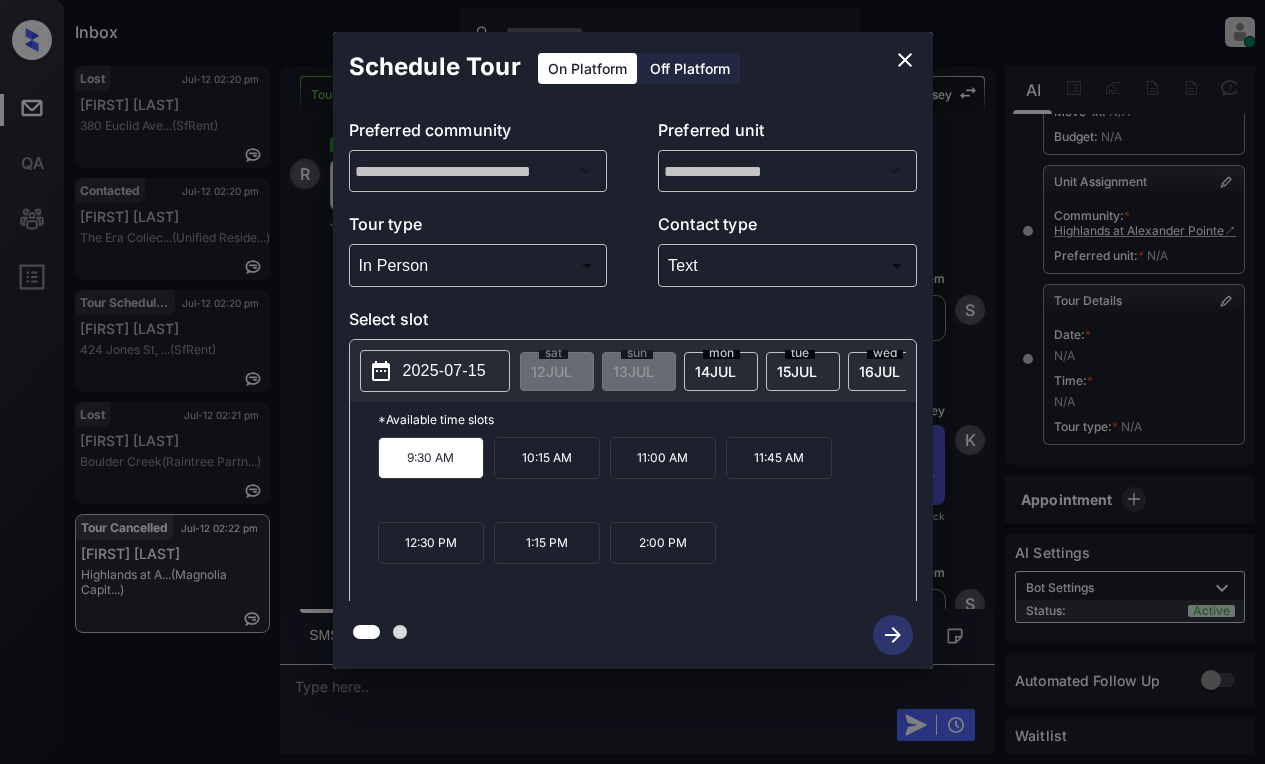 click 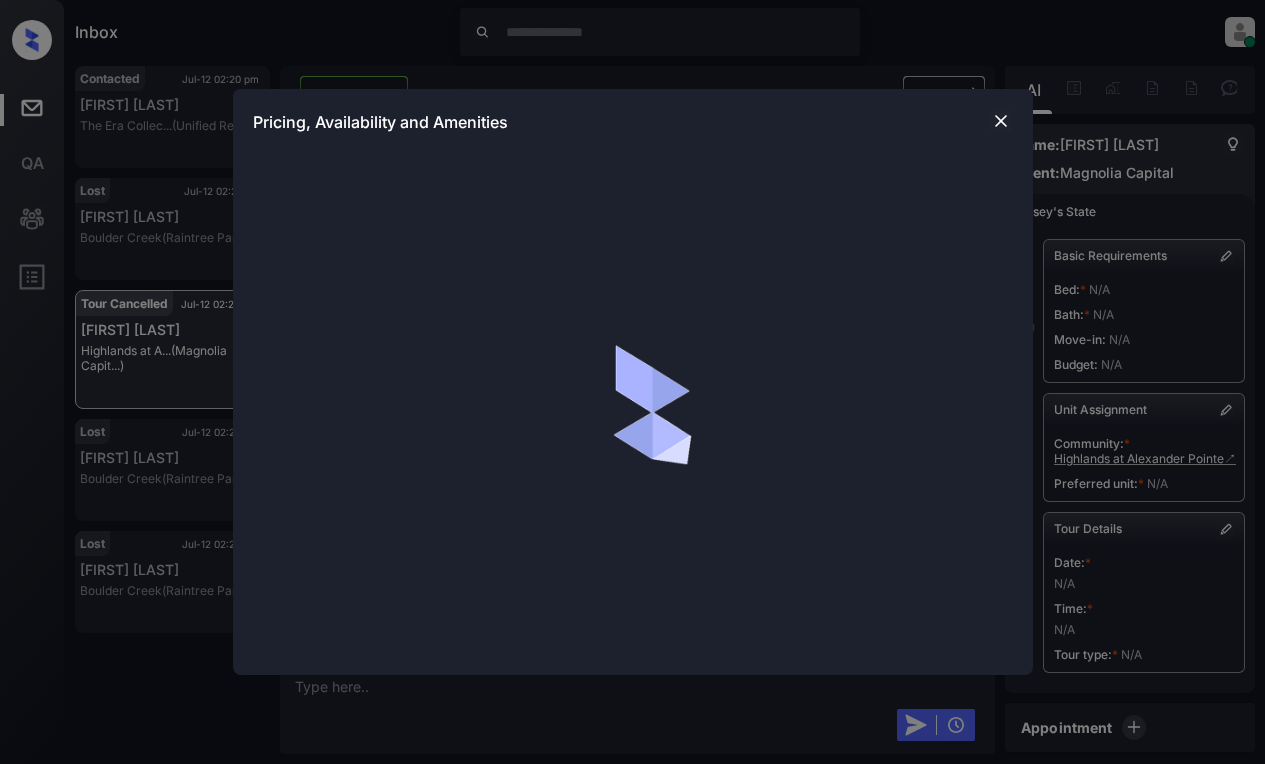scroll, scrollTop: 0, scrollLeft: 0, axis: both 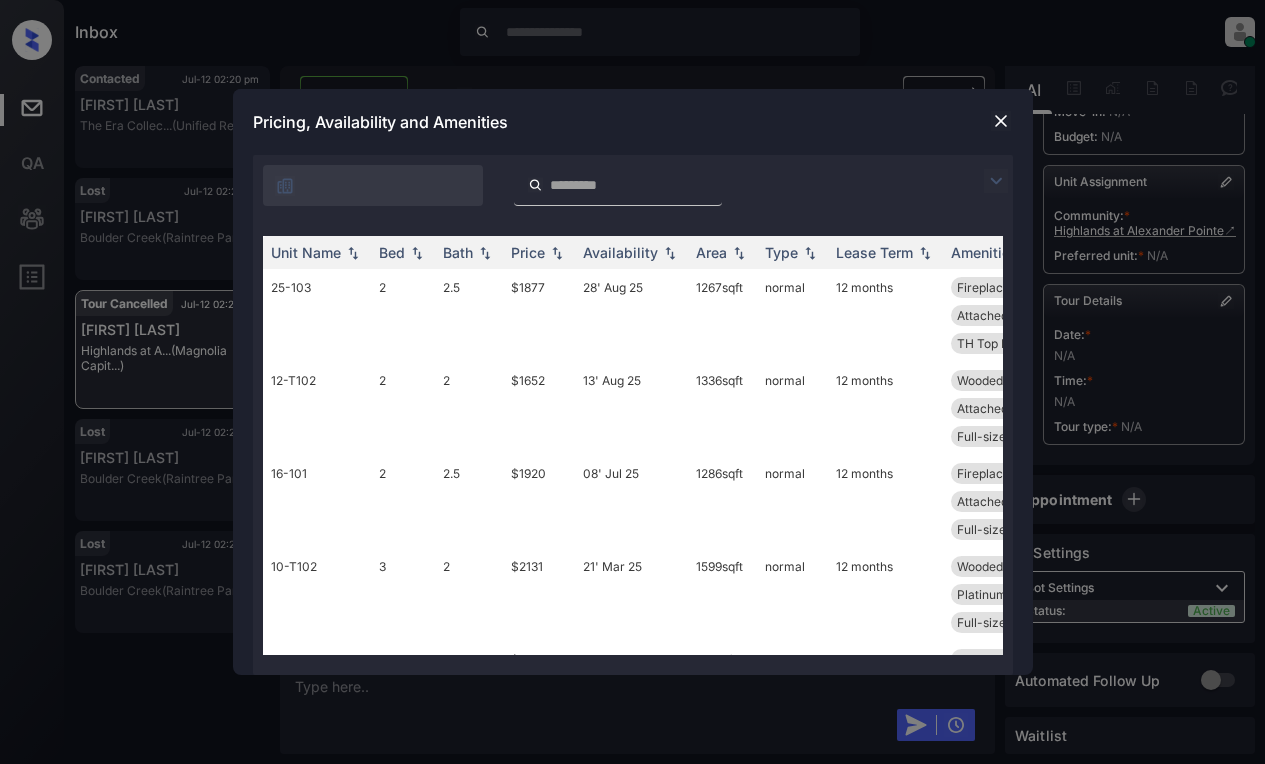 click at bounding box center (996, 181) 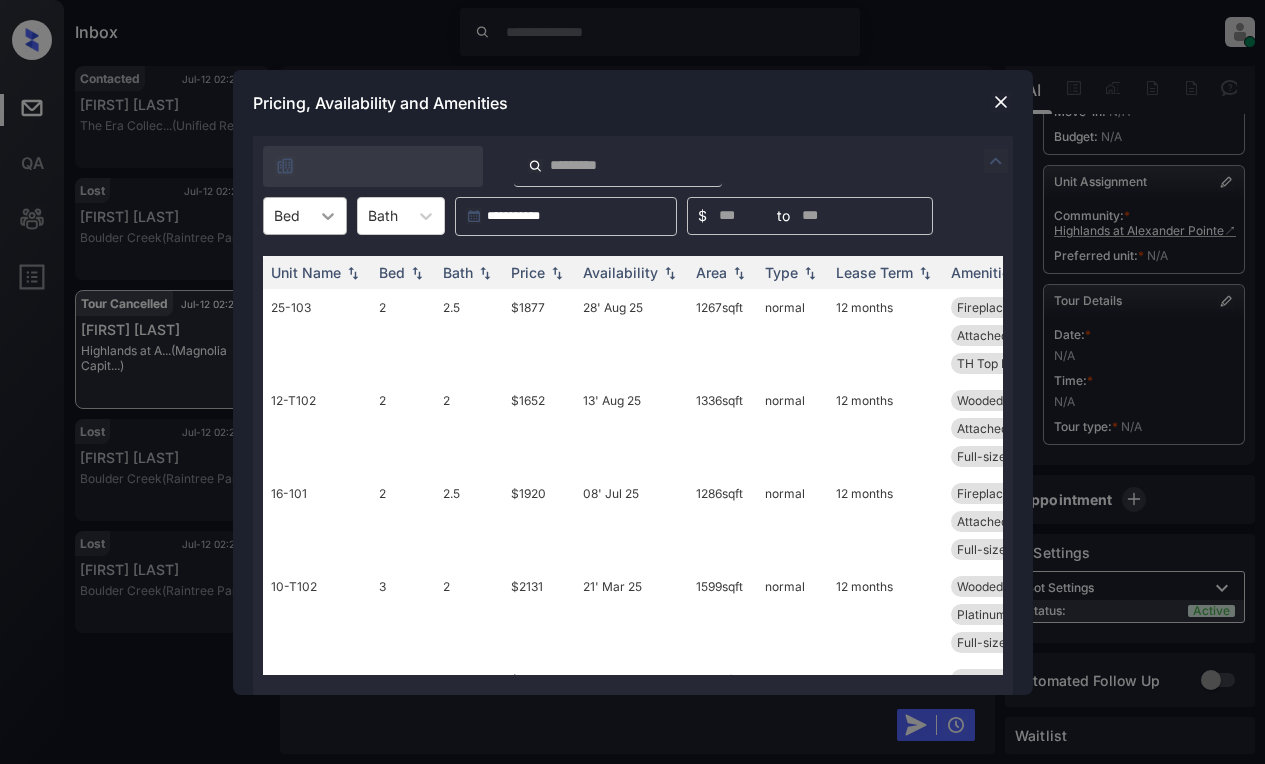 click 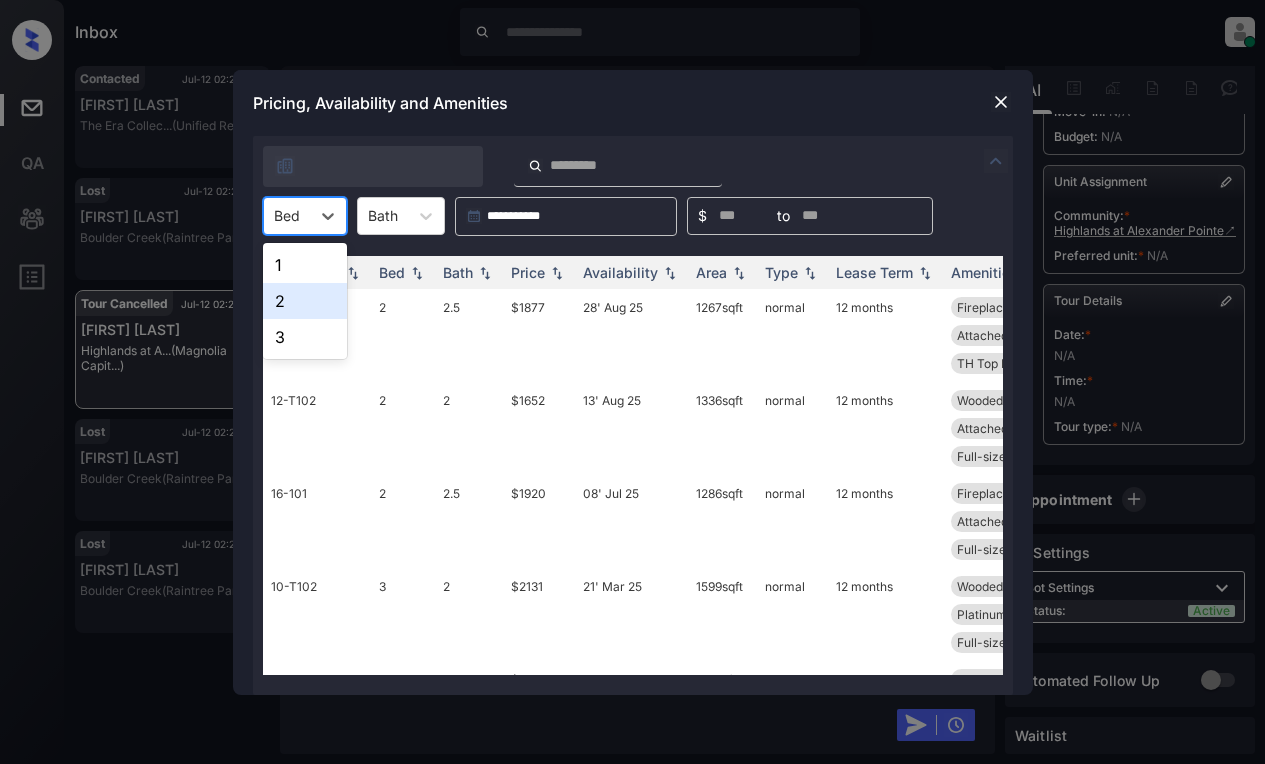 click on "2" at bounding box center (305, 301) 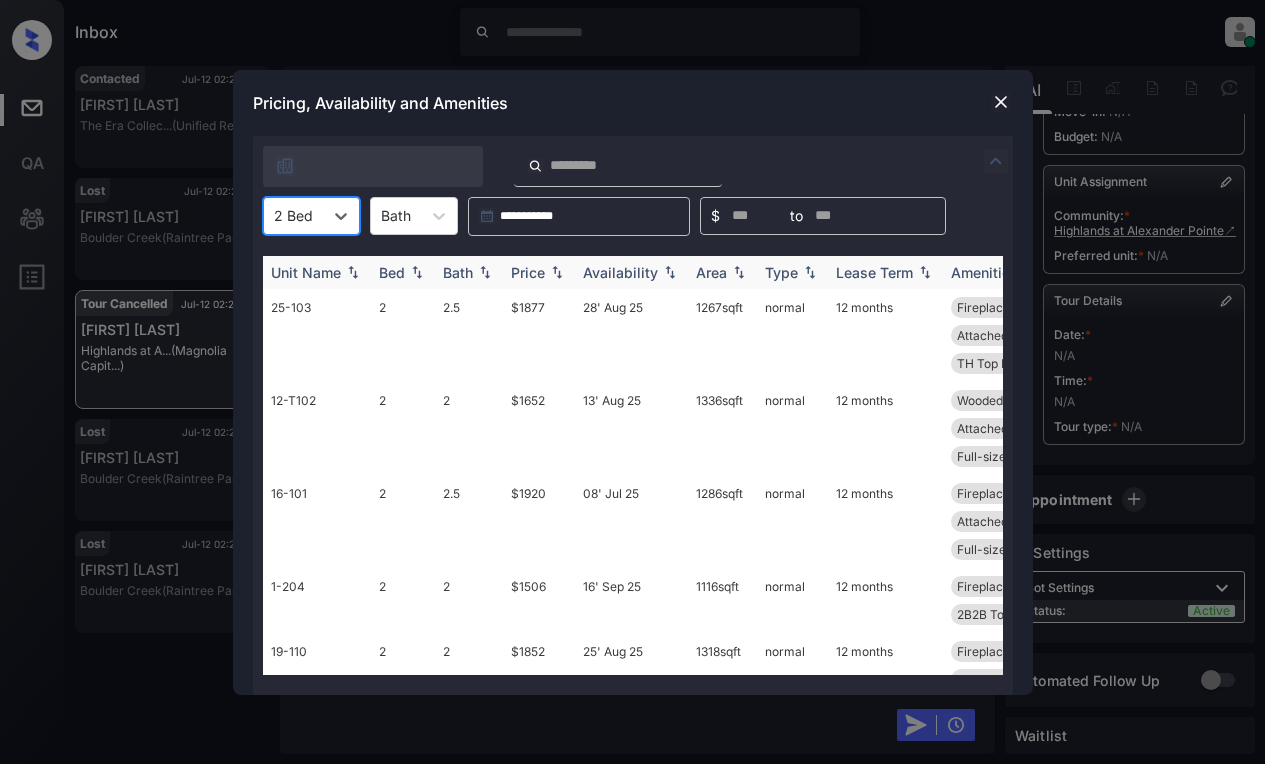 click on "Price" at bounding box center (528, 272) 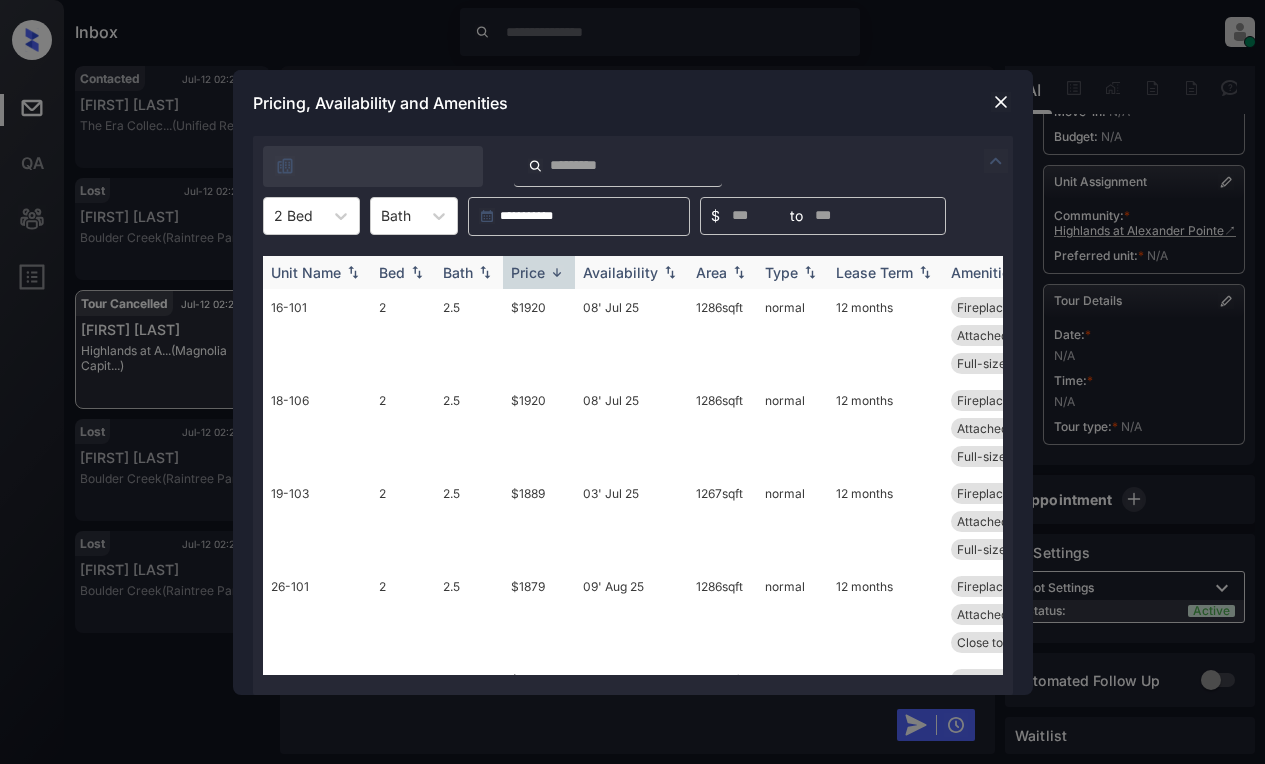 drag, startPoint x: 523, startPoint y: 271, endPoint x: 591, endPoint y: 265, distance: 68.26419 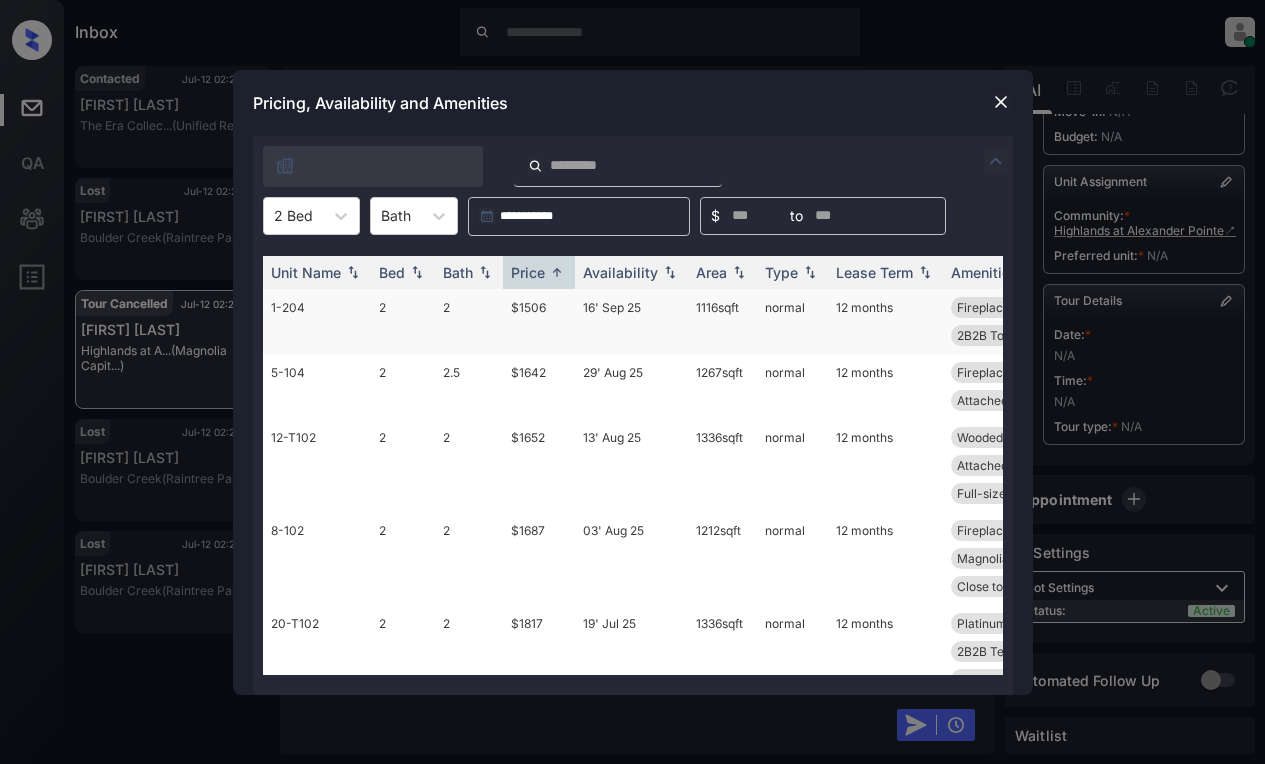 click on "$1506" at bounding box center (539, 321) 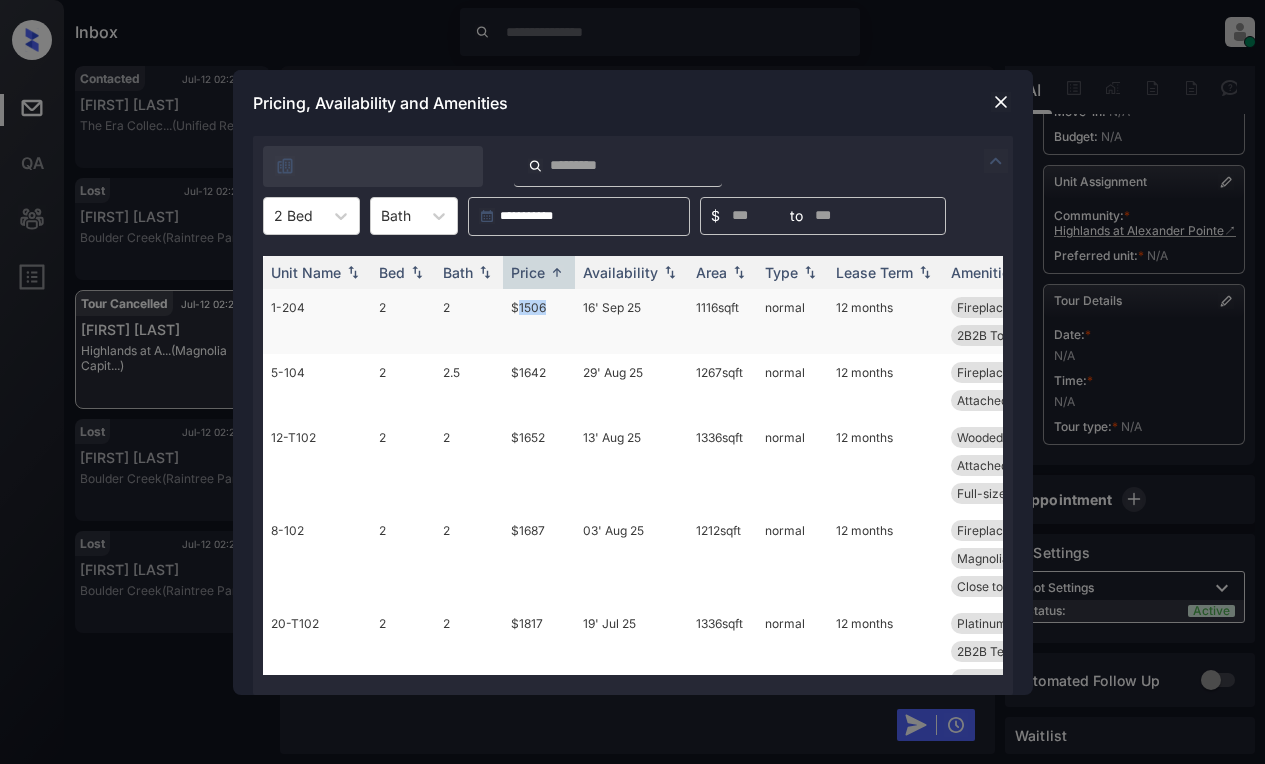 click on "$1506" at bounding box center (539, 321) 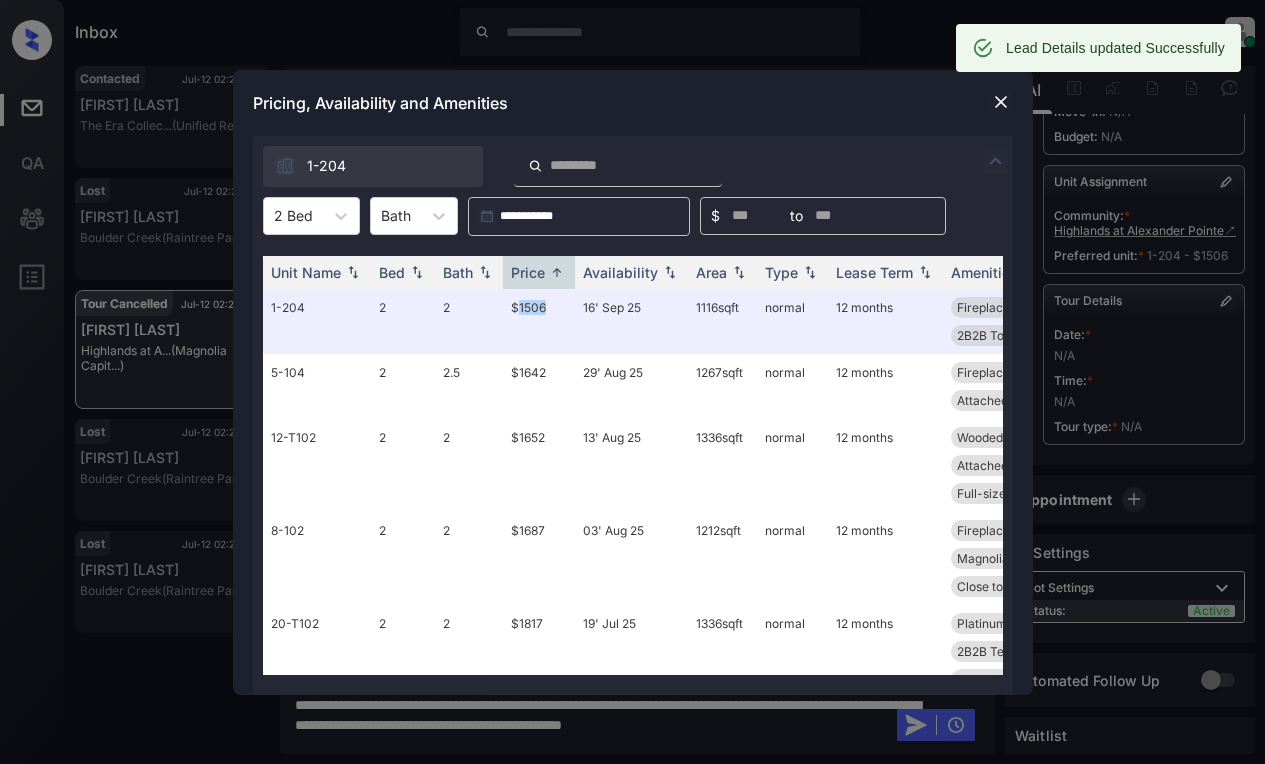 click at bounding box center (1001, 102) 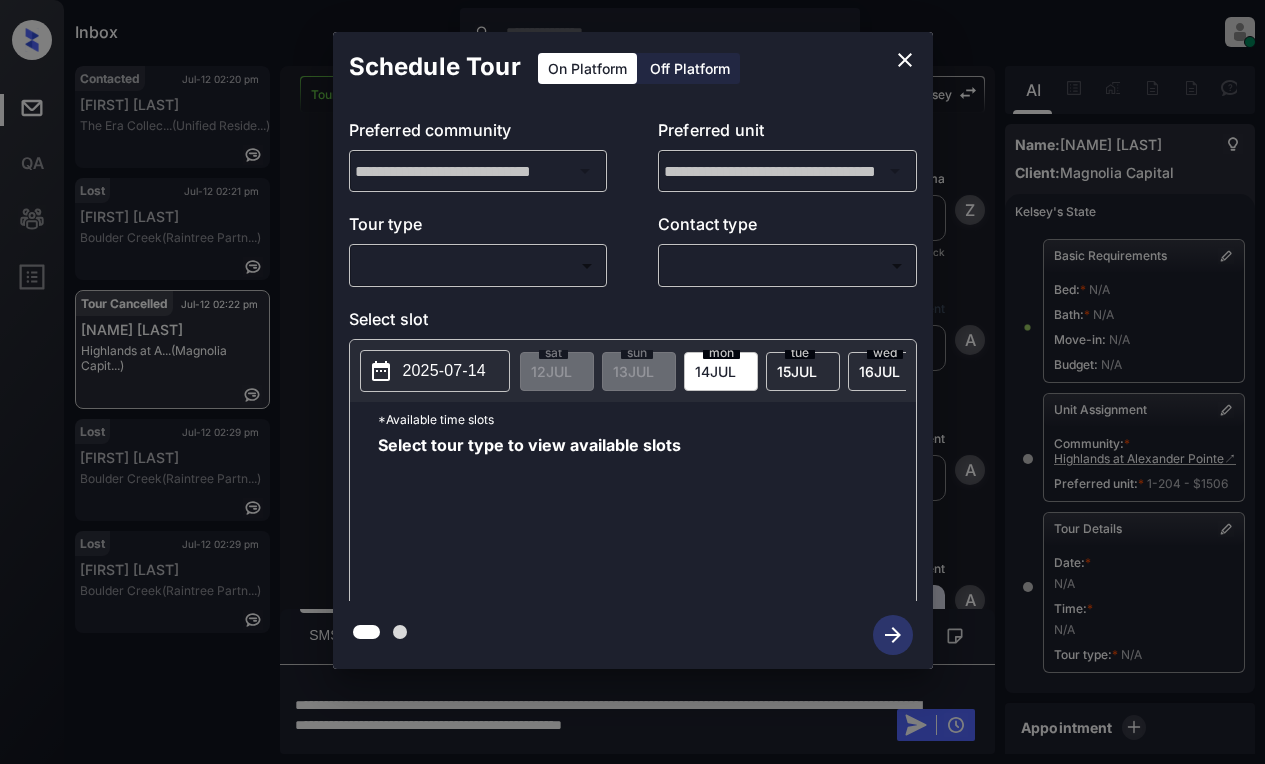 scroll, scrollTop: 0, scrollLeft: 0, axis: both 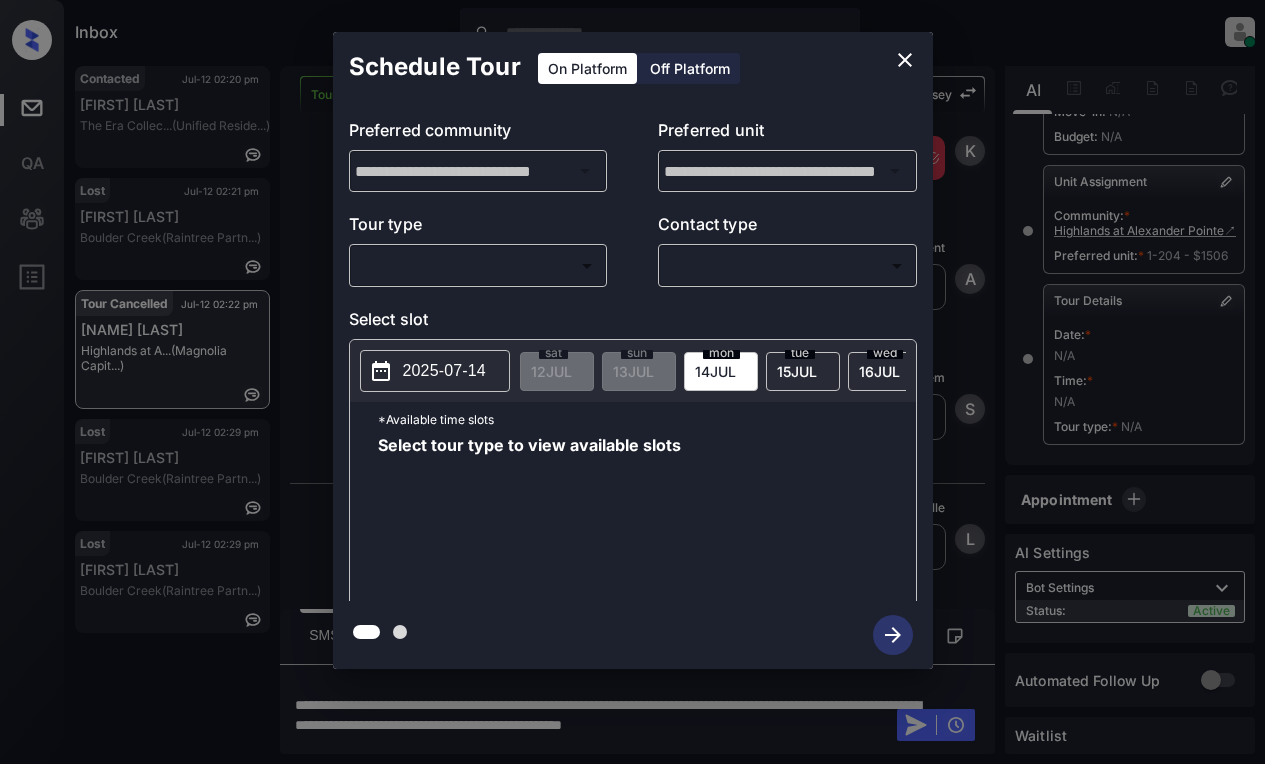 click on "Inbox [NAME] [LAST] Online Set yourself   offline Set yourself   on break Profile Switch to  light  mode Sign out Contacted Jul-12 02:20 pm   [NAME] [LAST] The Era Collec...  (Unified Reside...) Lost Jul-12 02:21 pm   [NAME] [LAST] Boulder Creek  (Raintree Partn...) Tour Cancelled Jul-12 02:22 pm   [NAME] [LAST] Highlands at A...  (Magnolia Capit...) Lost Jul-12 02:29 pm   [NAME] [LAST] Boulder Creek  (Raintree Partn...) Lost Jul-12 02:29 pm   [NAME] [LAST] Boulder Creek  (Raintree Partn...) Tour Cancelled Lost Lead Sentiment: Angry Upon sliding the acknowledgement:  Lead will move to lost stage. * ​ SMS and call option will be set to opt out. AFM will be turned off for the lead. Kelsey New Message Zuma Lead transferred to leasing agent: kelsey Jun 29, 2025 05:48 pm  Sync'd w  knock Z New Message Agent Lead created via webhook in Inbound stage. Jun 29, 2025 05:48 pm A New Message Agent AFM Request sent to Kelsey. Jun 29, 2025 05:48 pm A New Message Agent Notes Note: Jun 29, 2025 05:48 pm A New Message K" at bounding box center [632, 382] 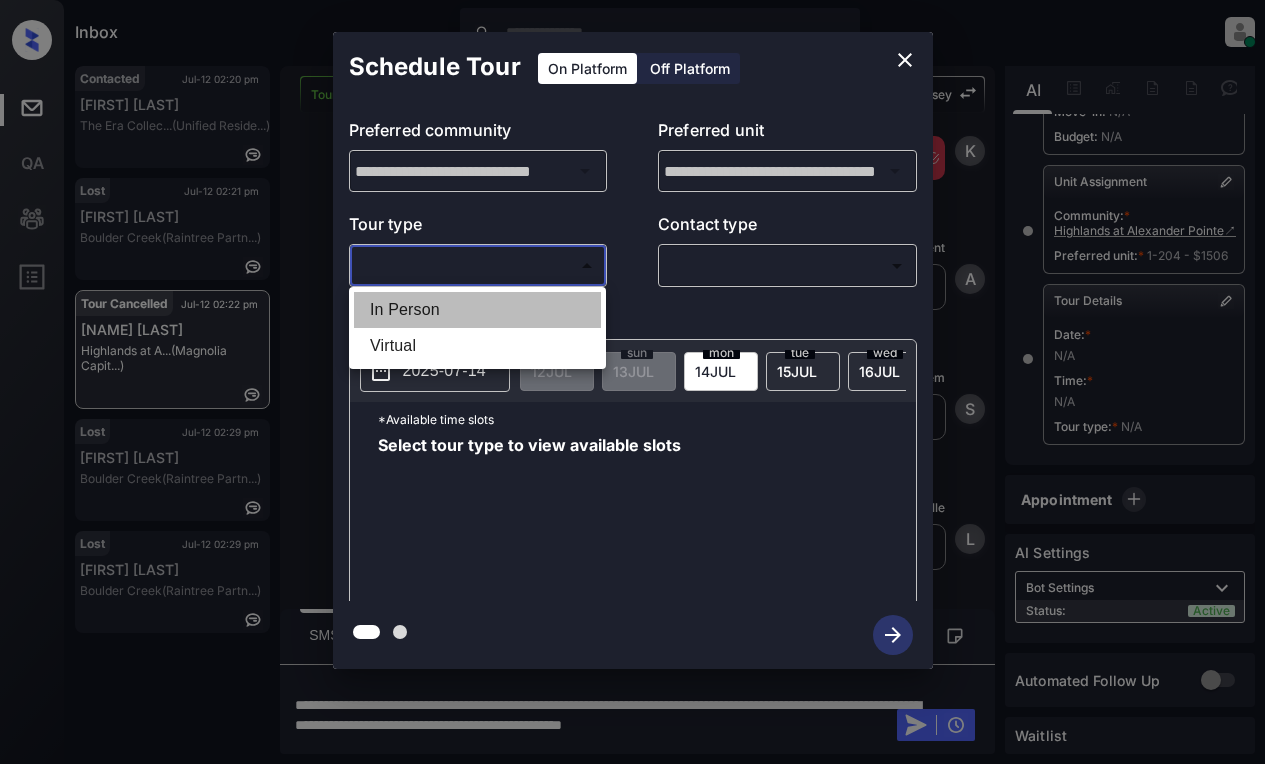 drag, startPoint x: 393, startPoint y: 312, endPoint x: 595, endPoint y: 290, distance: 203.19449 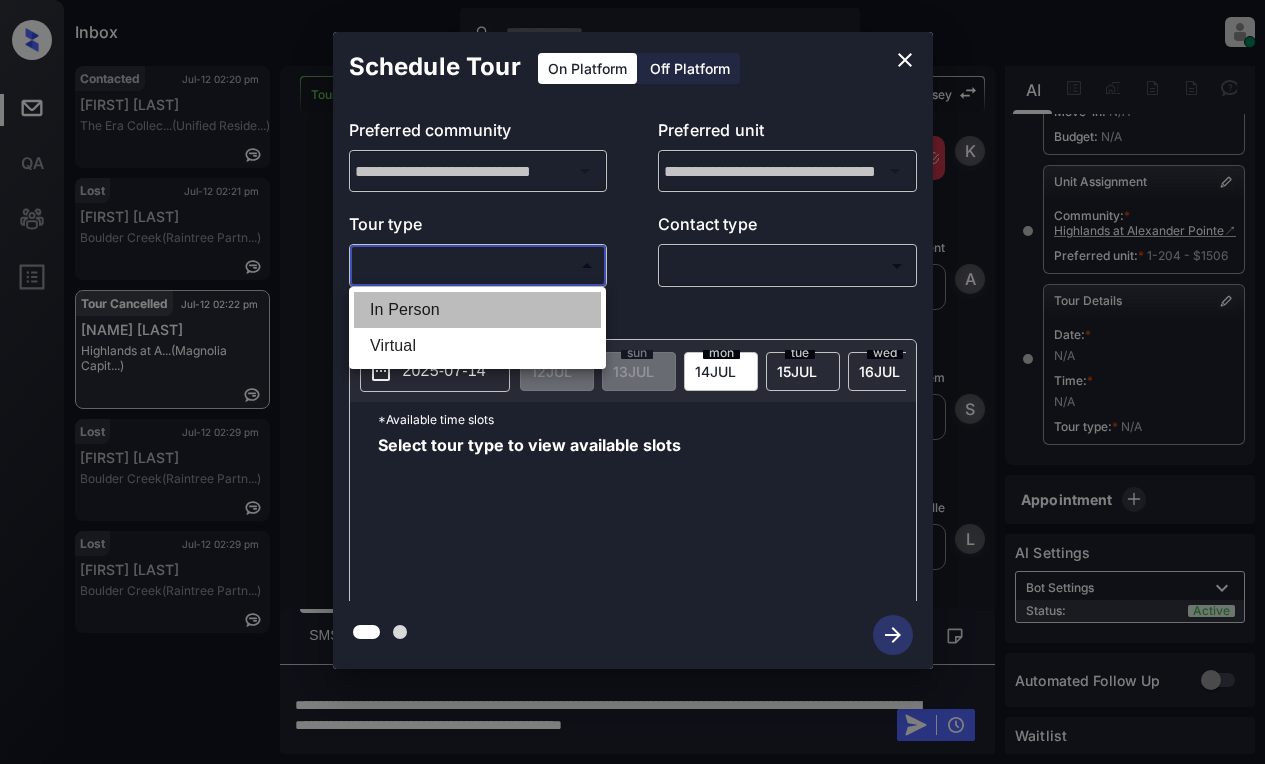 click on "In Person" at bounding box center (477, 310) 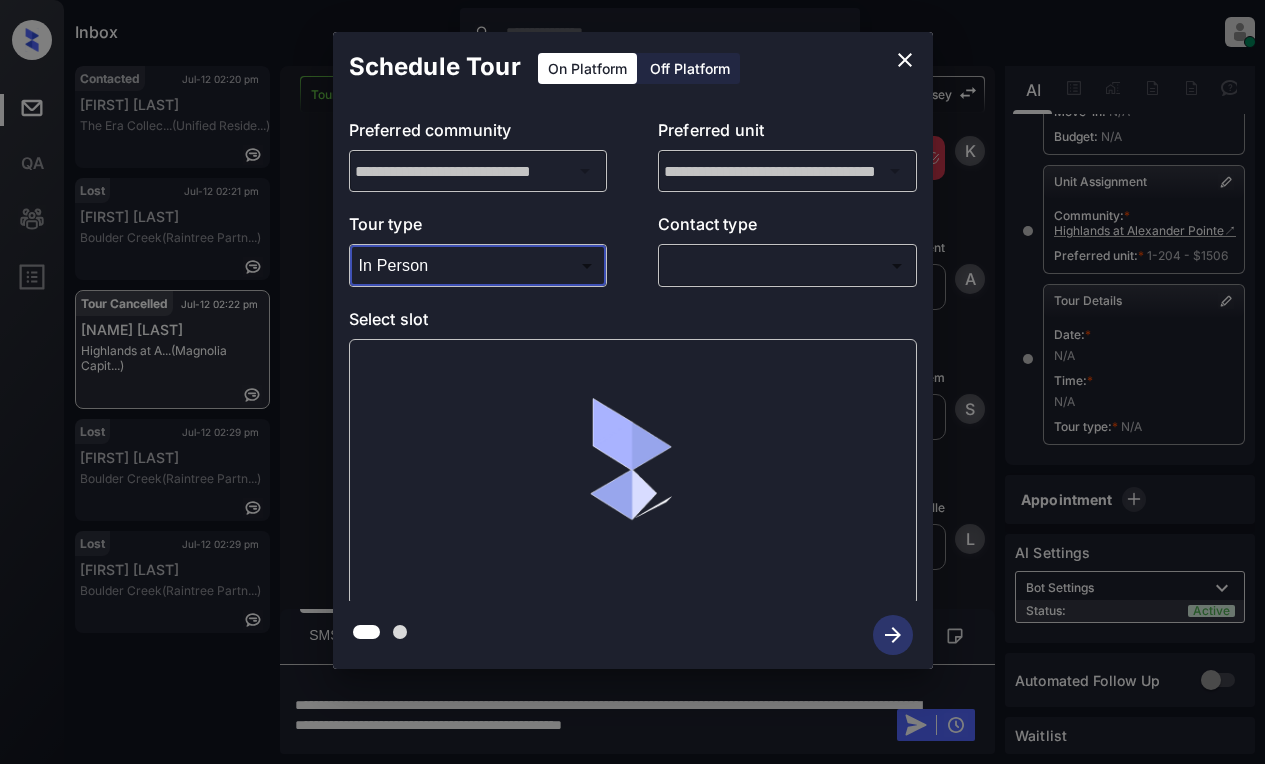 click on "Inbox [NAME] [LAST] Online Set yourself   offline Set yourself   on break Profile Switch to  light  mode Sign out Contacted Jul-12 02:20 pm   [NAME] [LAST] The Era Collec...  (Unified Reside...) Lost Jul-12 02:21 pm   [NAME] [LAST] Boulder Creek  (Raintree Partn...) Tour Cancelled Jul-12 02:22 pm   [NAME] [LAST] Highlands at A...  (Magnolia Capit...) Lost Jul-12 02:29 pm   [NAME] [LAST] Boulder Creek  (Raintree Partn...) Lost Jul-12 02:29 pm   [NAME] [LAST] Boulder Creek  (Raintree Partn...) Tour Cancelled Lost Lead Sentiment: Angry Upon sliding the acknowledgement:  Lead will move to lost stage. * ​ SMS and call option will be set to opt out. AFM will be turned off for the lead. Kelsey New Message Zuma Lead transferred to leasing agent: kelsey Jun 29, 2025 05:48 pm  Sync'd w  knock Z New Message Agent Lead created via webhook in Inbound stage. Jun 29, 2025 05:48 pm A New Message Agent AFM Request sent to Kelsey. Jun 29, 2025 05:48 pm A New Message Agent Notes Note: Jun 29, 2025 05:48 pm A New Message K" at bounding box center (632, 382) 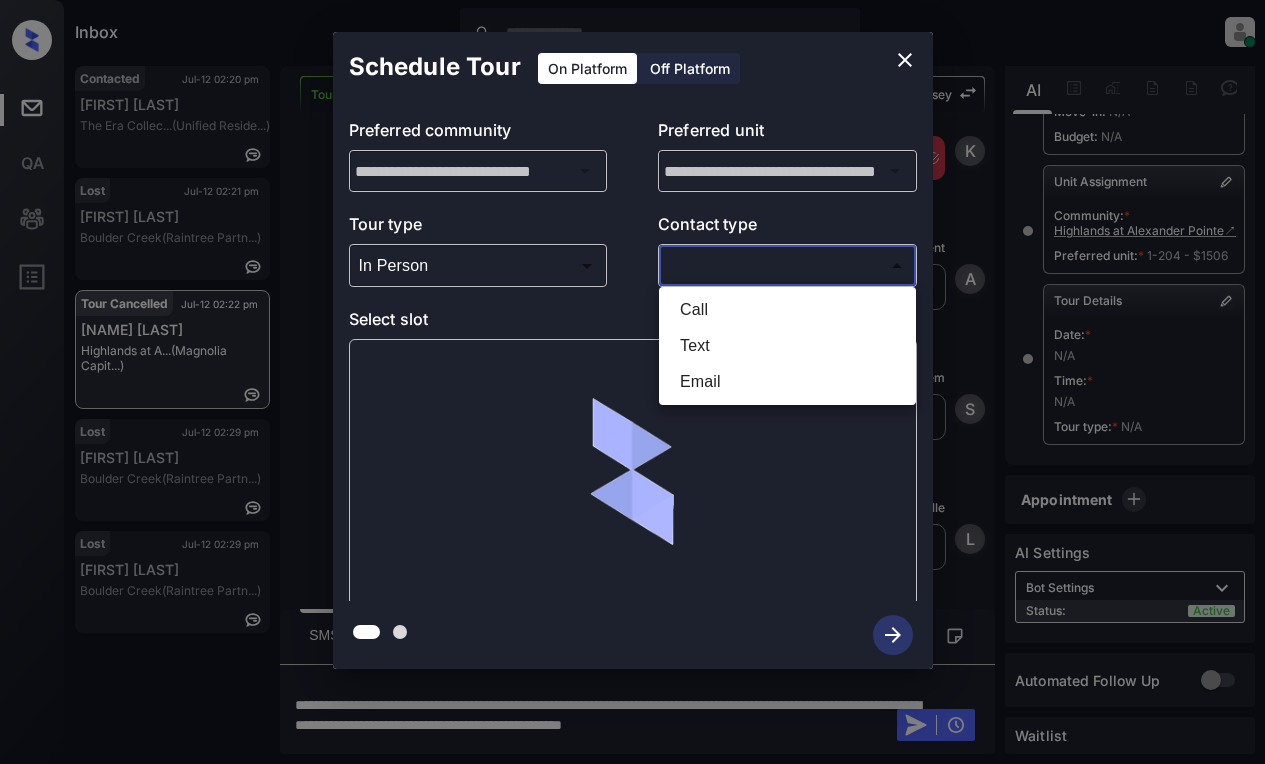 click on "Text" at bounding box center (787, 346) 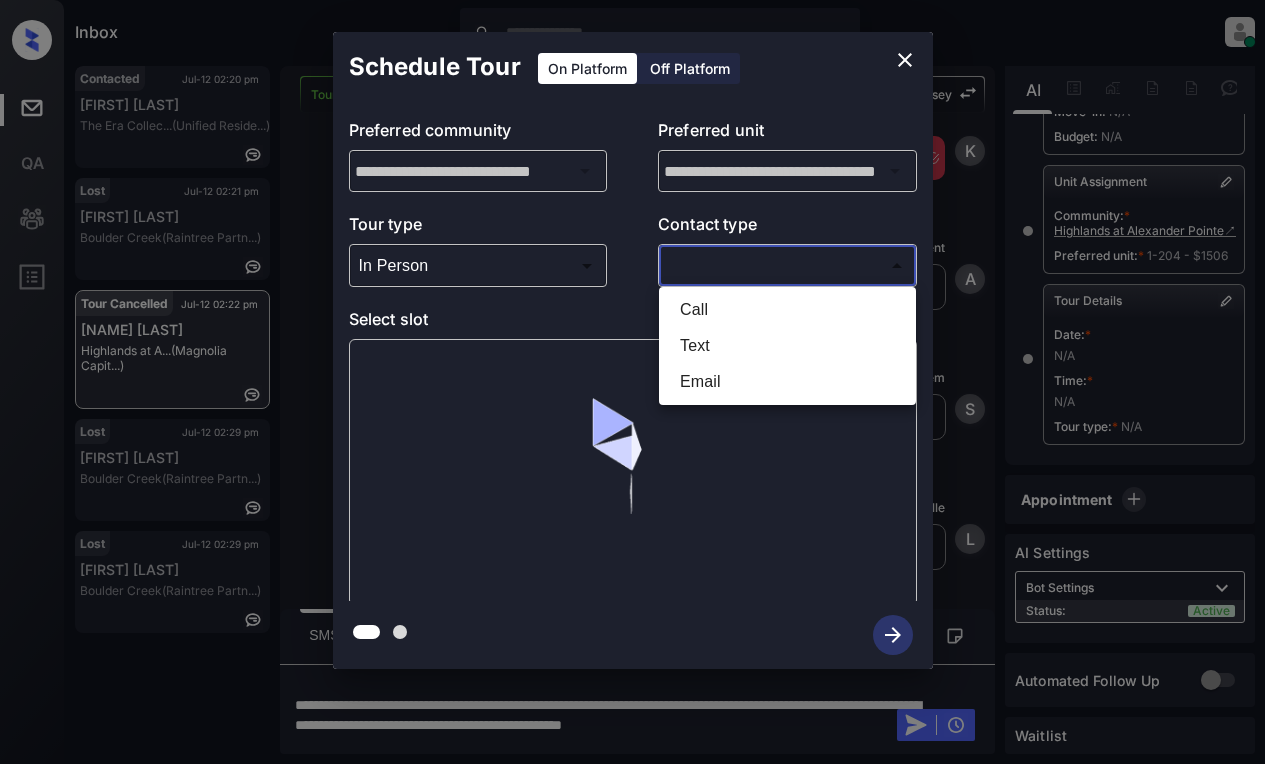type on "****" 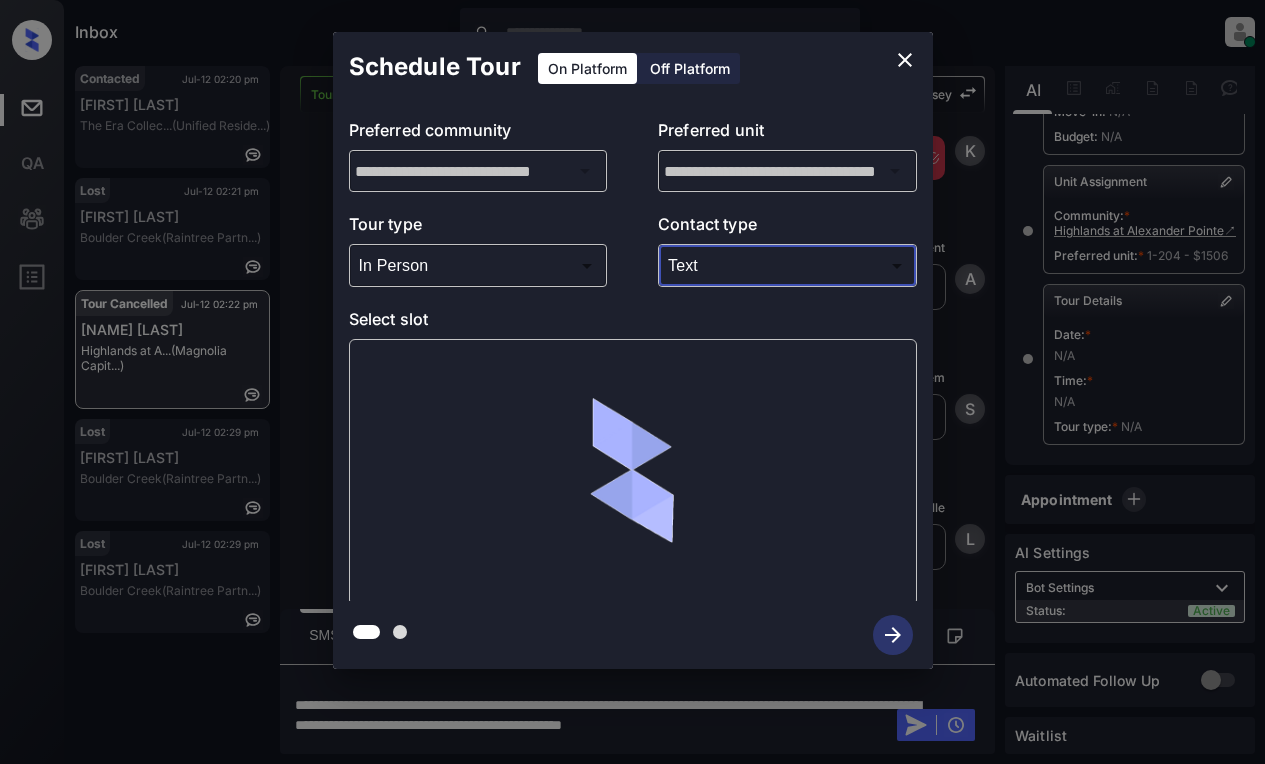 click at bounding box center [633, 472] 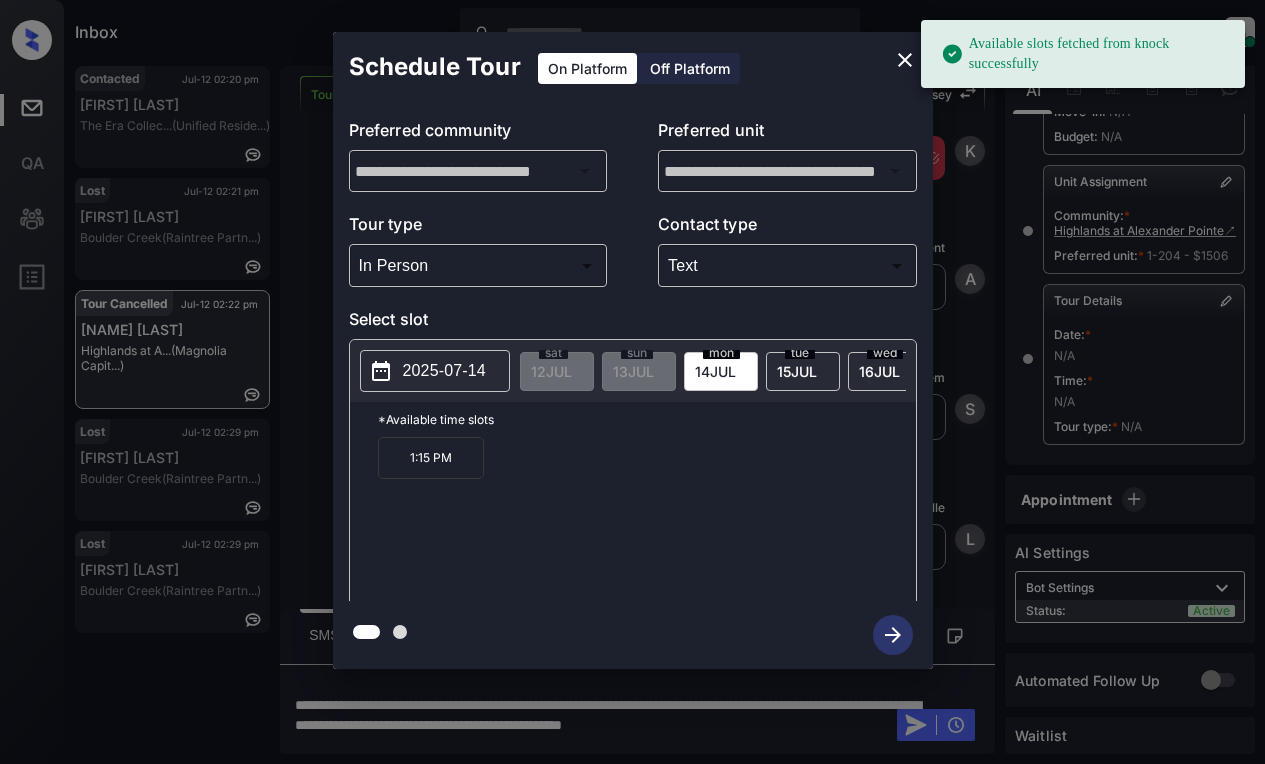 click on "2025-07-14" at bounding box center (444, 371) 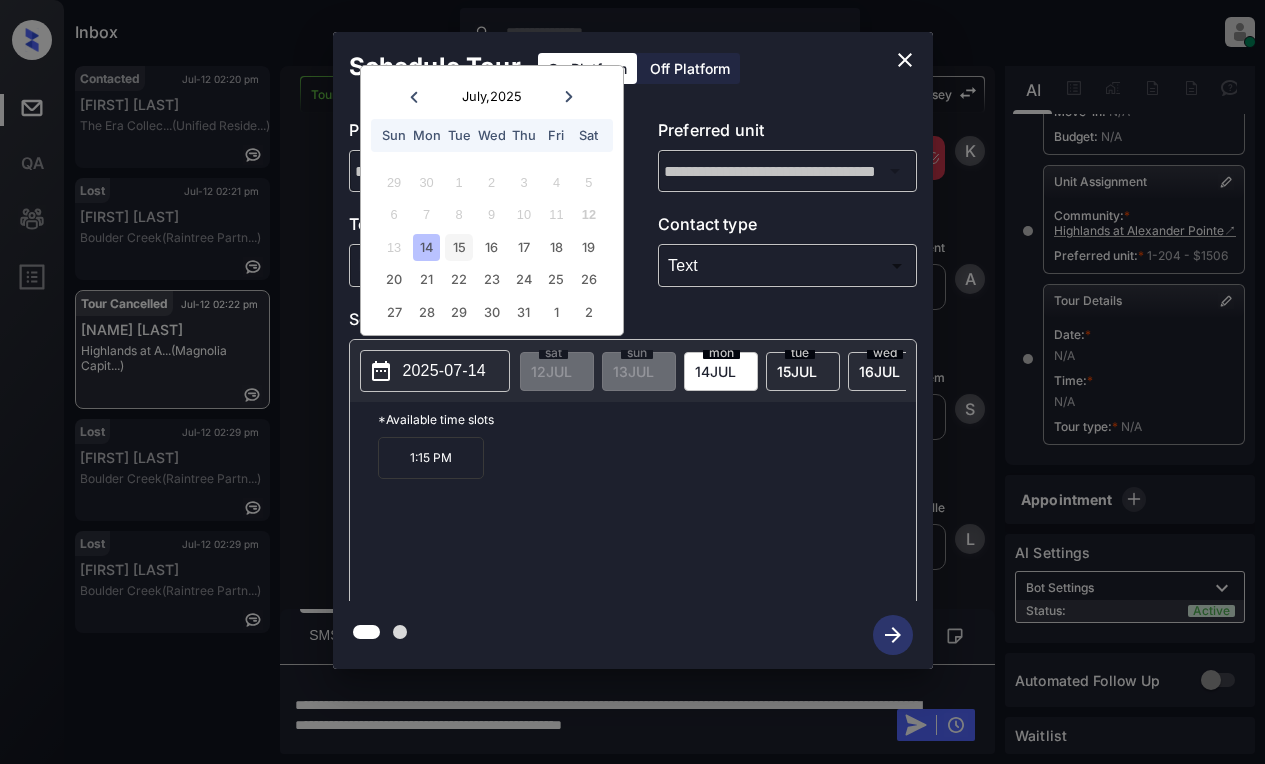 click on "15" at bounding box center [458, 247] 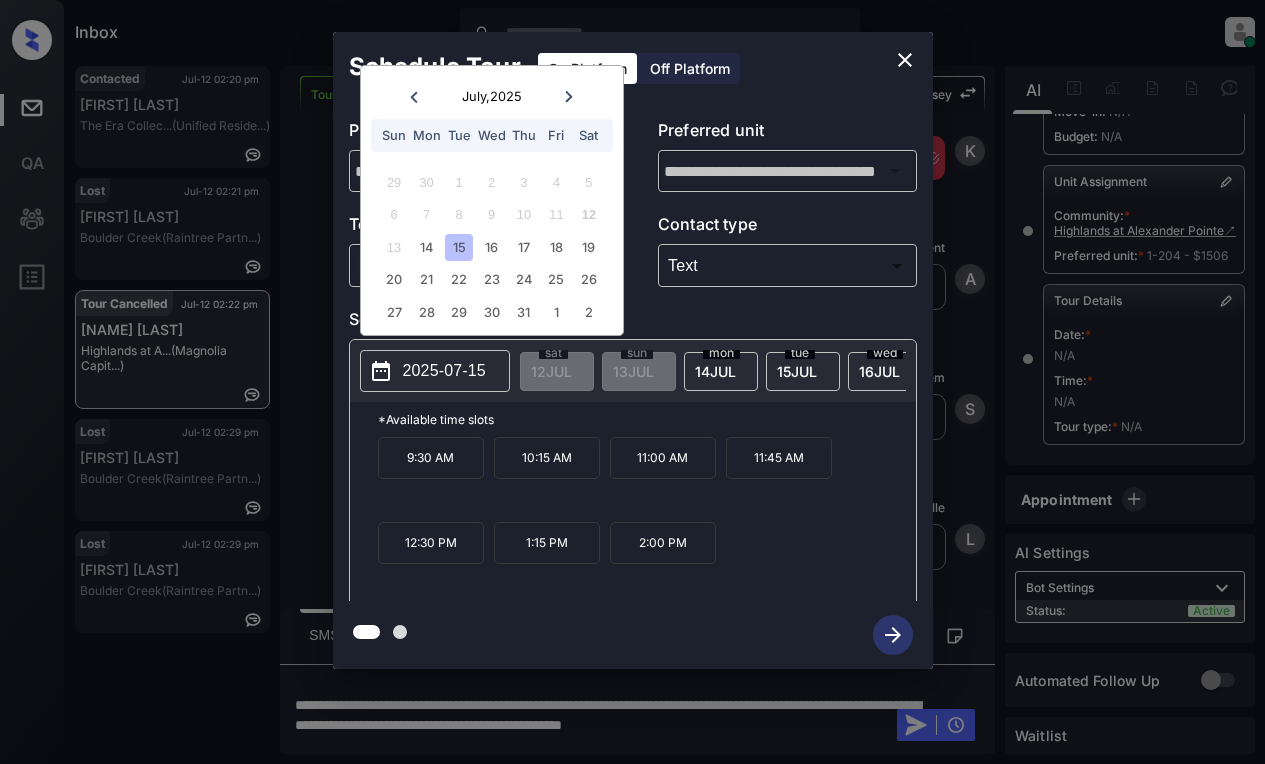 click on "9:30 AM" at bounding box center (431, 458) 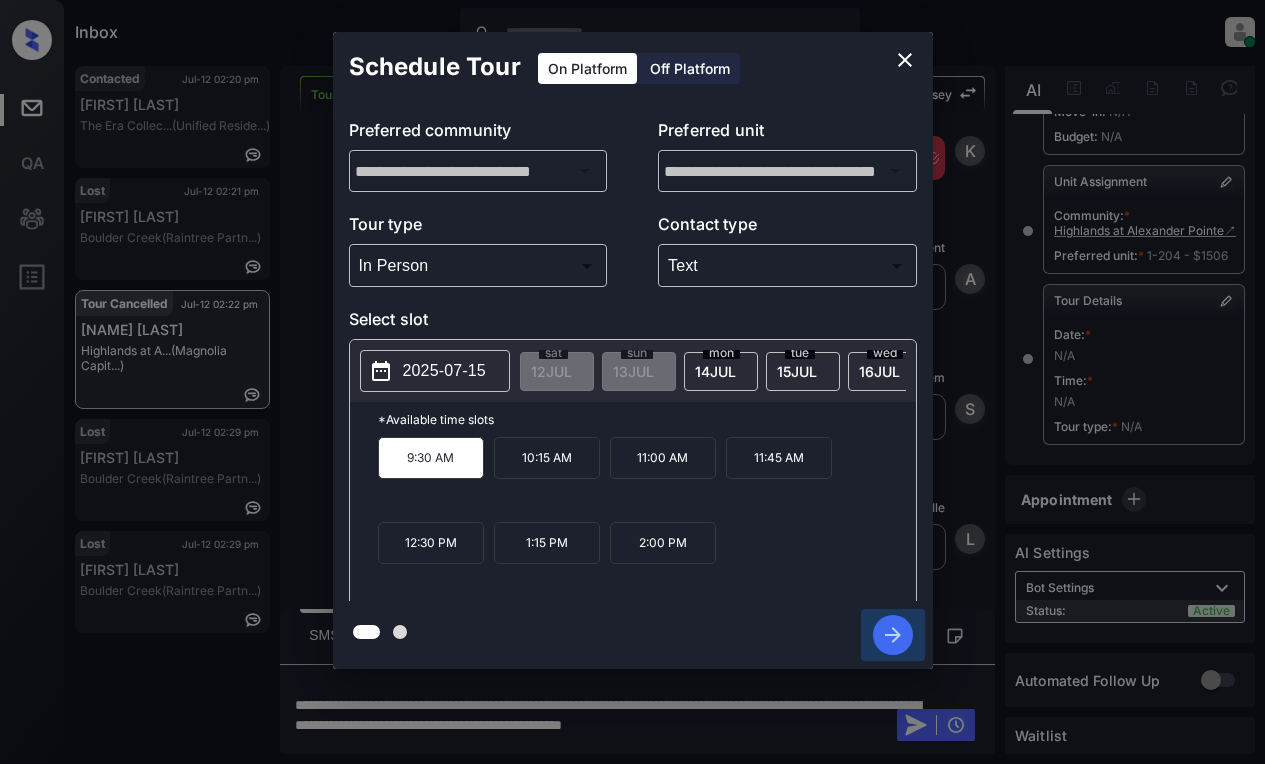click 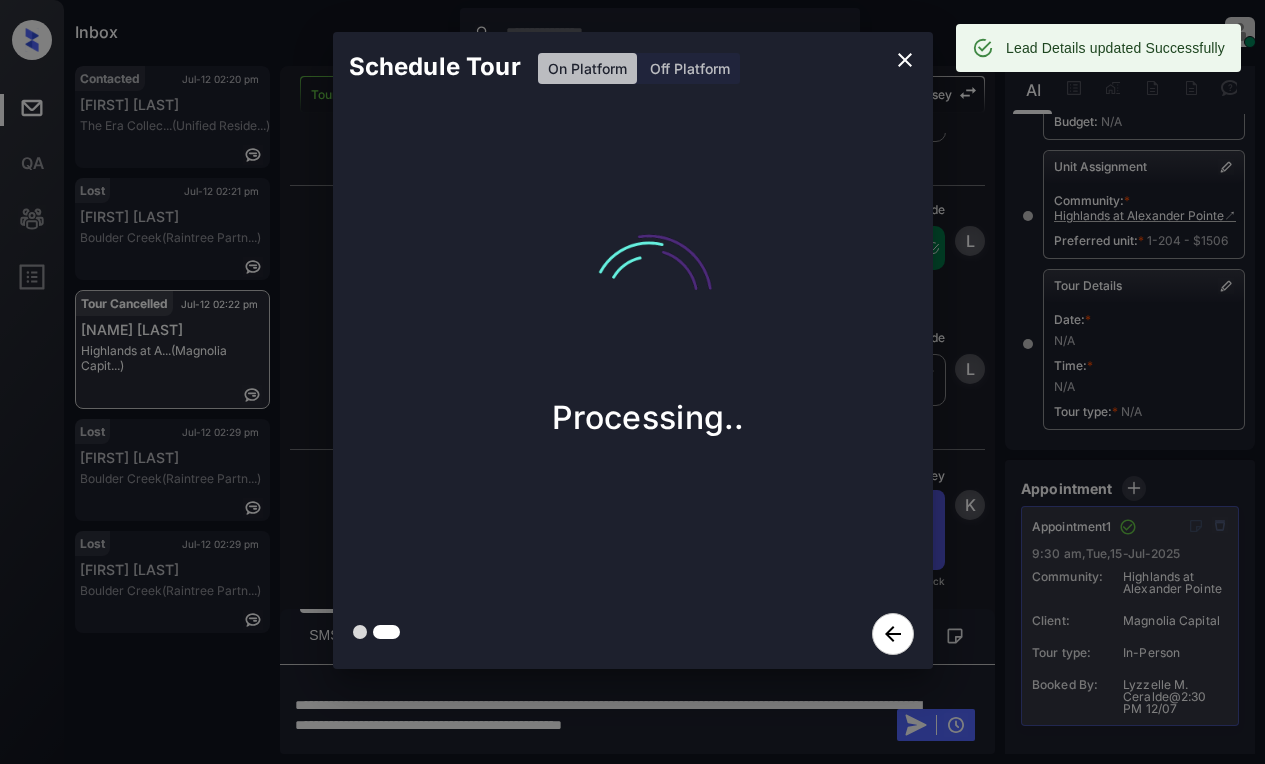 scroll, scrollTop: 6023, scrollLeft: 0, axis: vertical 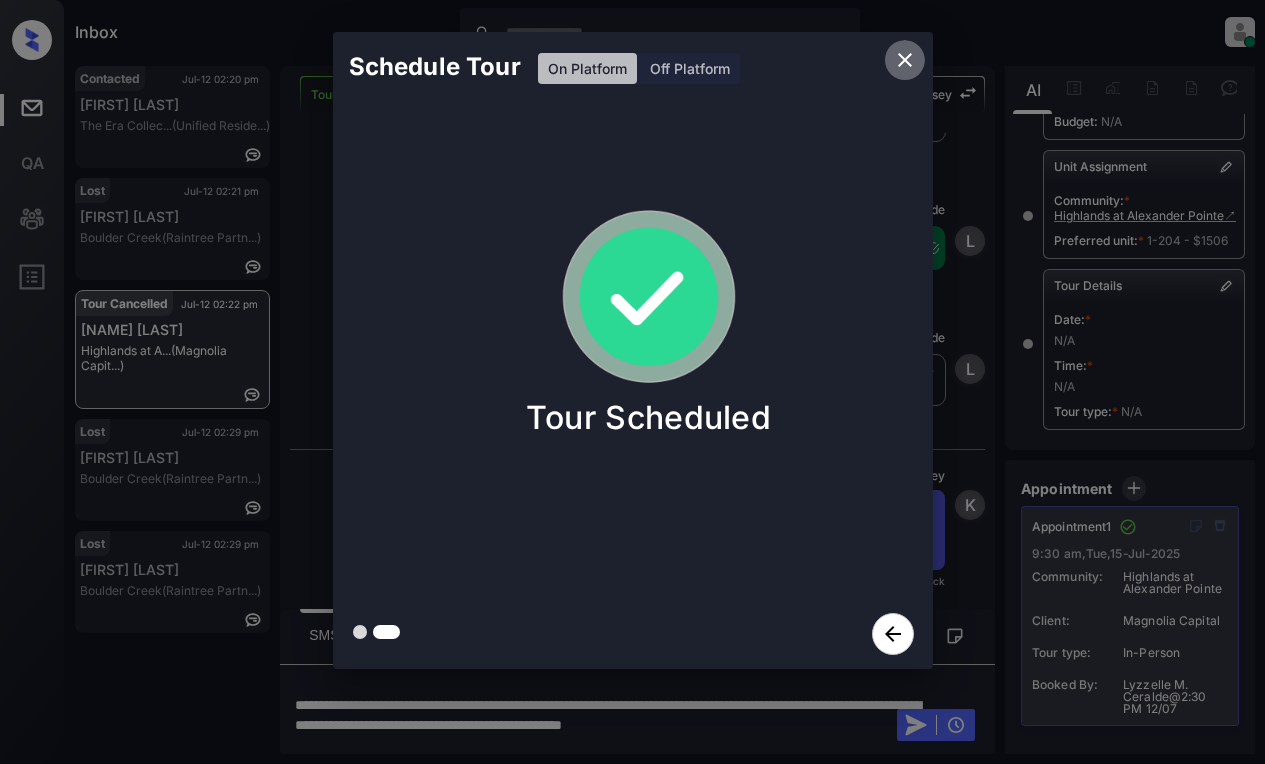 click 